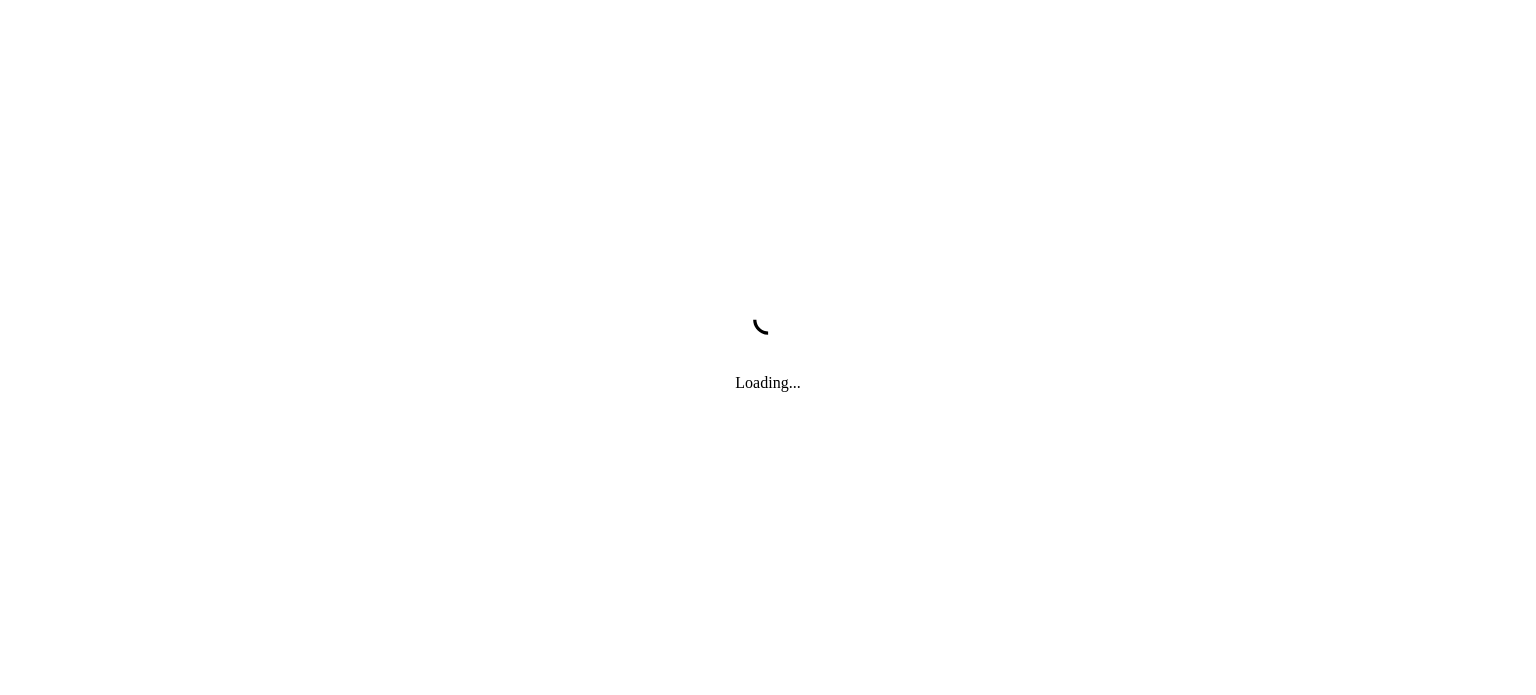 scroll, scrollTop: 0, scrollLeft: 0, axis: both 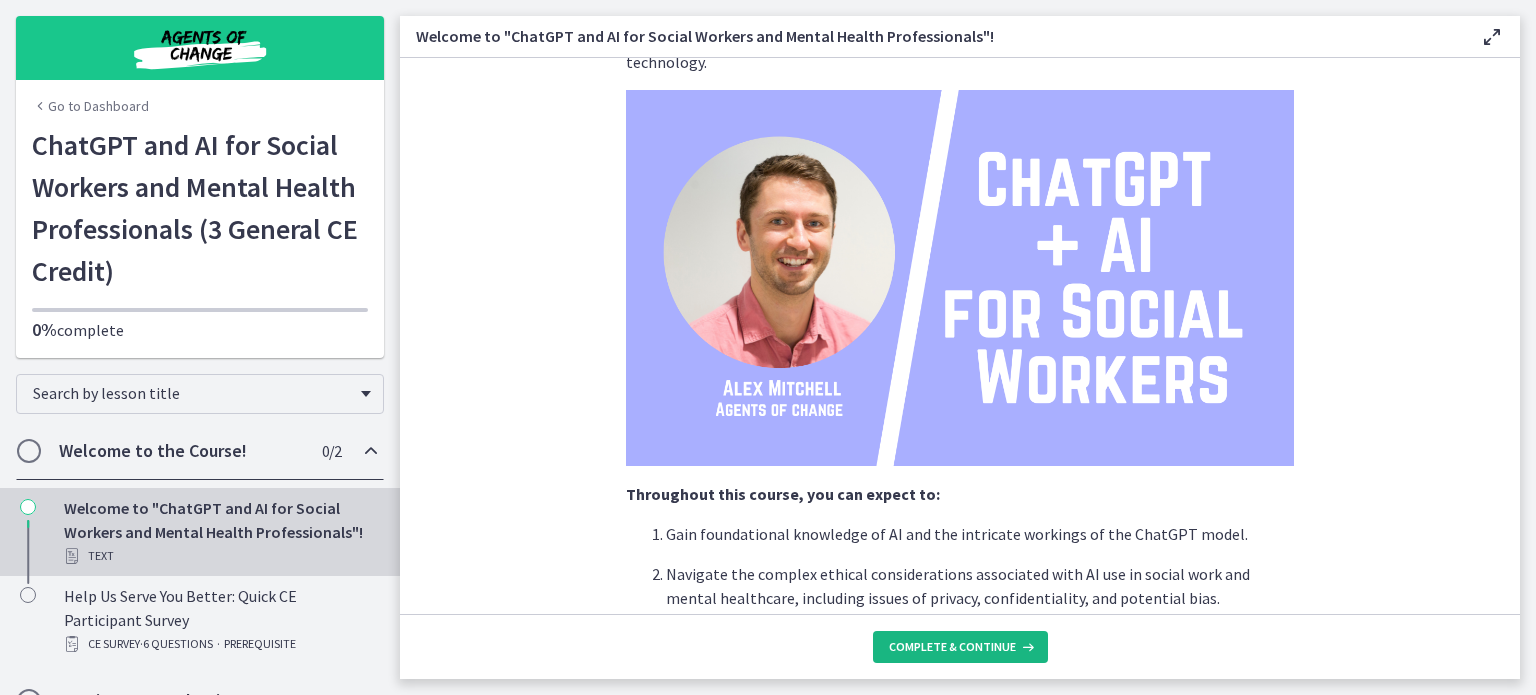 click on "Complete & continue" at bounding box center (960, 647) 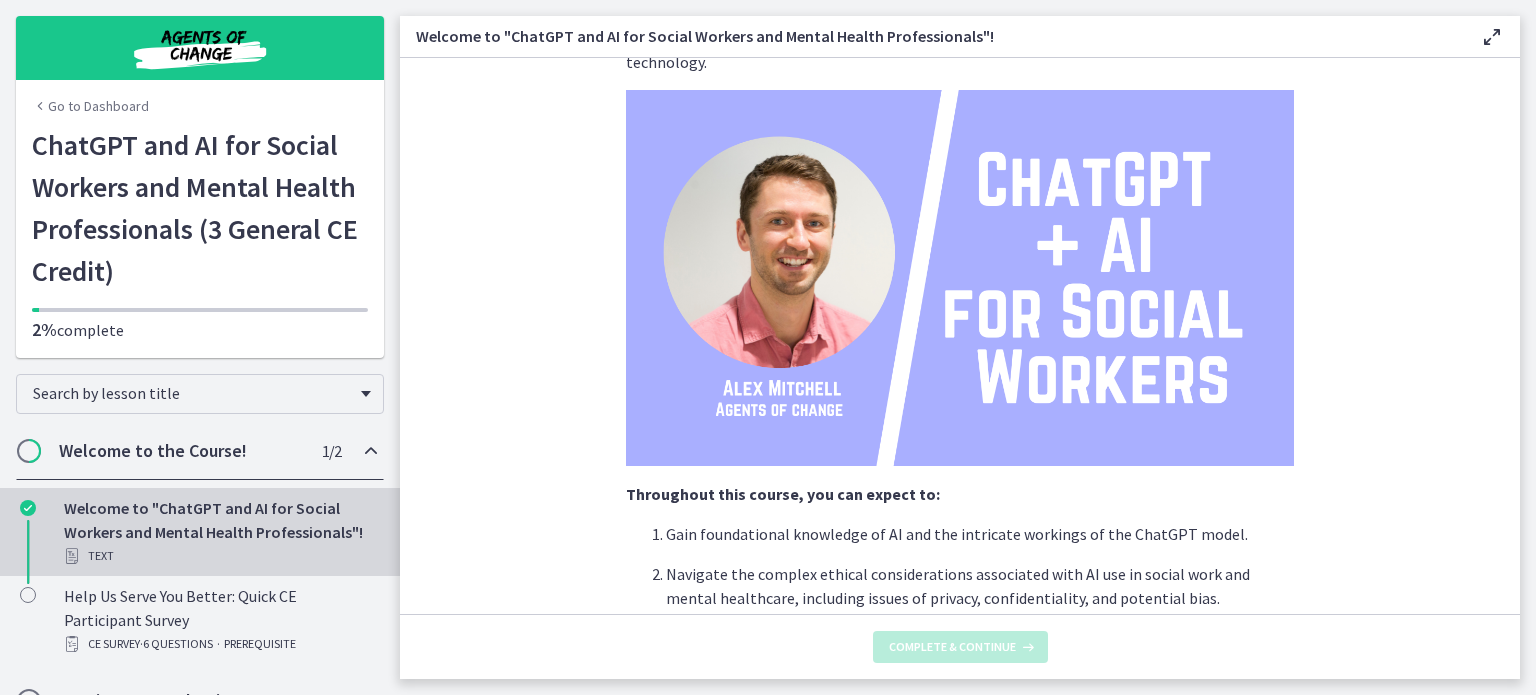 scroll, scrollTop: 0, scrollLeft: 0, axis: both 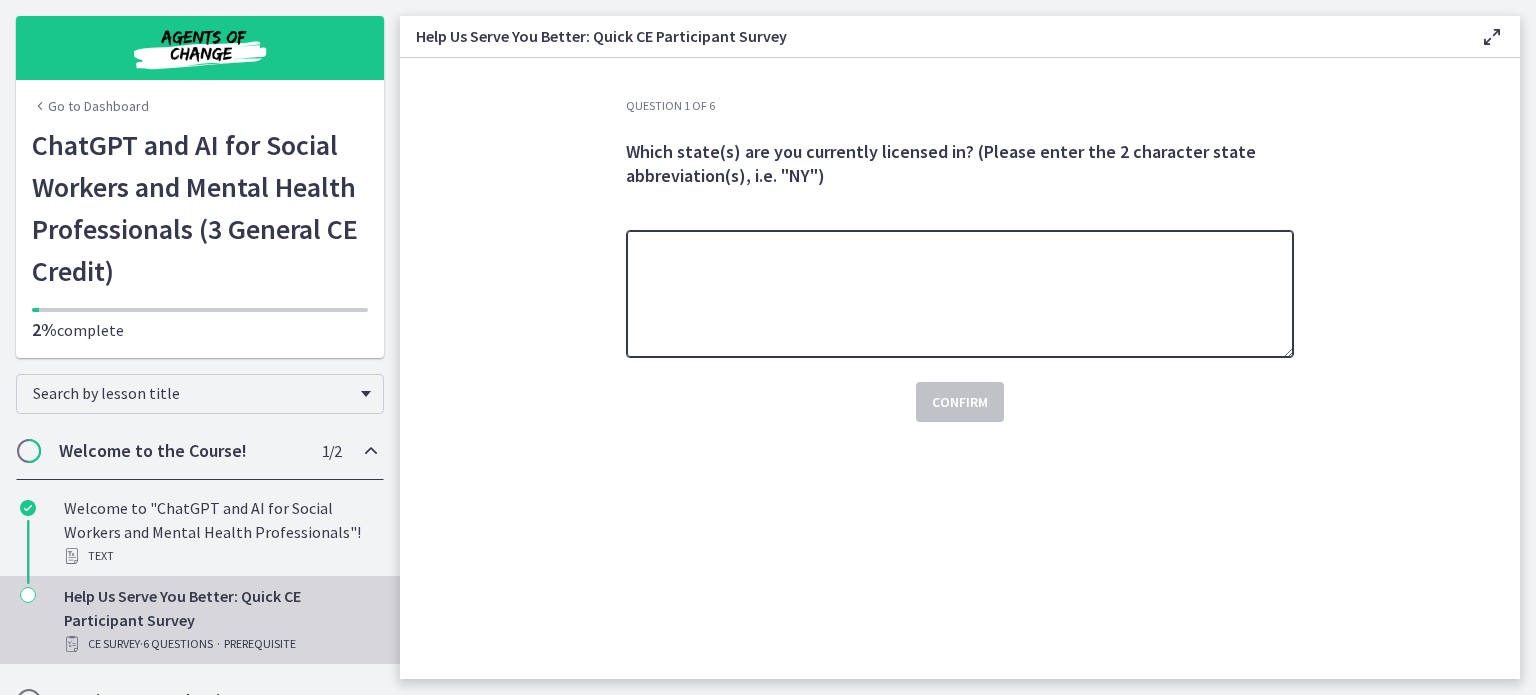 click at bounding box center (960, 294) 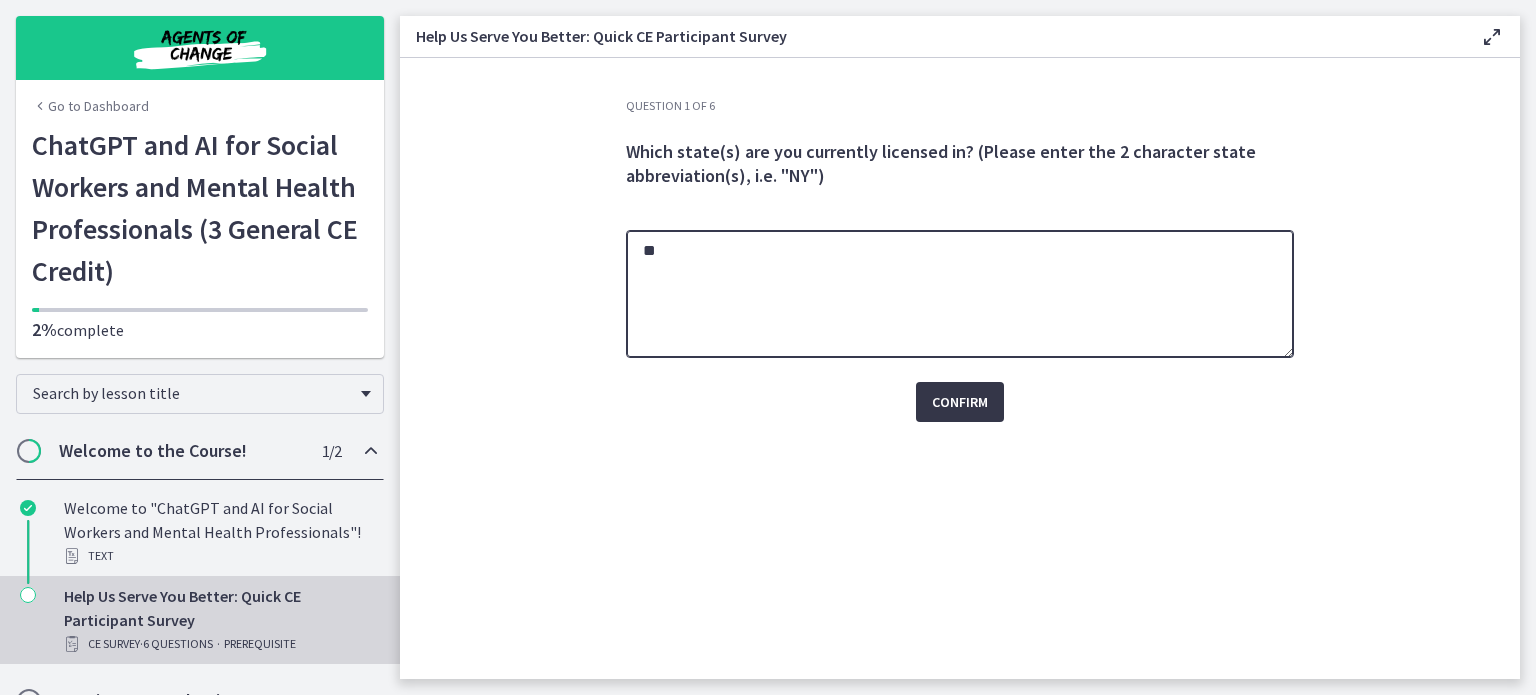 type on "**" 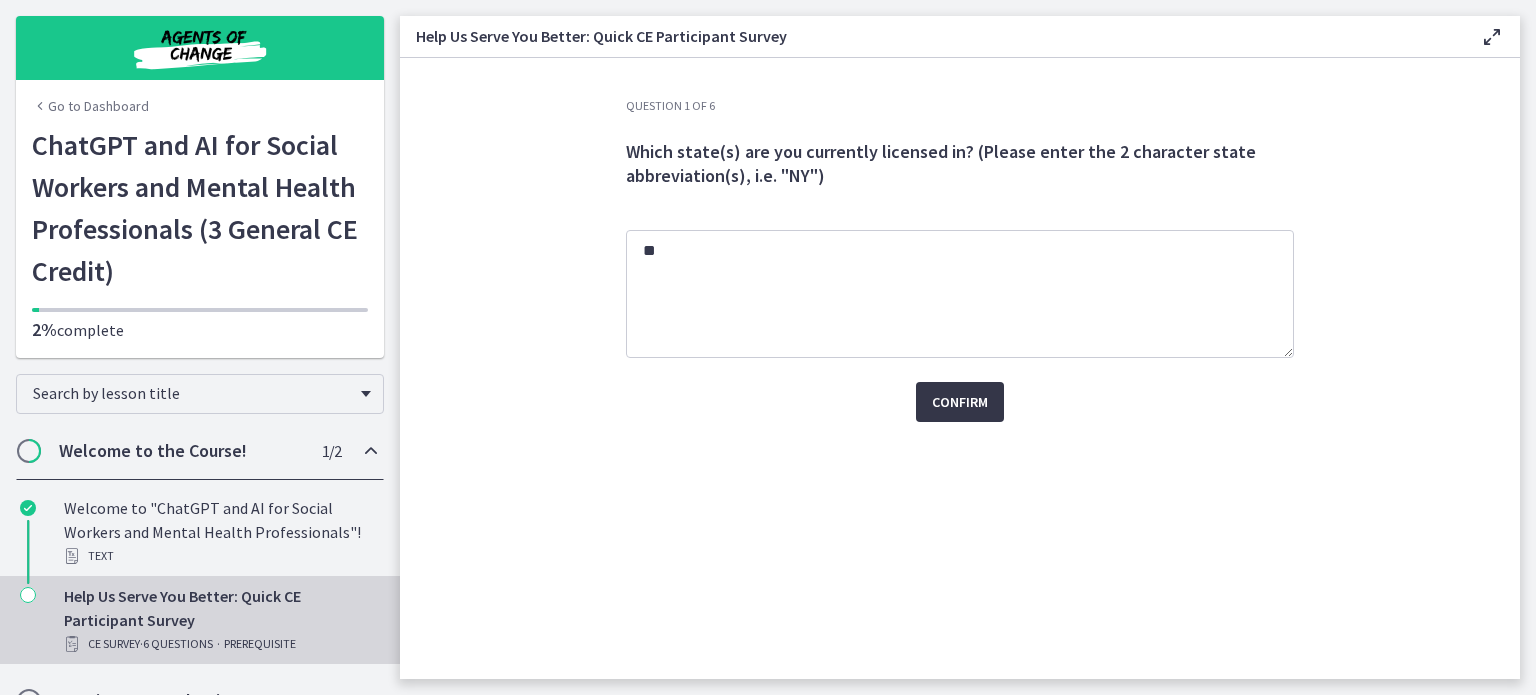click on "Confirm" at bounding box center [960, 402] 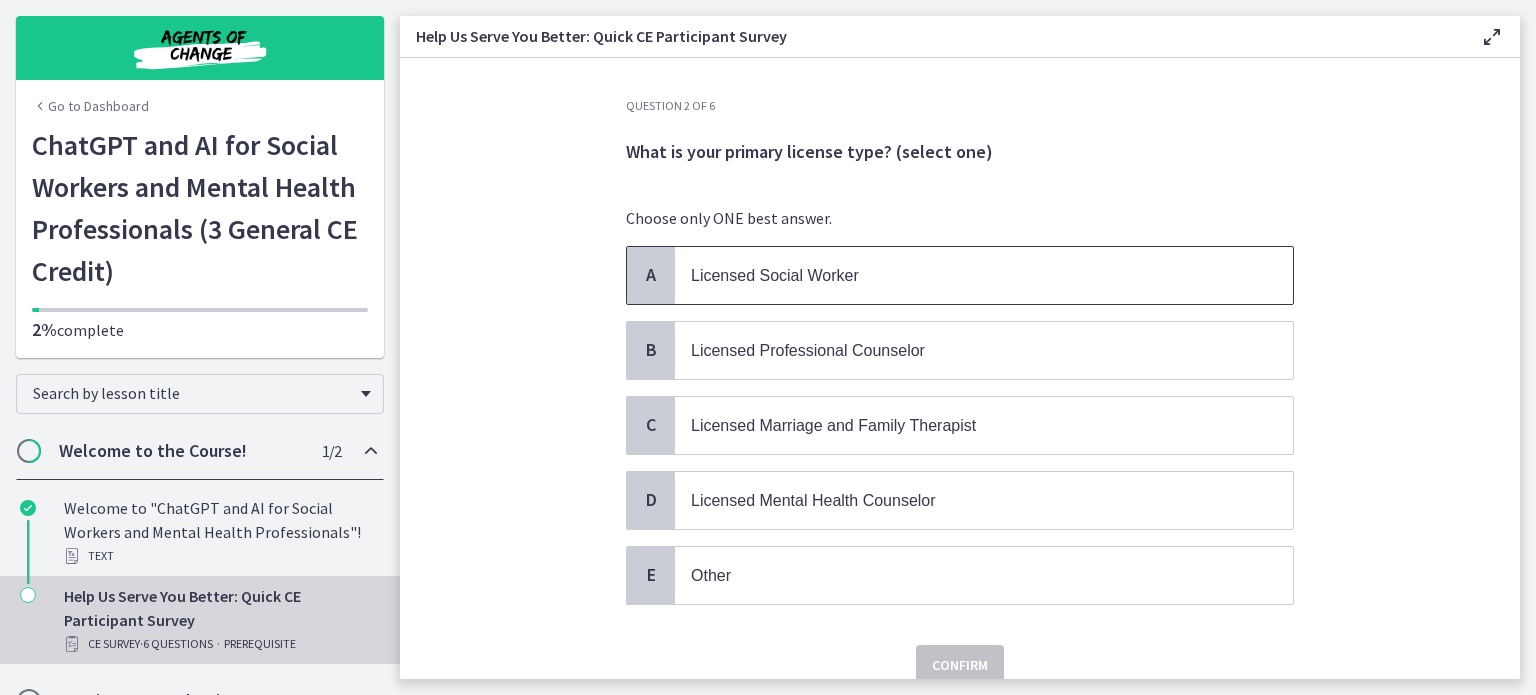 click on "Licensed Social Worker" at bounding box center (984, 275) 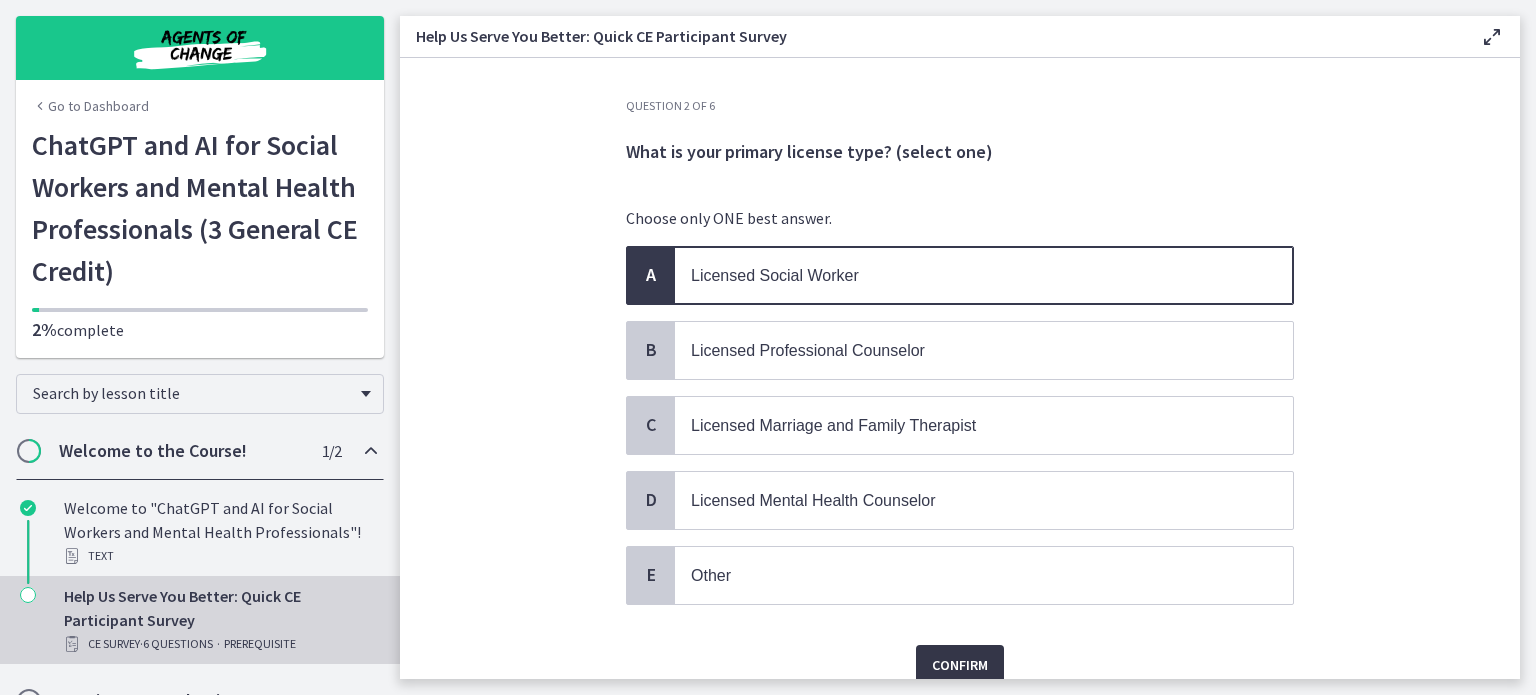 click on "Confirm" at bounding box center (960, 665) 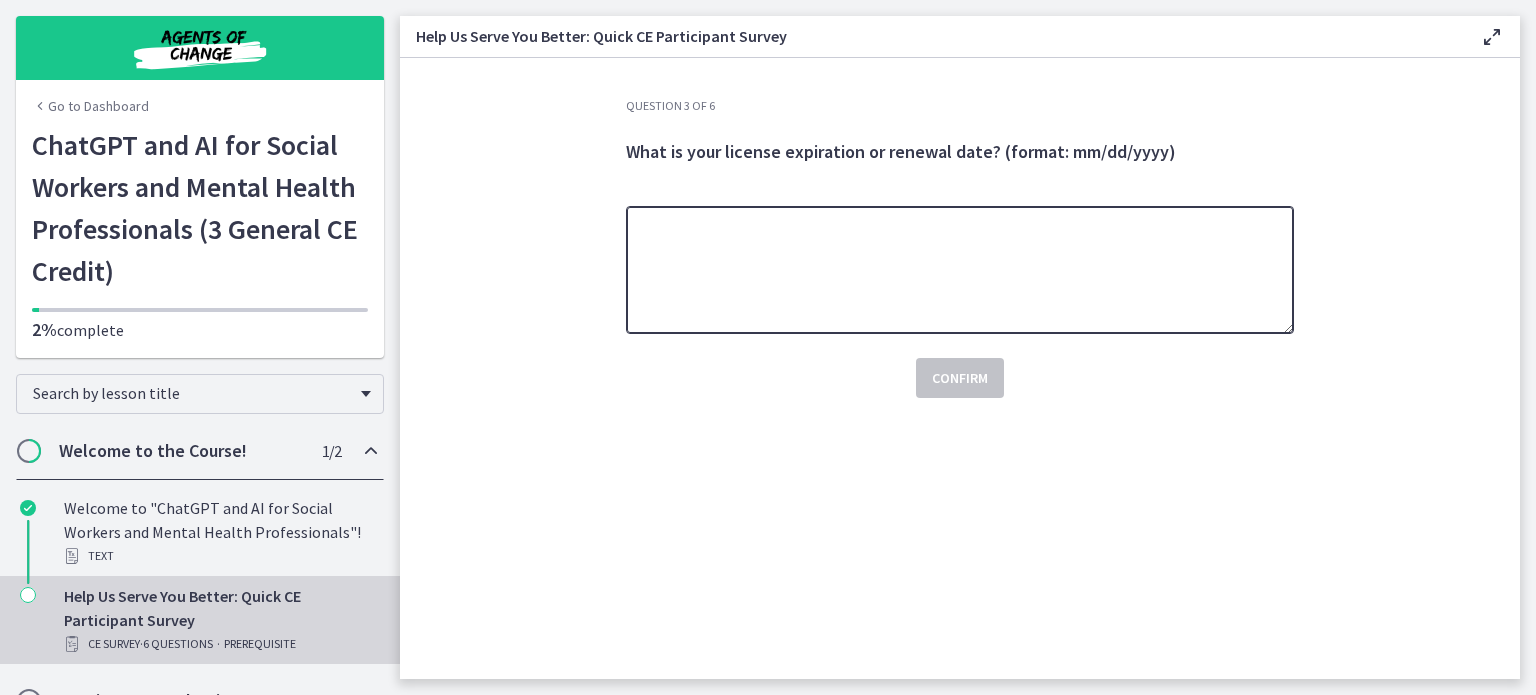 click at bounding box center [960, 270] 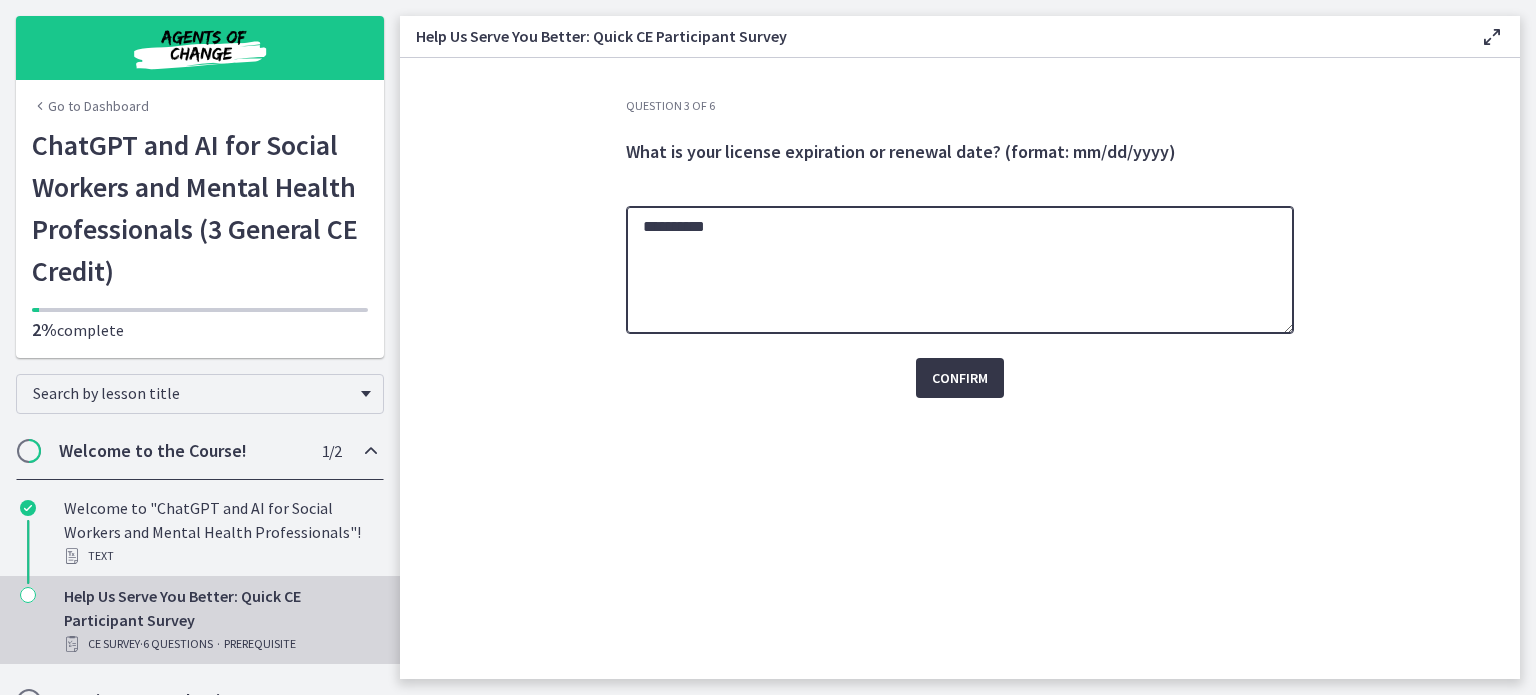 type on "**********" 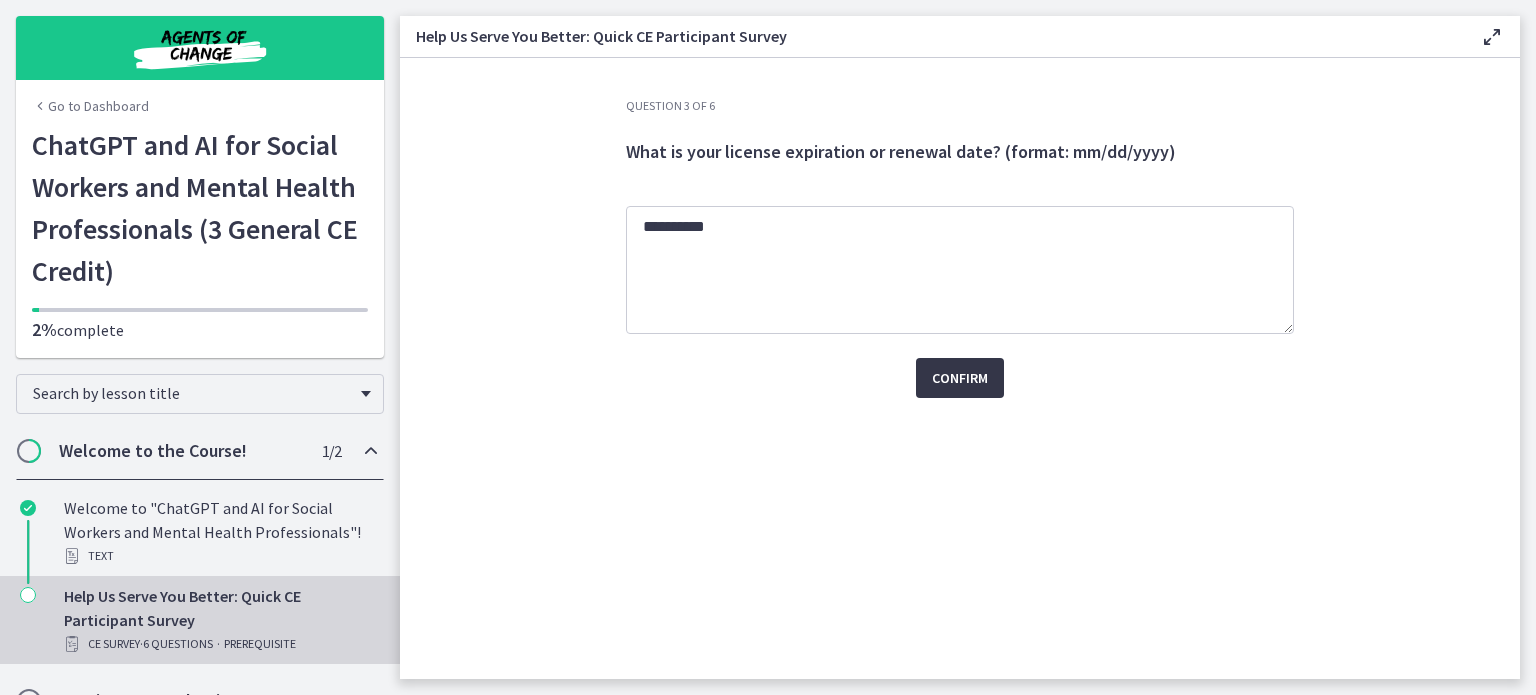 click on "Confirm" at bounding box center [960, 378] 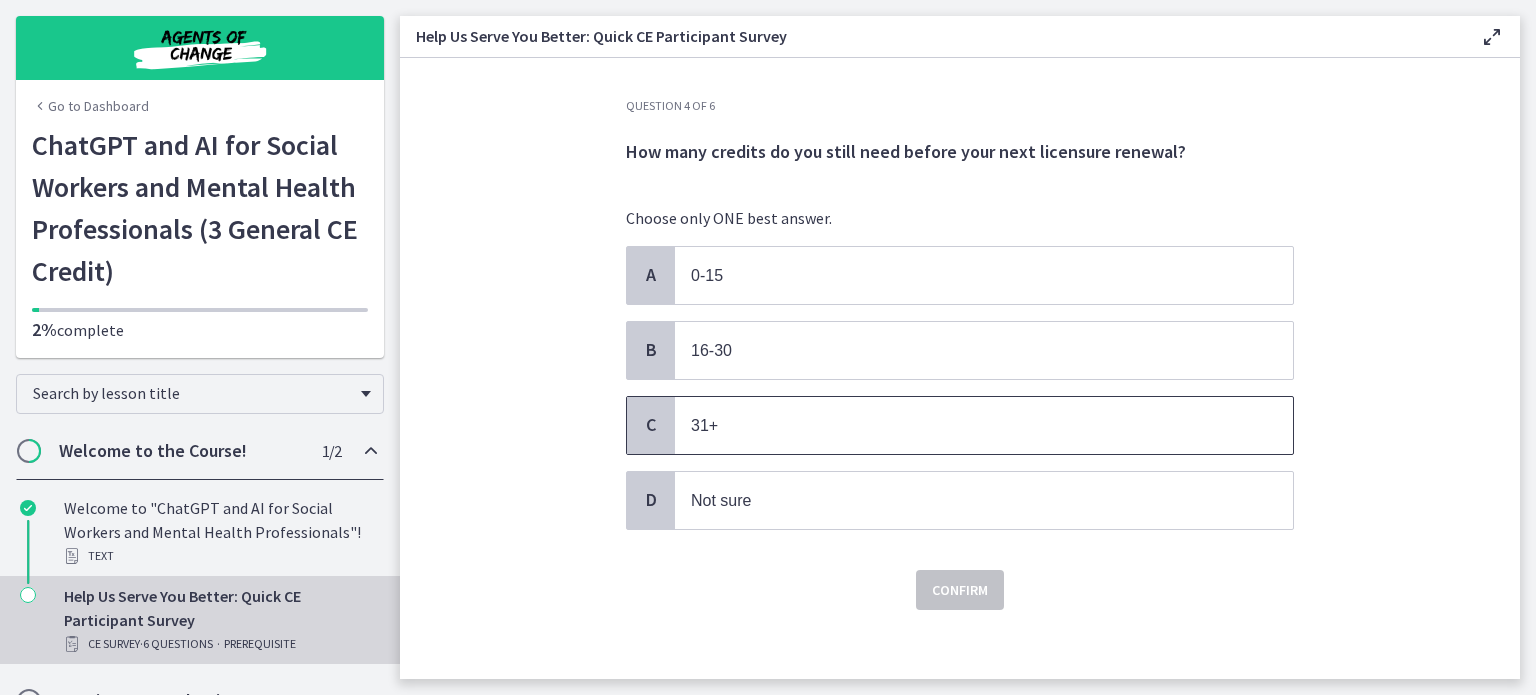 click on "31+" at bounding box center (964, 425) 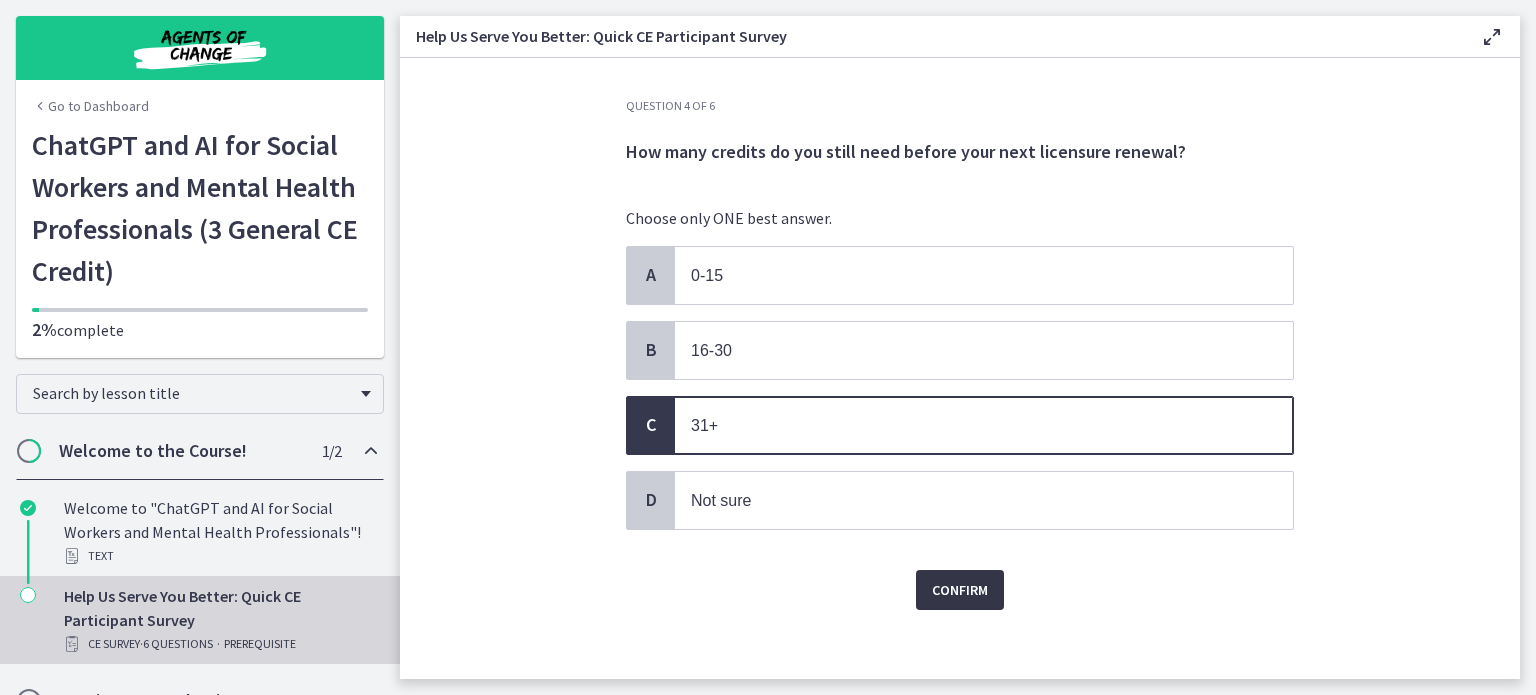 click on "Confirm" at bounding box center (960, 590) 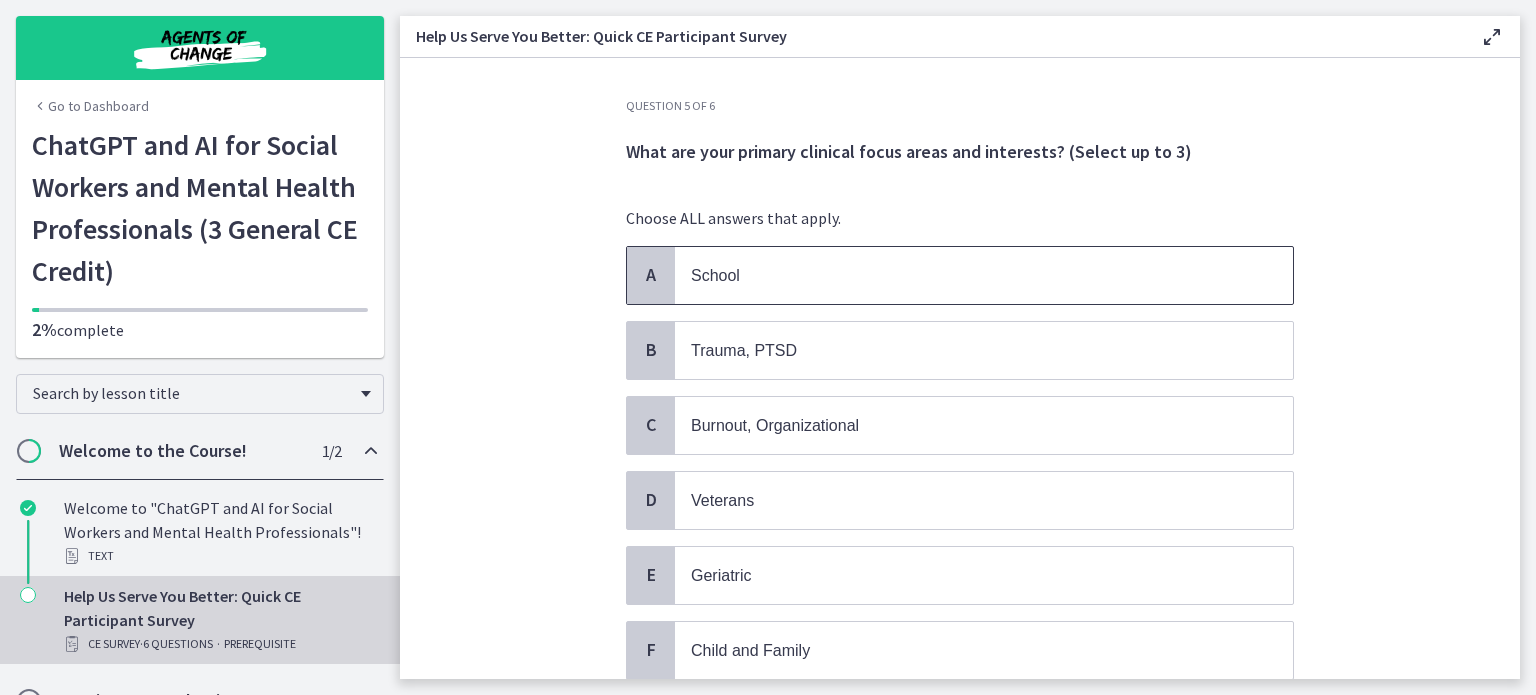 click on "School" at bounding box center [964, 275] 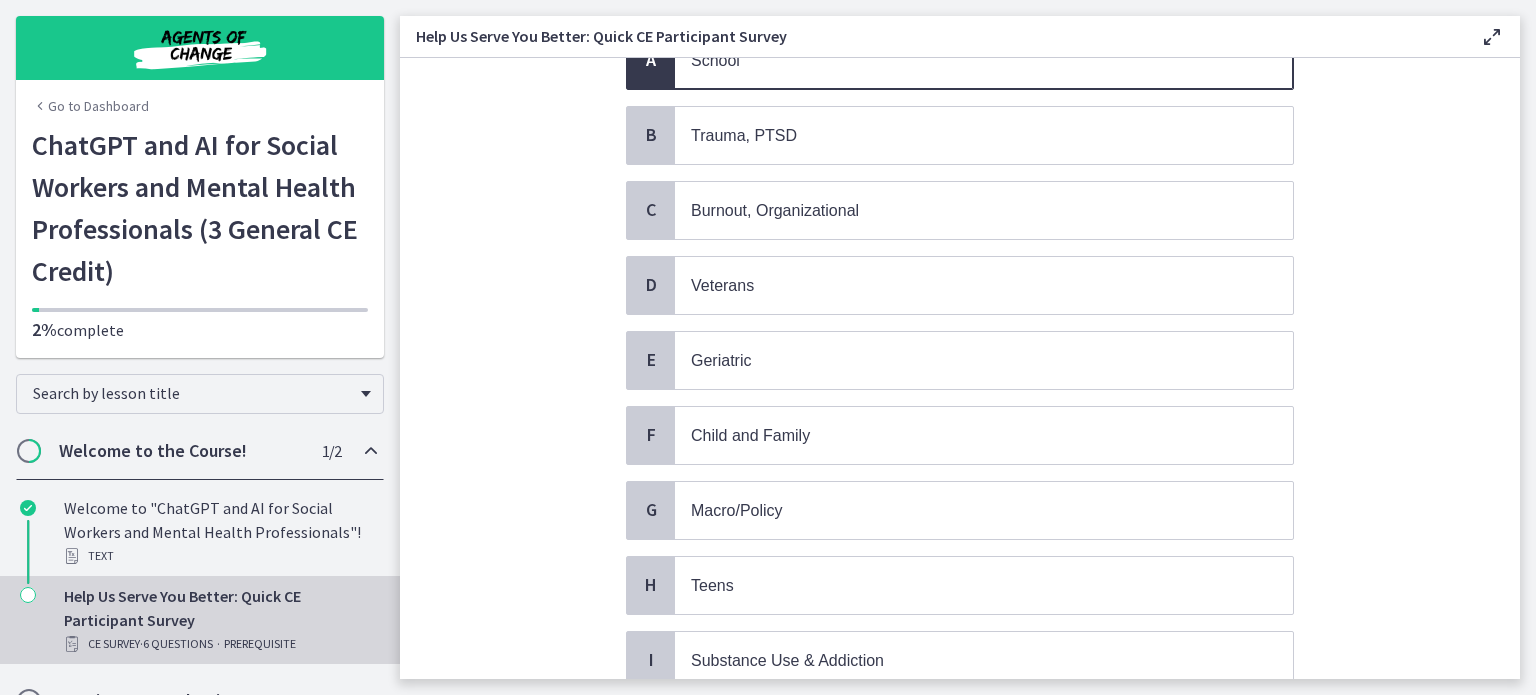 scroll, scrollTop: 248, scrollLeft: 0, axis: vertical 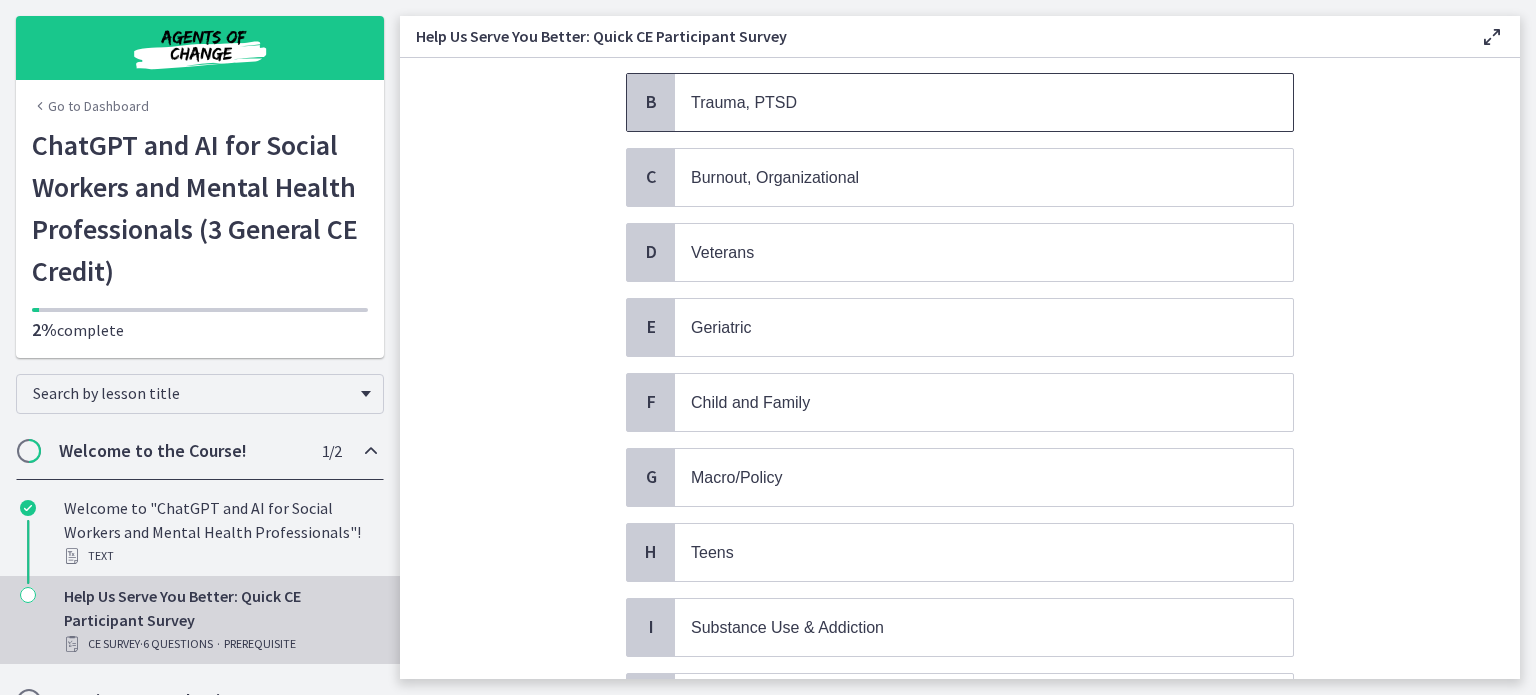 click on "Trauma, PTSD" at bounding box center [964, 102] 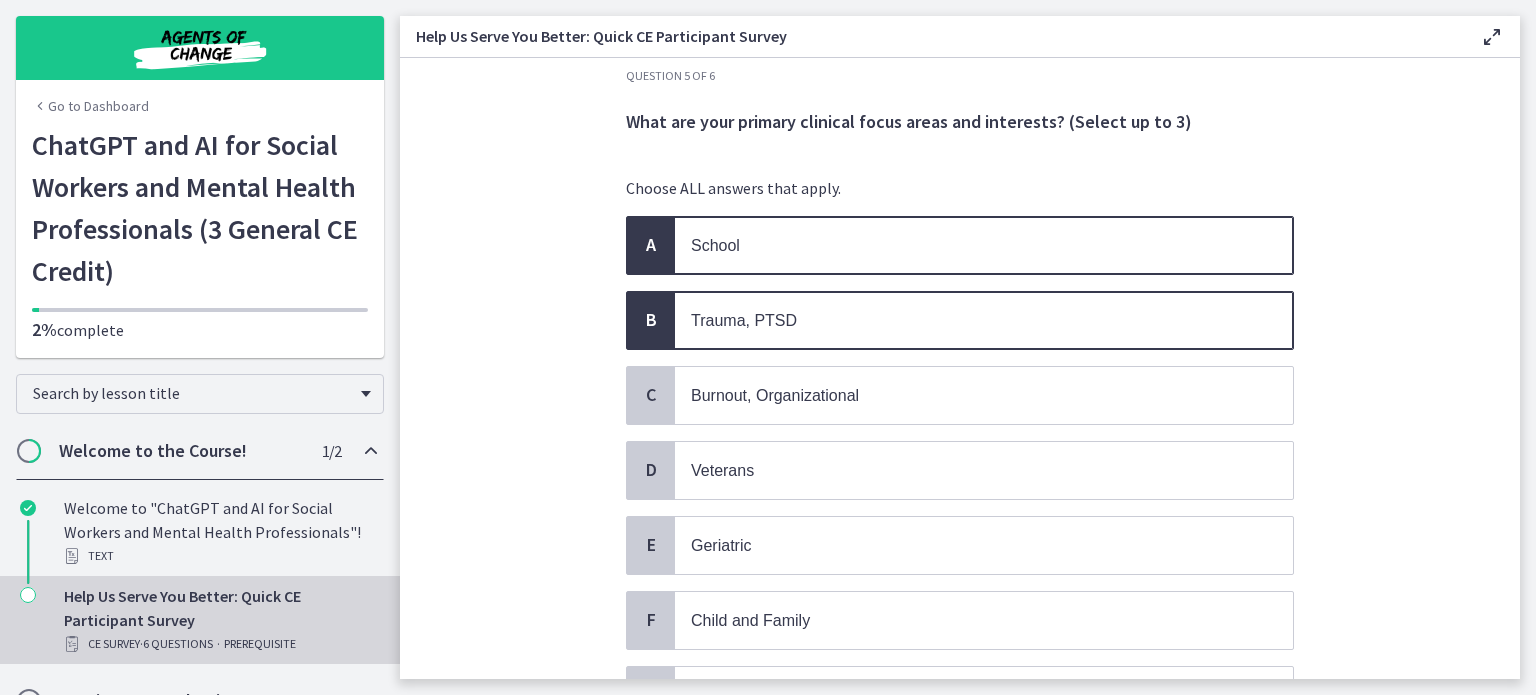 scroll, scrollTop: 48, scrollLeft: 0, axis: vertical 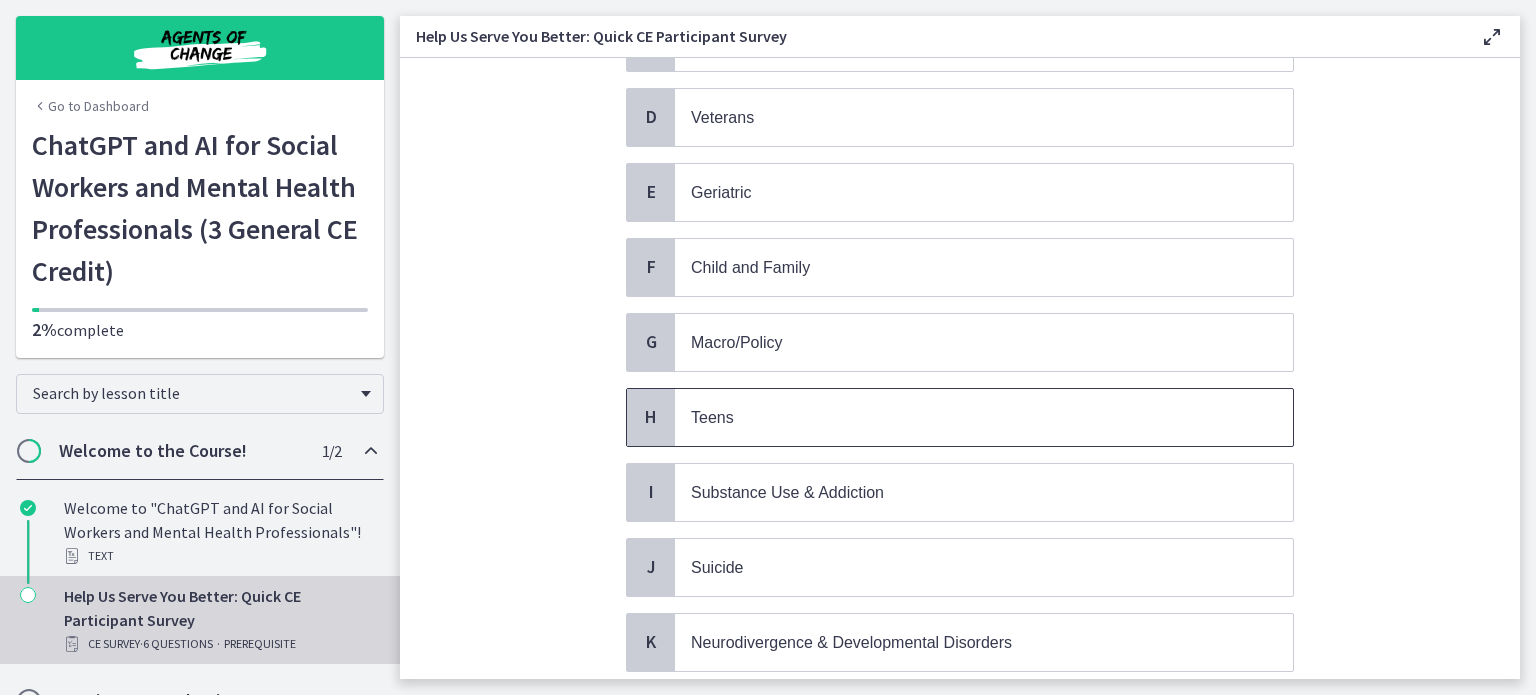 click on "Teens" at bounding box center [984, 417] 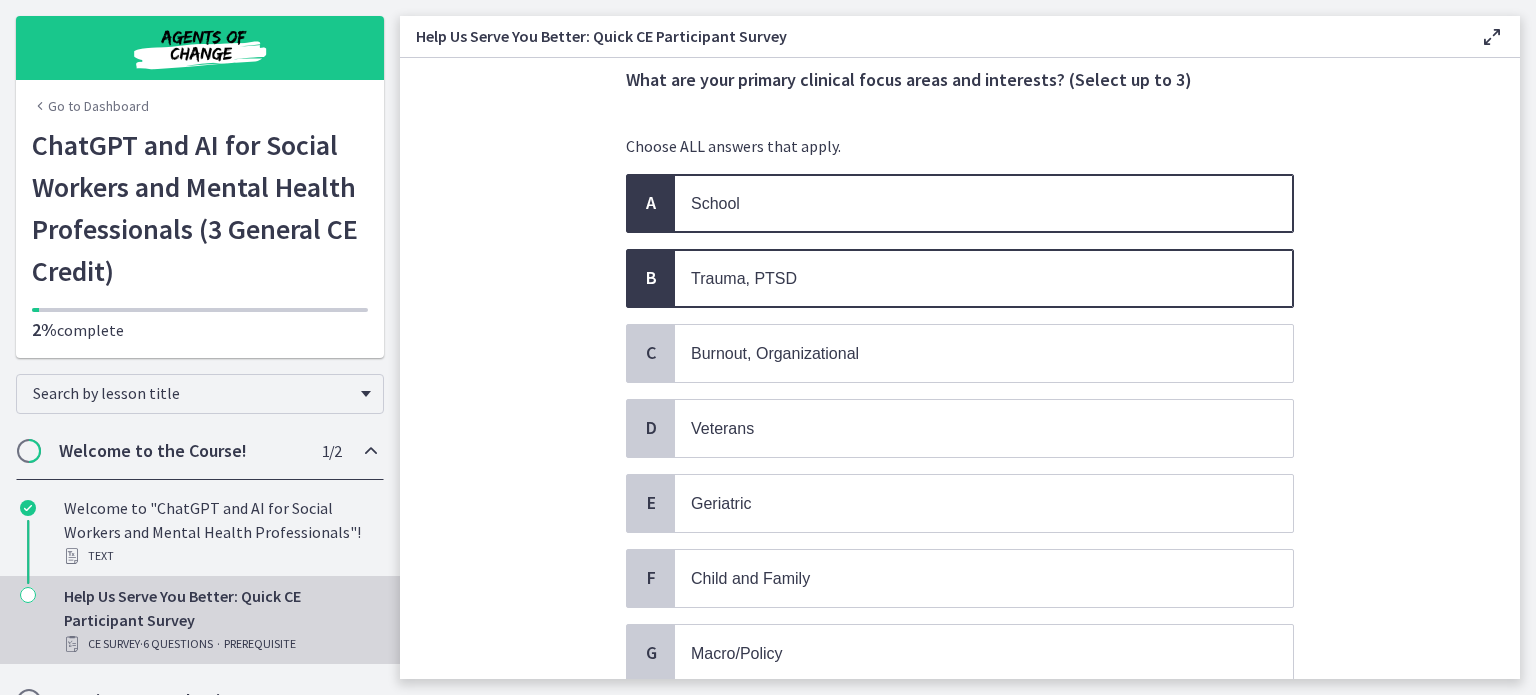 scroll, scrollTop: 43, scrollLeft: 0, axis: vertical 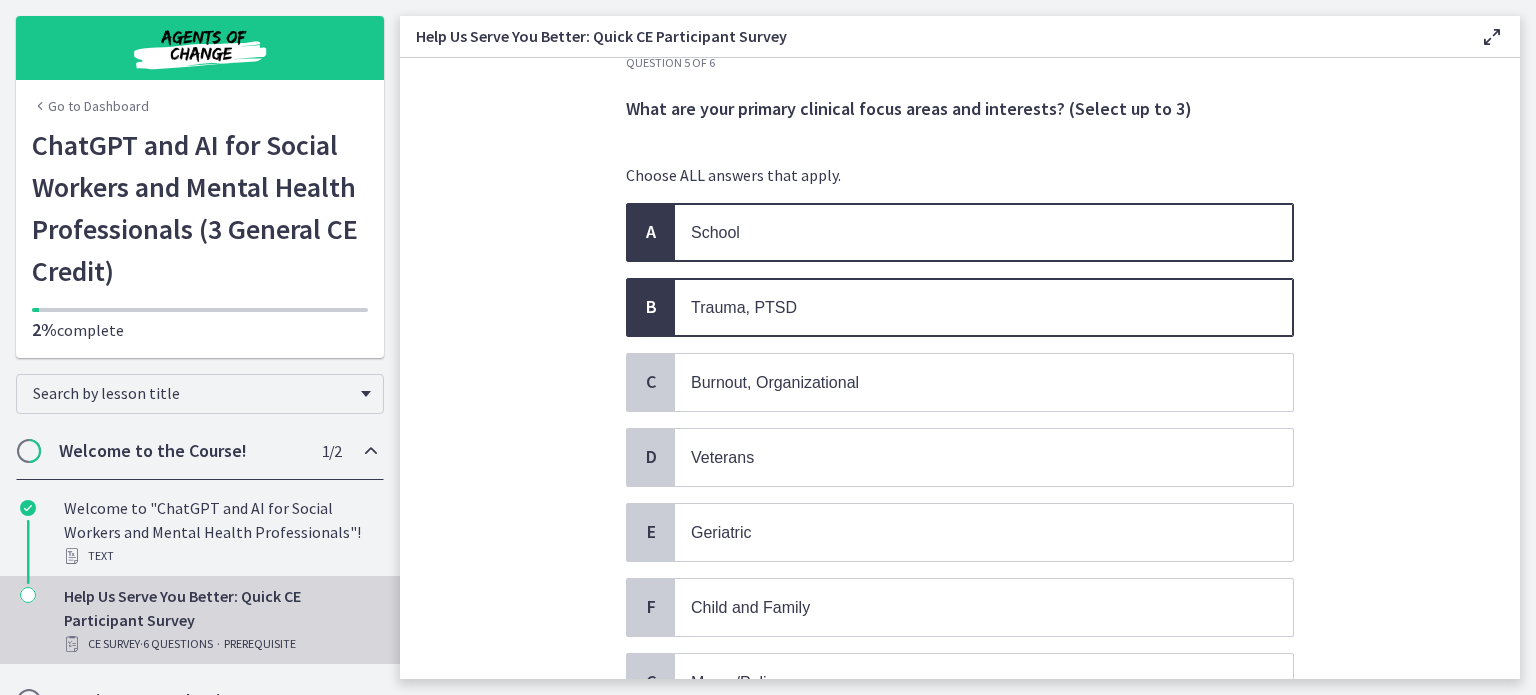 click on "Trauma, PTSD" at bounding box center (964, 307) 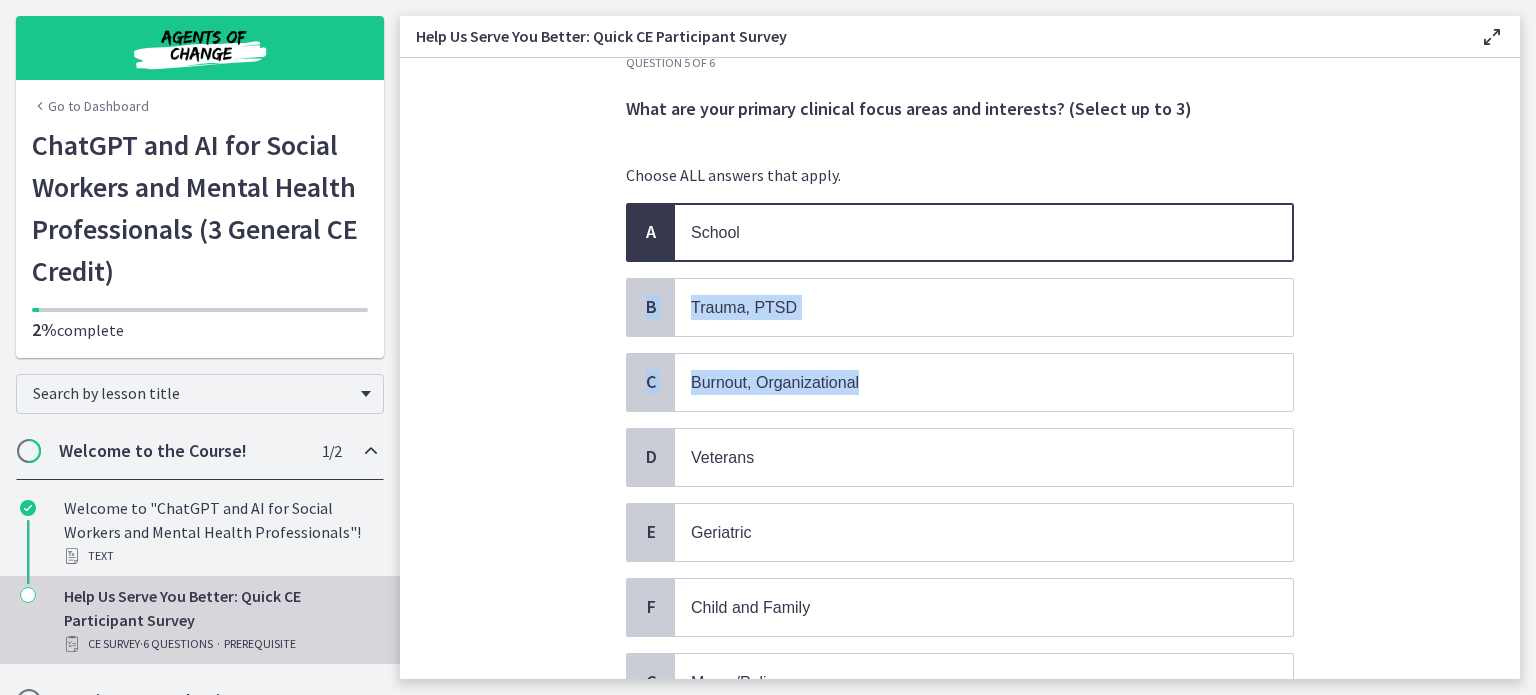 drag, startPoint x: 1504, startPoint y: 235, endPoint x: 1480, endPoint y: 359, distance: 126.30122 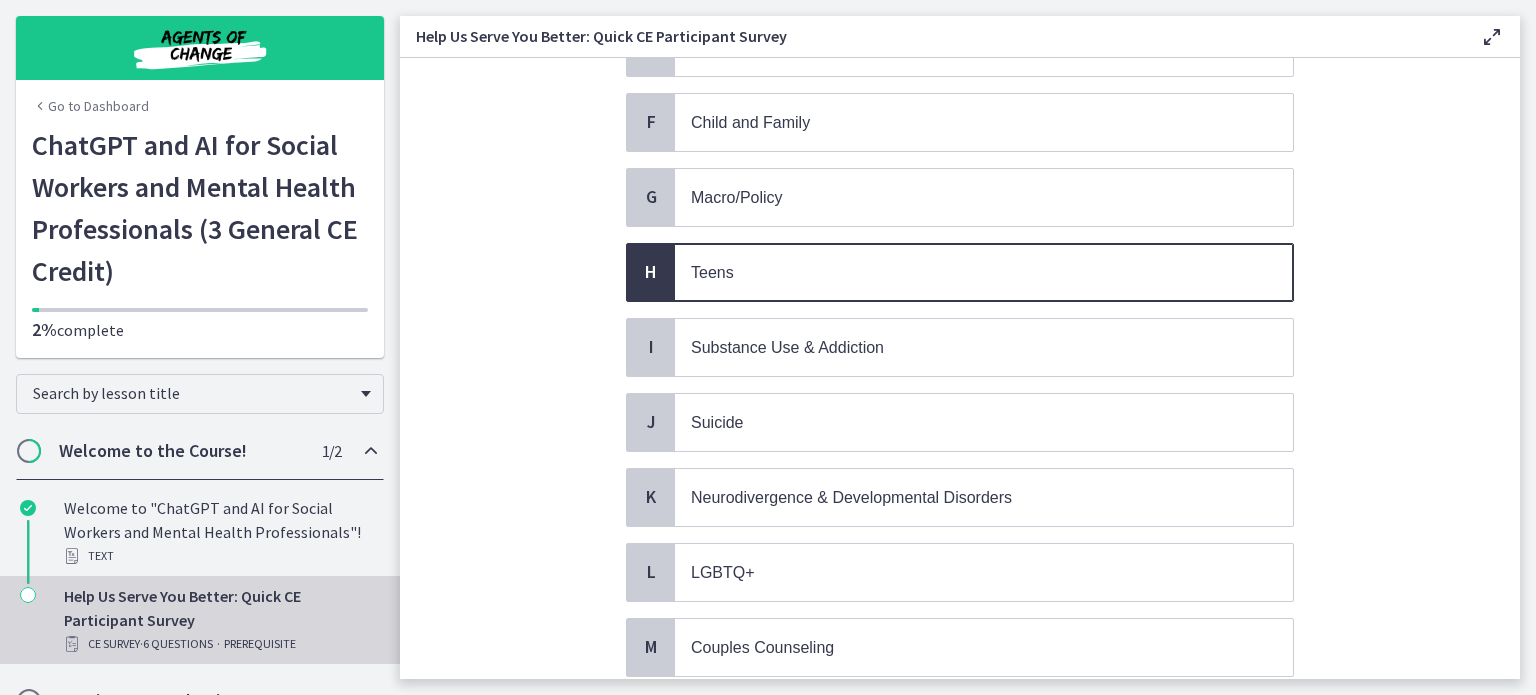 scroll, scrollTop: 599, scrollLeft: 0, axis: vertical 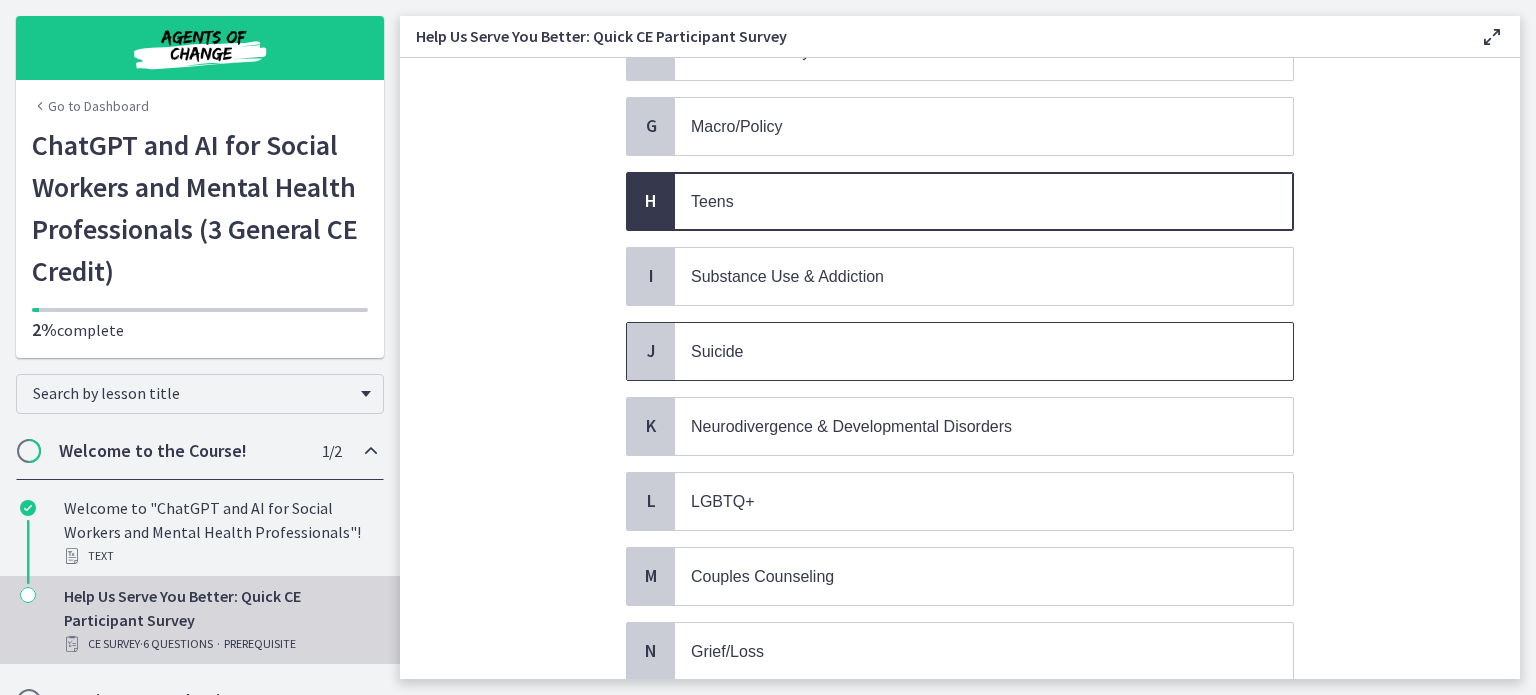 click on "Suicide" at bounding box center [984, 351] 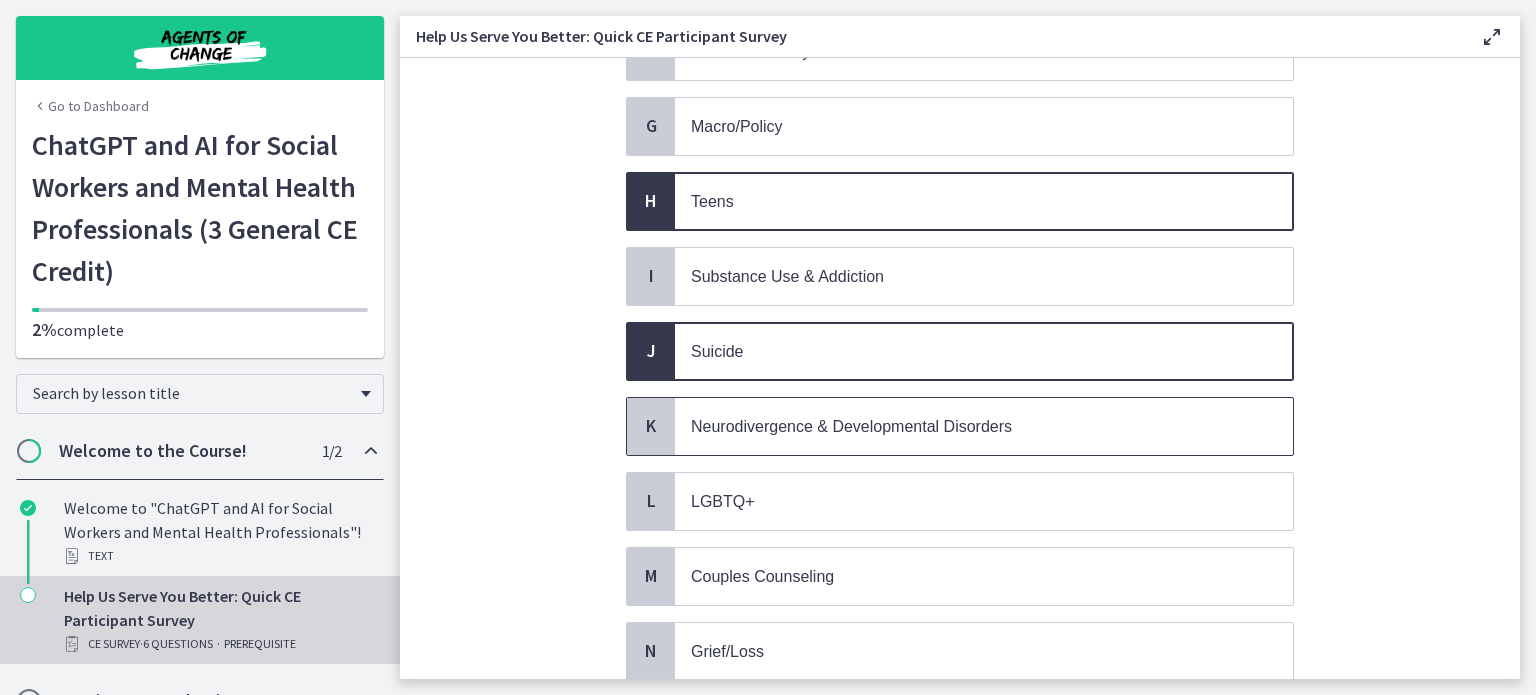 click on "Neurodivergence & Developmental Disorders" at bounding box center [851, 426] 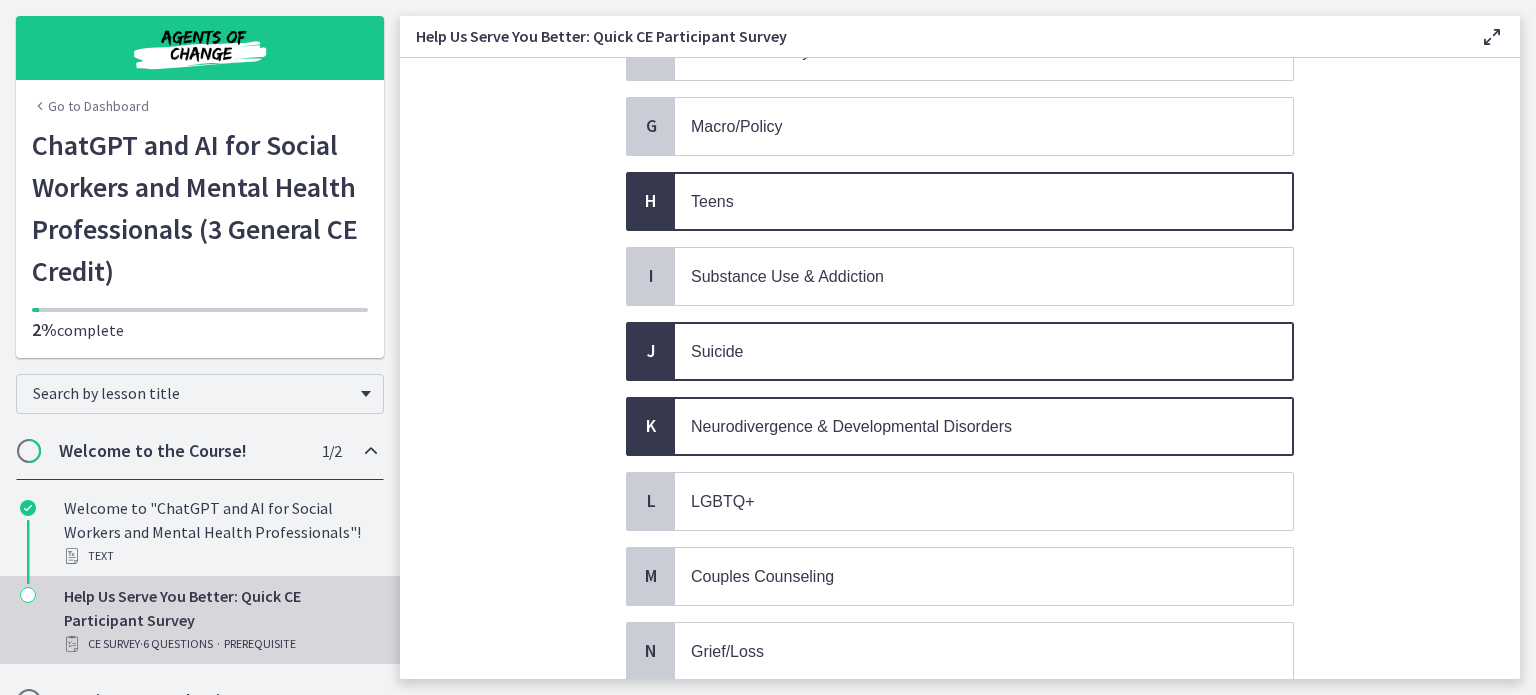 click on "Suicide" at bounding box center [984, 351] 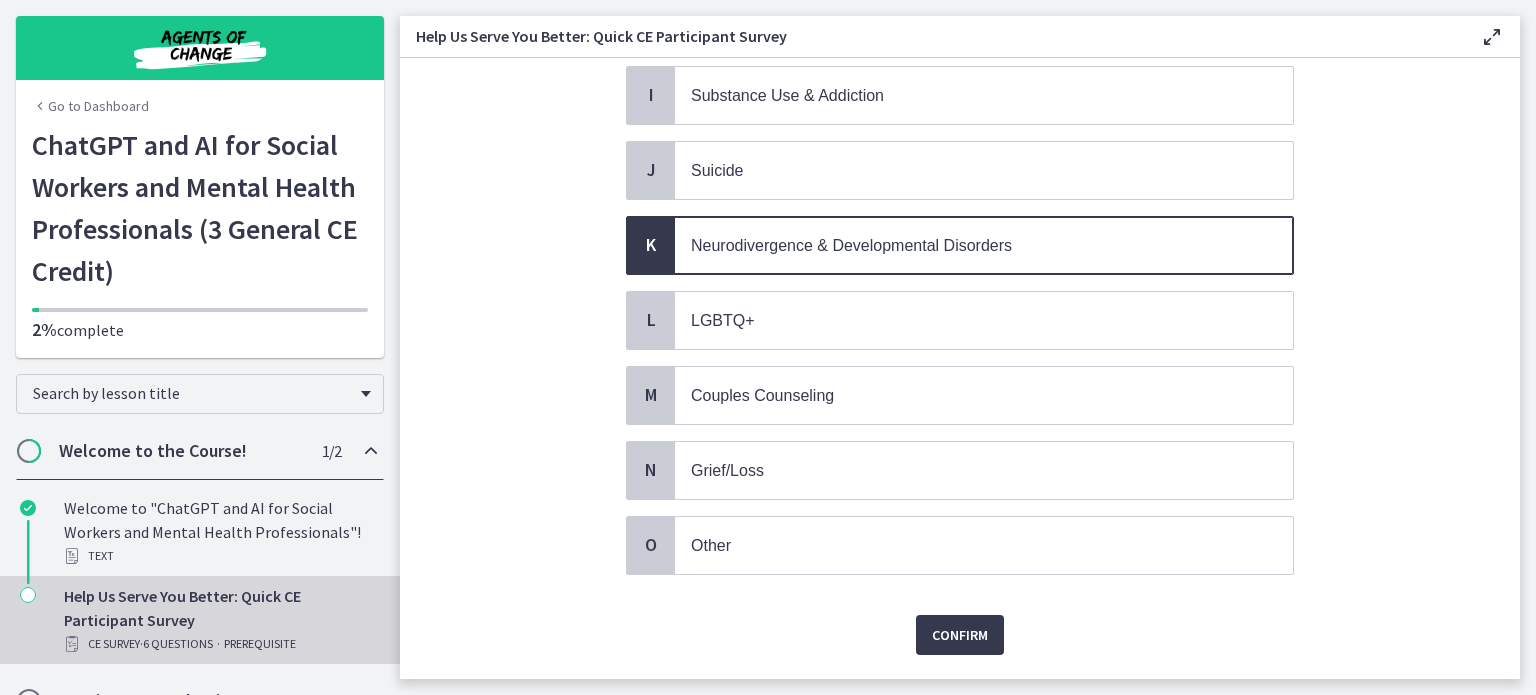 scroll, scrollTop: 814, scrollLeft: 0, axis: vertical 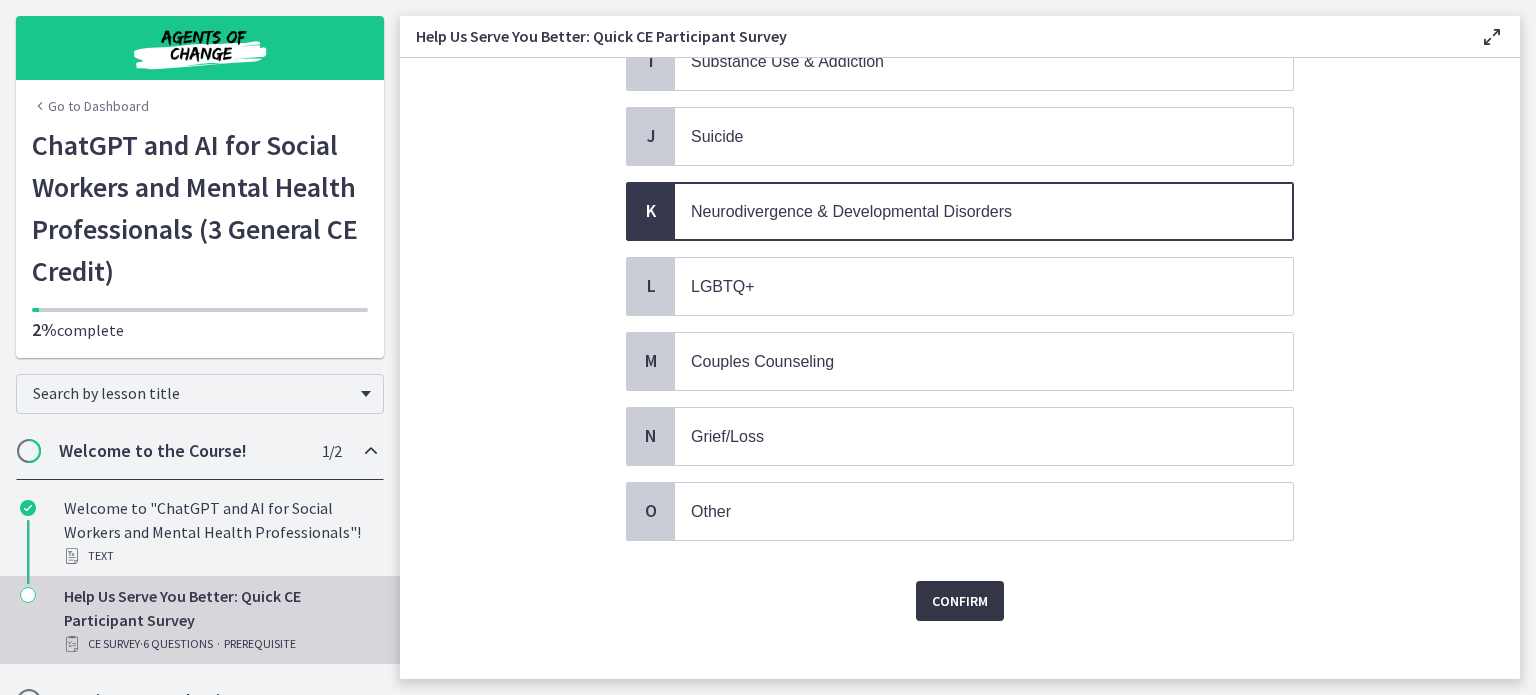 click on "Confirm" at bounding box center [960, 601] 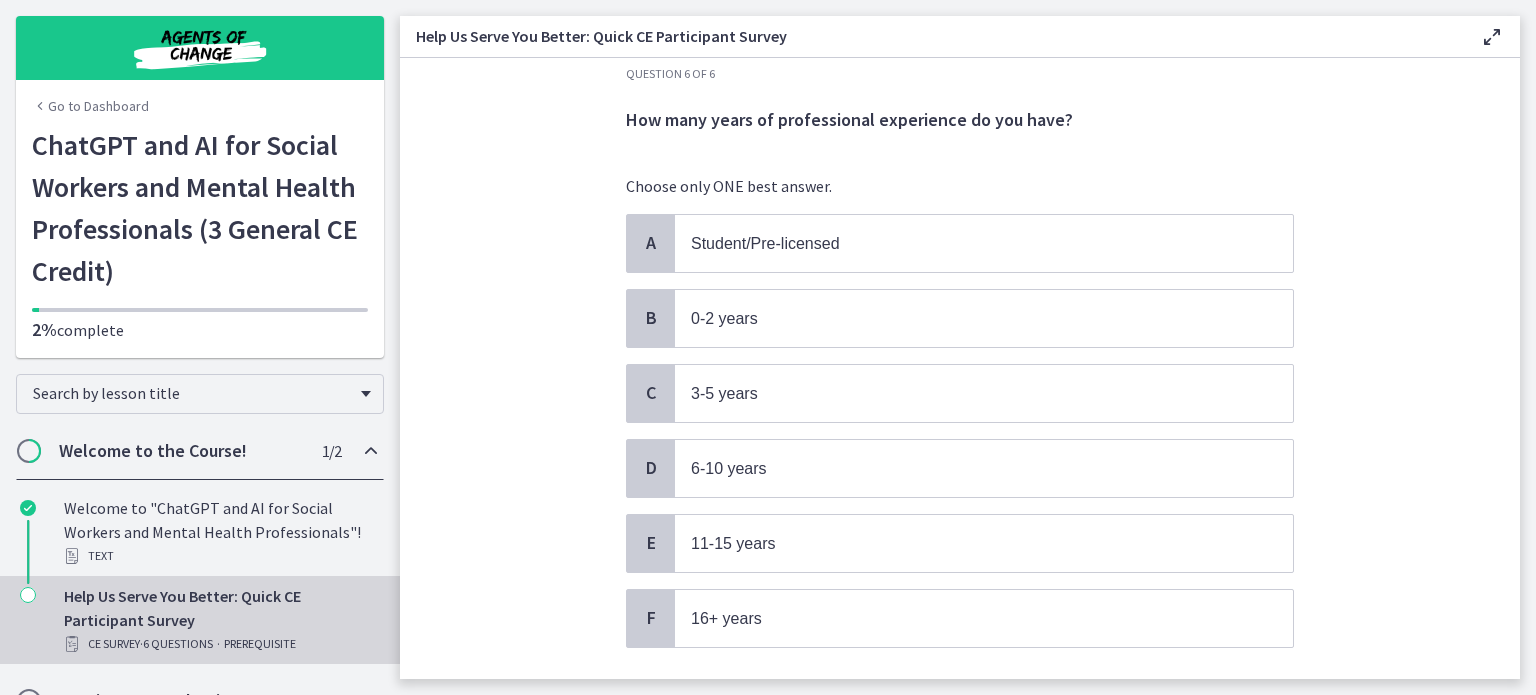 scroll, scrollTop: 27, scrollLeft: 0, axis: vertical 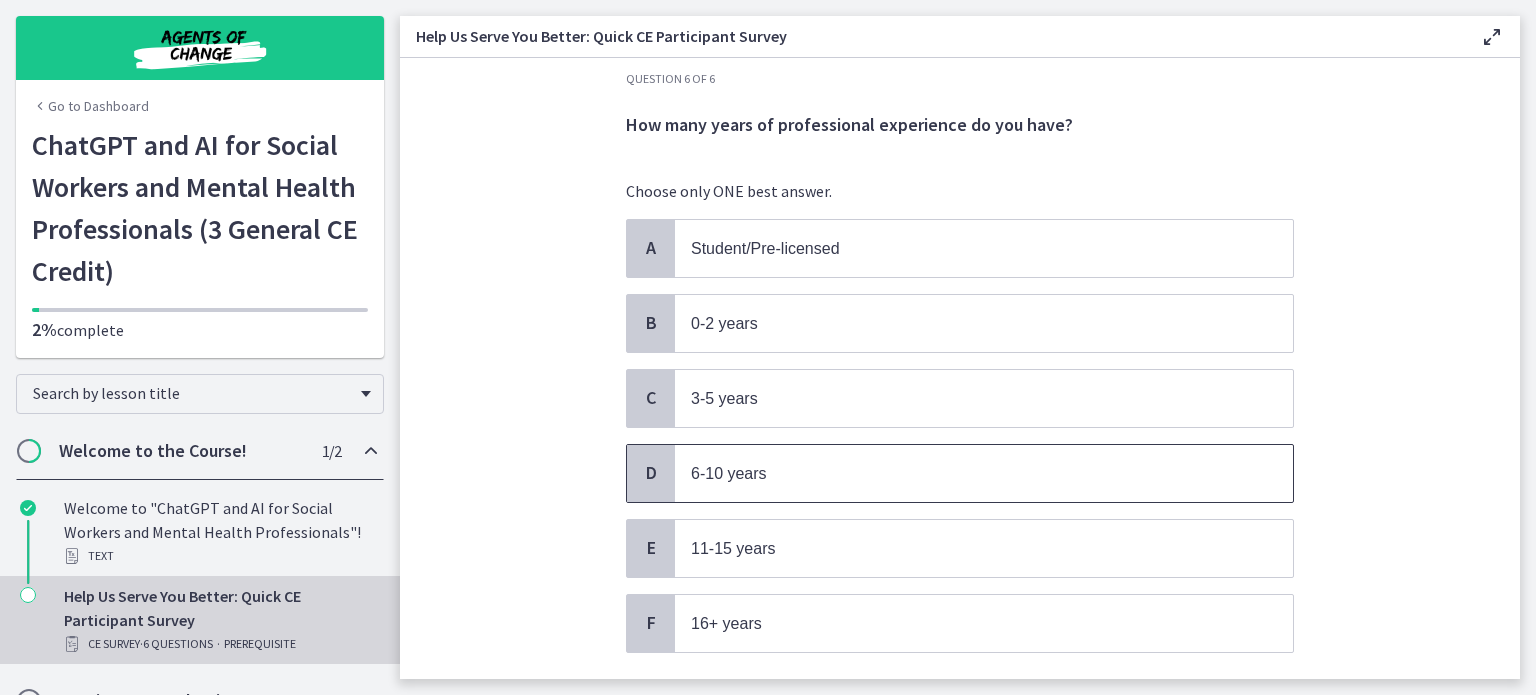 click on "6-10 years" at bounding box center (984, 473) 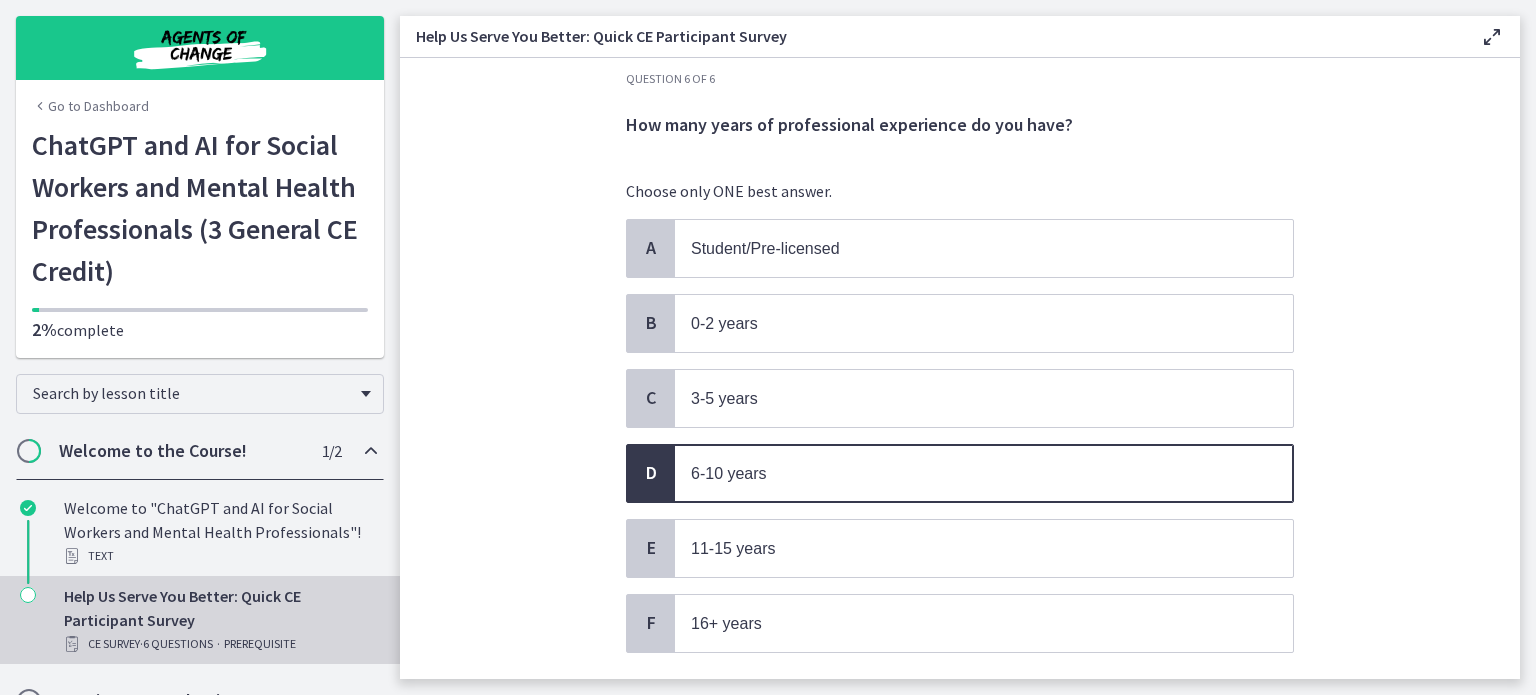 scroll, scrollTop: 152, scrollLeft: 0, axis: vertical 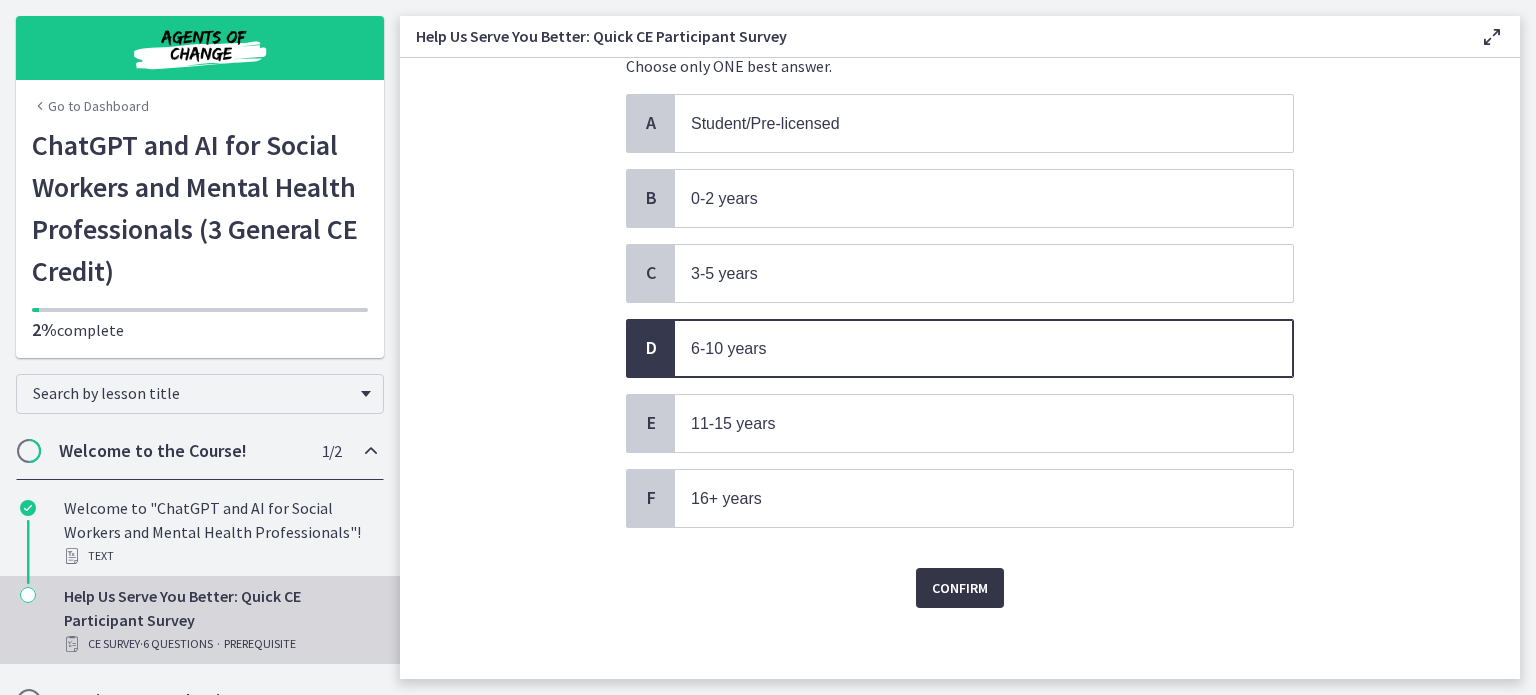 click on "Confirm" at bounding box center (960, 588) 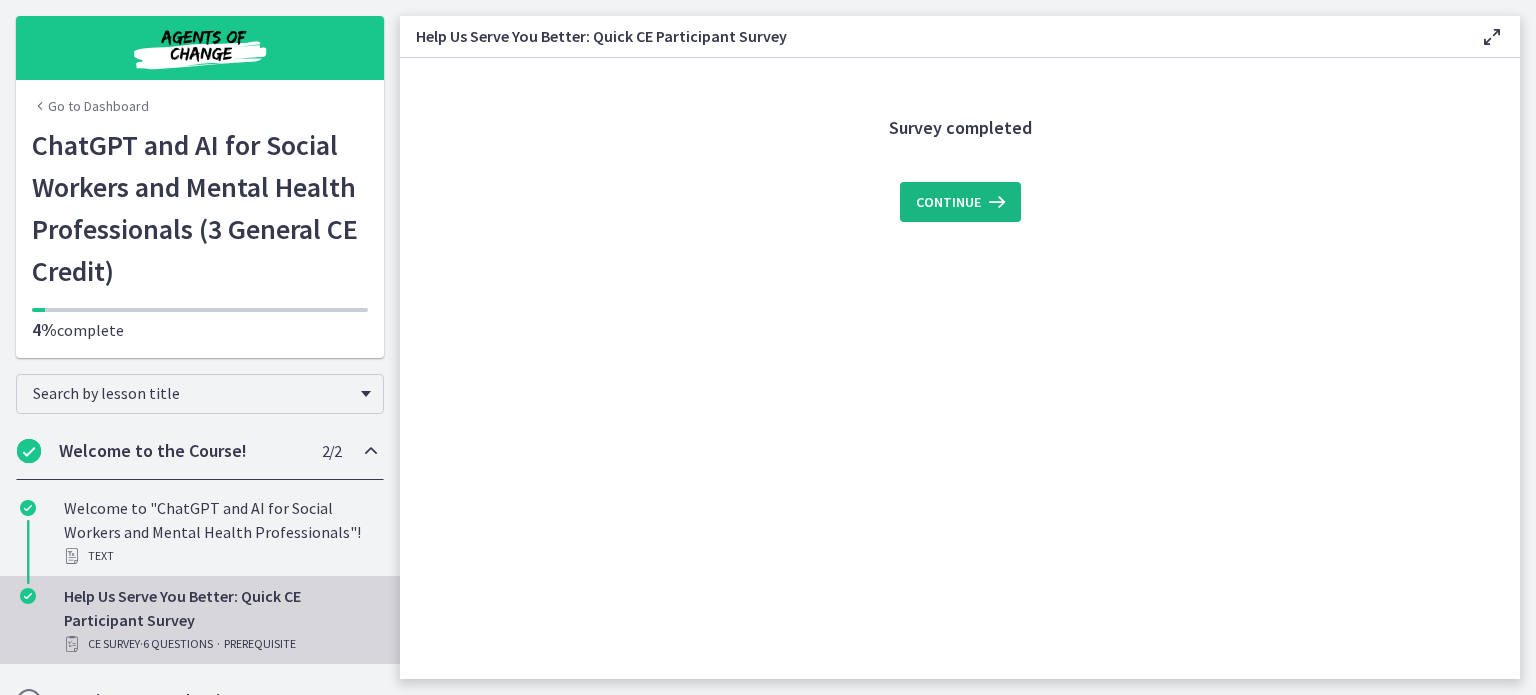scroll, scrollTop: 0, scrollLeft: 0, axis: both 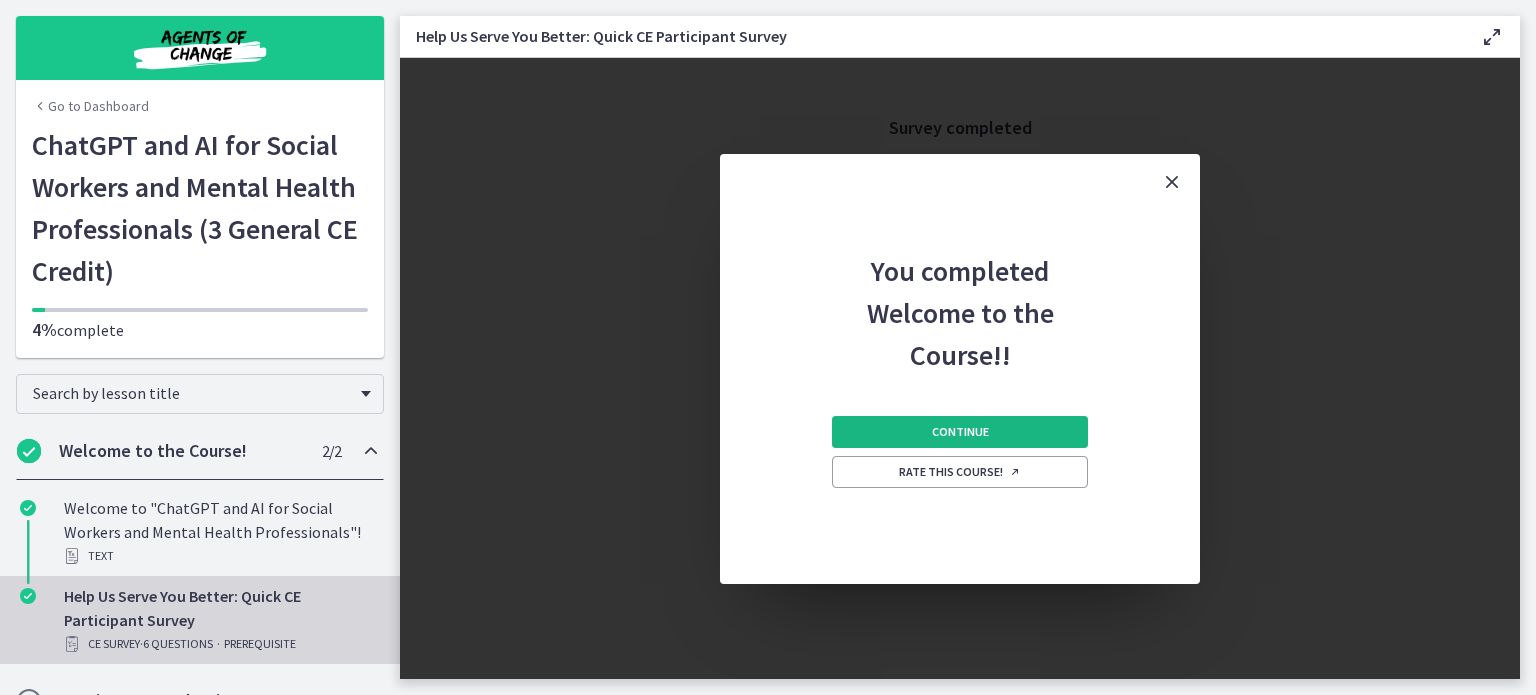 click on "Continue" at bounding box center (960, 432) 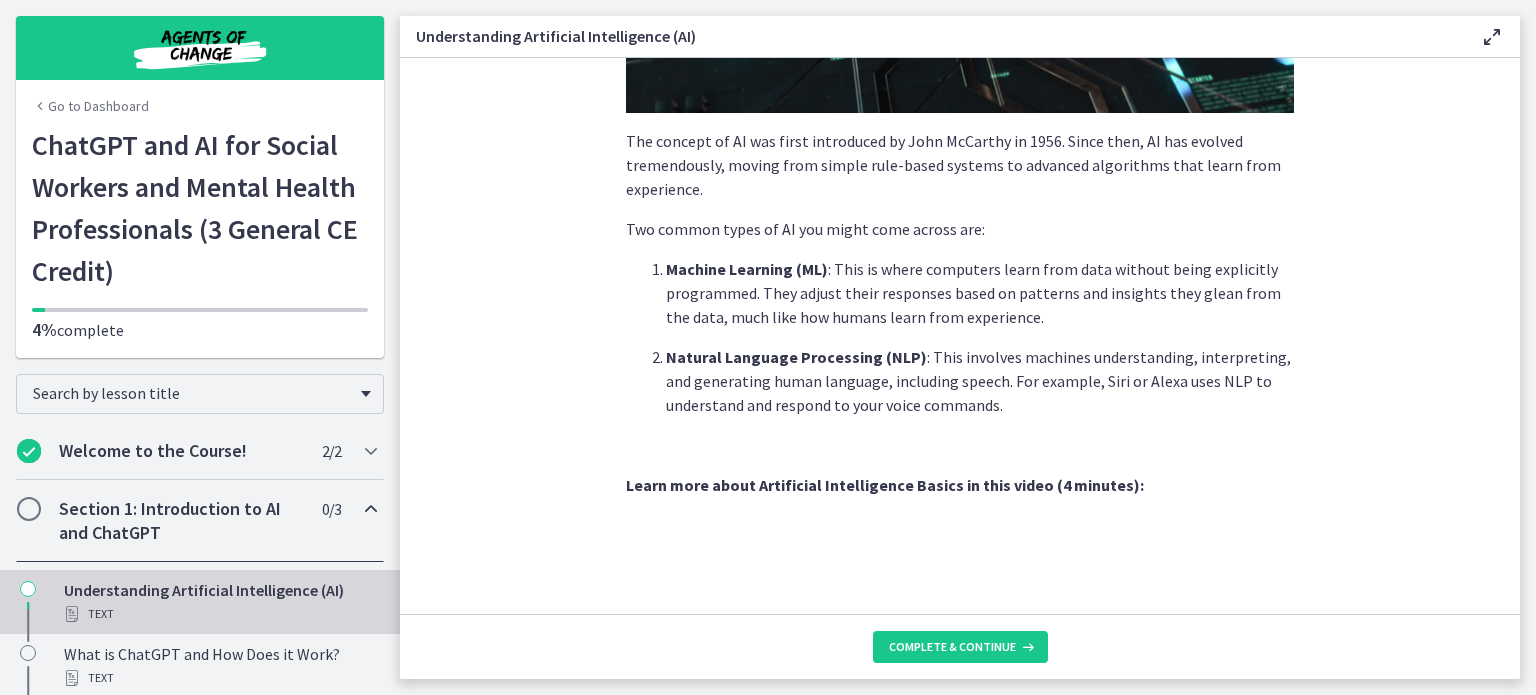 scroll, scrollTop: 81, scrollLeft: 0, axis: vertical 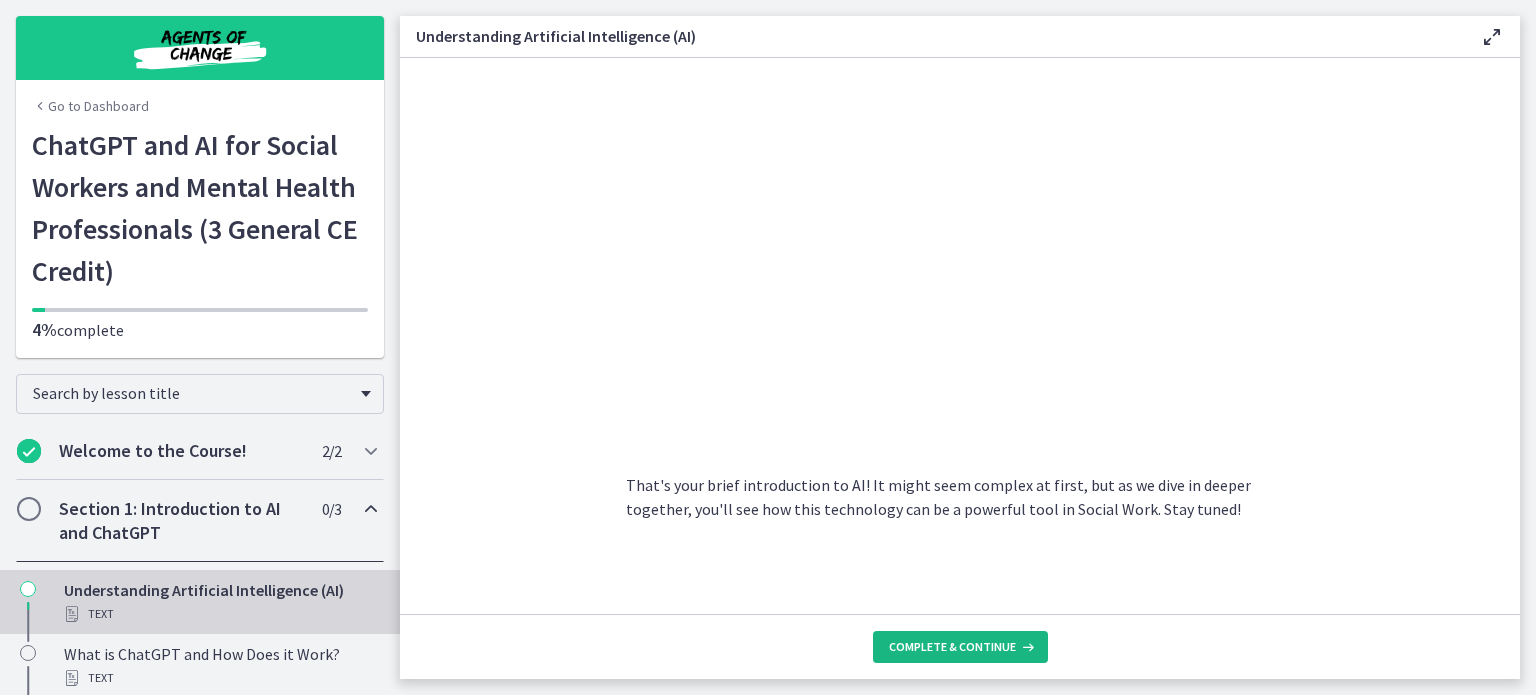 click on "Complete & continue" at bounding box center (960, 647) 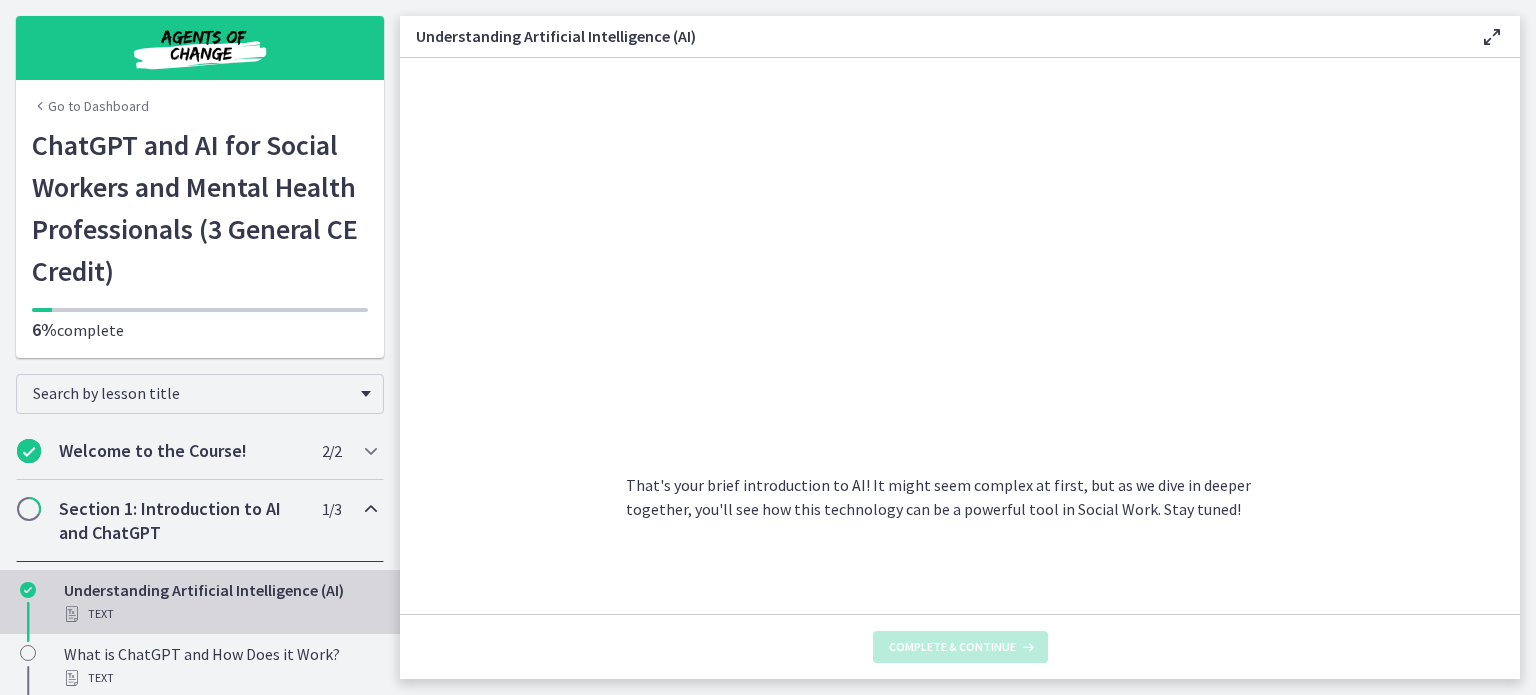 scroll, scrollTop: 0, scrollLeft: 0, axis: both 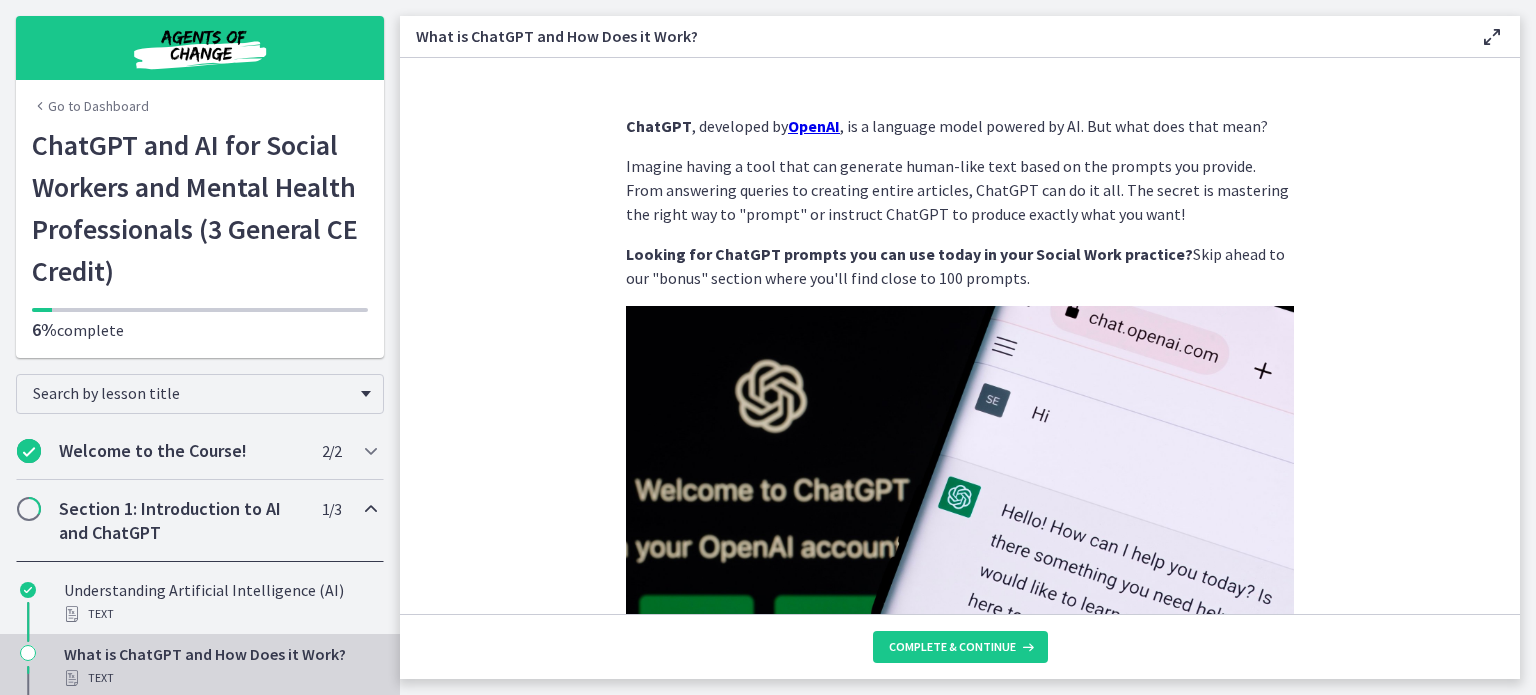 click on "ChatGPT , developed by  OpenAI , is a language model powered by AI. But what does that mean?
Imagine having a tool that can generate human-like text based on the prompts you provide. From answering queries to creating entire articles, ChatGPT can do it all. The secret is mastering the right way to "prompt" or instruct ChatGPT to produce exactly what you want!
Looking for ChatGPT prompts you can use today in your Social Work practice?  Skip ahead to our "bonus" section where you'll find close to 100 prompts.
The "GPT" in ChatGPT stands for "Generative Pretrained Transformer", which describes how it works if you speak data science :)
Let's break that down: It's "pretrained" on a vast range of internet text, learning patterns, and nuances of language. Then, it "generates" text based on that learning when you provide a prompt.
ChatGPT has evolved over several versions:
GPT-1
GPT-2
GPT-3
GPT-4
:" at bounding box center (960, 336) 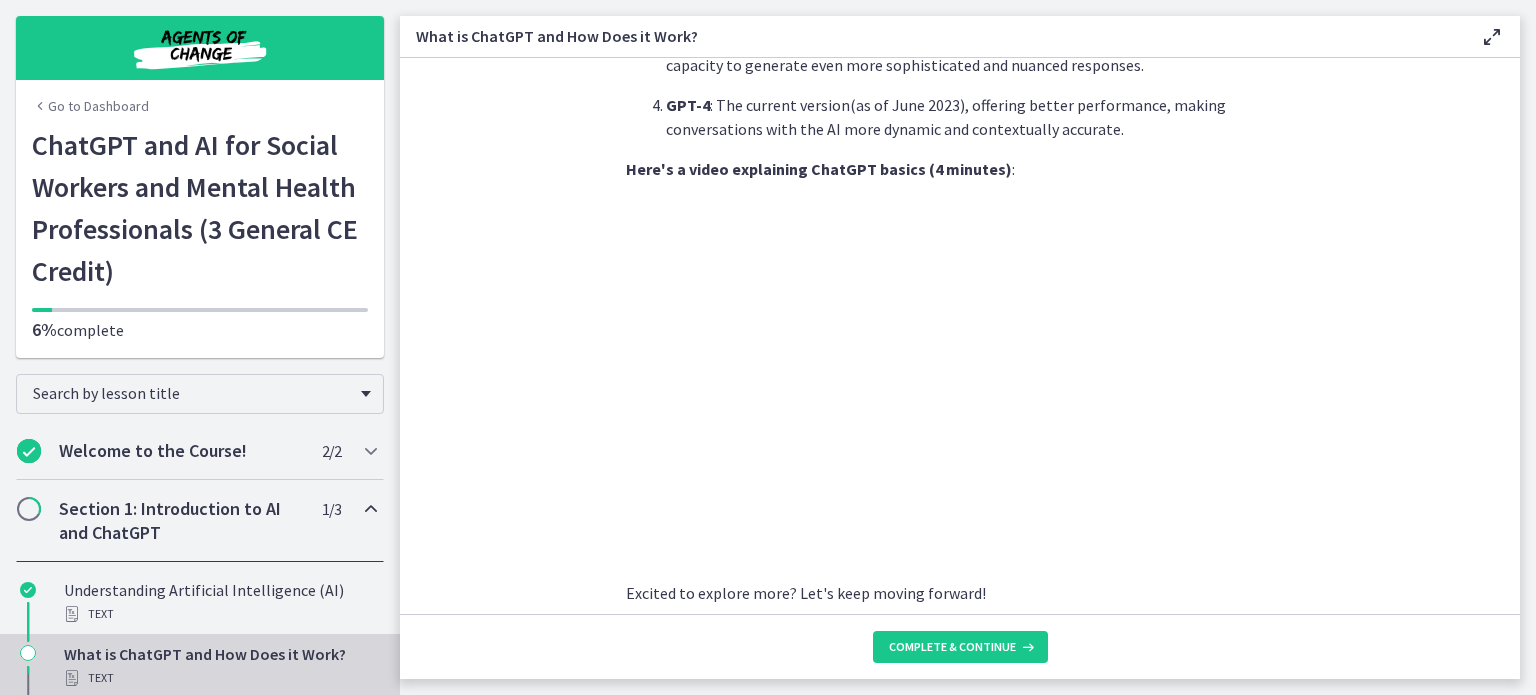 scroll, scrollTop: 1025, scrollLeft: 0, axis: vertical 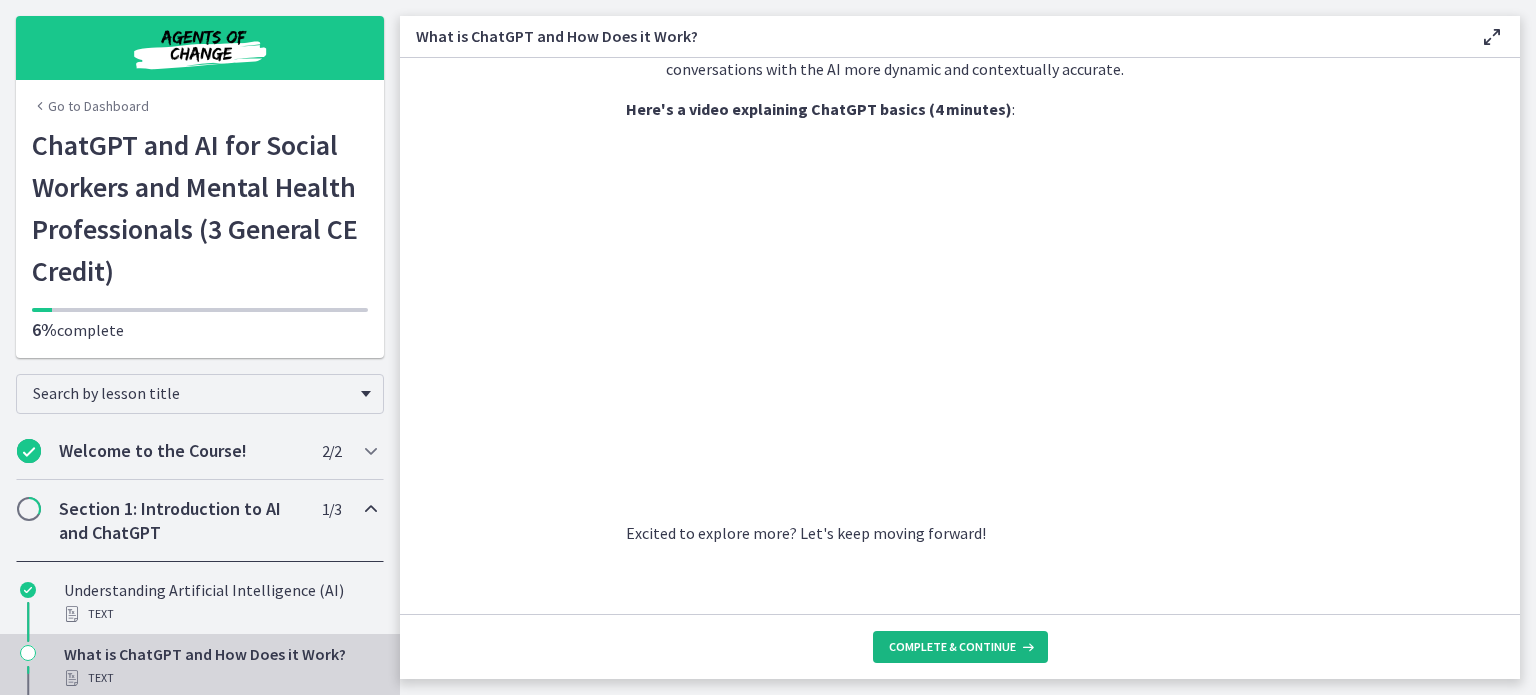 click on "Complete & continue" at bounding box center (960, 647) 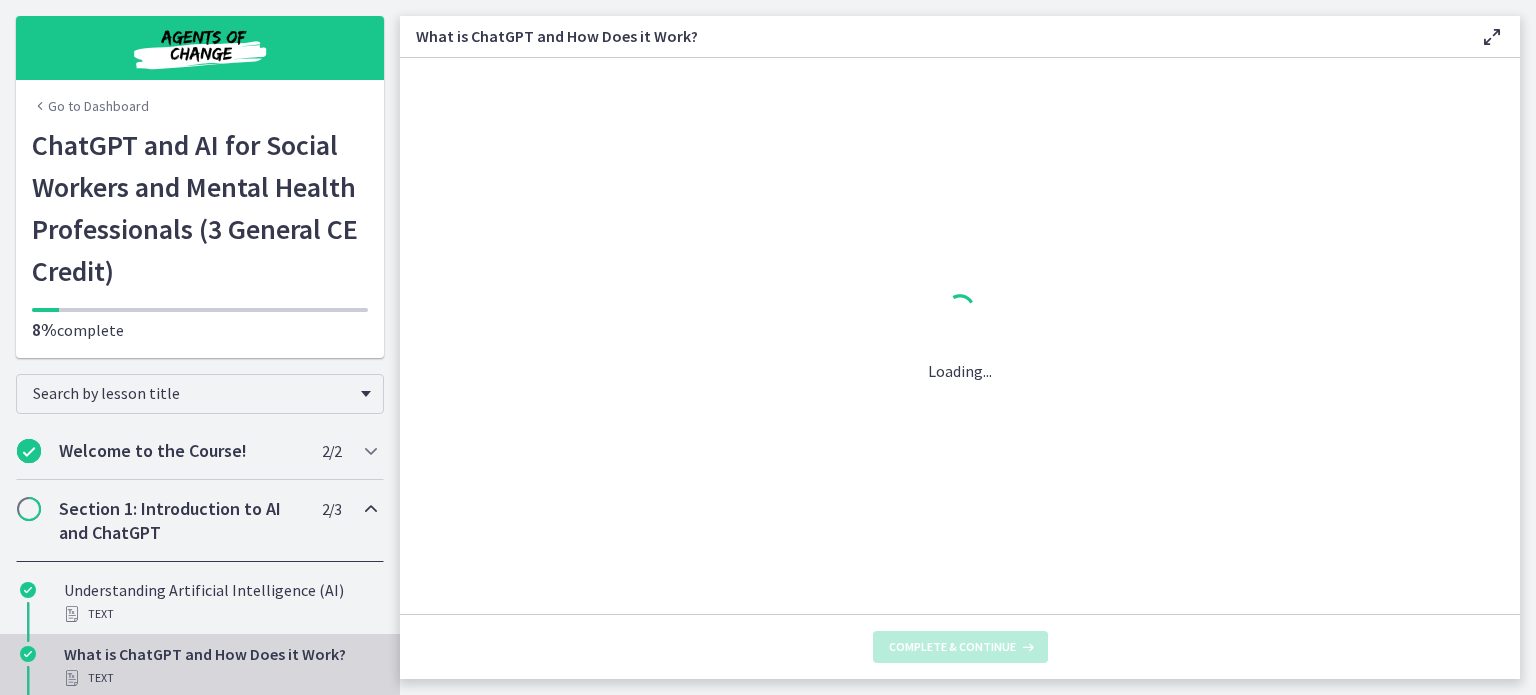 scroll, scrollTop: 0, scrollLeft: 0, axis: both 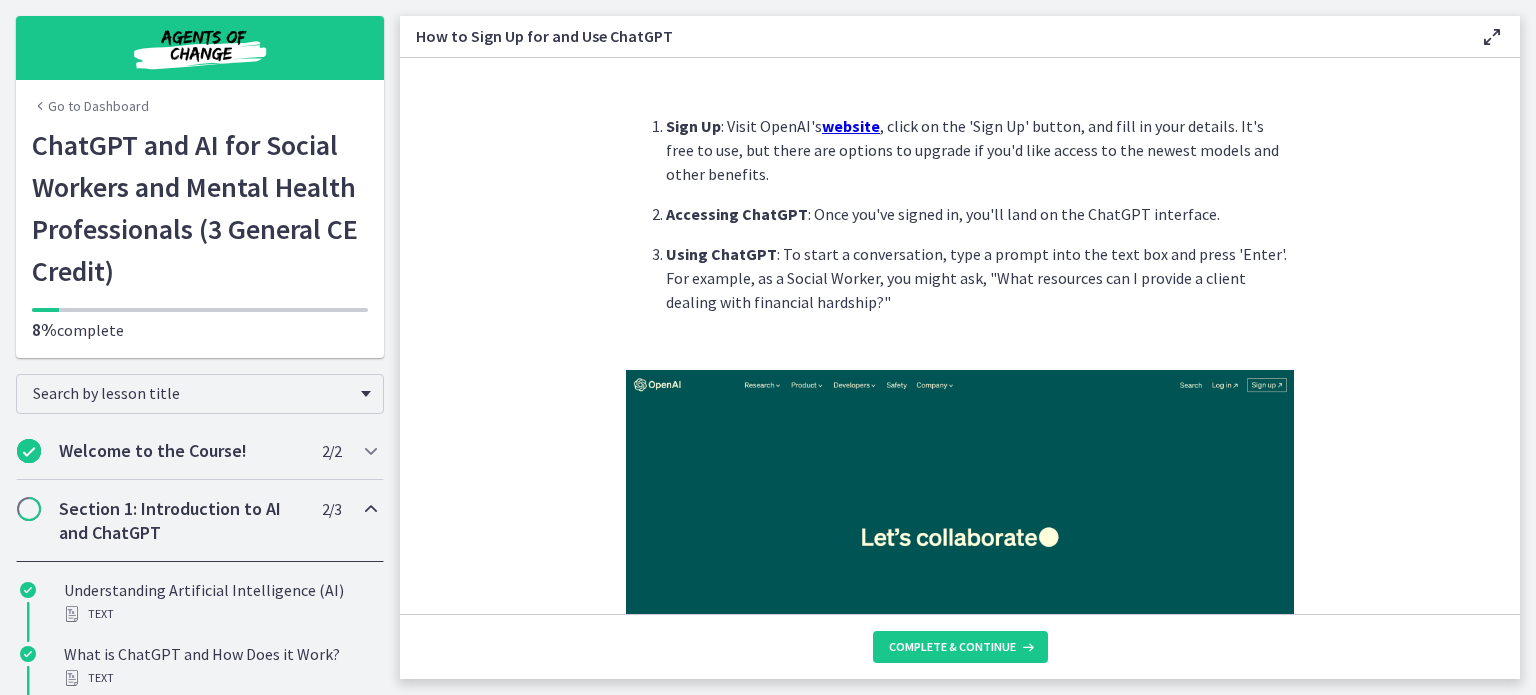 click on "website" at bounding box center [851, 126] 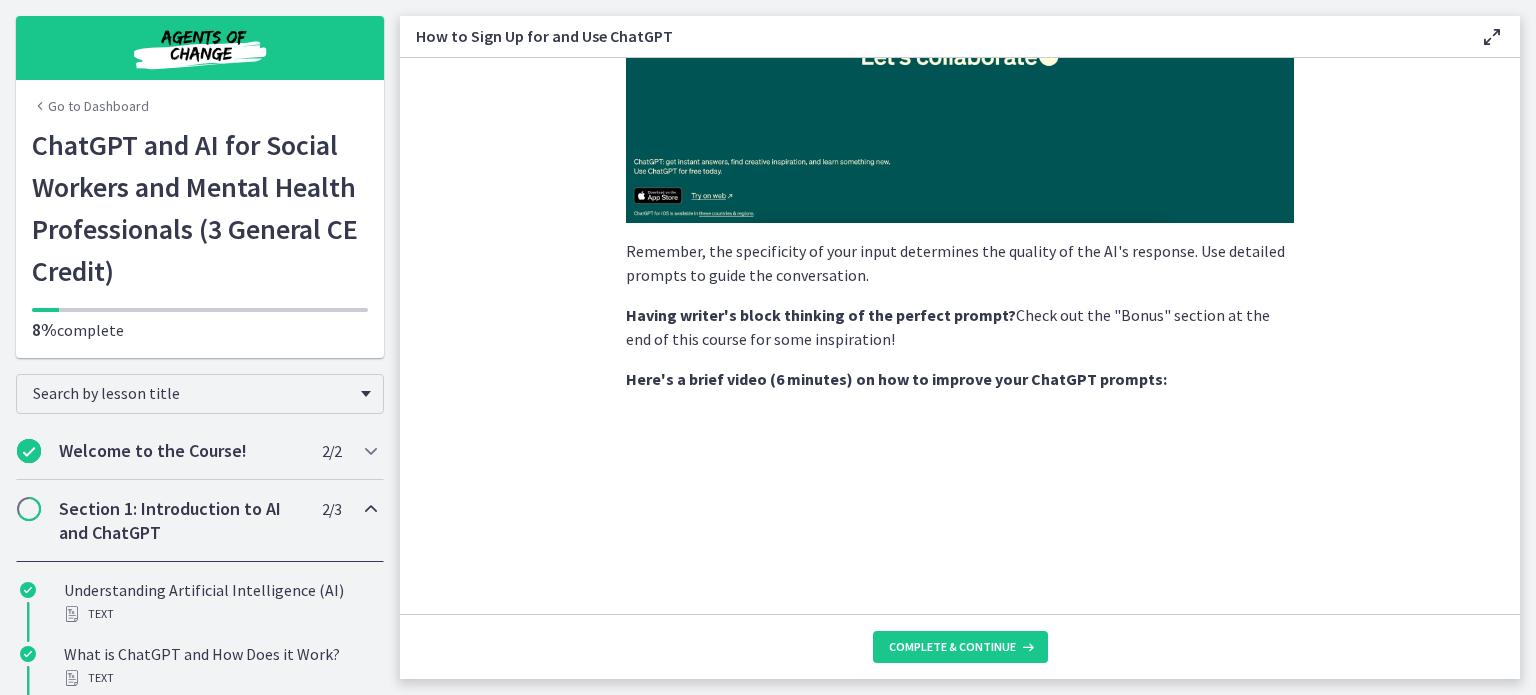 scroll, scrollTop: 484, scrollLeft: 0, axis: vertical 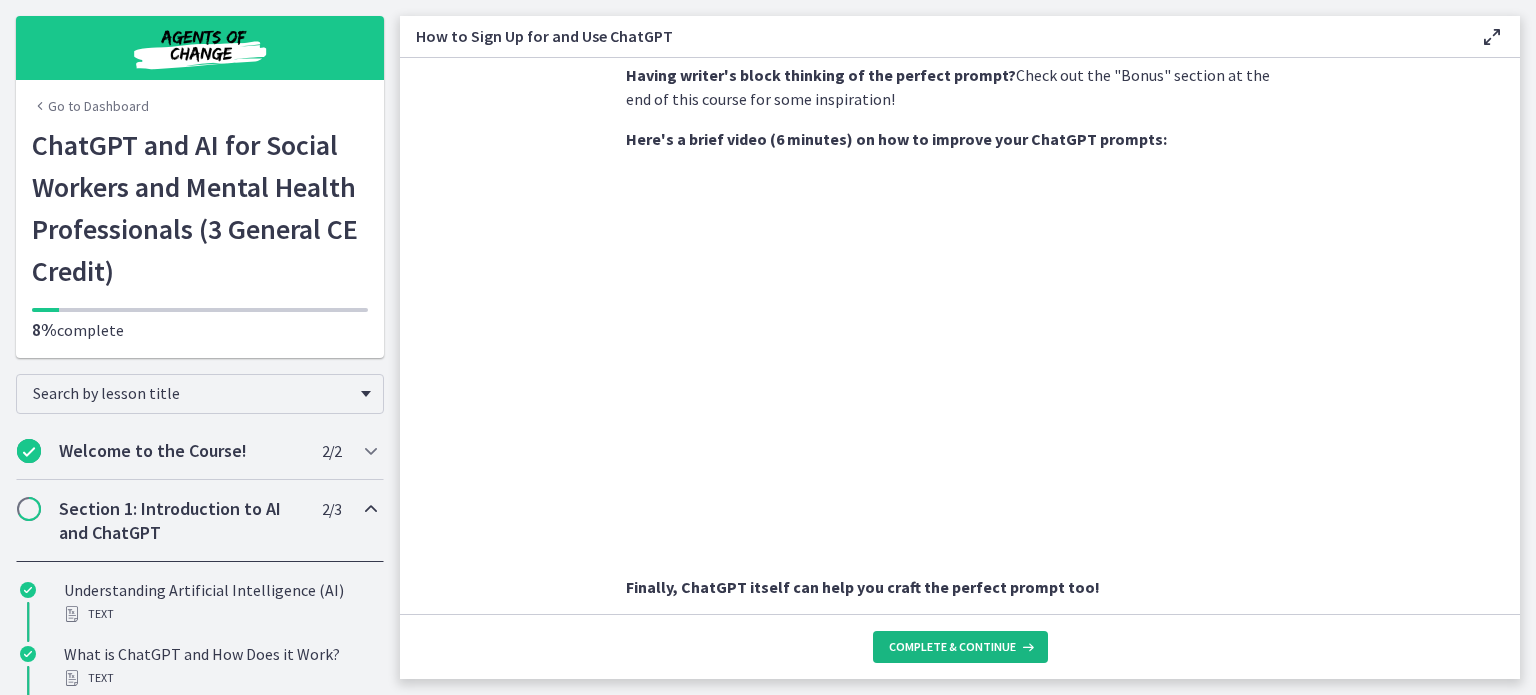 click on "Complete & continue" at bounding box center (952, 647) 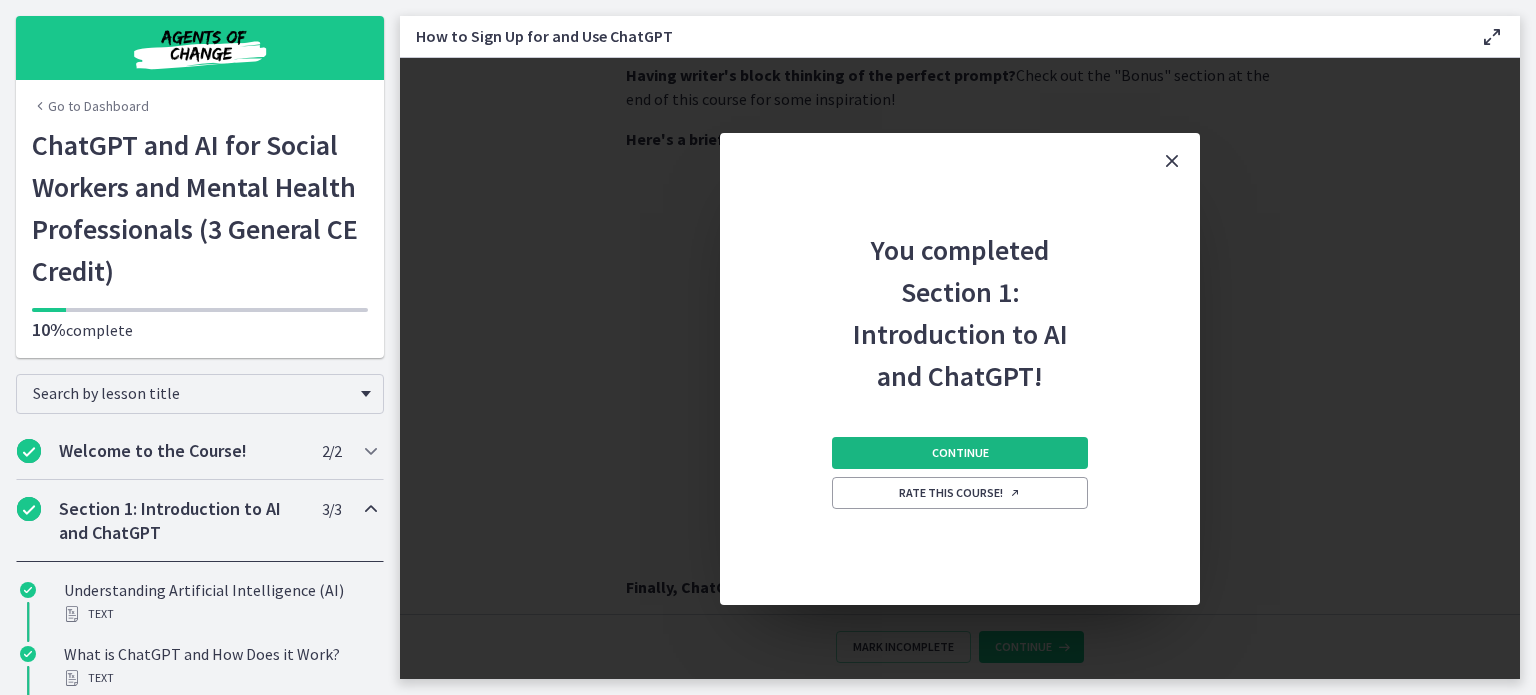 click on "Continue" at bounding box center (960, 453) 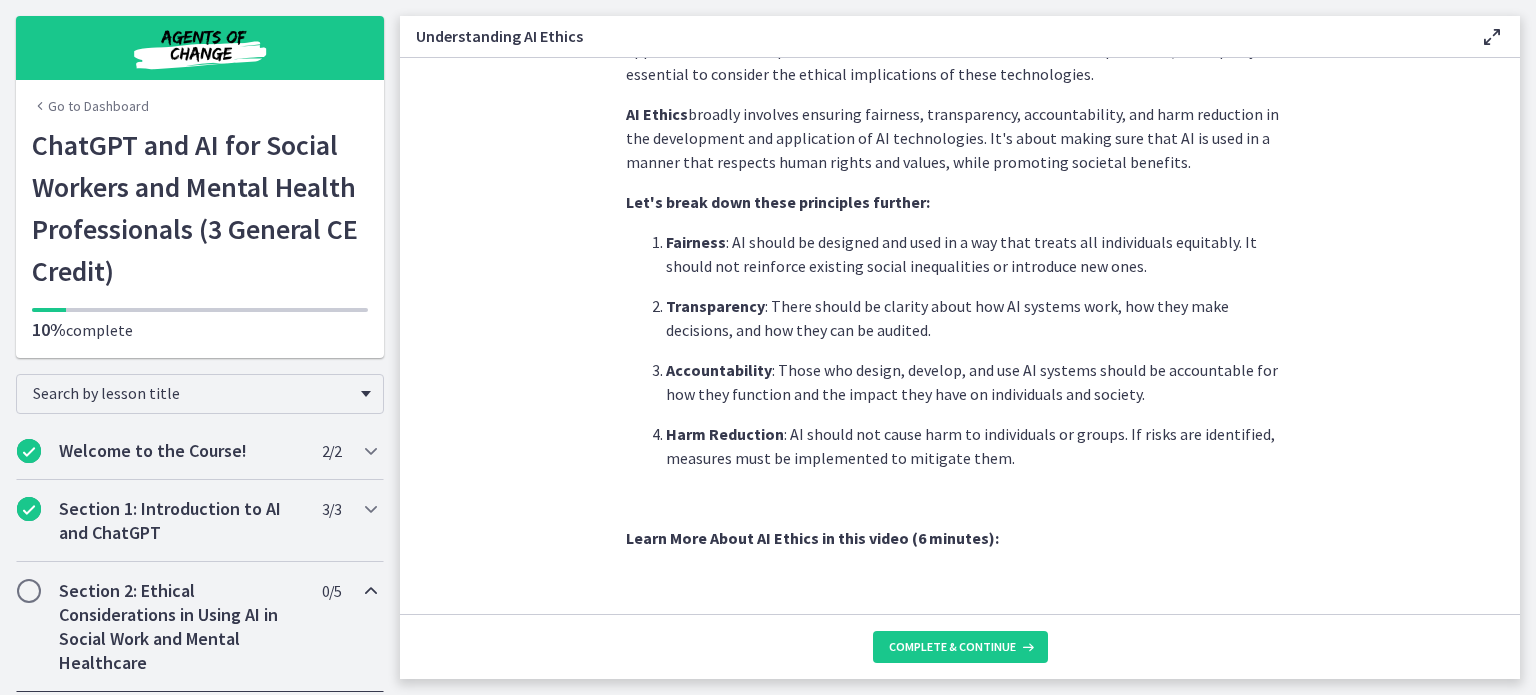 scroll, scrollTop: 495, scrollLeft: 0, axis: vertical 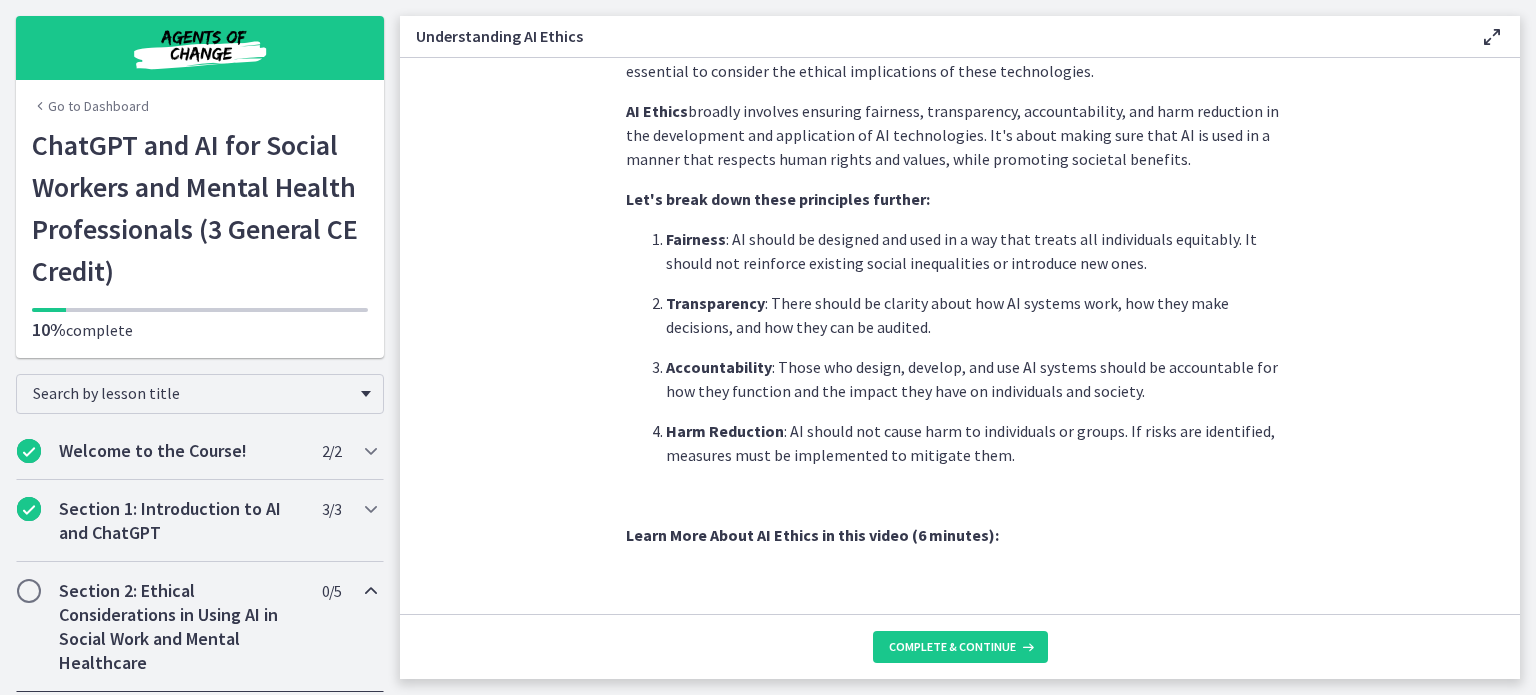 click on "Artificial Intelligence has transformed various industries, including Social Work. While its applications have the potential to enhance our work and streamline operations, it is equally essential to consider the ethical implications of these technologies.
AI Ethics  broadly involves ensuring fairness, transparency, accountability, and harm reduction in the development and application of AI technologies. It's about making sure that AI is used in a manner that respects human rights and values, while promoting societal benefits.
Let's break down these principles further:
Fairness : AI should be designed and used in a way that treats all individuals equitably. It should not reinforce existing social inequalities or introduce new ones.
Transparency : There should be clarity about how AI systems work, how they make decisions, and how they can be audited.
Accountability
Harm Reduction" at bounding box center [960, 336] 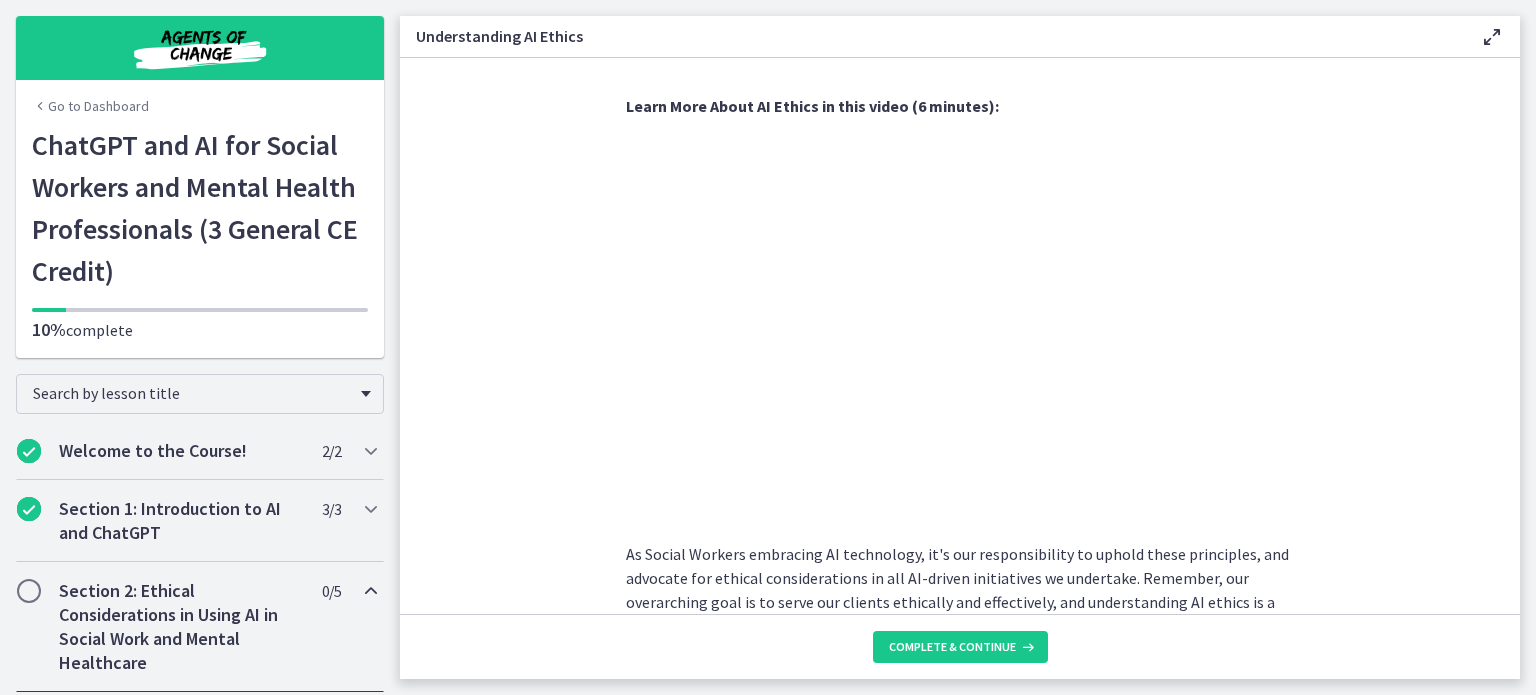 scroll, scrollTop: 934, scrollLeft: 0, axis: vertical 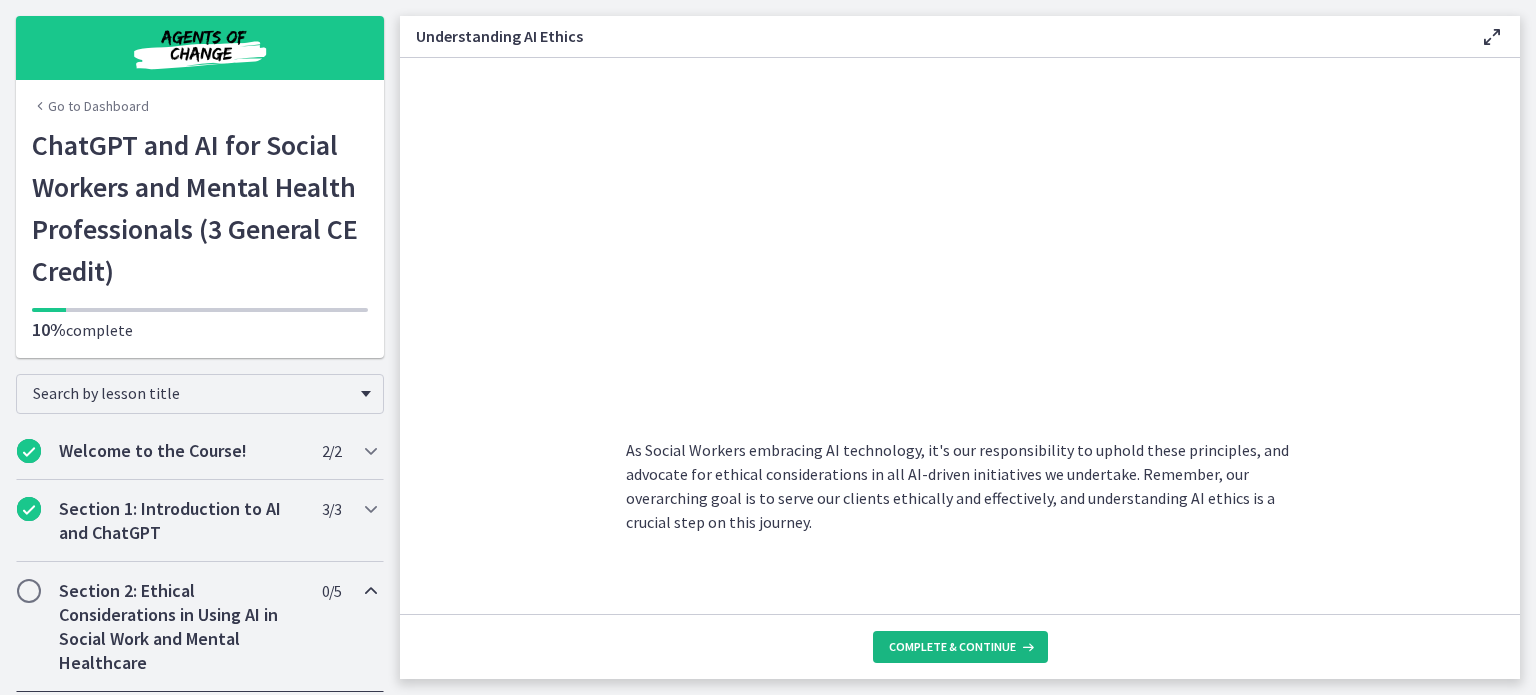 click on "Complete & continue" at bounding box center (960, 647) 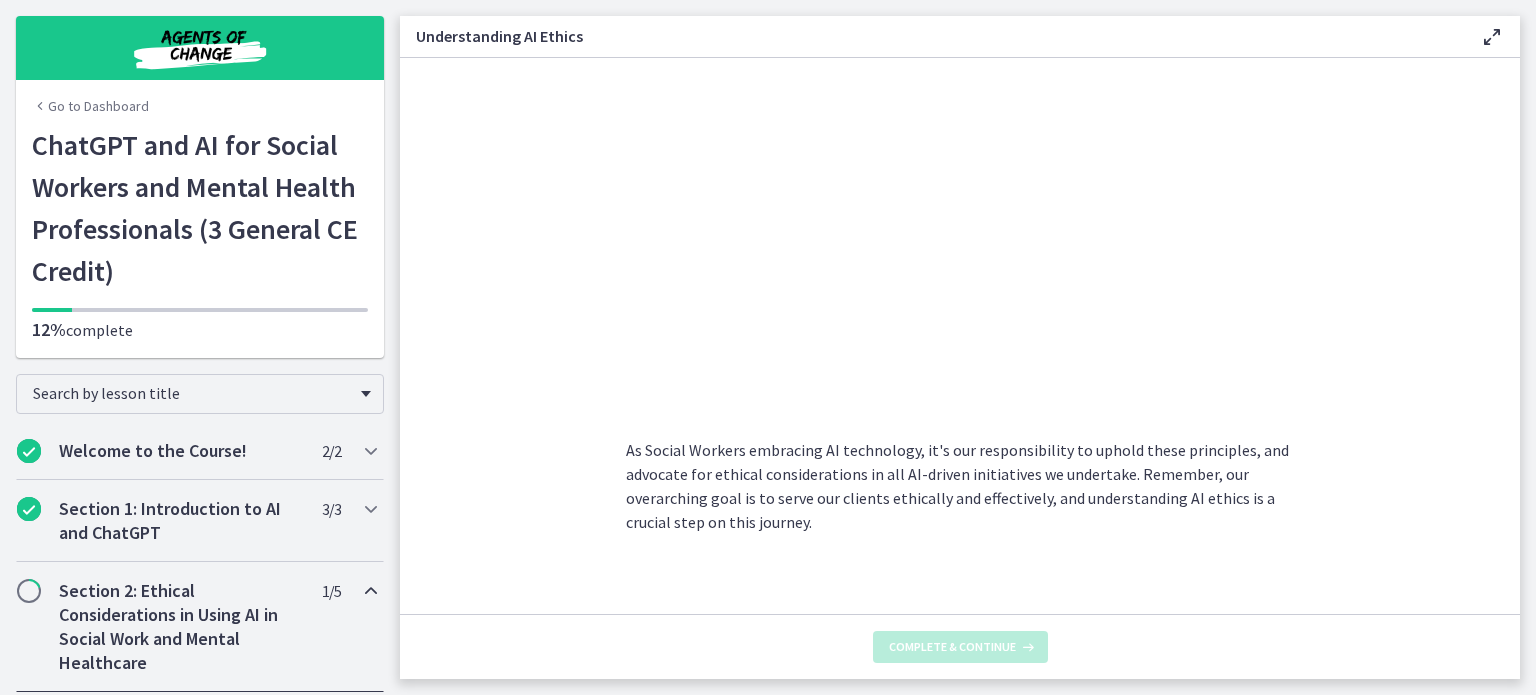 scroll, scrollTop: 0, scrollLeft: 0, axis: both 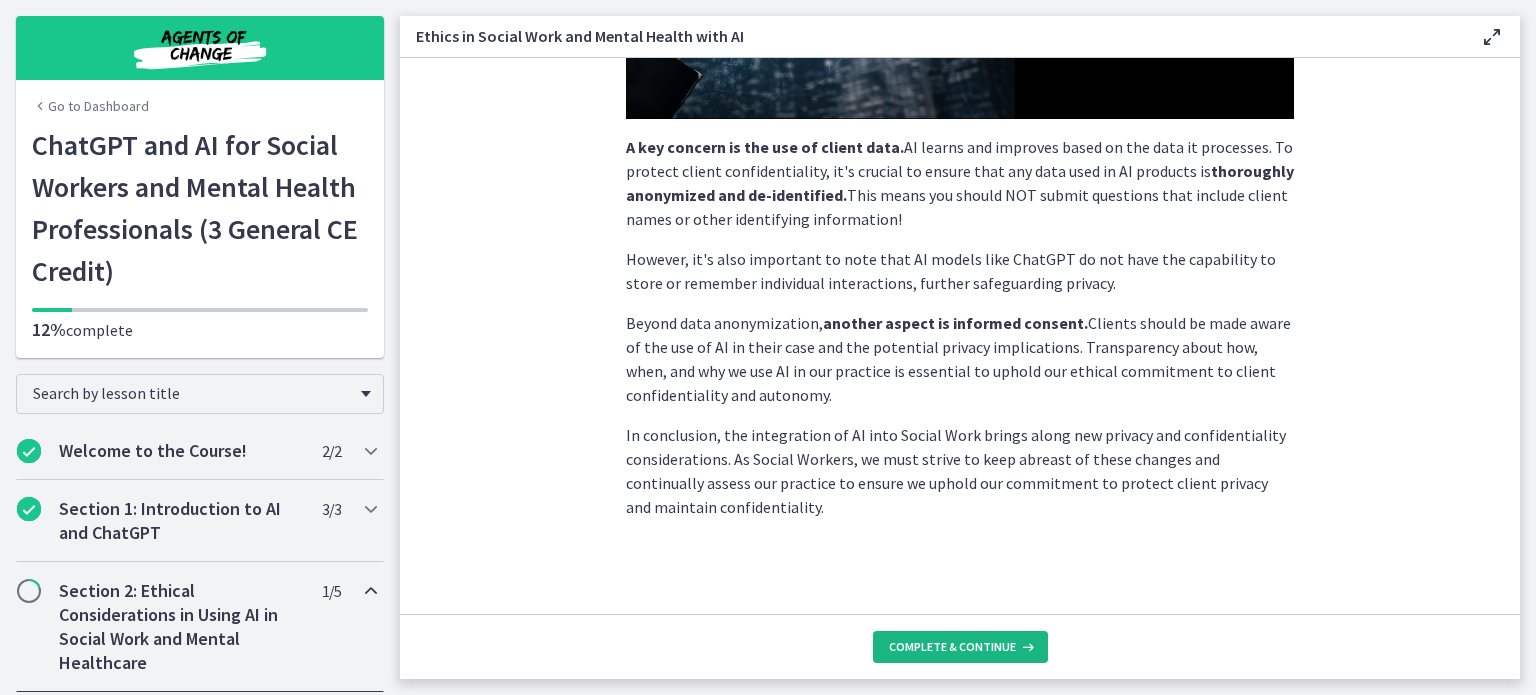 click on "Complete & continue" at bounding box center (960, 647) 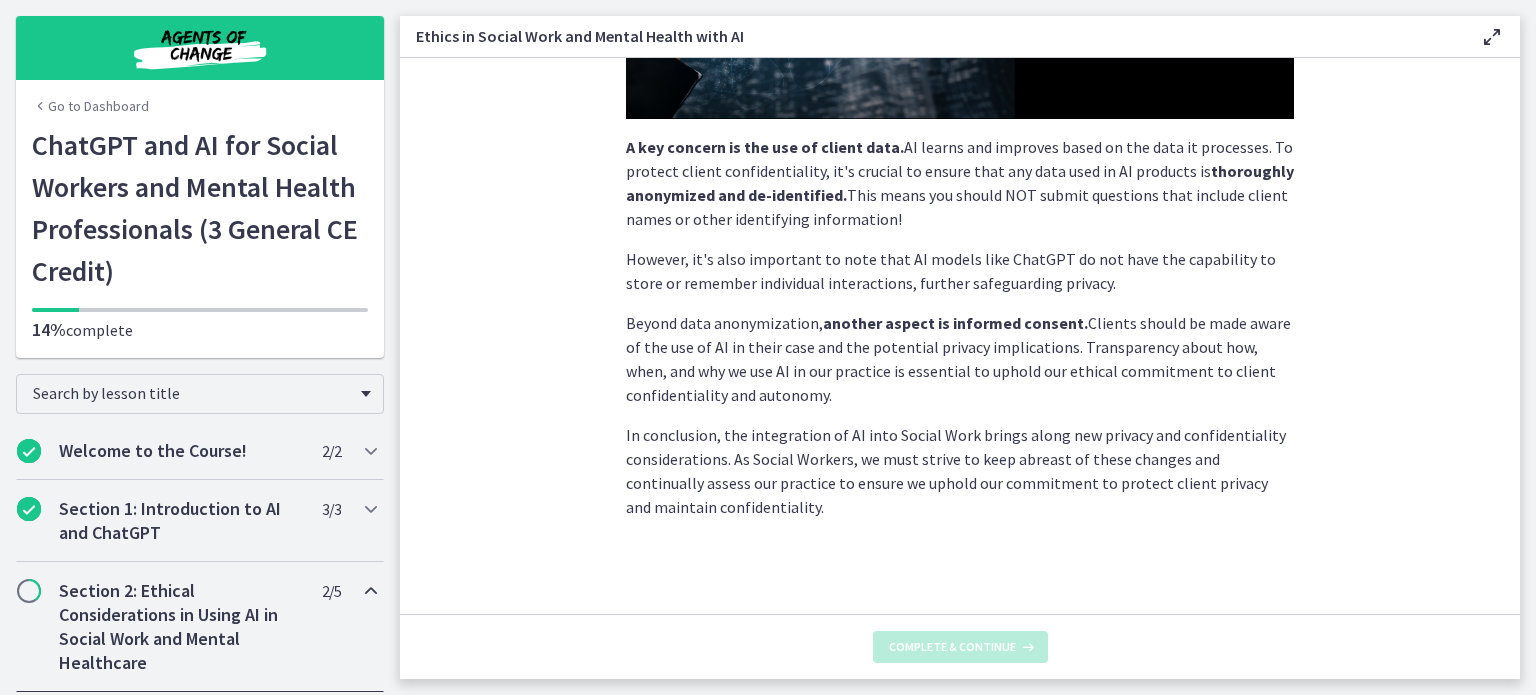 scroll, scrollTop: 0, scrollLeft: 0, axis: both 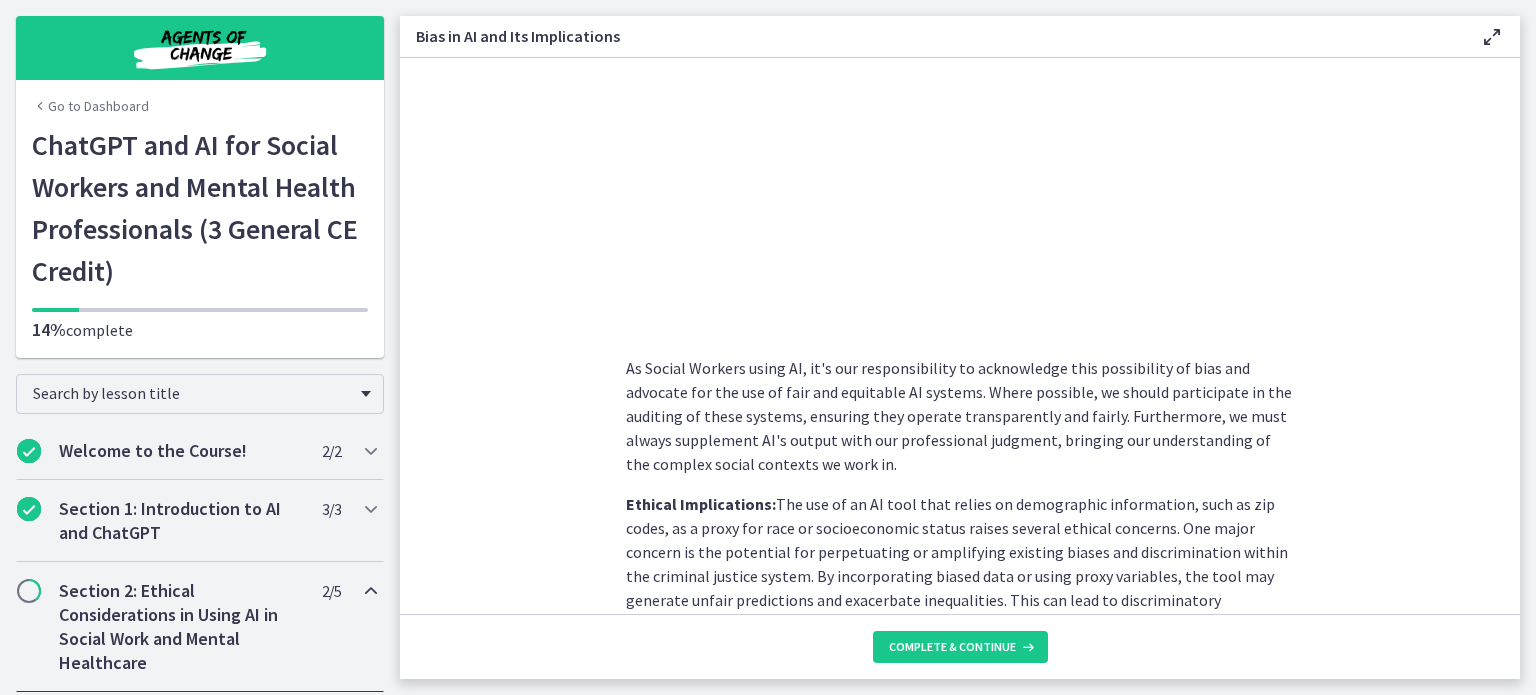 click on "AI systems like ChatGPT learn from vast amounts of data. If this data contains inherent societal or cultural biases, AI can inadvertently learn, replicate, and even amplify these biases.  This is a significant concern when using AI in Social Work, a field committed to promoting fairness and equality.
Bias in AI could lead to skewed outputs, leading to inaccurate or discriminatory practices. For instance, an AI tool used for risk assessment in child welfare  might unintentionally flag certain demographic groups as higher risk  due to underlying bias in the data it was trained on.
It's essential to critically assess AI tools for potential bias:
Are they learning from balanced, fair, and representative datasets?
Does the AI's output reflect unintended discrimination or prejudice?
Learn More About Algorithmic Bias in AI in this TED Talk (8 minutes):
Ethical Implications:
Impact on Clients and Service Delivery:" at bounding box center (960, 336) 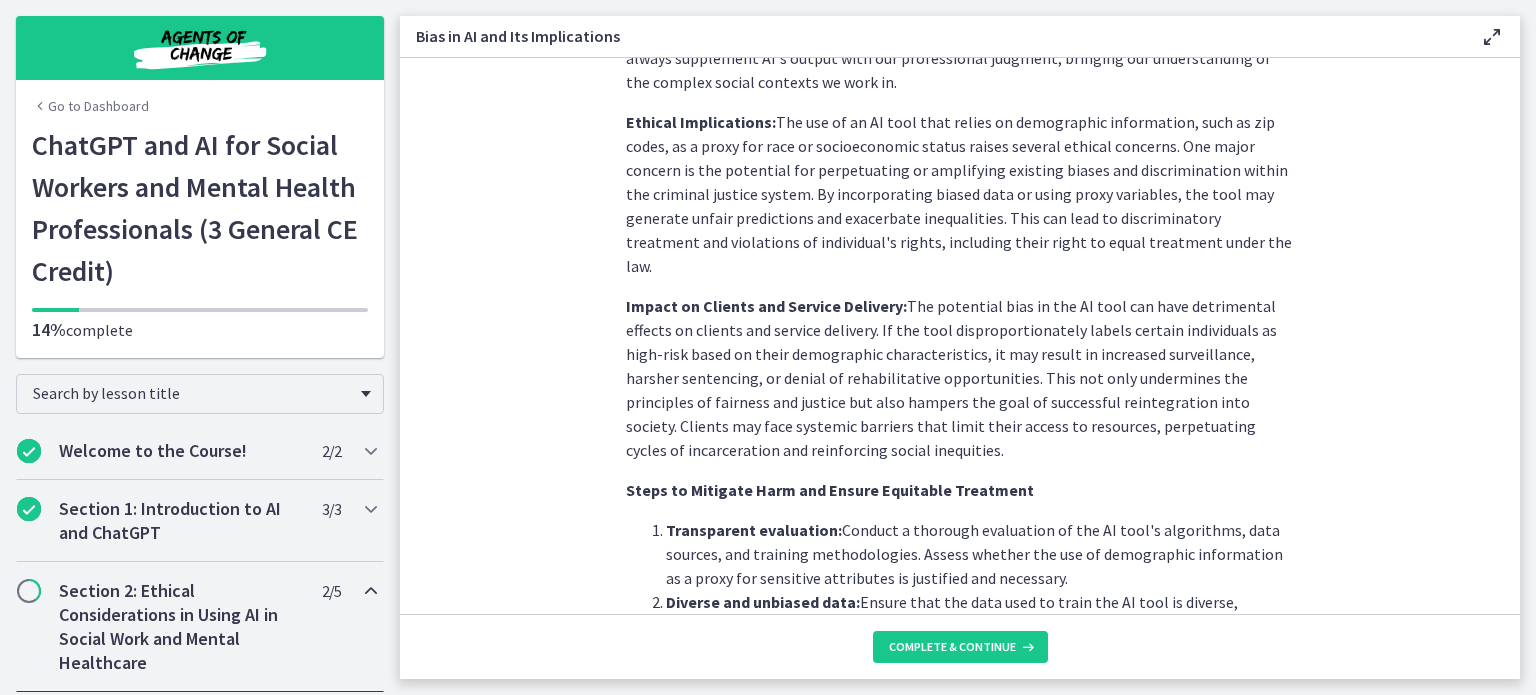 scroll, scrollTop: 1288, scrollLeft: 0, axis: vertical 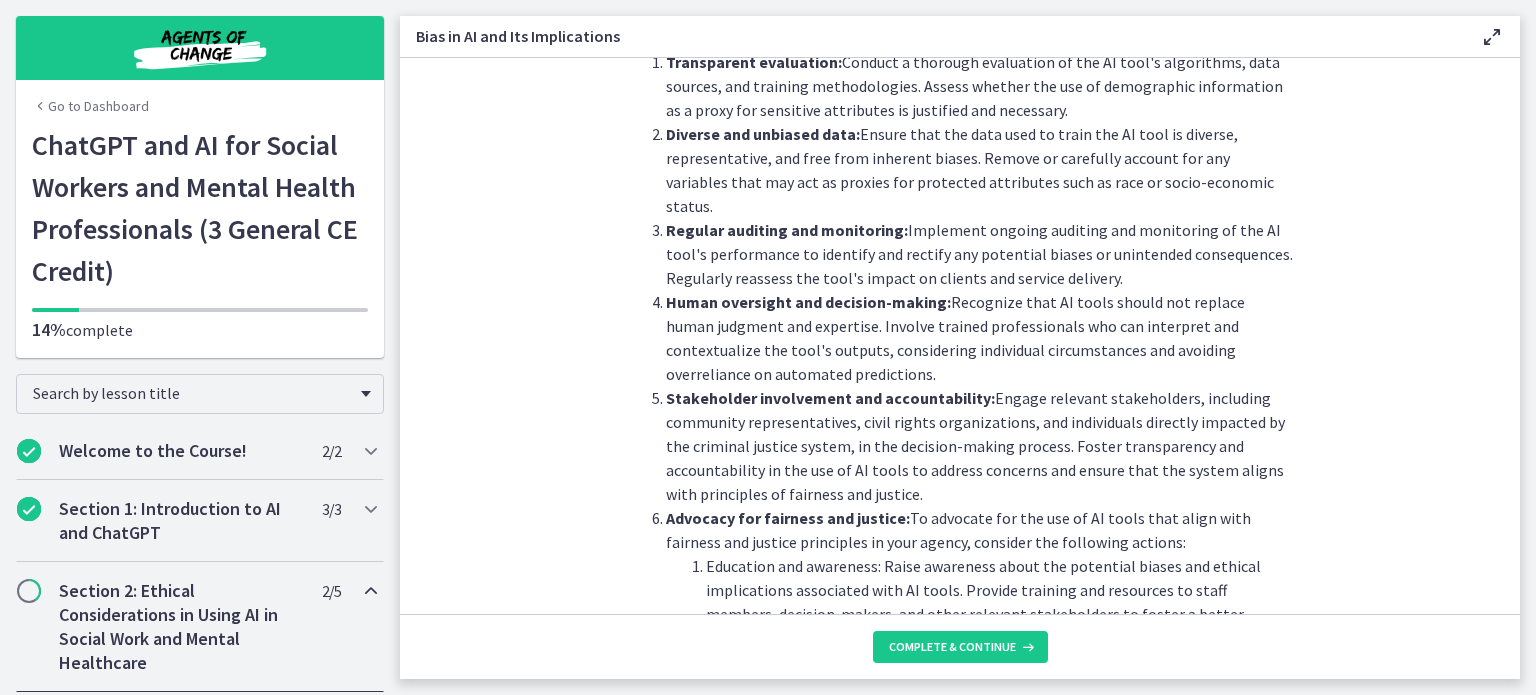 click on "AI systems like ChatGPT learn from vast amounts of data. If this data contains inherent societal or cultural biases, AI can inadvertently learn, replicate, and even amplify these biases.  This is a significant concern when using AI in Social Work, a field committed to promoting fairness and equality.
Bias in AI could lead to skewed outputs, leading to inaccurate or discriminatory practices. For instance, an AI tool used for risk assessment in child welfare  might unintentionally flag certain demographic groups as higher risk  due to underlying bias in the data it was trained on.
It's essential to critically assess AI tools for potential bias:
Are they learning from balanced, fair, and representative datasets?
Does the AI's output reflect unintended discrimination or prejudice?
Learn More About Algorithmic Bias in AI in this TED Talk (8 minutes):
Ethical Implications:
Impact on Clients and Service Delivery:" at bounding box center [960, 336] 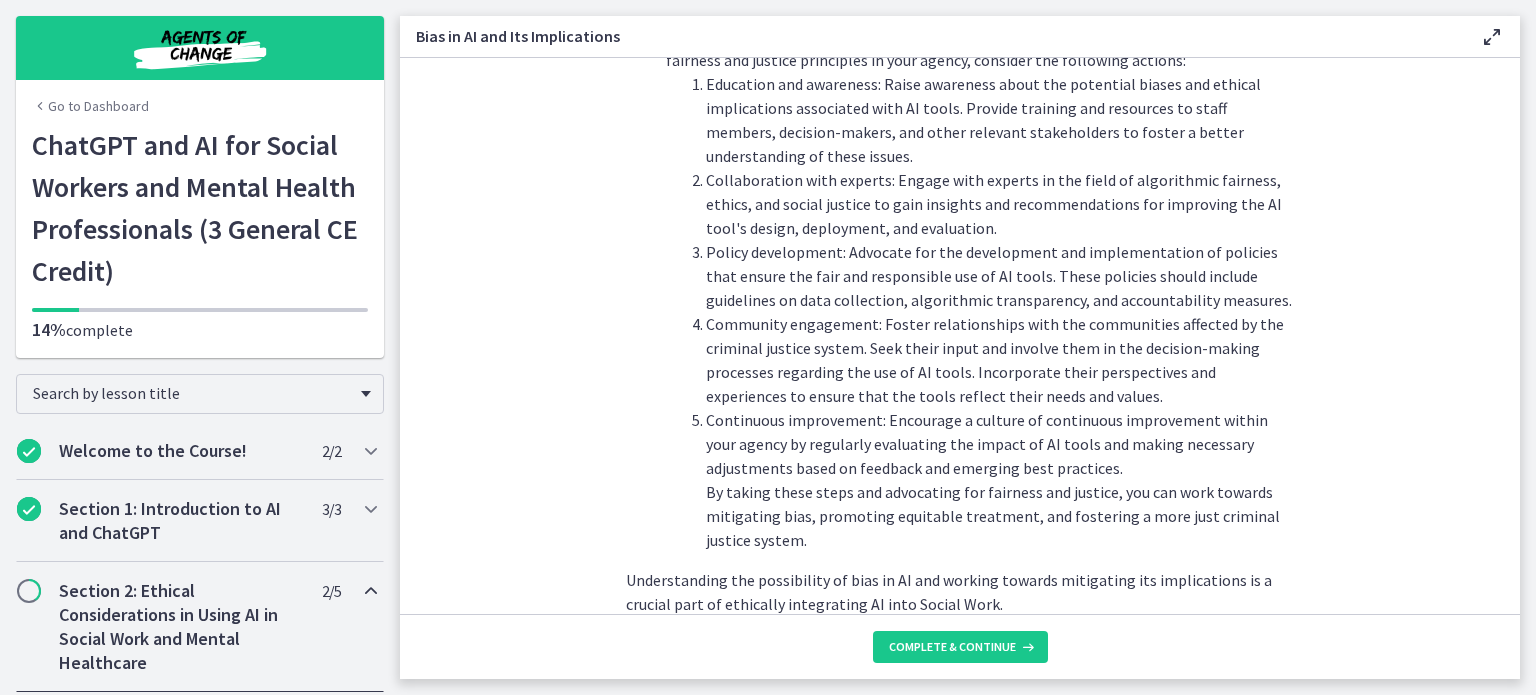 scroll, scrollTop: 2256, scrollLeft: 0, axis: vertical 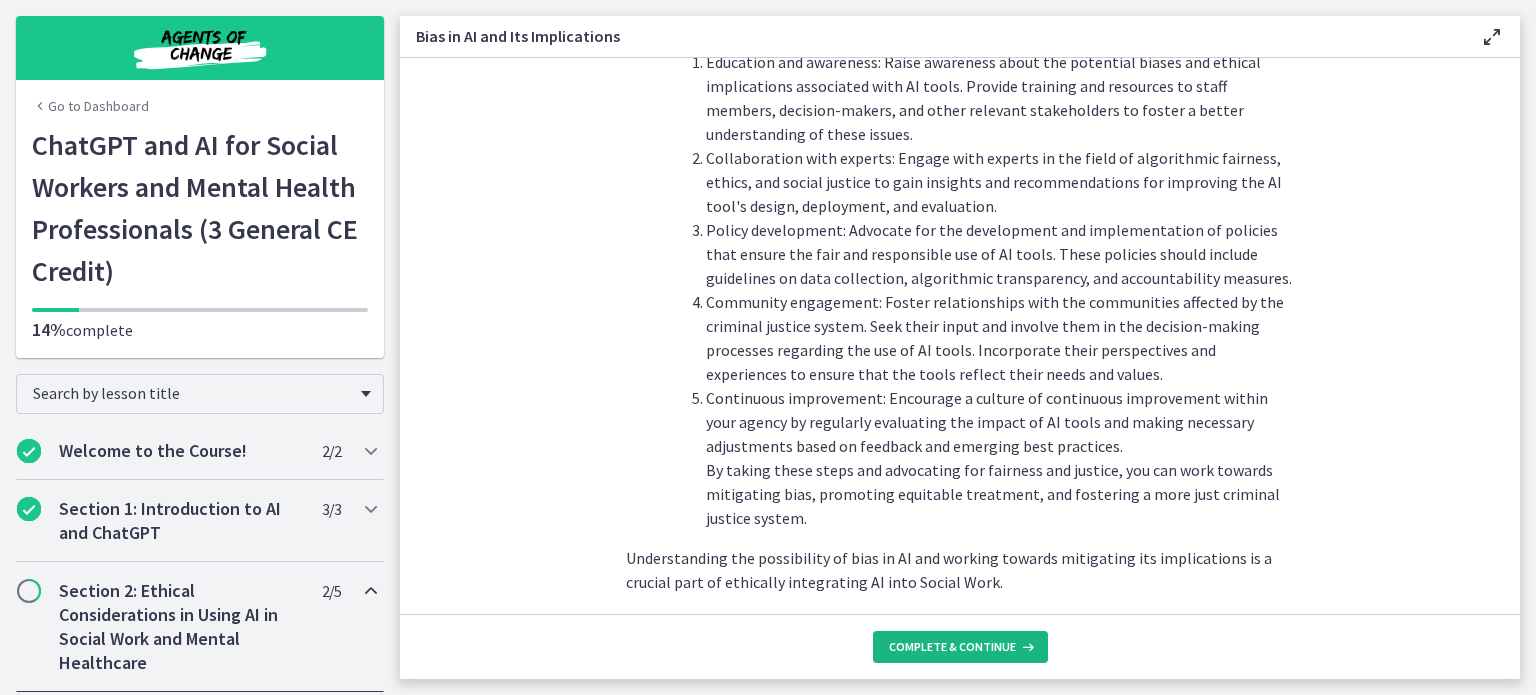 click on "Complete & continue" at bounding box center (960, 647) 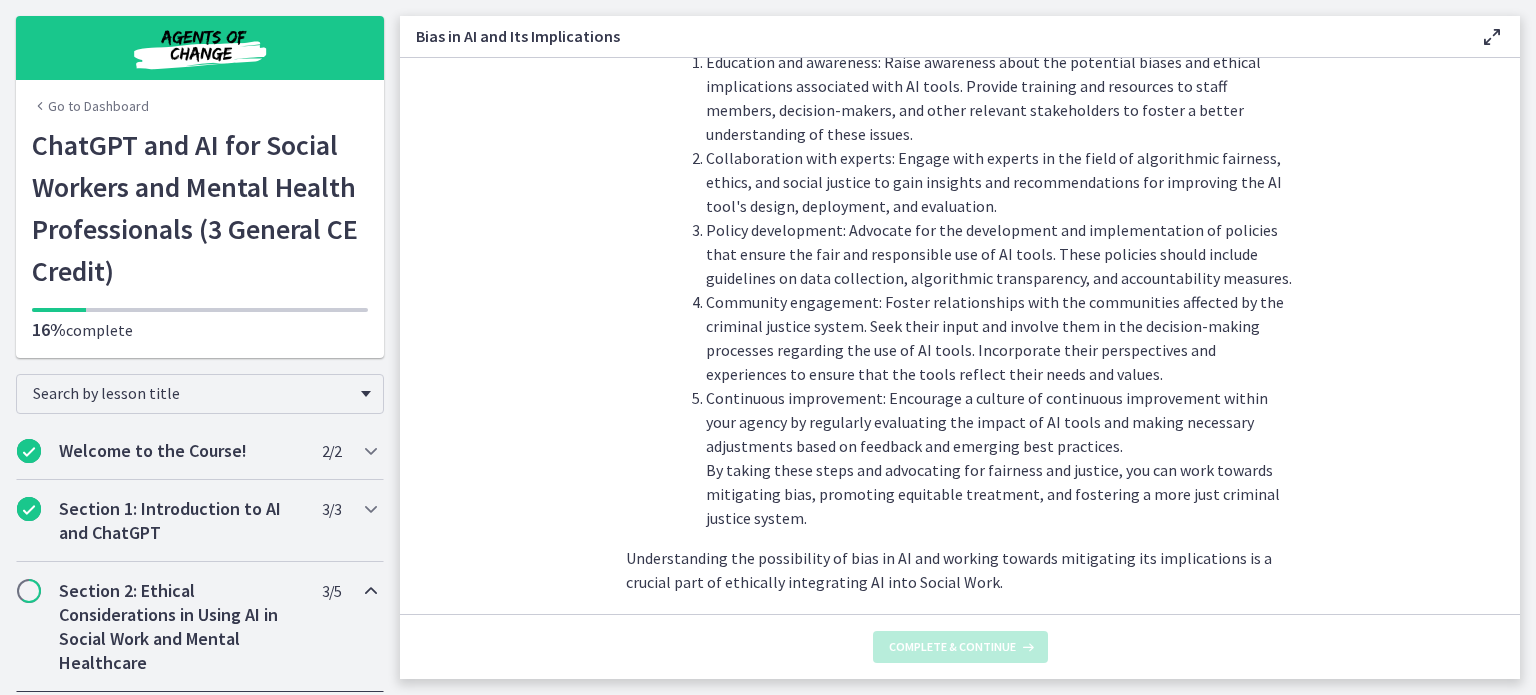 scroll, scrollTop: 0, scrollLeft: 0, axis: both 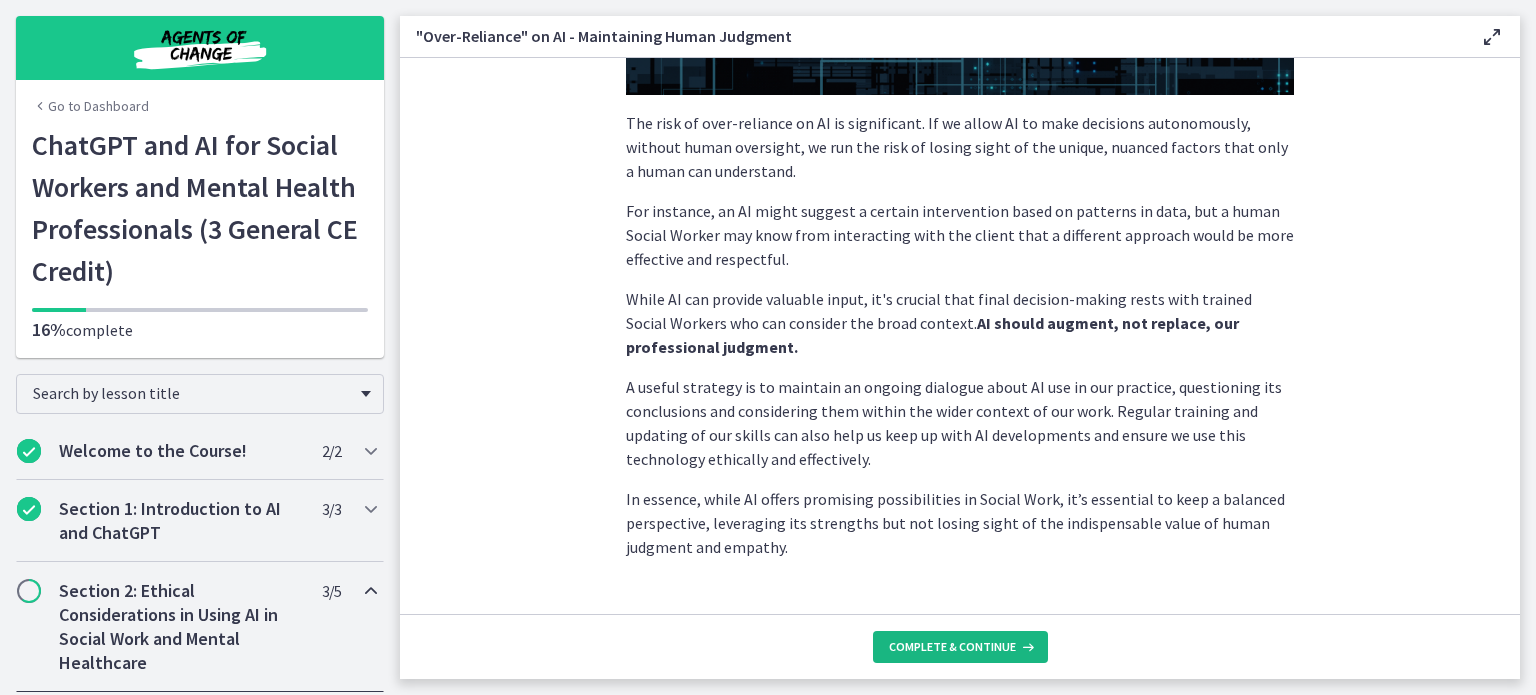 click on "Complete & continue" at bounding box center [952, 647] 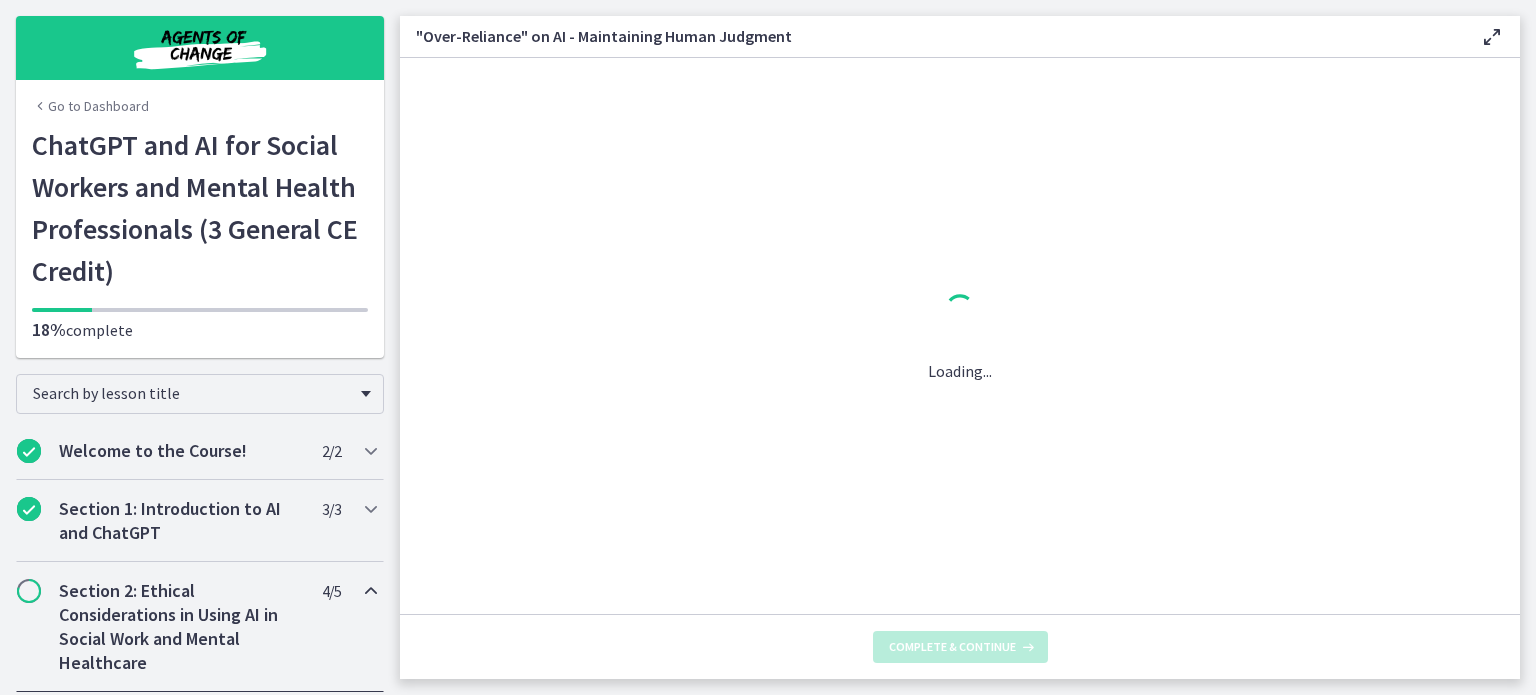 scroll, scrollTop: 0, scrollLeft: 0, axis: both 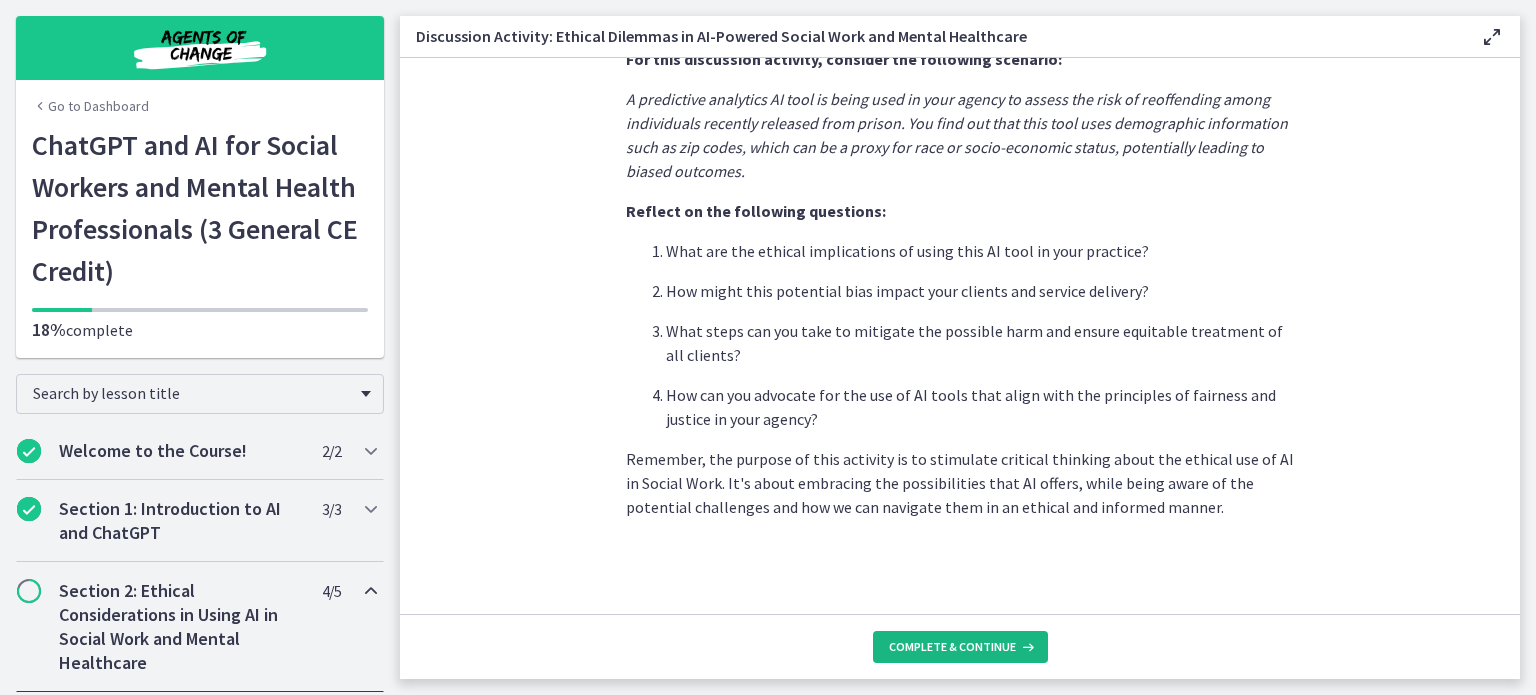click on "Complete & continue" at bounding box center [952, 647] 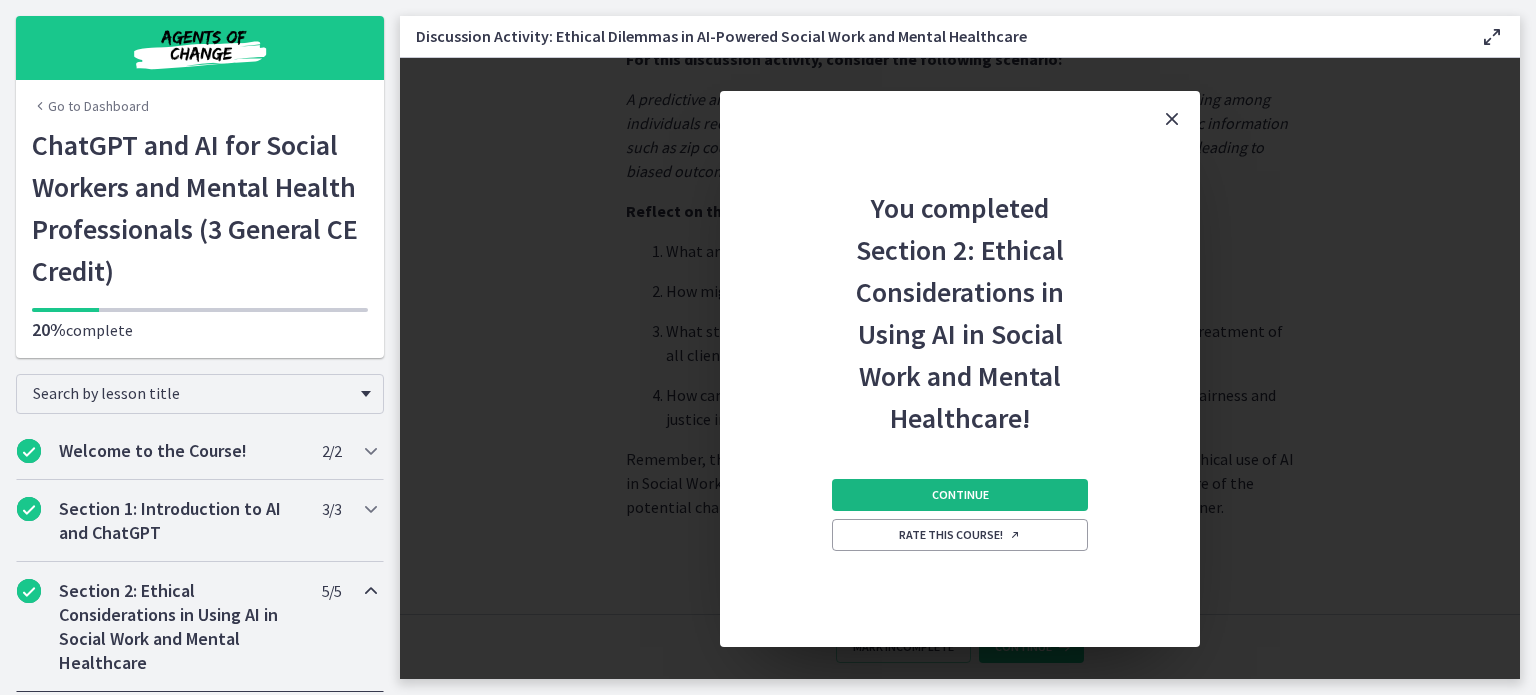 click on "Continue" at bounding box center [960, 495] 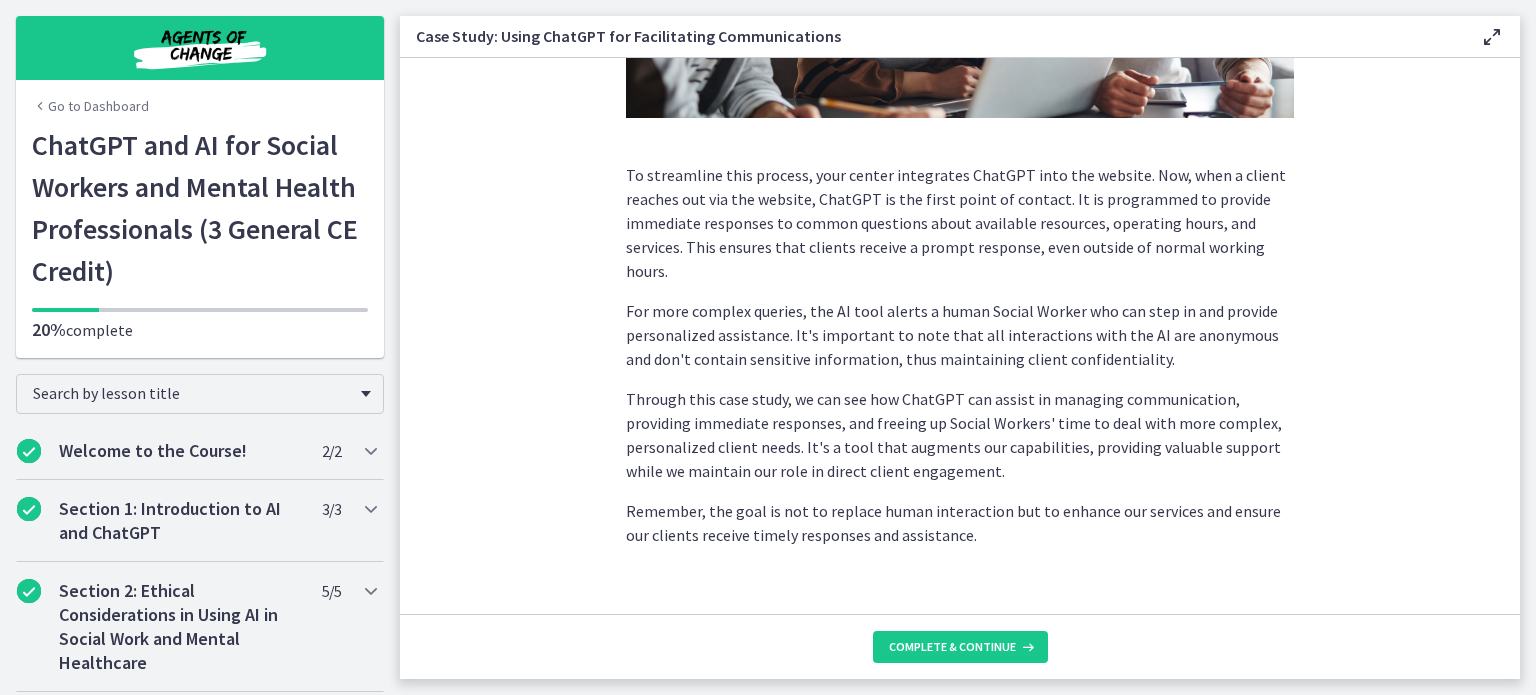 scroll, scrollTop: 552, scrollLeft: 0, axis: vertical 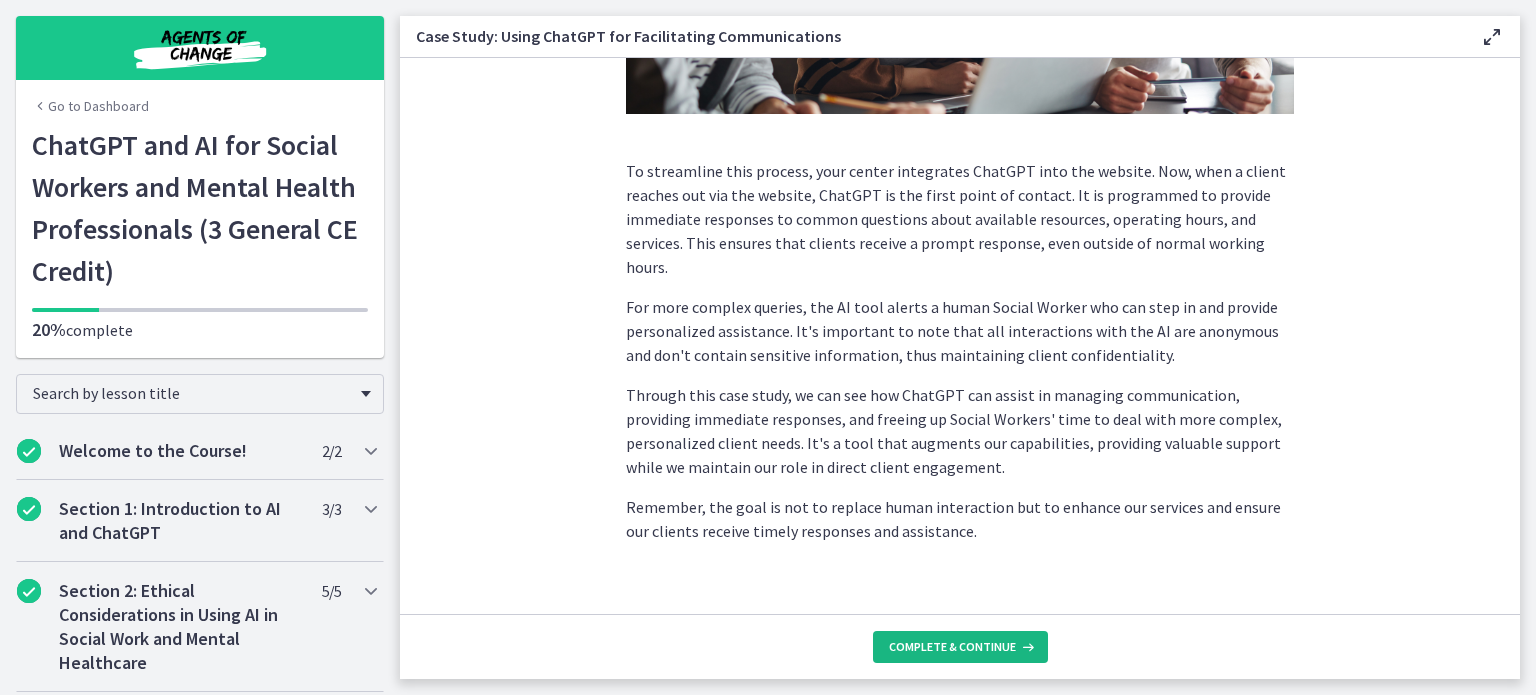 click on "Complete & continue" at bounding box center (952, 647) 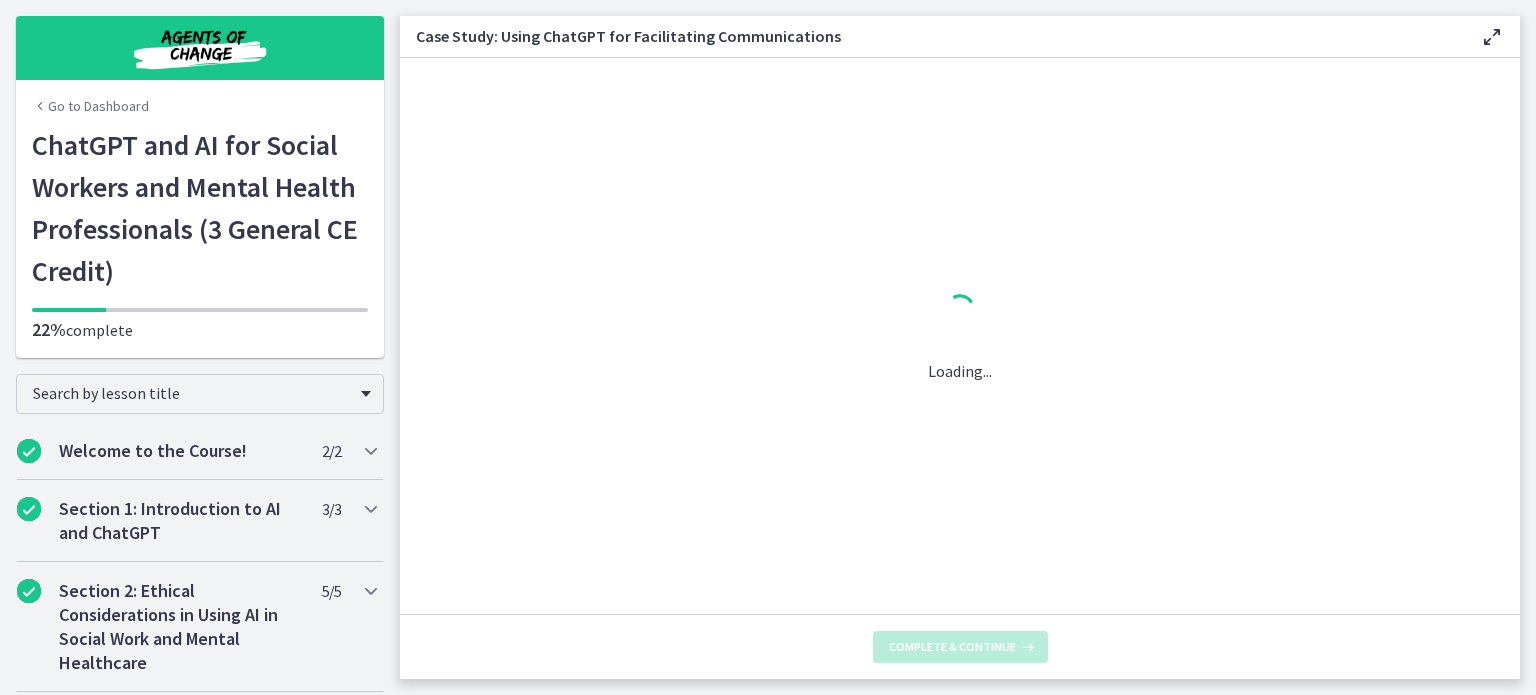 scroll, scrollTop: 0, scrollLeft: 0, axis: both 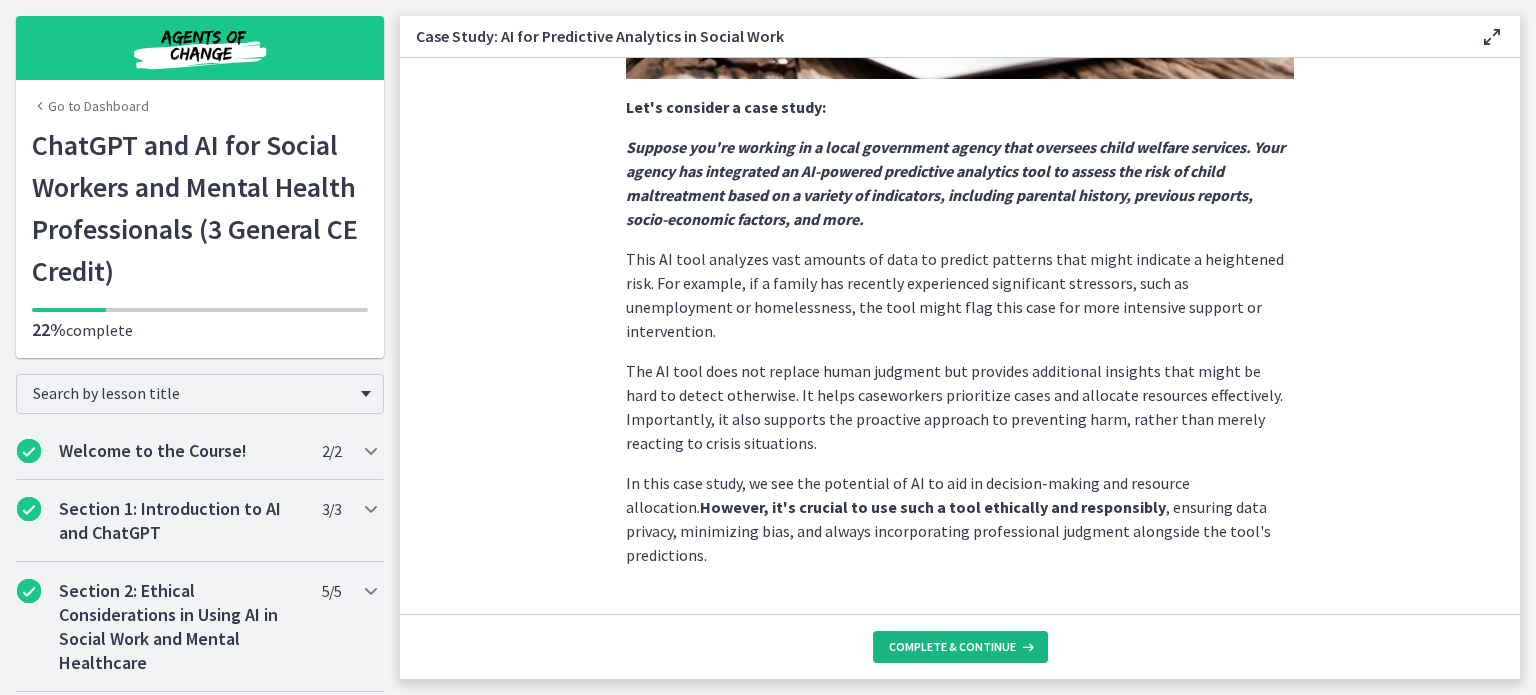 click on "Complete & continue" at bounding box center [960, 647] 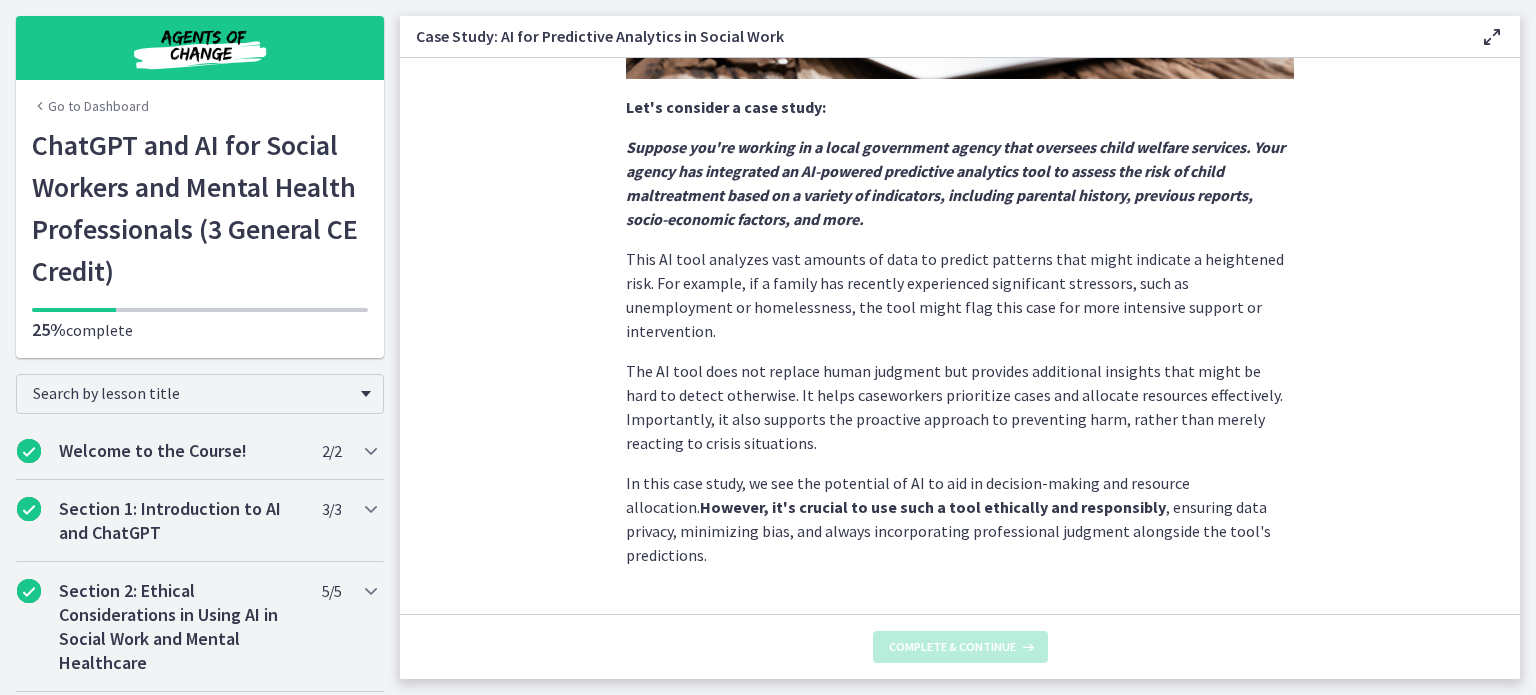 scroll, scrollTop: 0, scrollLeft: 0, axis: both 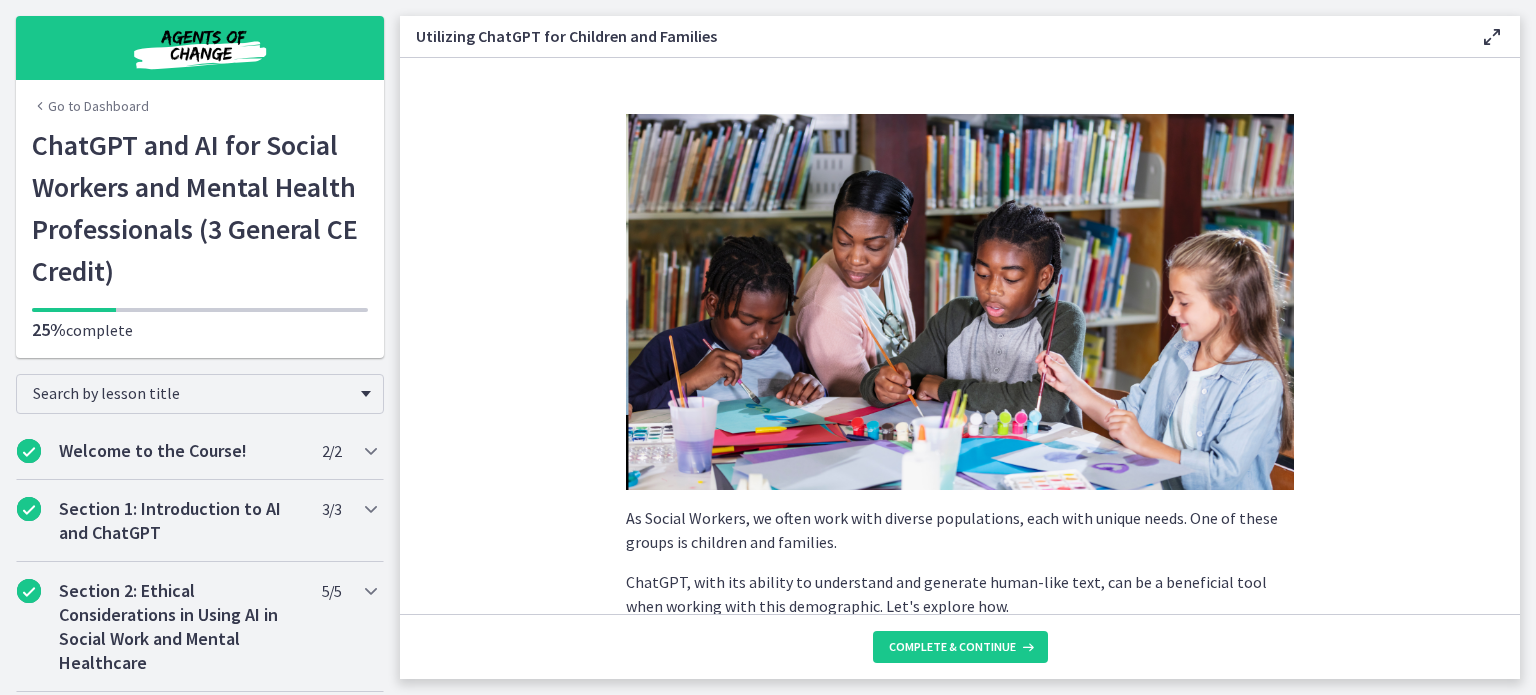 click on "As Social Workers, we often work with diverse populations, each with unique needs. One of these groups is children and families.
ChatGPT, with its ability to understand and generate human-like text, can be a beneficial tool when working with this demographic. Let's explore how.
Information and Resource Sharing : ChatGPT can help with providing information and resources to families in need. It can be programmed to respond to commonly asked questions or prompts such as "What resources are available for food assistance in my area?" or "What steps should I take if my child is being bullied at school?"
Limitation: While ChatGPT can provide generic information, it may not be able to offer specific advice tailored to the unique circumstances of each family. Also, the information provided should always be checked for accuracy and relevance.
Interactive Learning for Children
Parenting Tips and Advice
Potential Risks:" at bounding box center [960, 336] 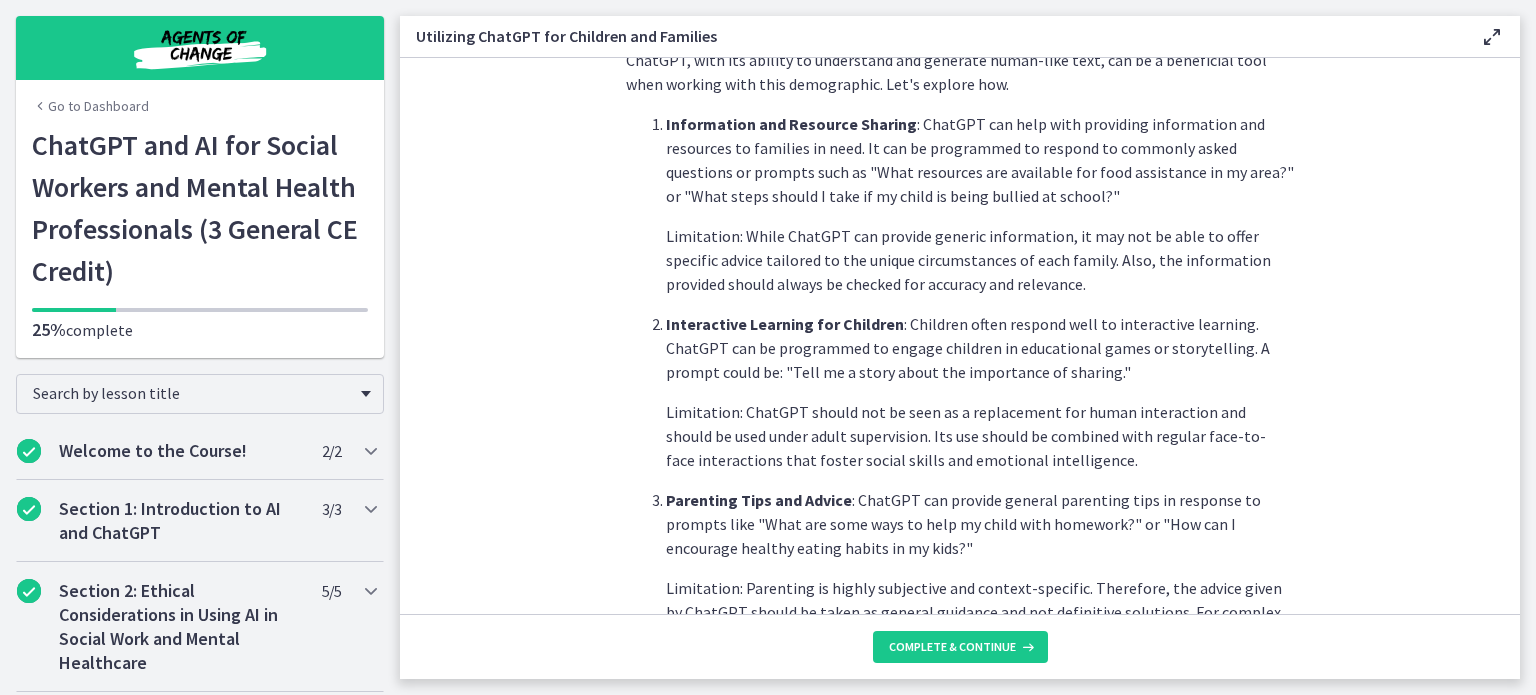 scroll, scrollTop: 533, scrollLeft: 0, axis: vertical 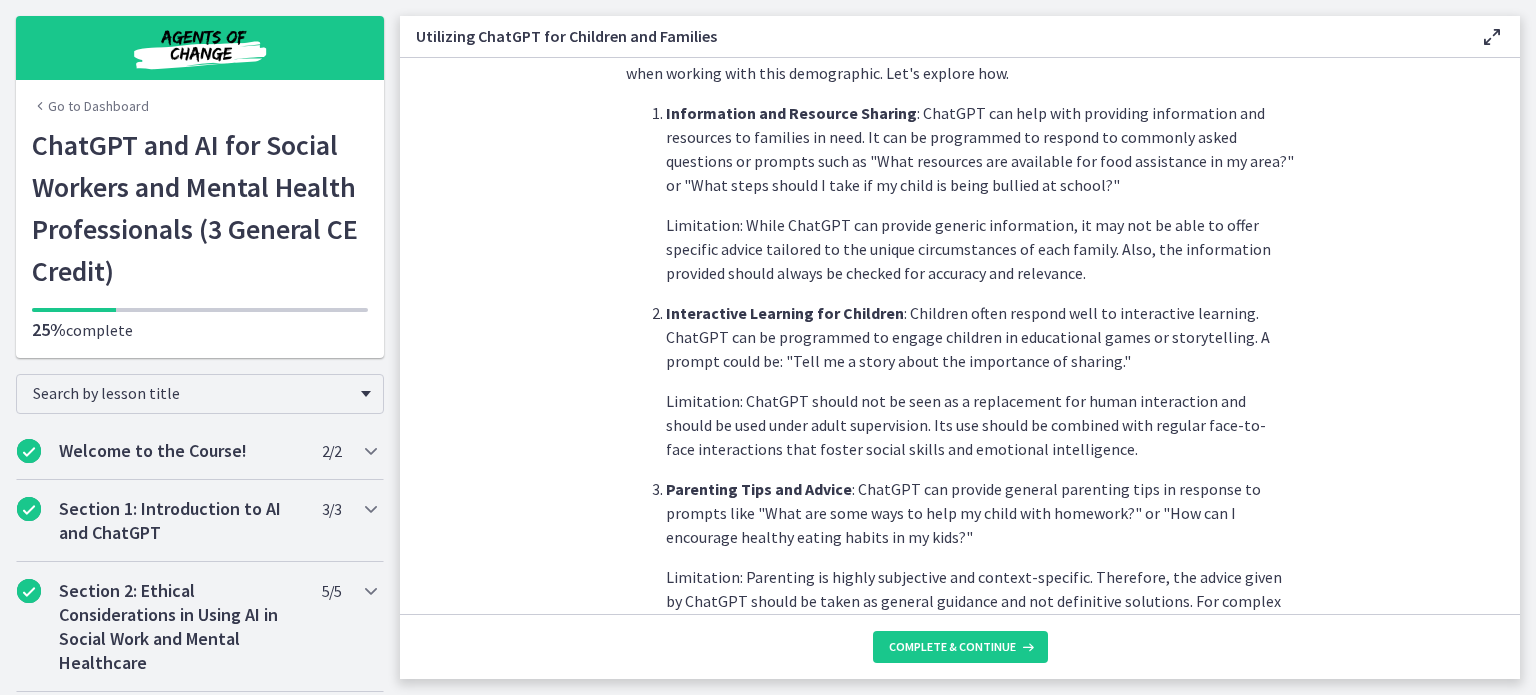 click on "As Social Workers, we often work with diverse populations, each with unique needs. One of these groups is children and families.
ChatGPT, with its ability to understand and generate human-like text, can be a beneficial tool when working with this demographic. Let's explore how.
Information and Resource Sharing : ChatGPT can help with providing information and resources to families in need. It can be programmed to respond to commonly asked questions or prompts such as "What resources are available for food assistance in my area?" or "What steps should I take if my child is being bullied at school?"
Limitation: While ChatGPT can provide generic information, it may not be able to offer specific advice tailored to the unique circumstances of each family. Also, the information provided should always be checked for accuracy and relevance.
Interactive Learning for Children
Parenting Tips and Advice
Potential Risks:" at bounding box center [960, 336] 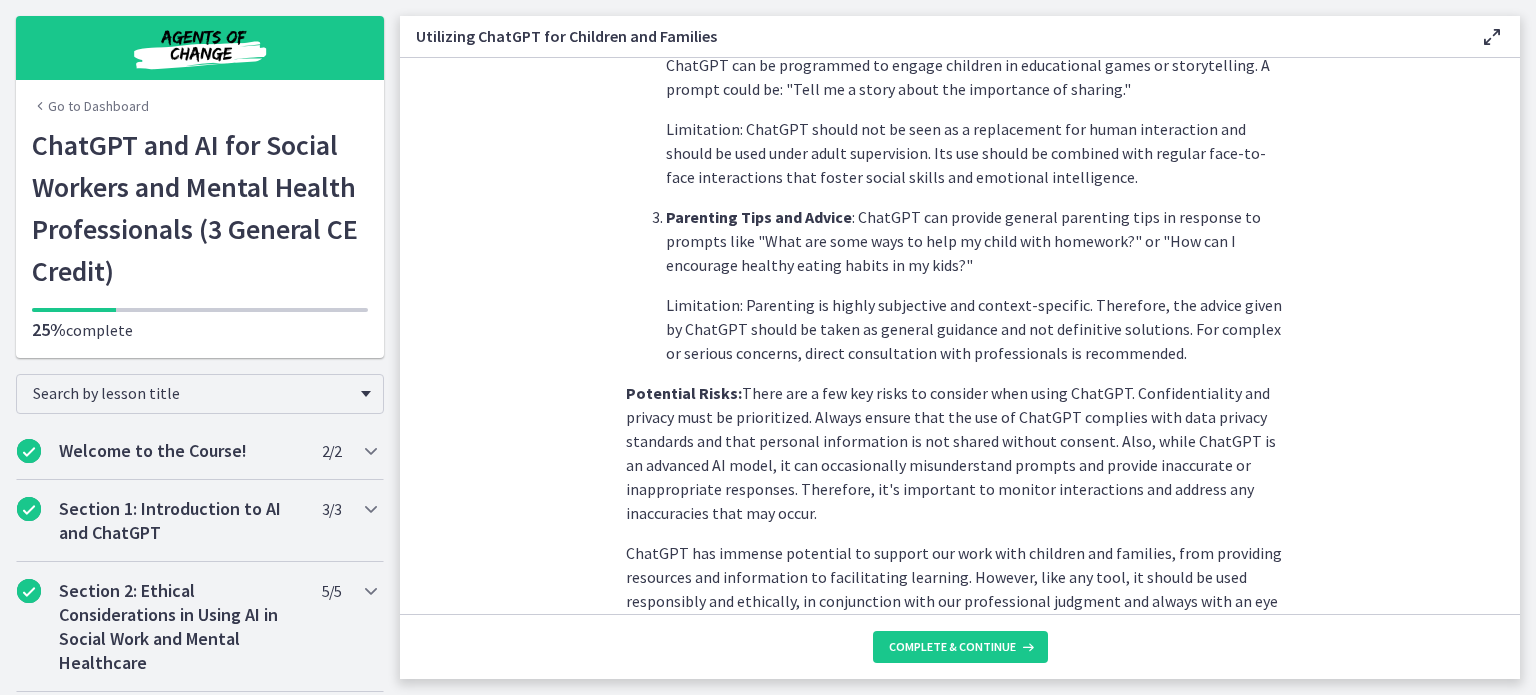 scroll, scrollTop: 923, scrollLeft: 0, axis: vertical 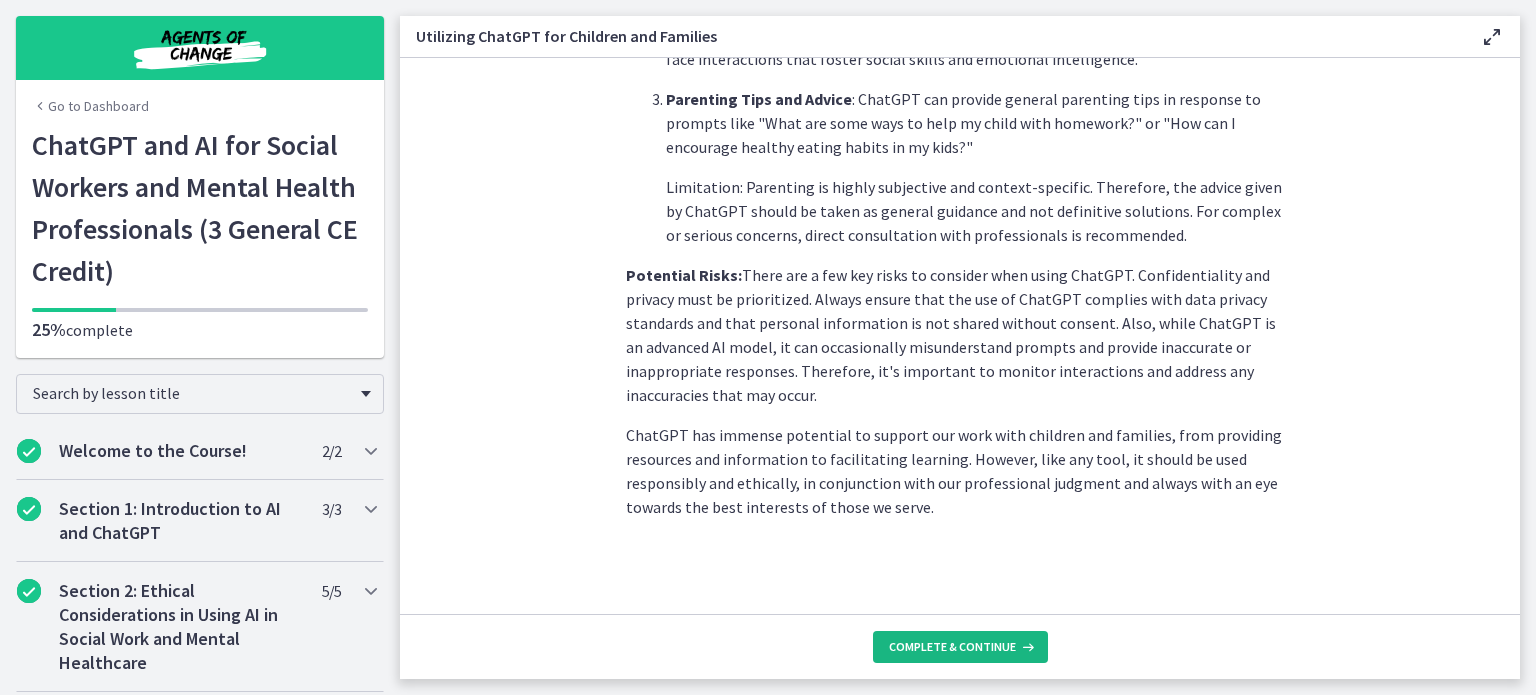 click on "Complete & continue" at bounding box center (960, 647) 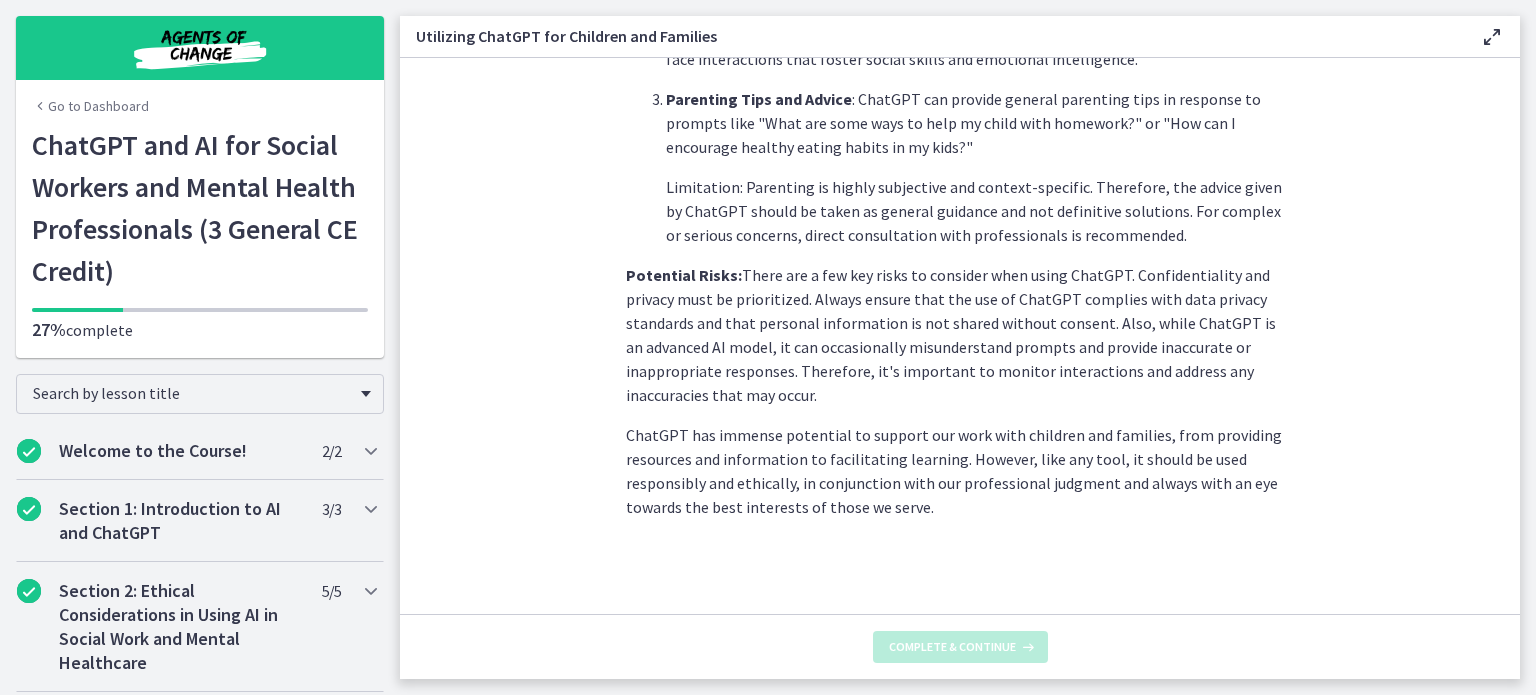 scroll, scrollTop: 0, scrollLeft: 0, axis: both 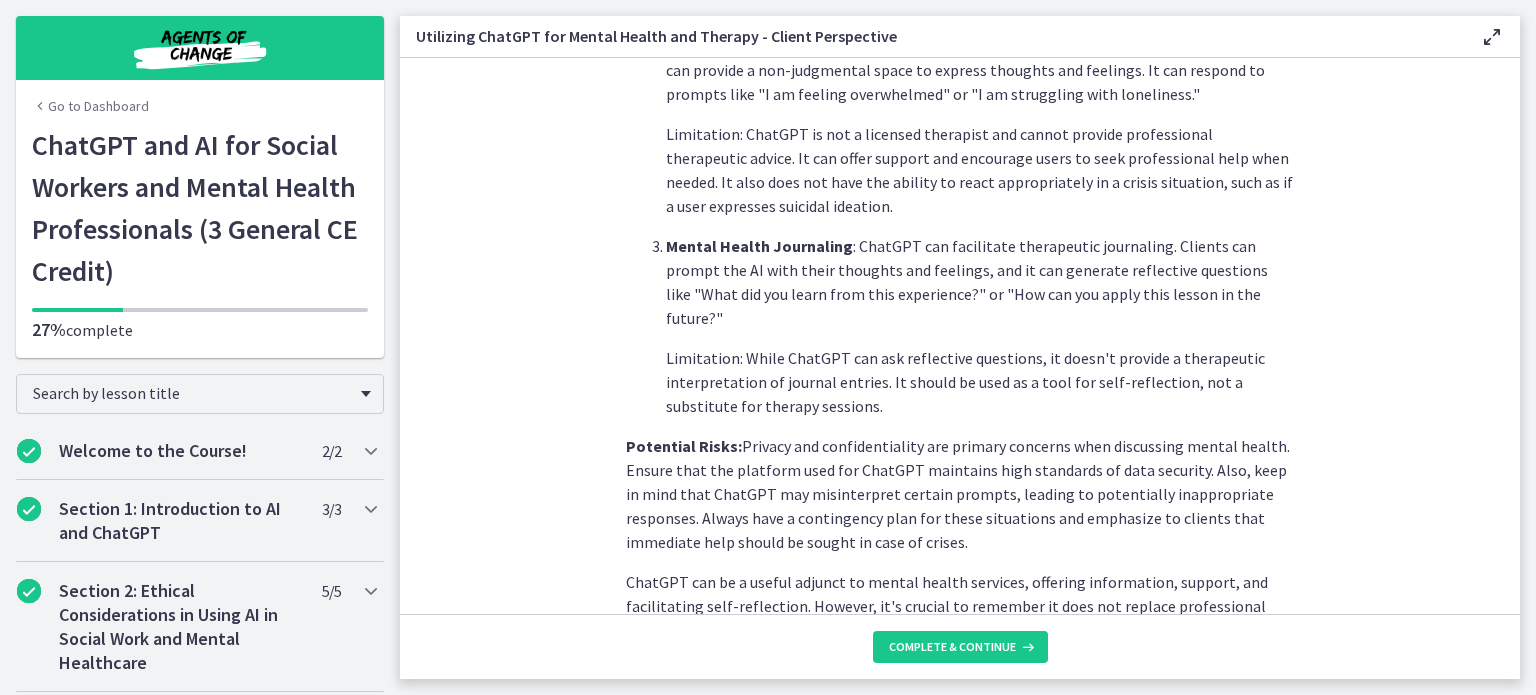 click on "Mental health is an integral aspect of social work, and AI tools like ChatGPT can contribute to our efforts in this area. However, it's crucial to understand its appropriate use and potential limitations. Let's explore how we can leverage ChatGPT in mental health settings.
Mental Health Education : ChatGPT can be a valuable resource for psychoeducation. Clients can ask questions or make prompts like "What are common symptoms of depression?" or "What are coping strategies for anxiety?"
Limitation: While ChatGPT can provide accurate, basic information about mental health conditions, it does not replace professional mental health advice. Each person's experience with mental health is unique, and the provided information should be taken as a general guideline rather than a diagnosis or treatment plan.
Therapeutic Support
Mental Health Journaling
Potential Risks:" at bounding box center [960, 336] 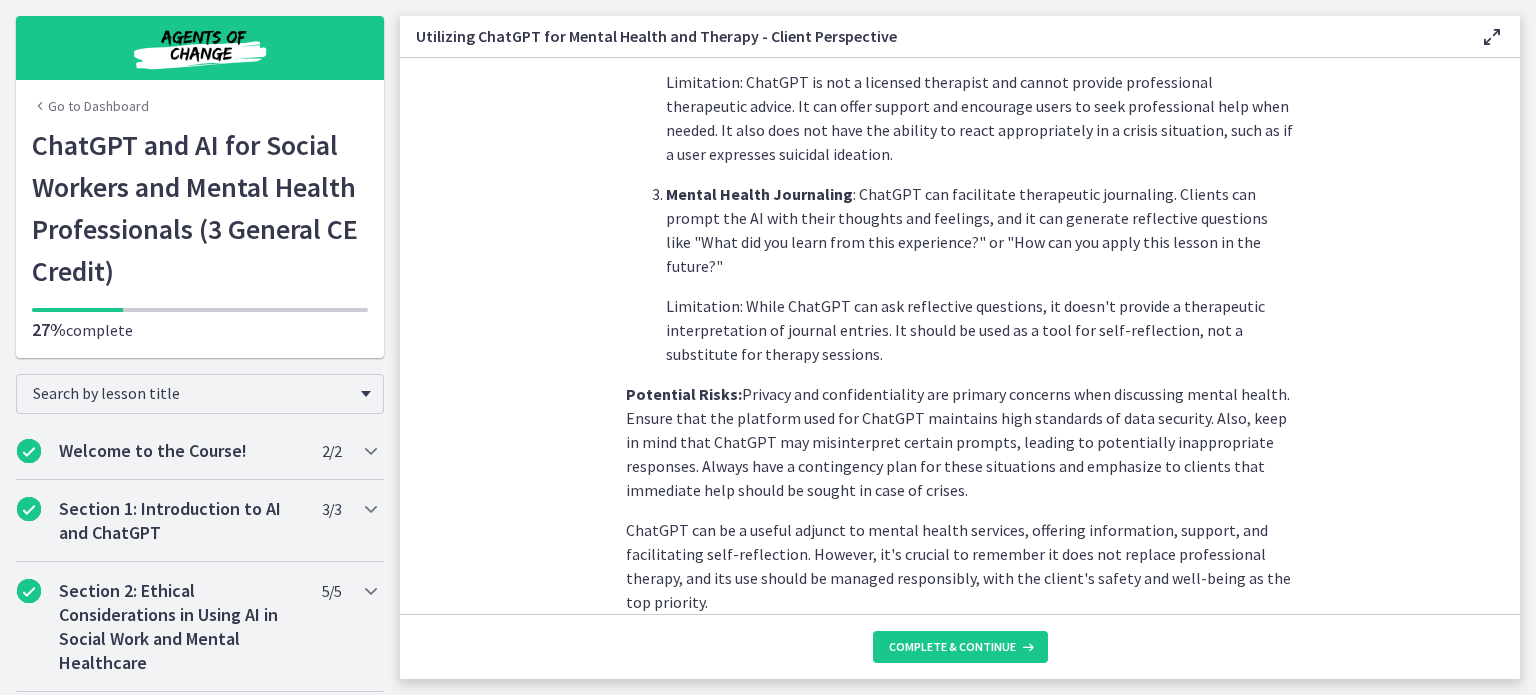 scroll, scrollTop: 883, scrollLeft: 0, axis: vertical 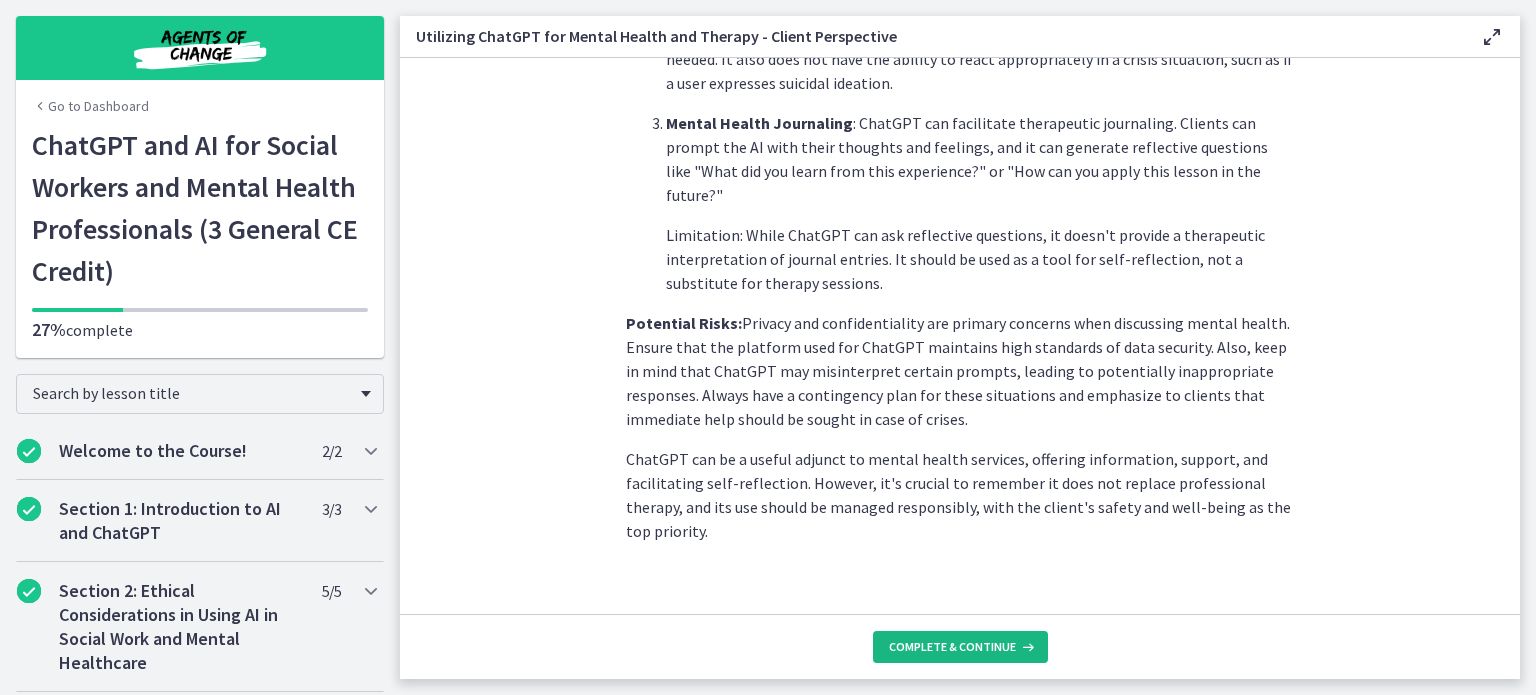 click at bounding box center [1026, 647] 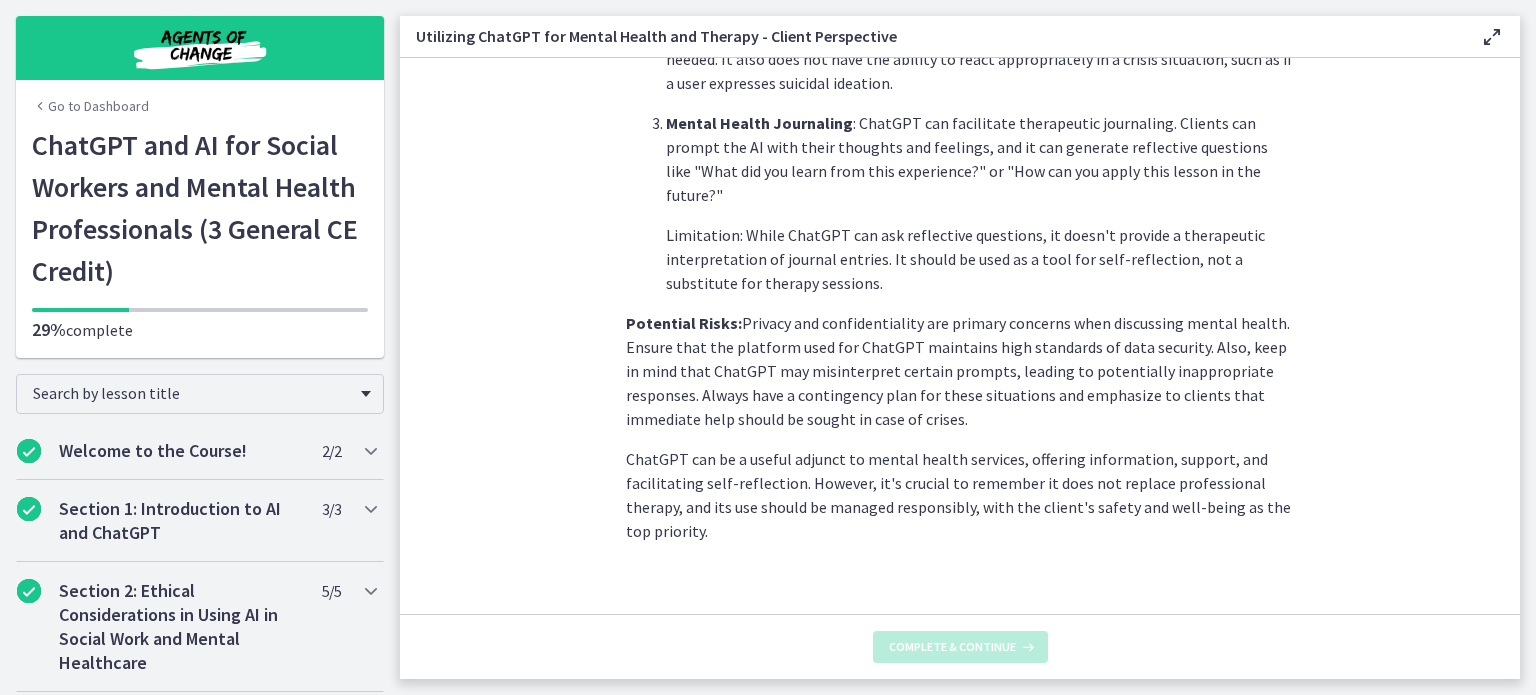 scroll, scrollTop: 0, scrollLeft: 0, axis: both 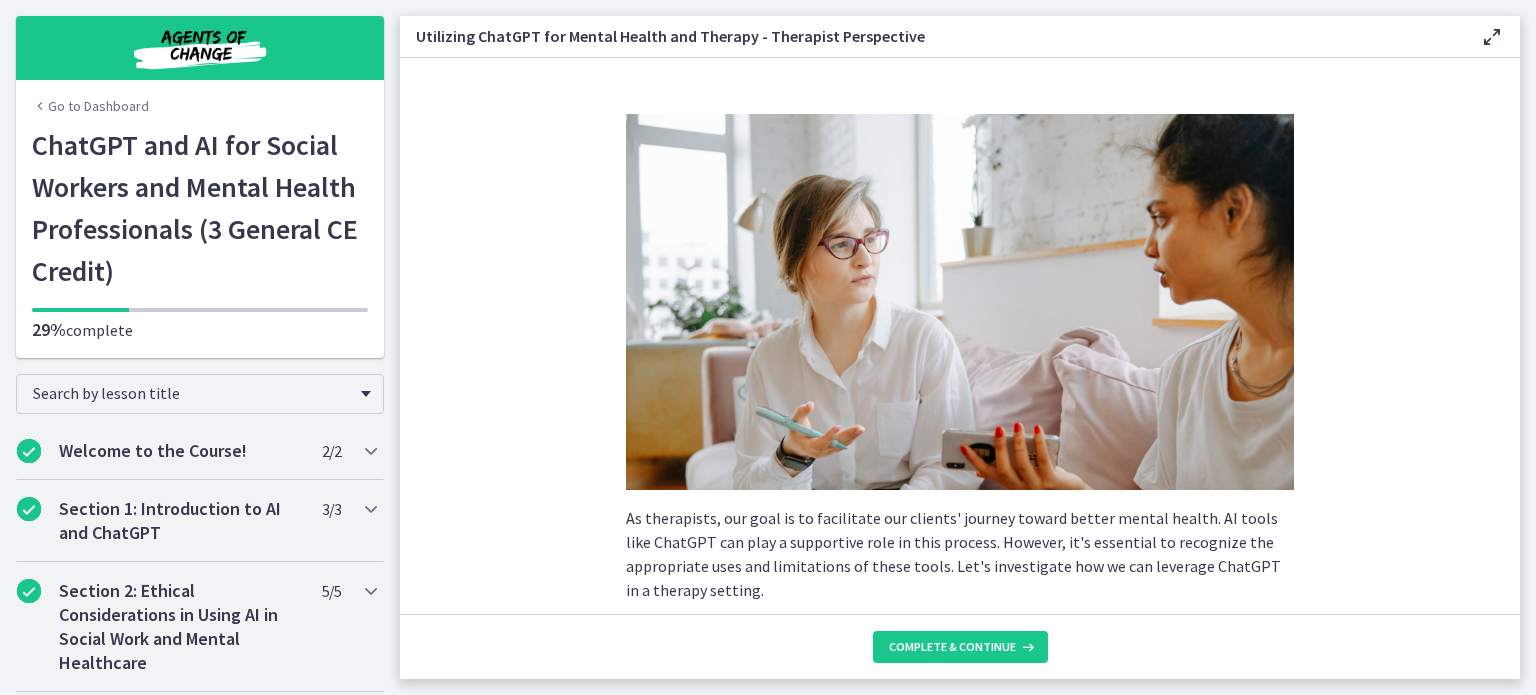 click on "As therapists, our goal is to facilitate our clients' journey toward better mental health. AI tools like ChatGPT can play a supportive role in this process. However, it's essential to recognize the appropriate uses and limitations of these tools. Let's investigate how we can leverage ChatGPT in a therapy setting.
Supplemental Psychoeducation : ChatGPT can assist in reinforcing psychoeducational elements you're incorporating in your therapy sessions. For instance, if a client wants to review some aspects of Cognitive Behavioral Therapy (CBT) outside of your sessions, ChatGPT can provide that information based on prompts like "What are the basics of CBT?" or "What is cognitive distortion?"
Limitation: Although ChatGPT can offer accurate general information, it doesn't replace the nuanced explanations and tailored guidance that you, as a professional, can provide based on your understanding of the client's specific circumstances." at bounding box center (960, 336) 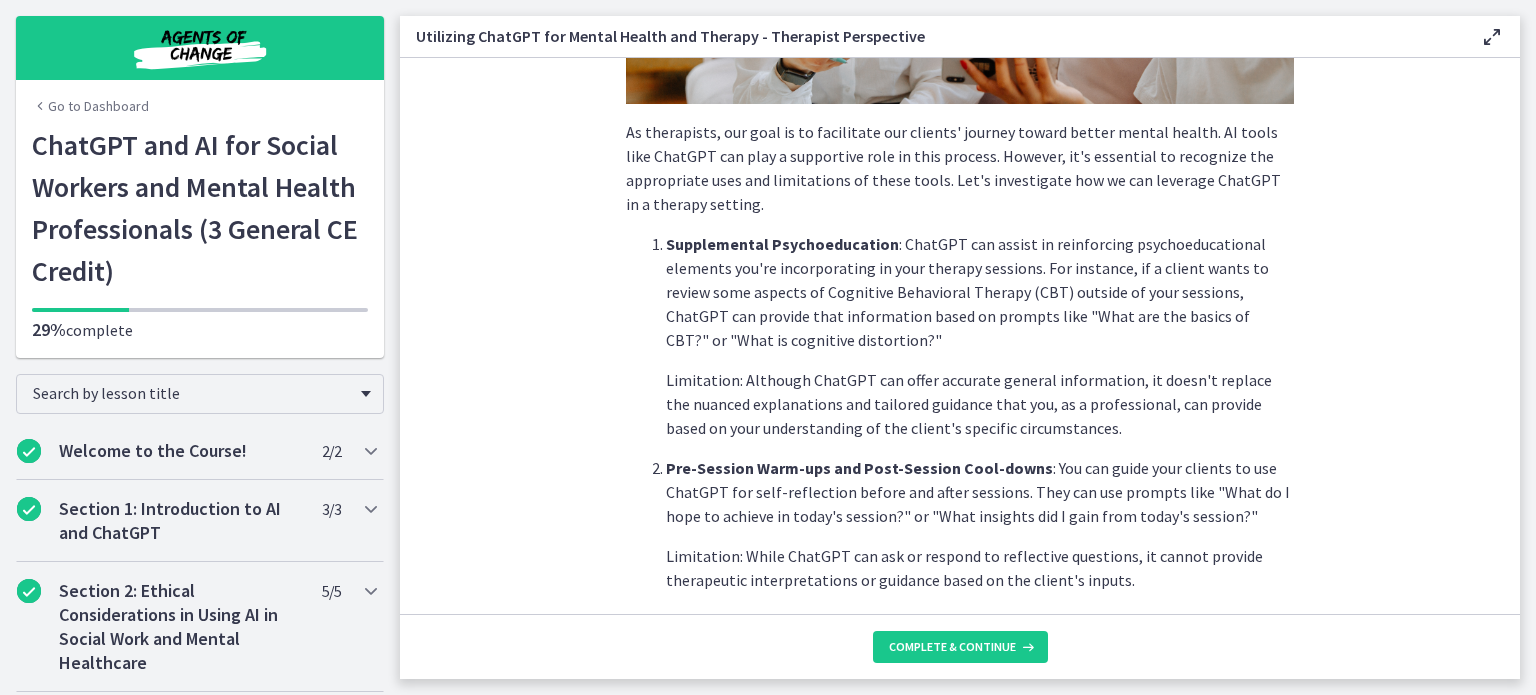 scroll, scrollTop: 480, scrollLeft: 0, axis: vertical 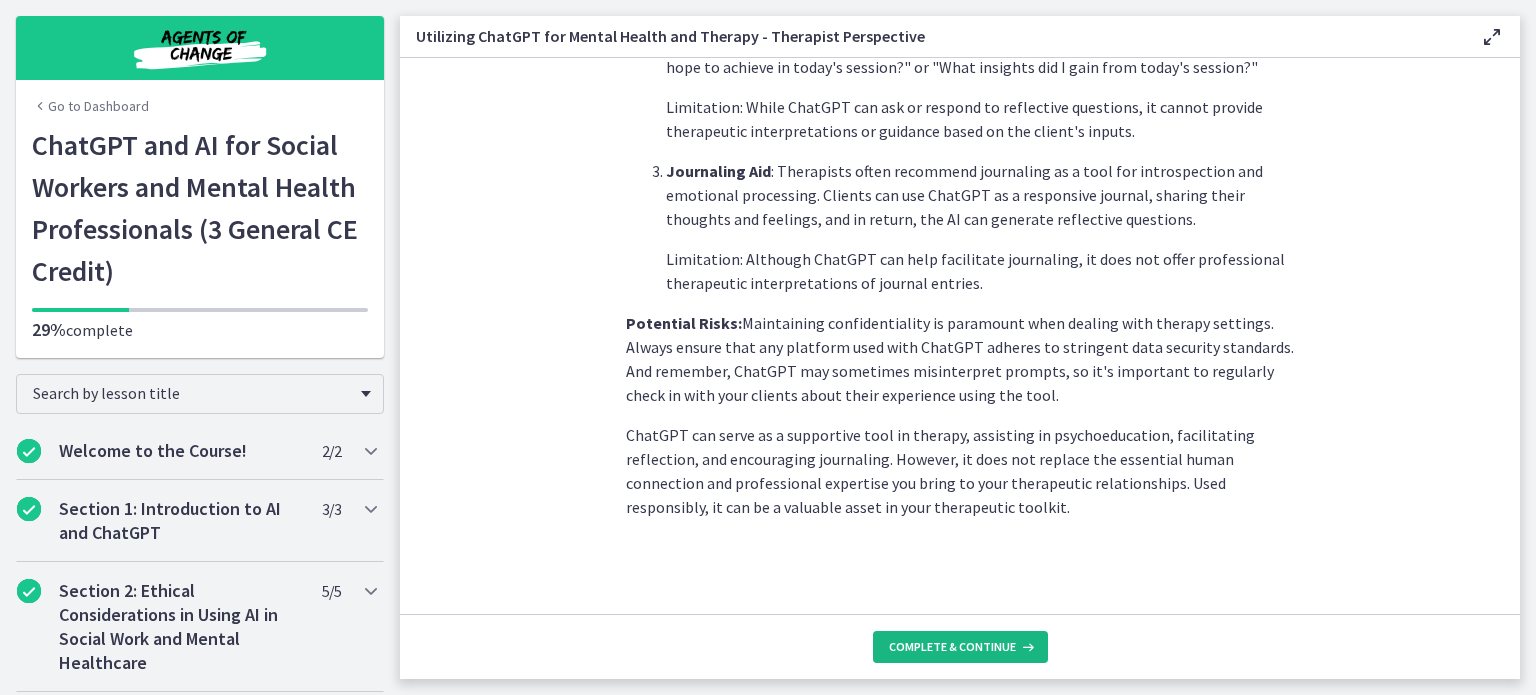 click on "Complete & continue" at bounding box center (952, 647) 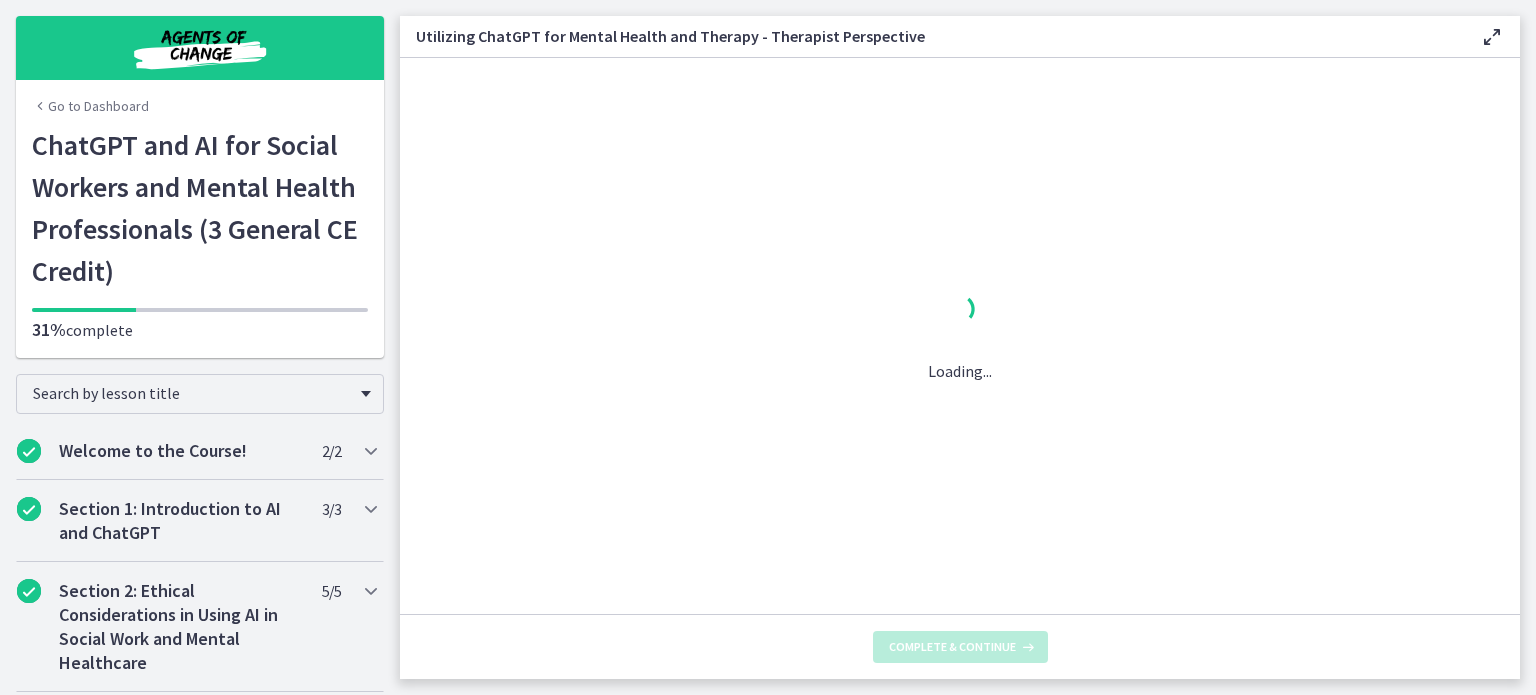 scroll, scrollTop: 0, scrollLeft: 0, axis: both 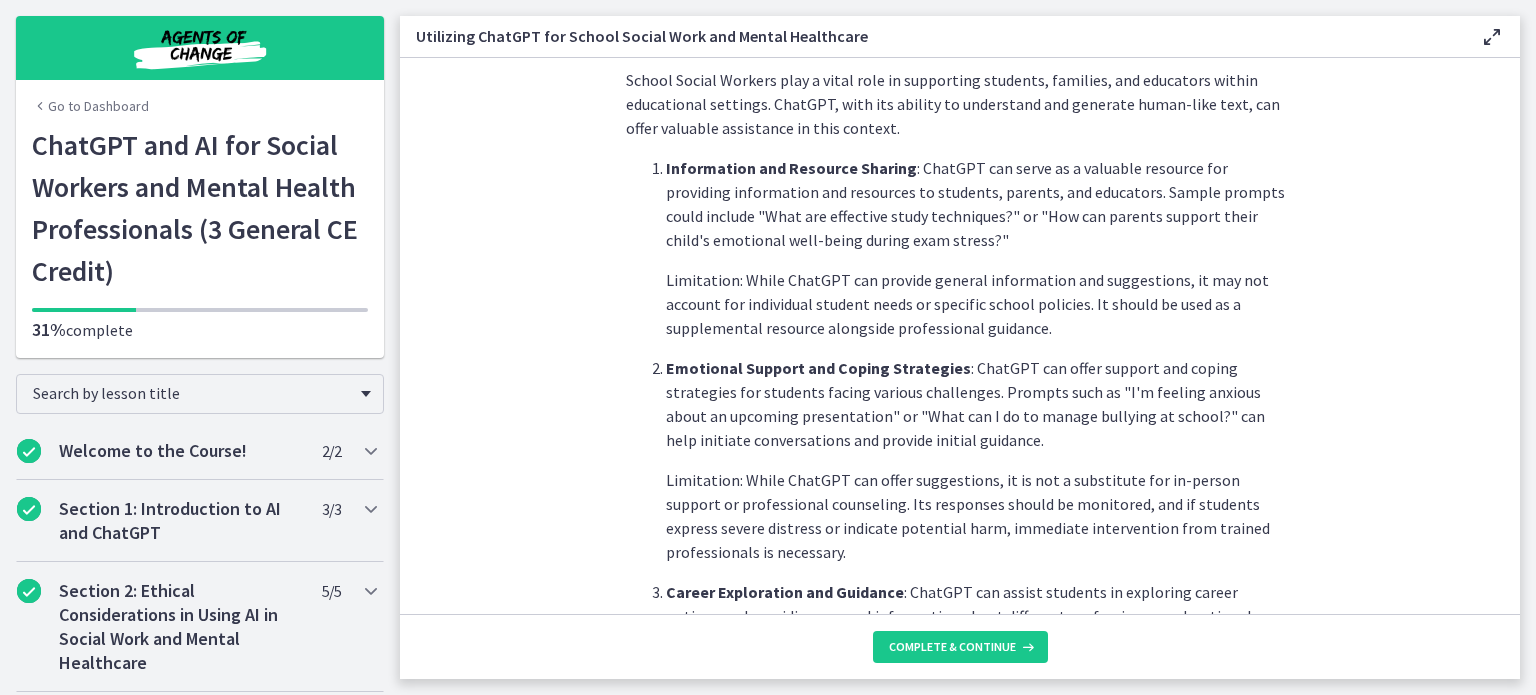 click on "School Social Workers play a vital role in supporting students, families, and educators within educational settings. ChatGPT, with its ability to understand and generate human-like text, can offer valuable assistance in this context.
Information and Resource Sharing : ChatGPT can serve as a valuable resource for providing information and resources to students, parents, and educators. Sample prompts could include "What are effective study techniques?" or "How can parents support their child's emotional well-being during exam stress?"
Limitation: While ChatGPT can provide general information and suggestions, it may not account for individual student needs or specific school policies. It should be used as a supplemental resource alongside professional guidance.
Emotional Support and Coping Strategies
Career Exploration and Guidance
Potential Risks:" at bounding box center [960, 336] 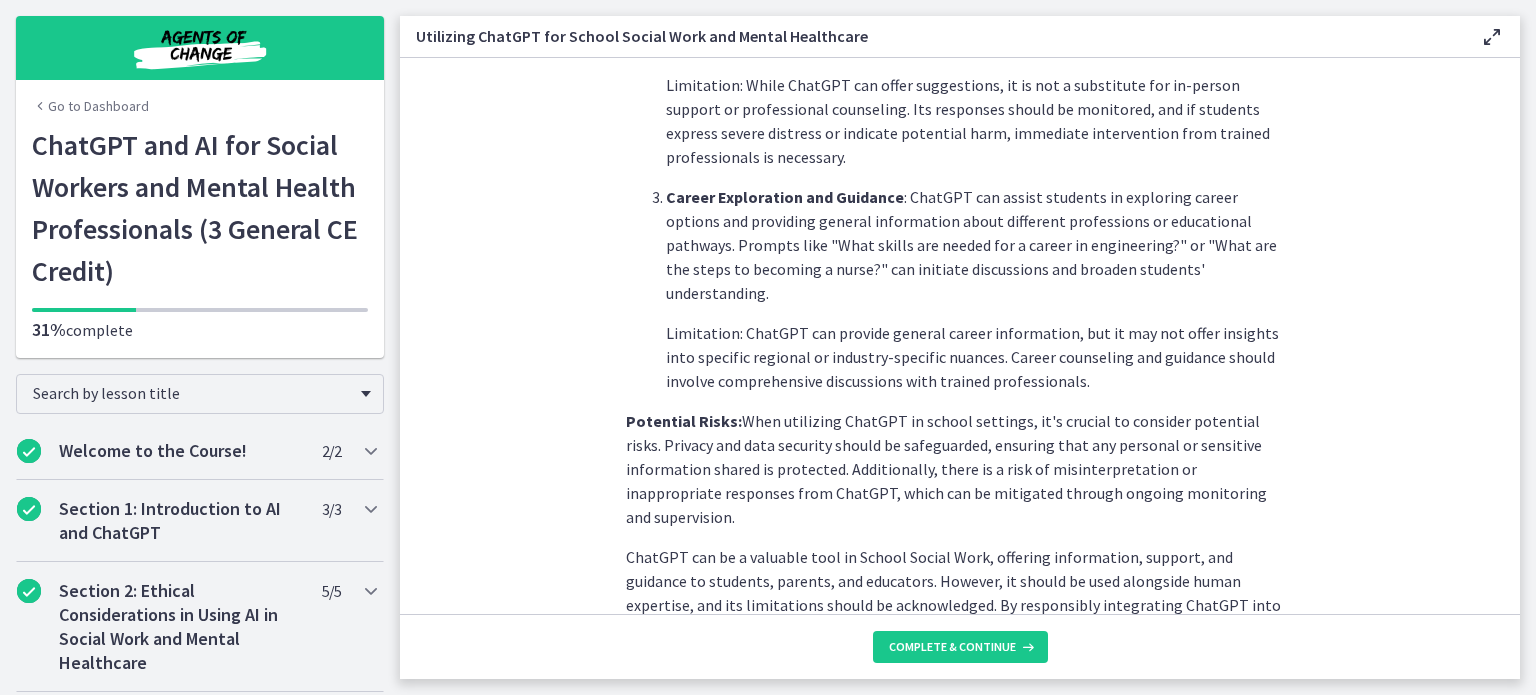 scroll, scrollTop: 859, scrollLeft: 0, axis: vertical 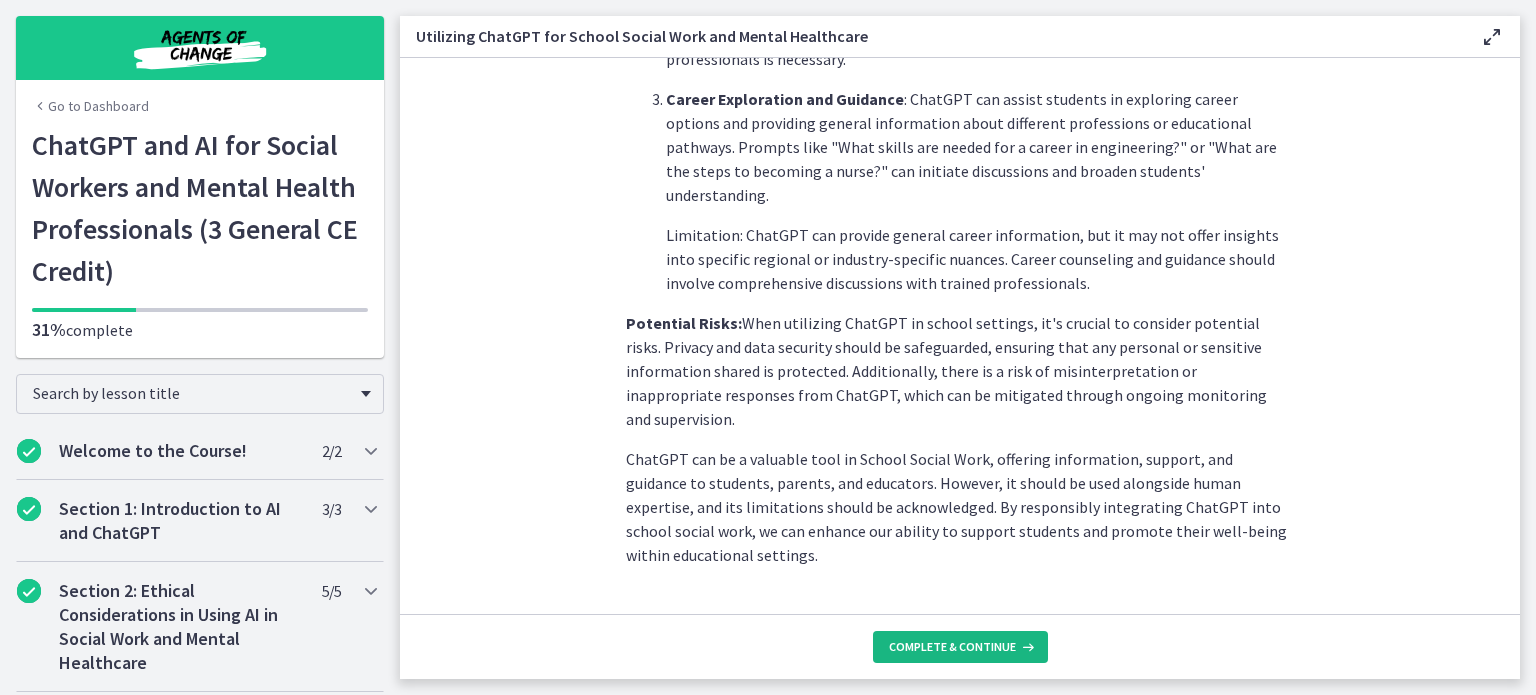 click on "Complete & continue" at bounding box center (960, 647) 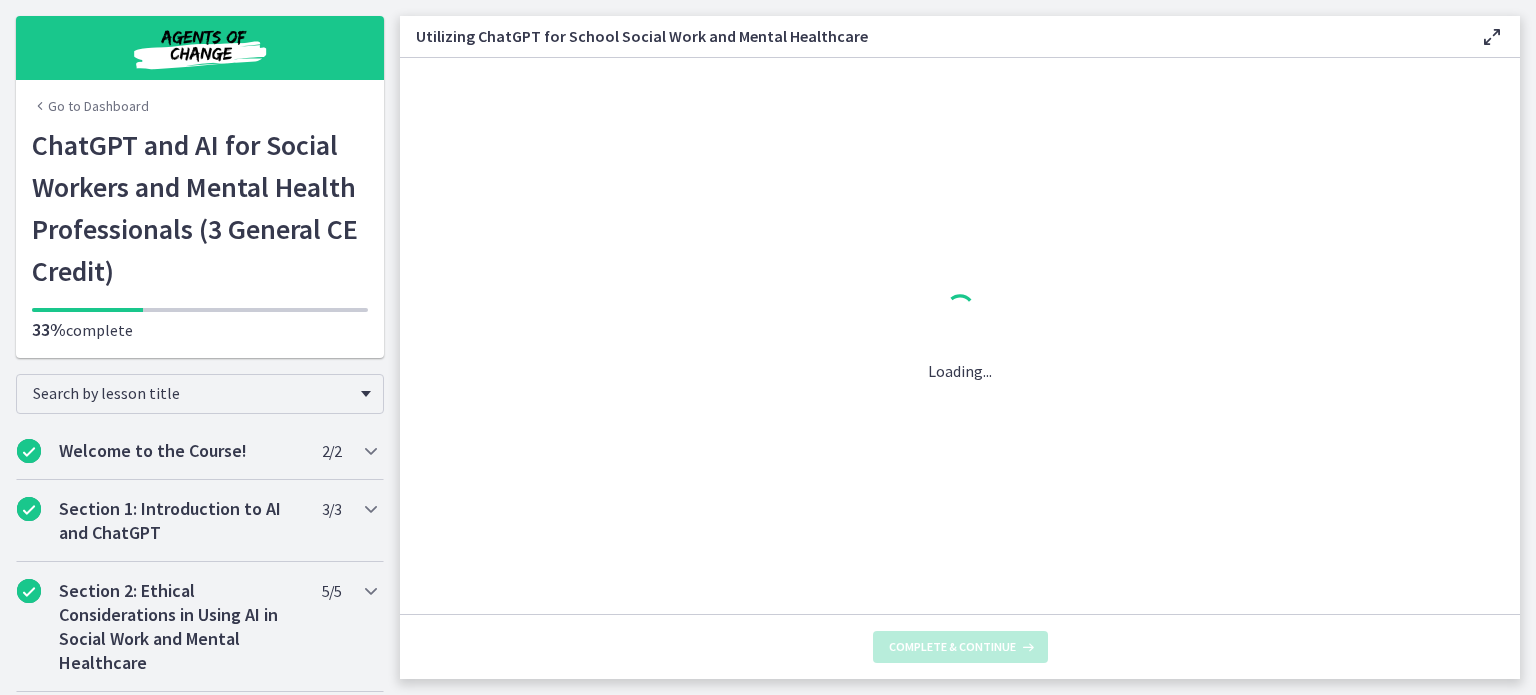 scroll, scrollTop: 0, scrollLeft: 0, axis: both 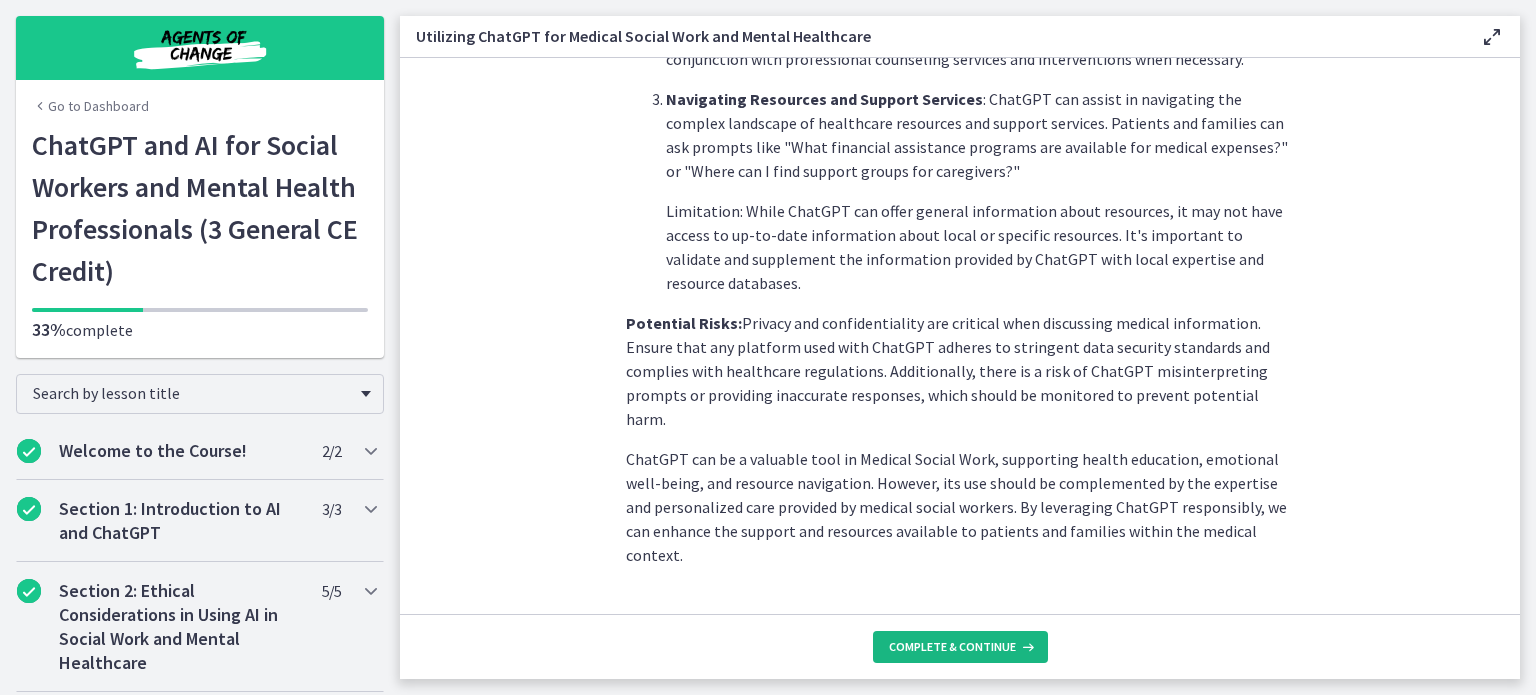 click on "Complete & continue" at bounding box center [960, 647] 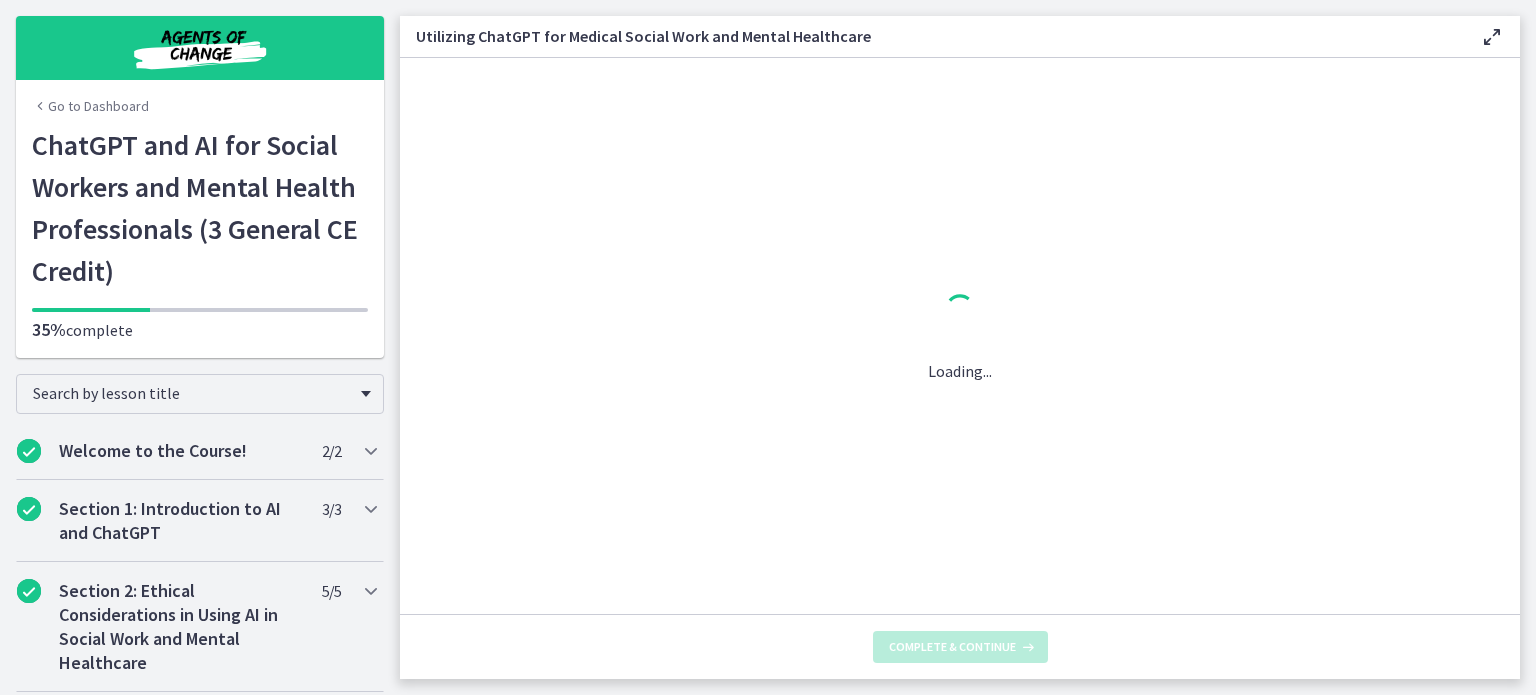 scroll, scrollTop: 0, scrollLeft: 0, axis: both 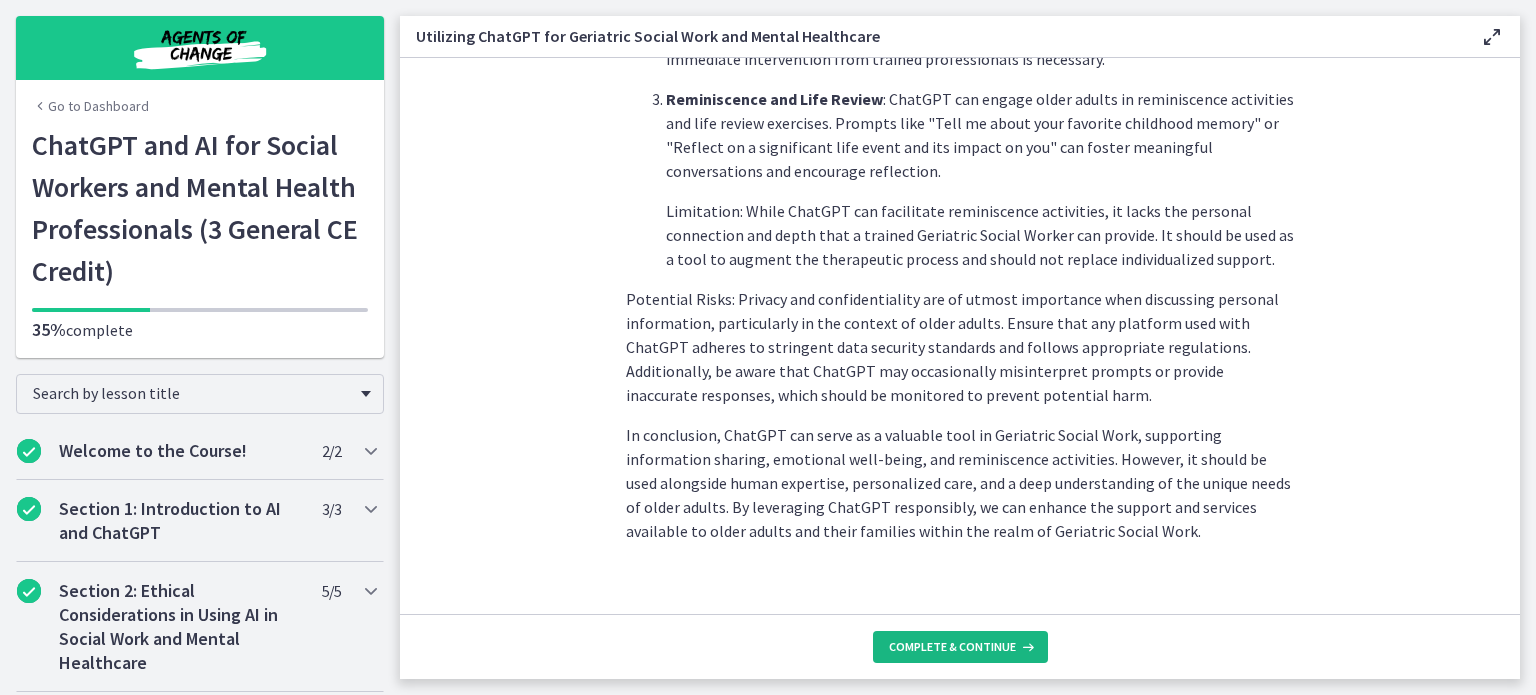 click on "Complete & continue" at bounding box center [960, 647] 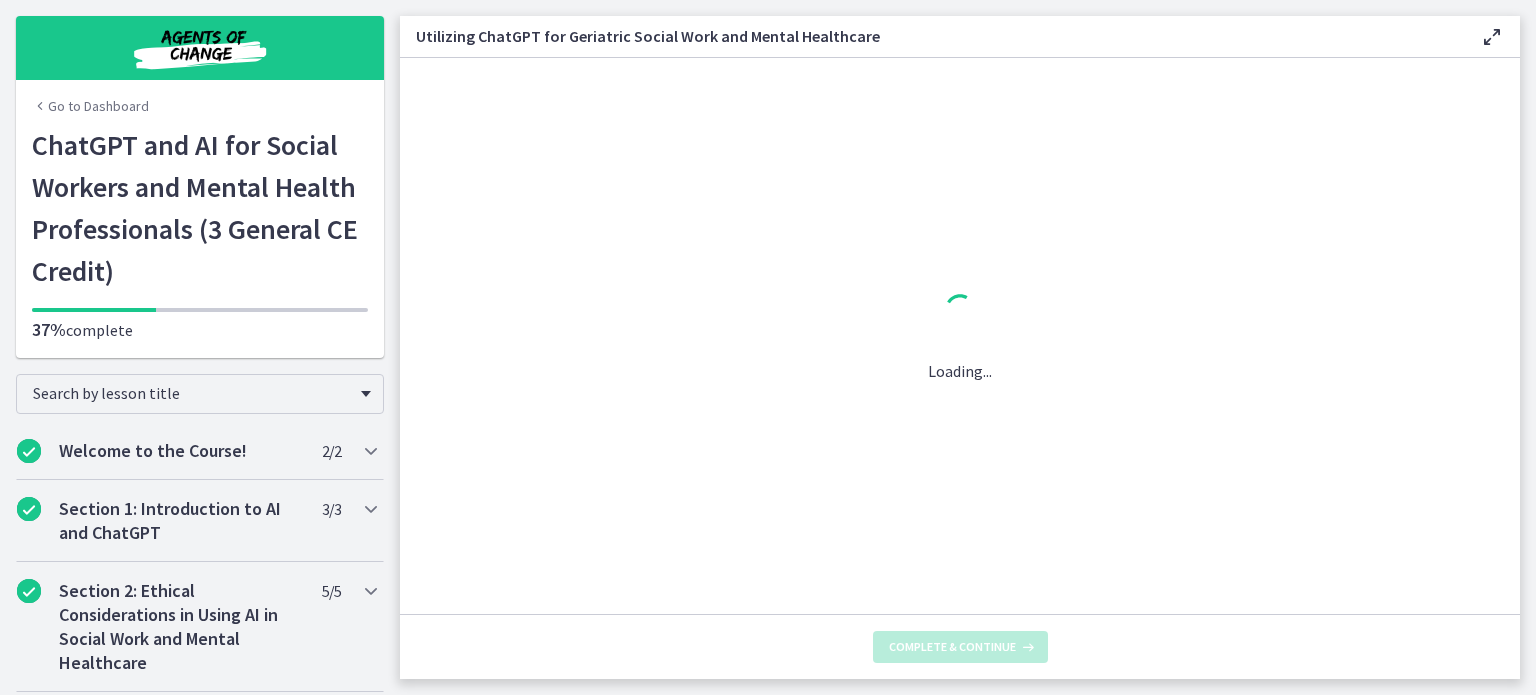 scroll, scrollTop: 0, scrollLeft: 0, axis: both 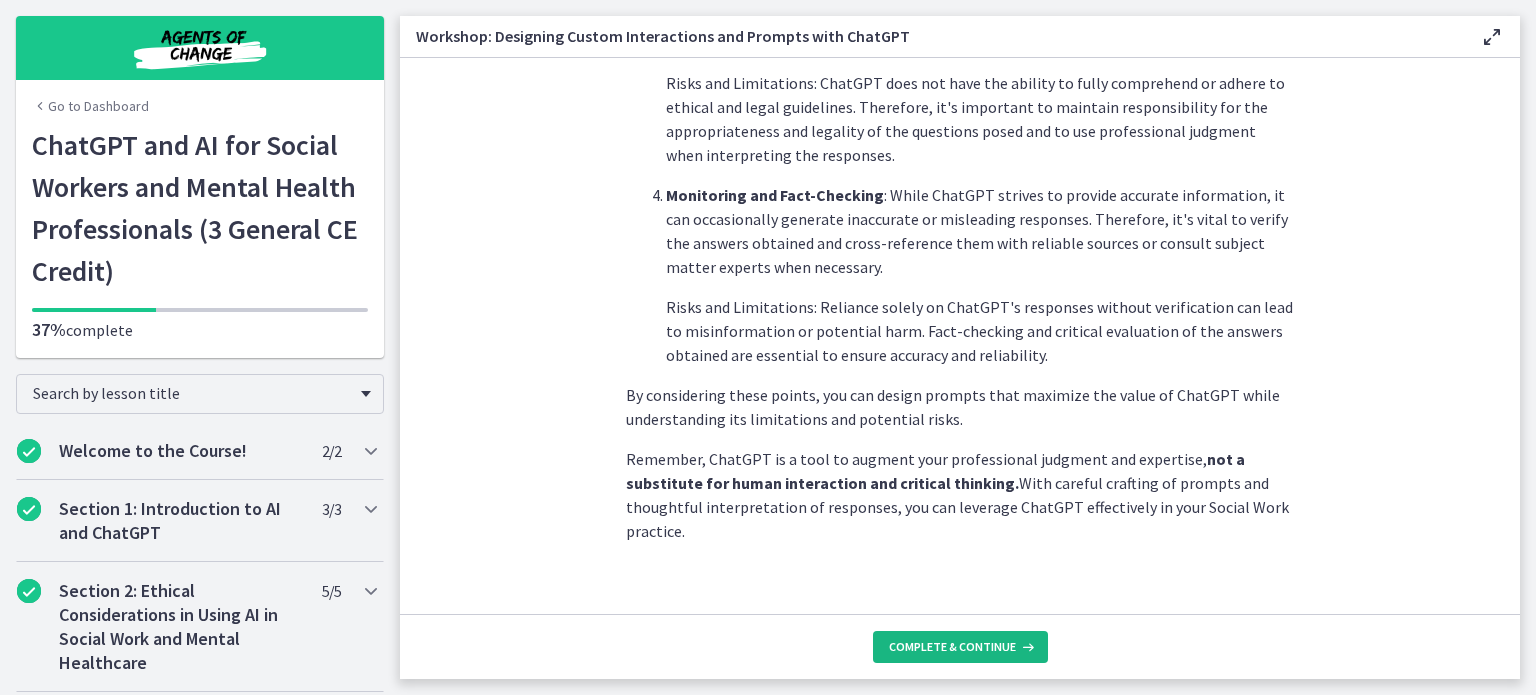 click on "Complete & continue" at bounding box center (960, 647) 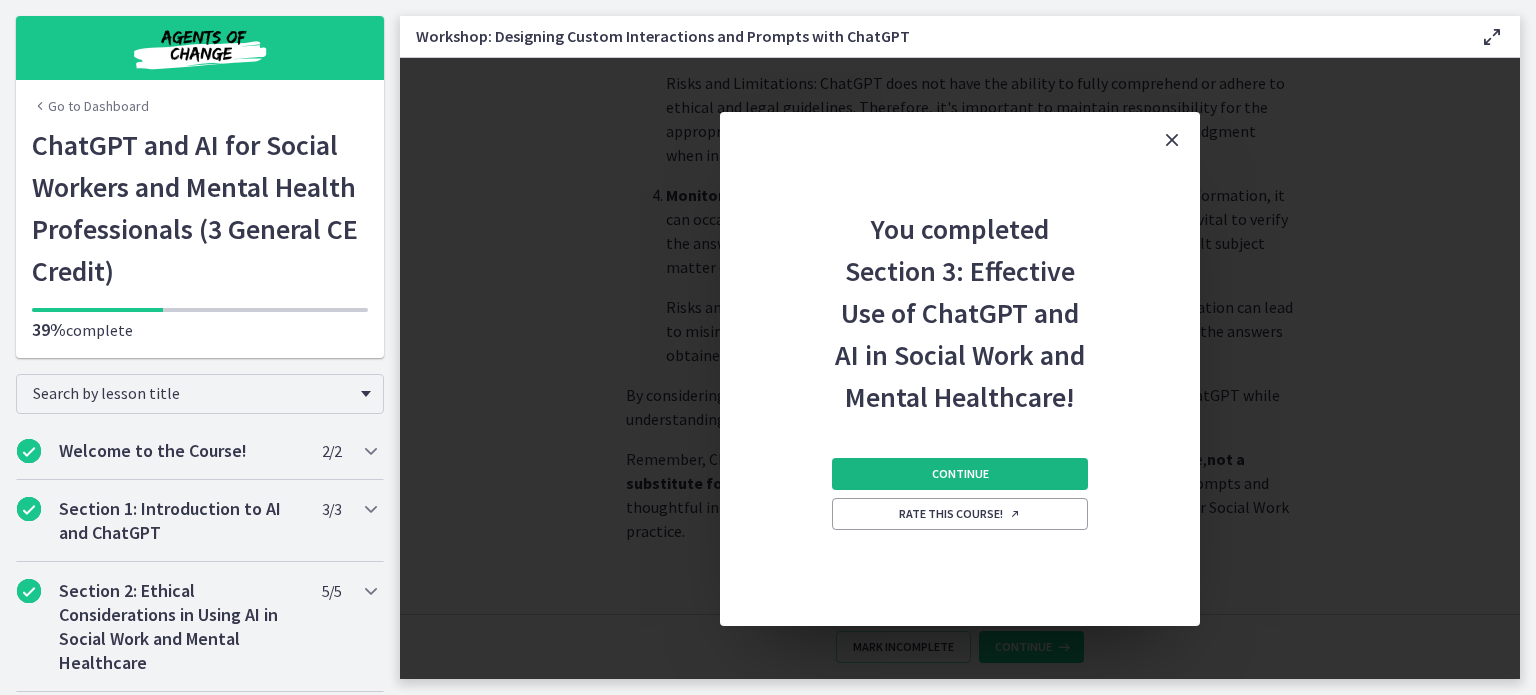 click on "Continue" at bounding box center [960, 474] 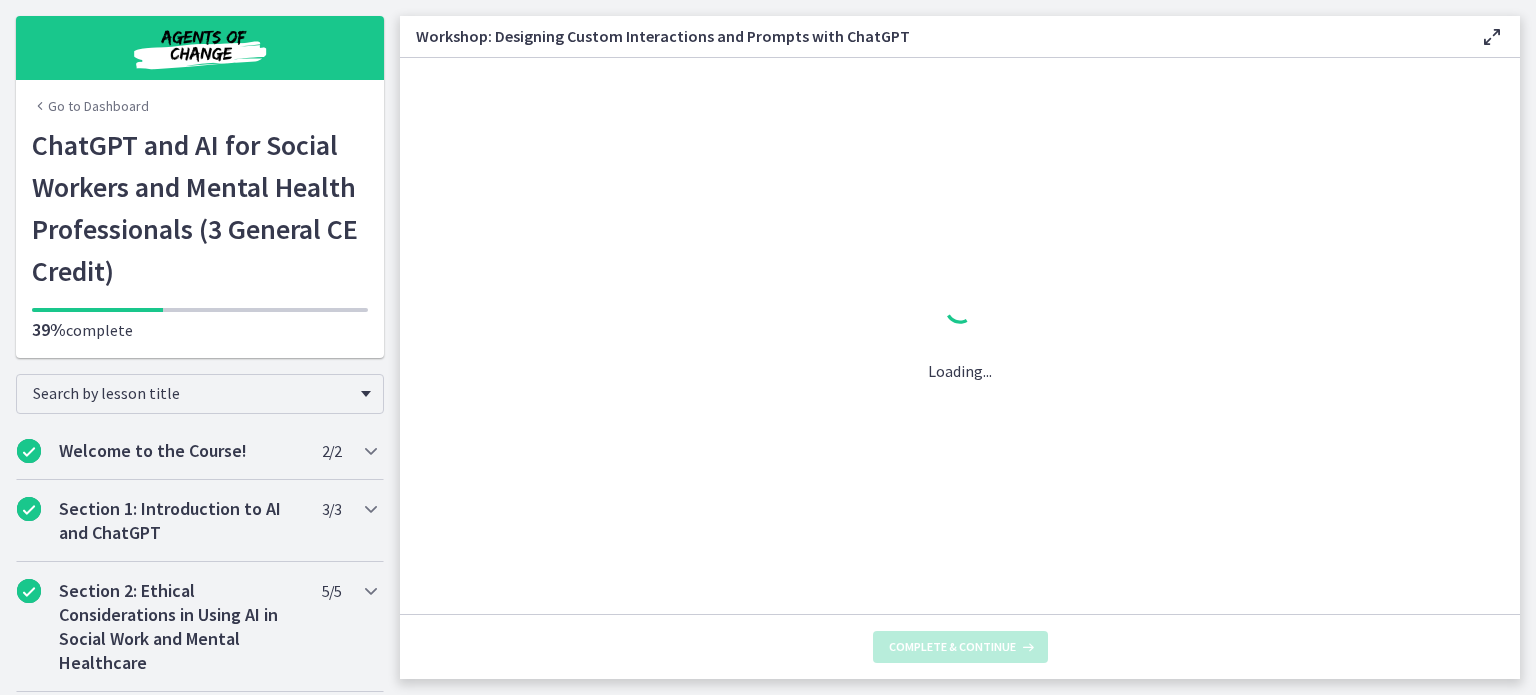 scroll, scrollTop: 0, scrollLeft: 0, axis: both 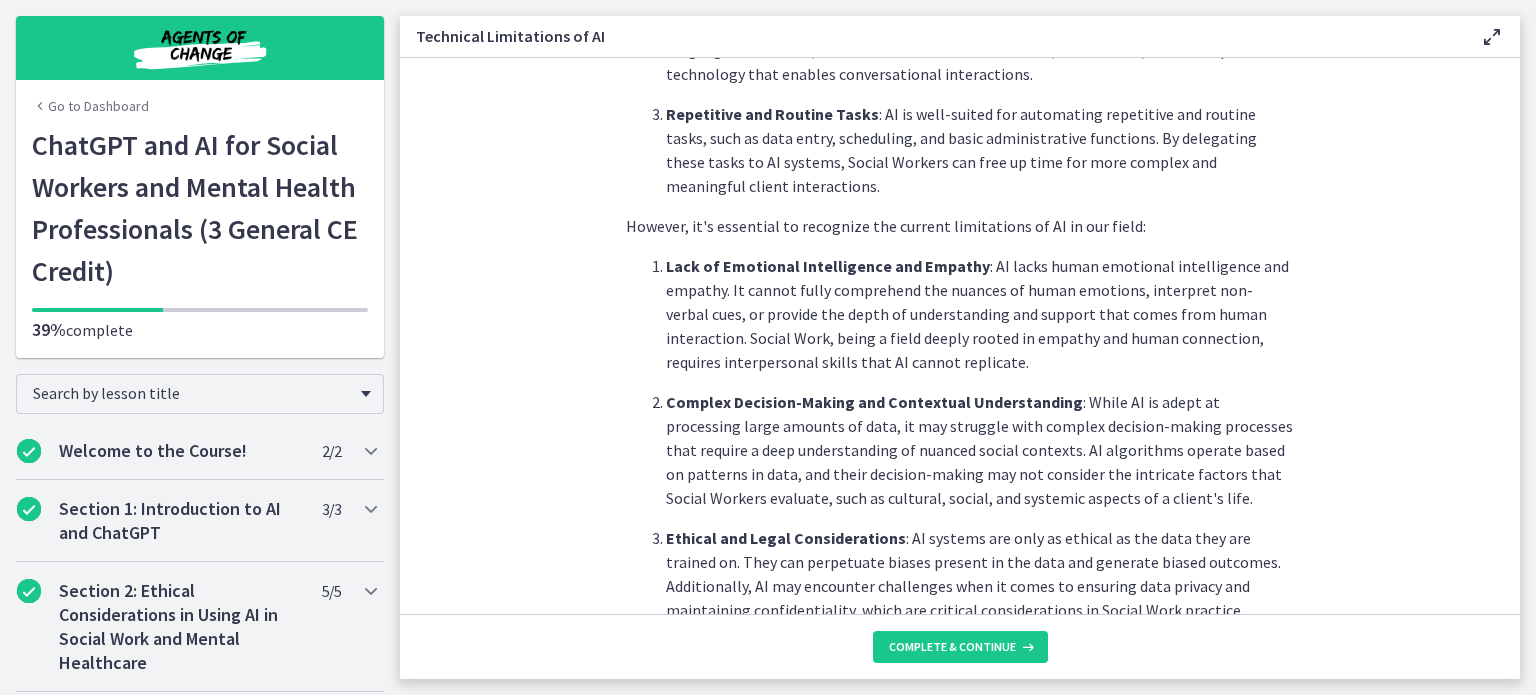 click on "As Social Workers, understanding these limitations is crucial to effectively utilize AI tools and manage expectations in our practice. Let's explore the areas where AI excels and where it currently falls short.
Pattern Recognition and Data Processing : AI excels at tasks that involve pattern recognition and processing large amounts of data. It can quickly identify trends, extract insights, and detect patterns that may not be apparent to human observers. For example, AI algorithms can analyze vast datasets to identify risk factors for certain social issues or inform decision-making processes.
Language Processing and Natural Language Understanding
Repetitive and Routine Tasks : AI is well-suited for automating repetitive and routine tasks, such as data entry, scheduling, and basic administrative functions. By delegating these tasks to AI systems, Social Workers can free up time for more complex and meaningful client interactions." at bounding box center [960, 336] 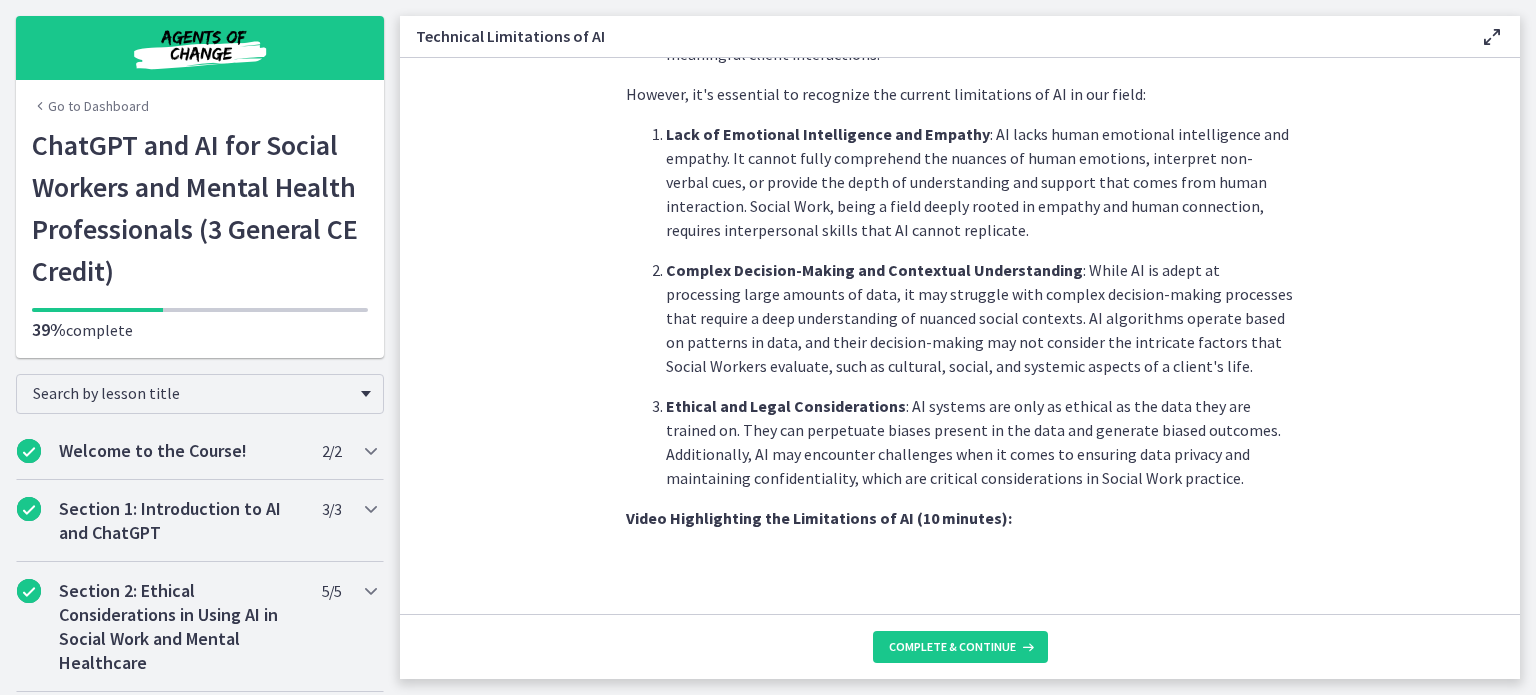 scroll, scrollTop: 893, scrollLeft: 0, axis: vertical 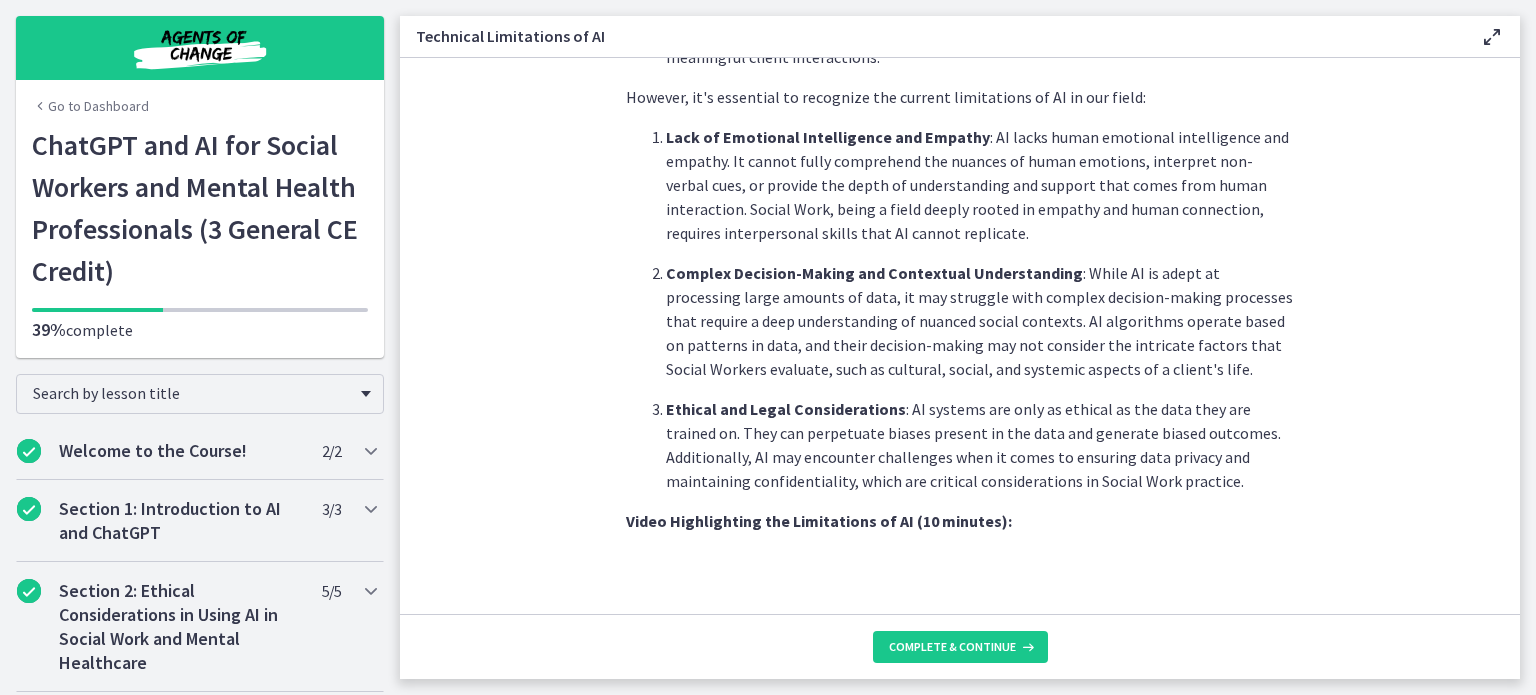 click on "As Social Workers, understanding these limitations is crucial to effectively utilize AI tools and manage expectations in our practice. Let's explore the areas where AI excels and where it currently falls short.
Pattern Recognition and Data Processing : AI excels at tasks that involve pattern recognition and processing large amounts of data. It can quickly identify trends, extract insights, and detect patterns that may not be apparent to human observers. For example, AI algorithms can analyze vast datasets to identify risk factors for certain social issues or inform decision-making processes.
Language Processing and Natural Language Understanding
Repetitive and Routine Tasks : AI is well-suited for automating repetitive and routine tasks, such as data entry, scheduling, and basic administrative functions. By delegating these tasks to AI systems, Social Workers can free up time for more complex and meaningful client interactions." at bounding box center [960, 336] 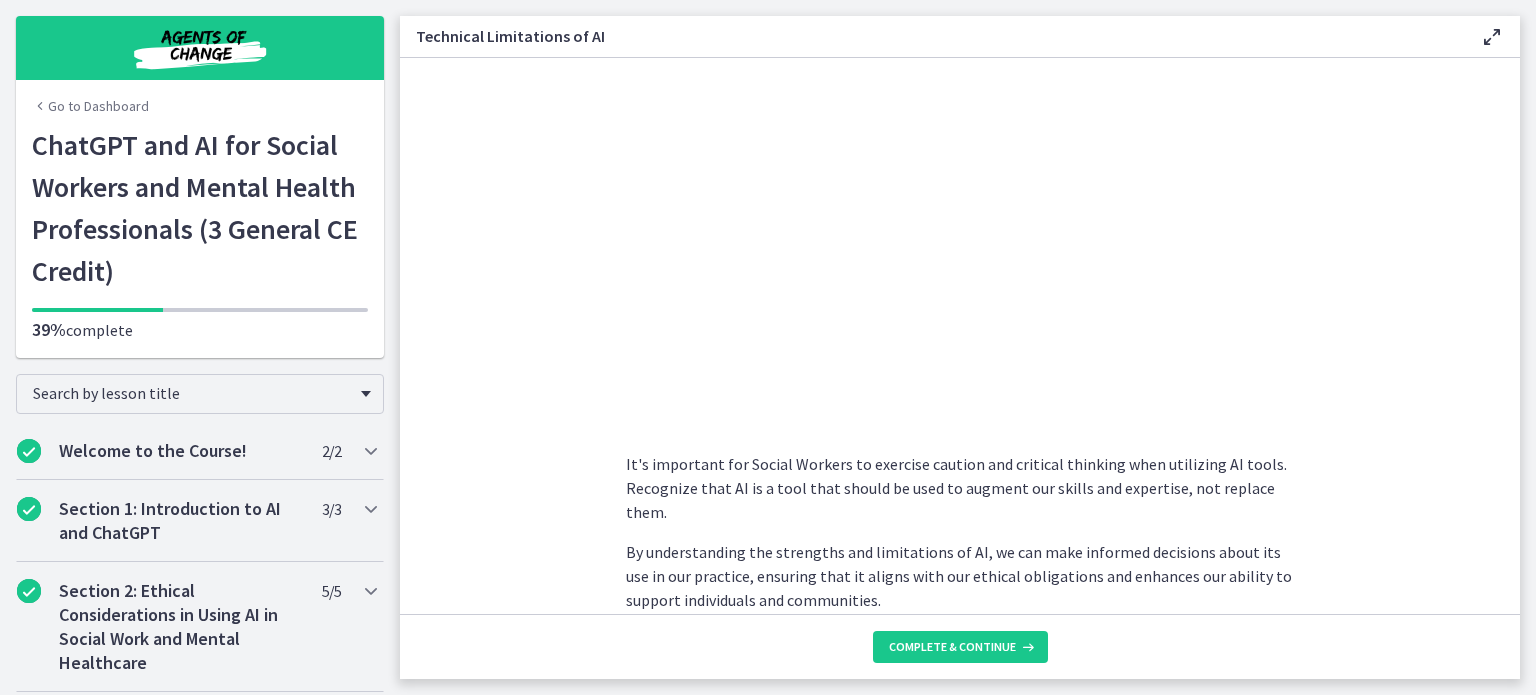 scroll, scrollTop: 1455, scrollLeft: 0, axis: vertical 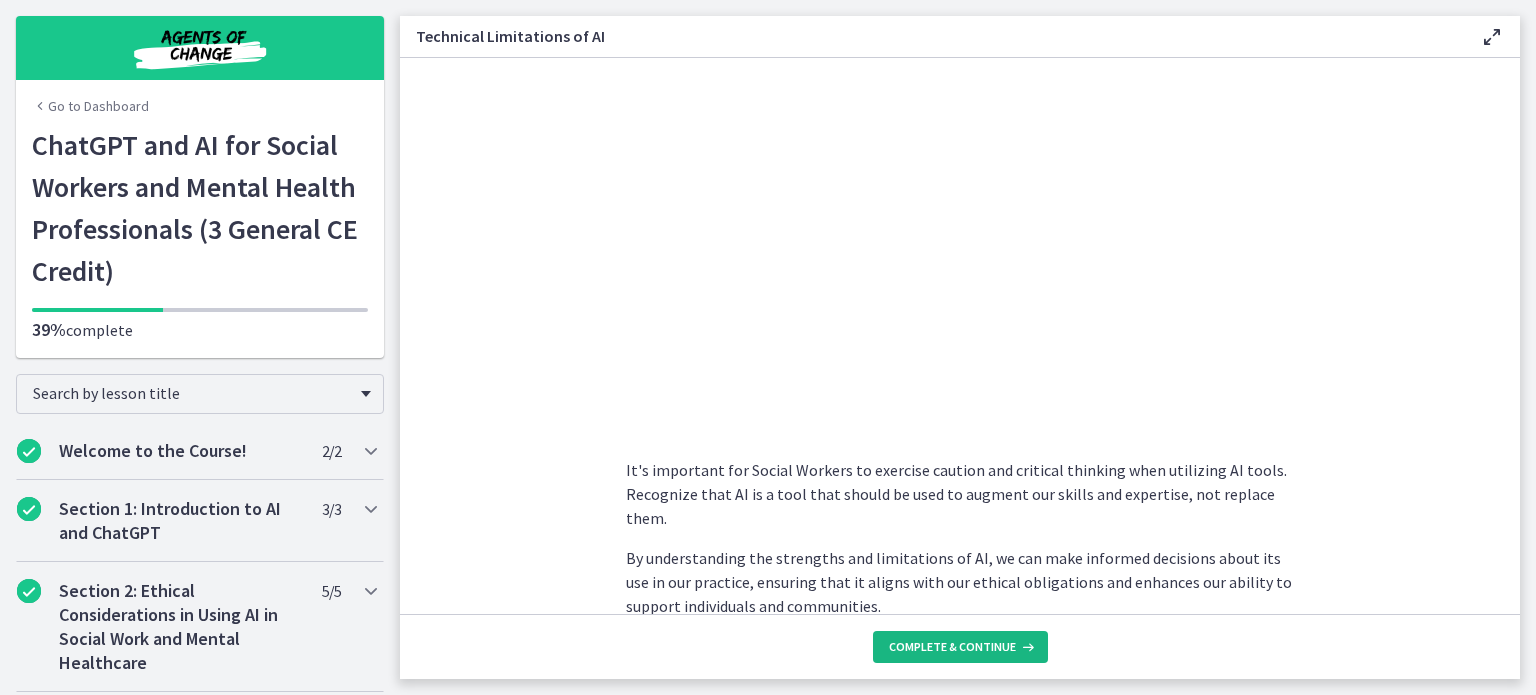 click on "Complete & continue" at bounding box center (960, 647) 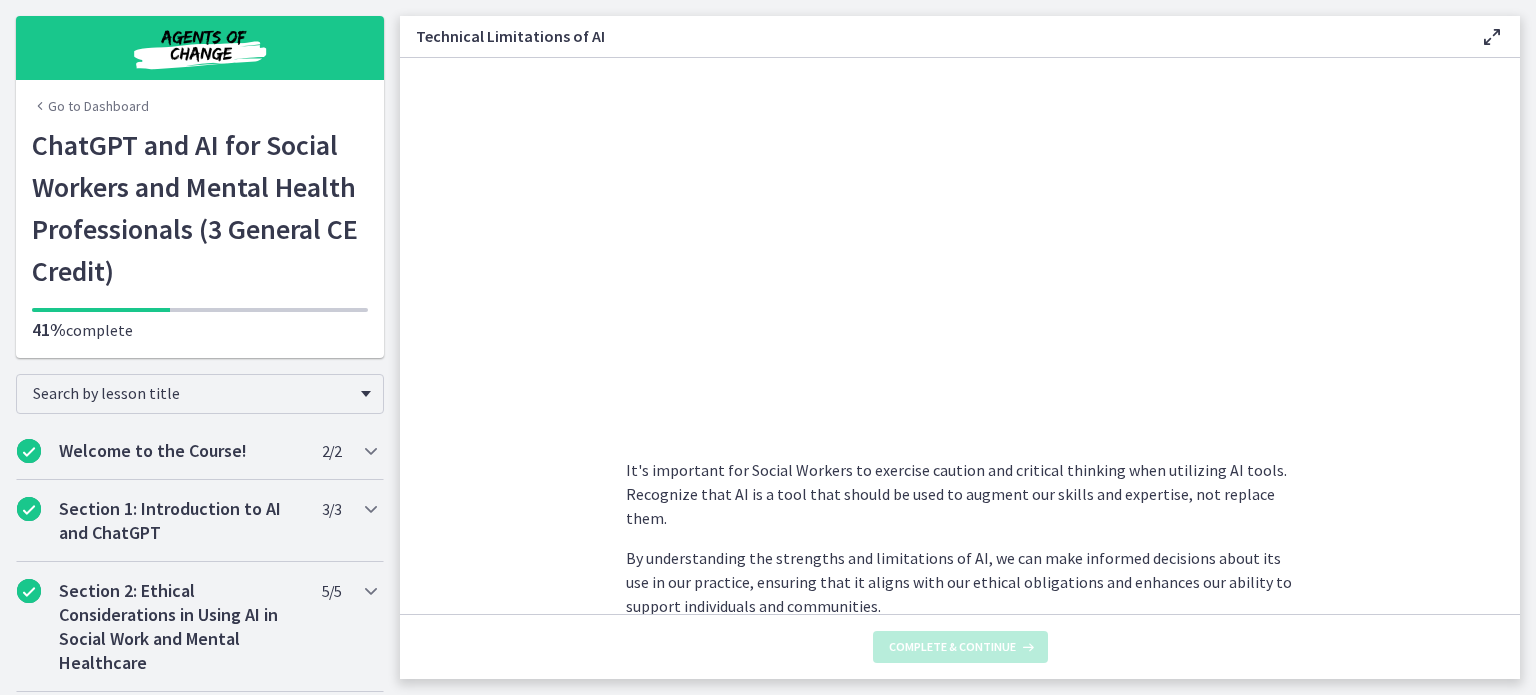scroll, scrollTop: 0, scrollLeft: 0, axis: both 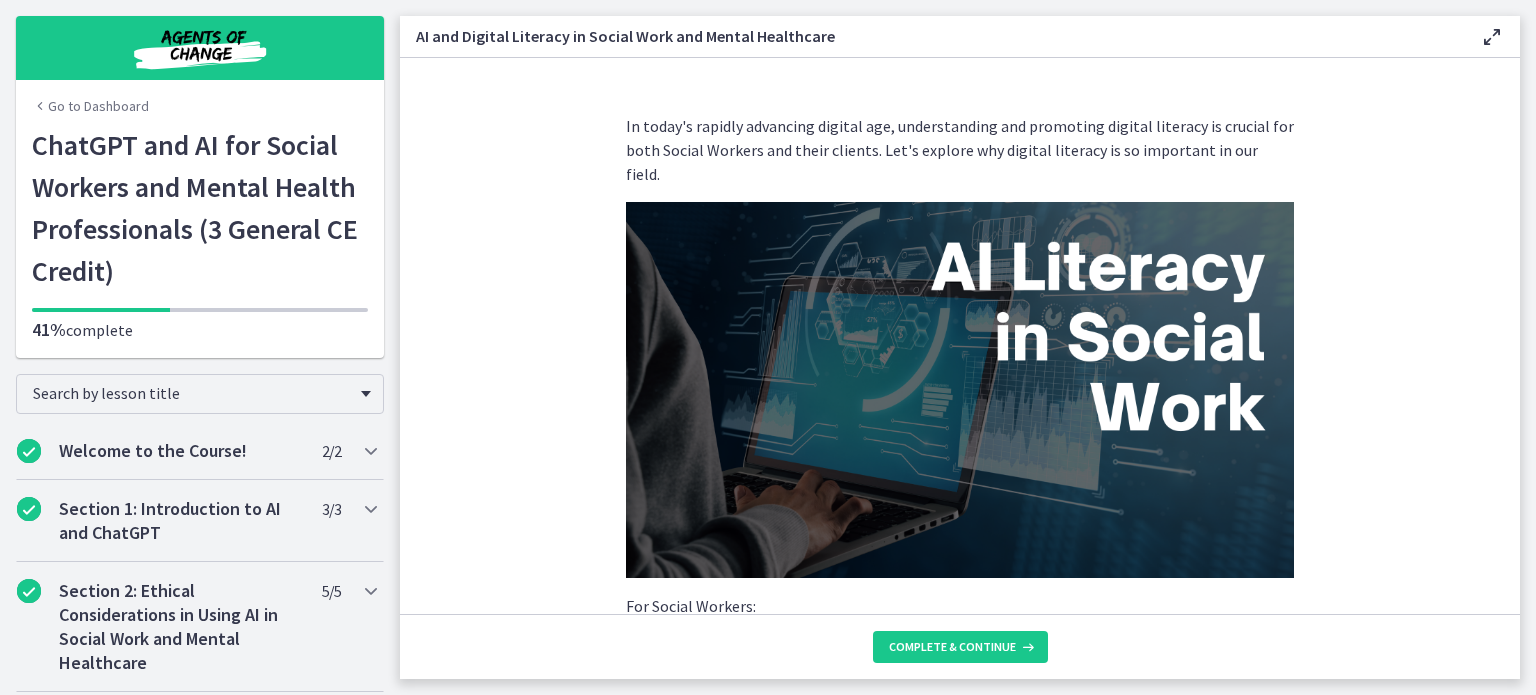 click on "In today's rapidly advancing digital age, understanding and promoting digital literacy is crucial for both Social Workers and their clients. Let's explore why digital literacy is so important in our field.
For Social Workers:
Enhanced Professional Practice : Digital literacy equips Social Workers with the skills and knowledge needed to navigate digital platforms, utilize online resources, and effectively communicate with clients through various digital channels. It expands our professional toolkit, enabling us to adapt to the evolving landscape of Social Work practice.
Access to Information and Resources : Digital literacy empowers Social Workers to access a wealth of information, research, and best practices available online. By effectively searching, evaluating, and utilizing online resources, we can enhance our knowledge base and provide up-to-date information and evidence-based interventions to our clients.
For Clients:" at bounding box center [960, 336] 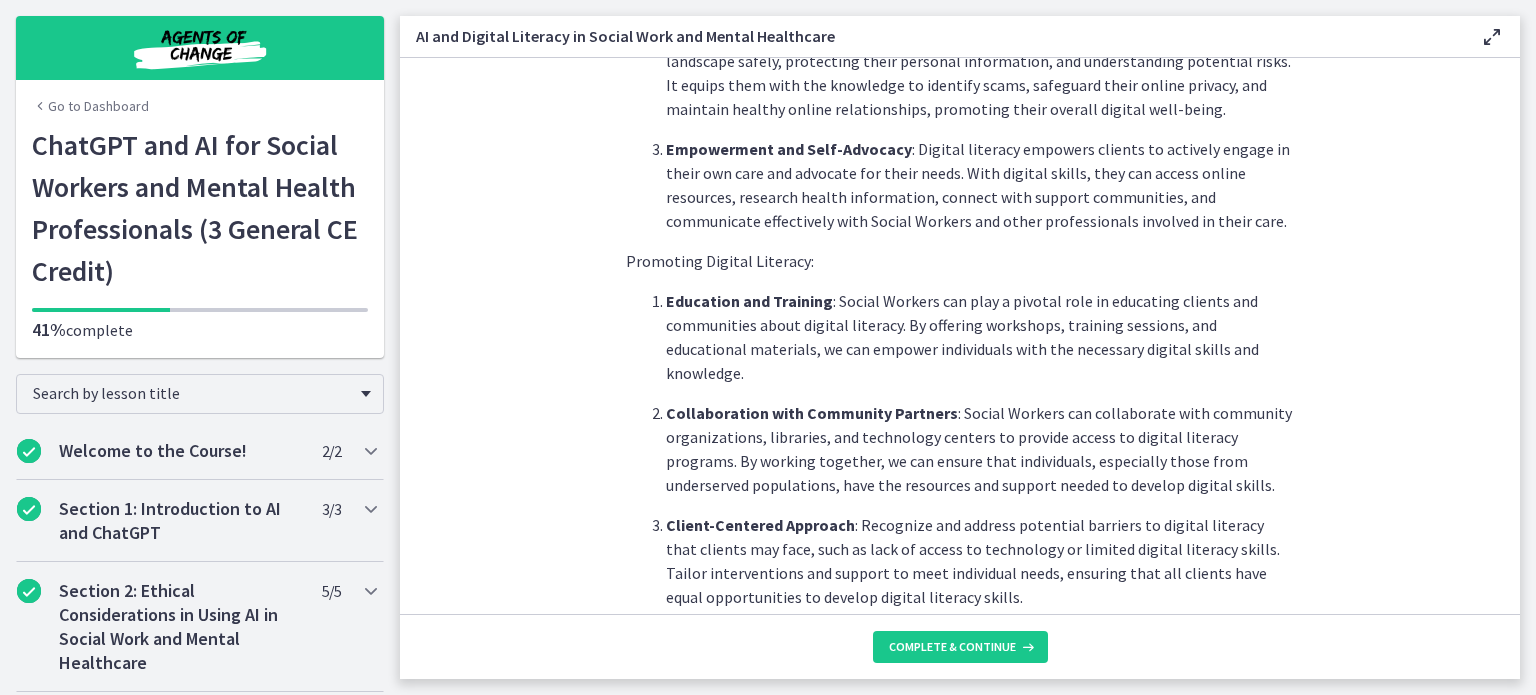 scroll, scrollTop: 1568, scrollLeft: 0, axis: vertical 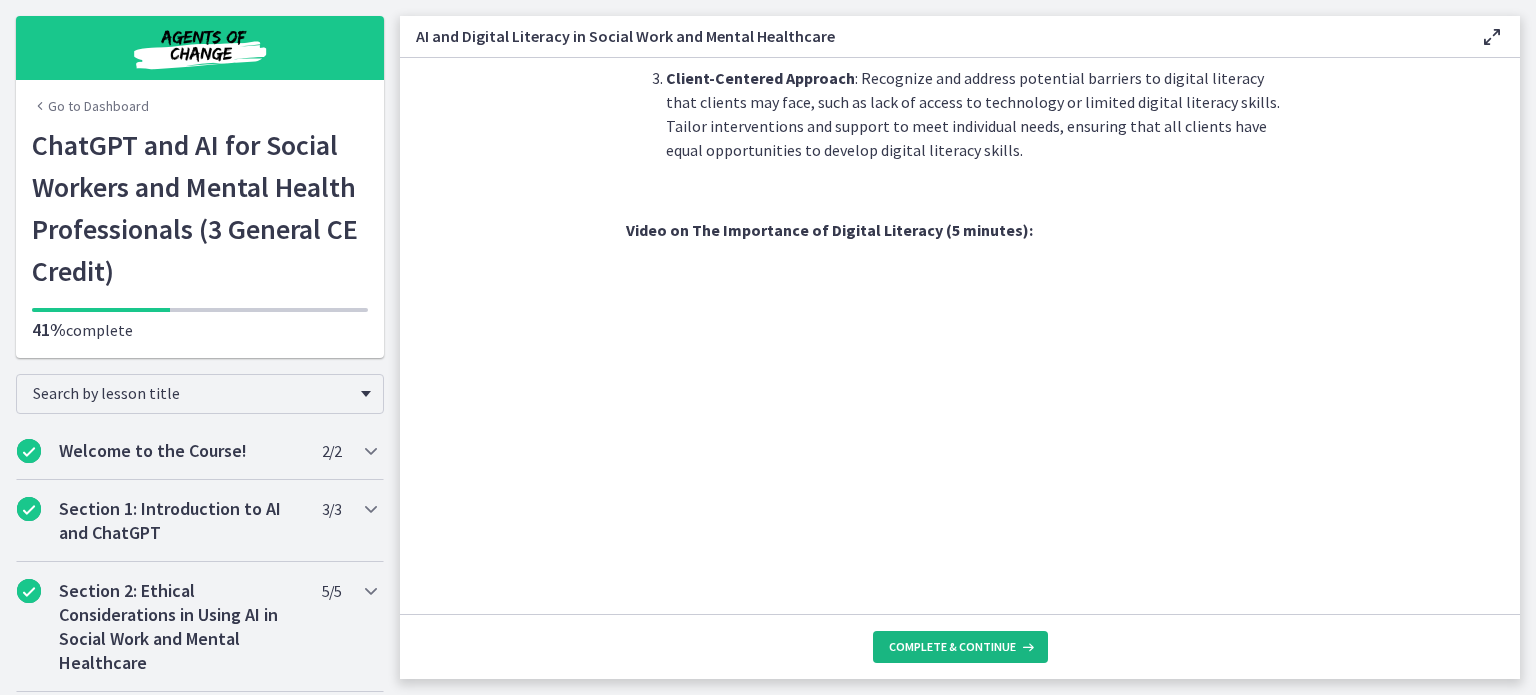 type 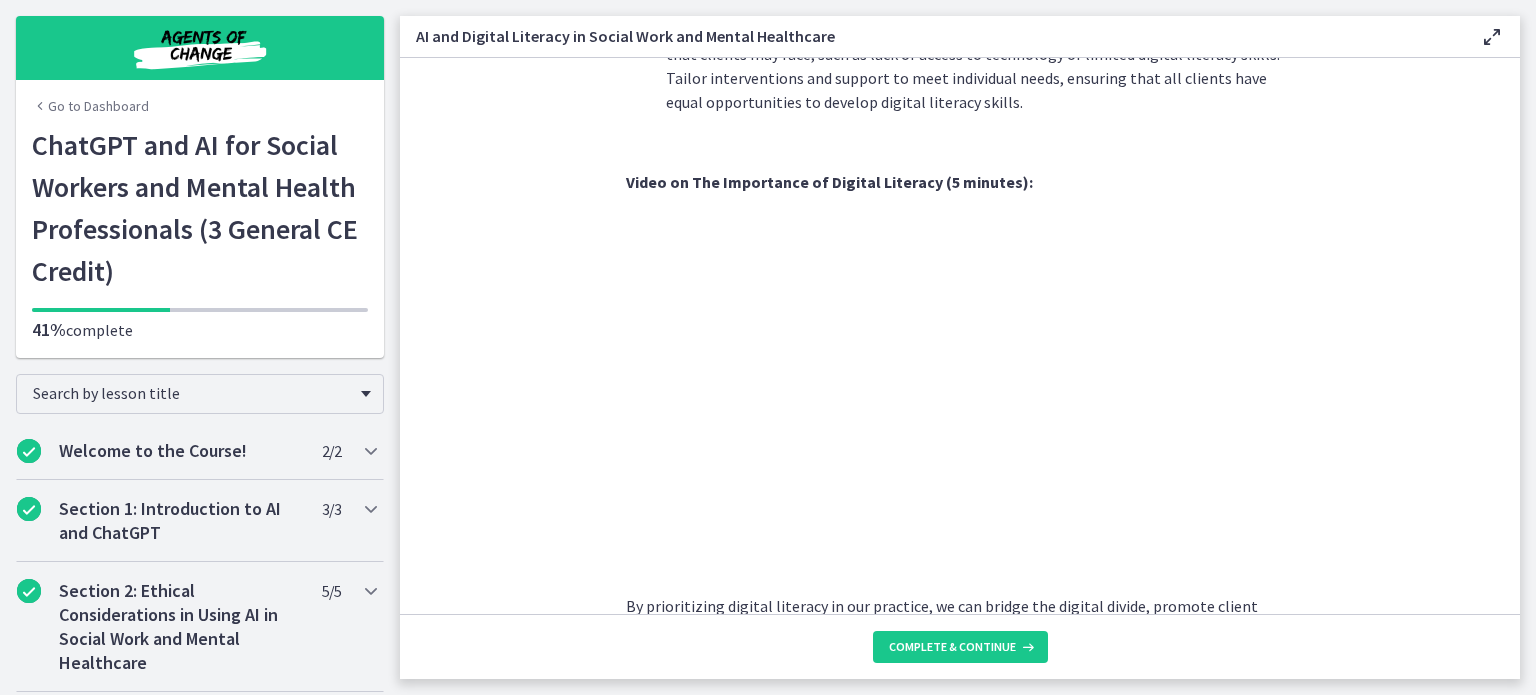 scroll, scrollTop: 0, scrollLeft: 21, axis: horizontal 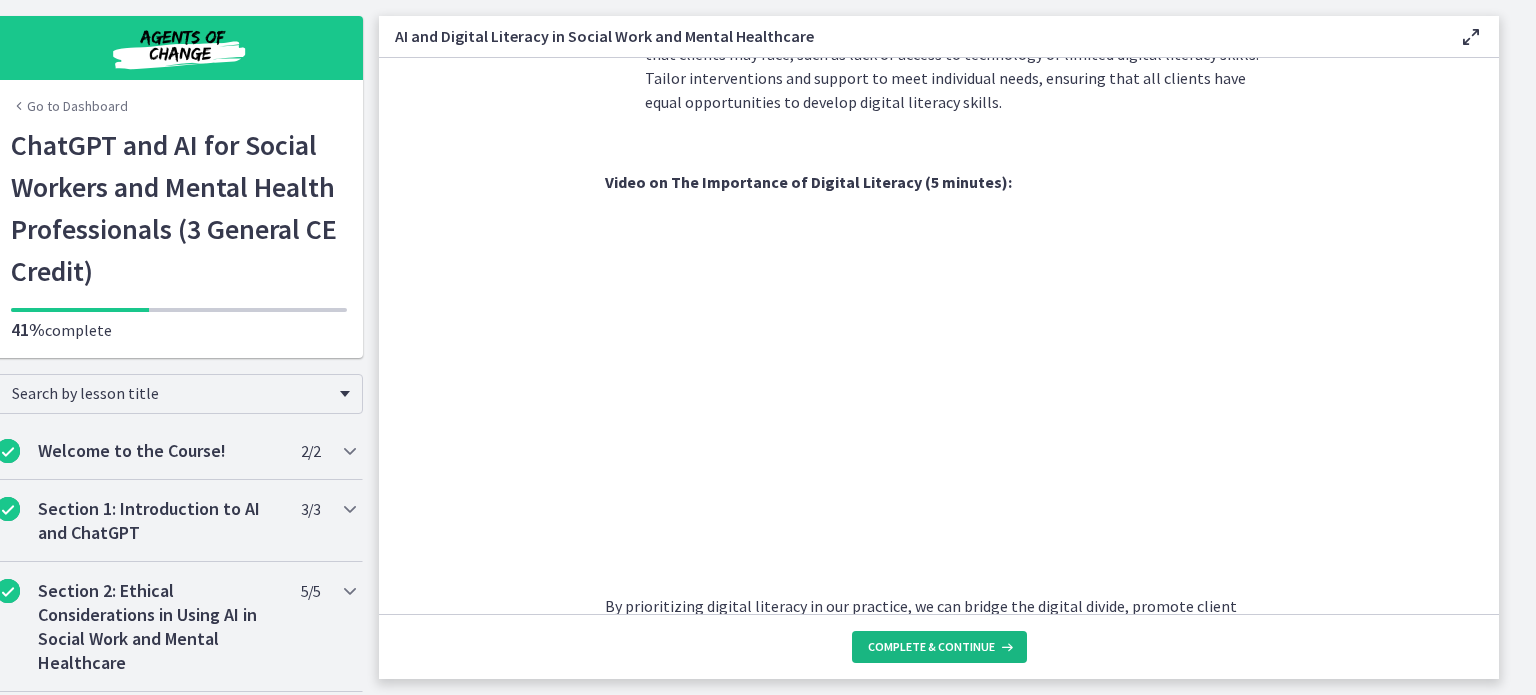 click on "Complete & continue" at bounding box center [931, 647] 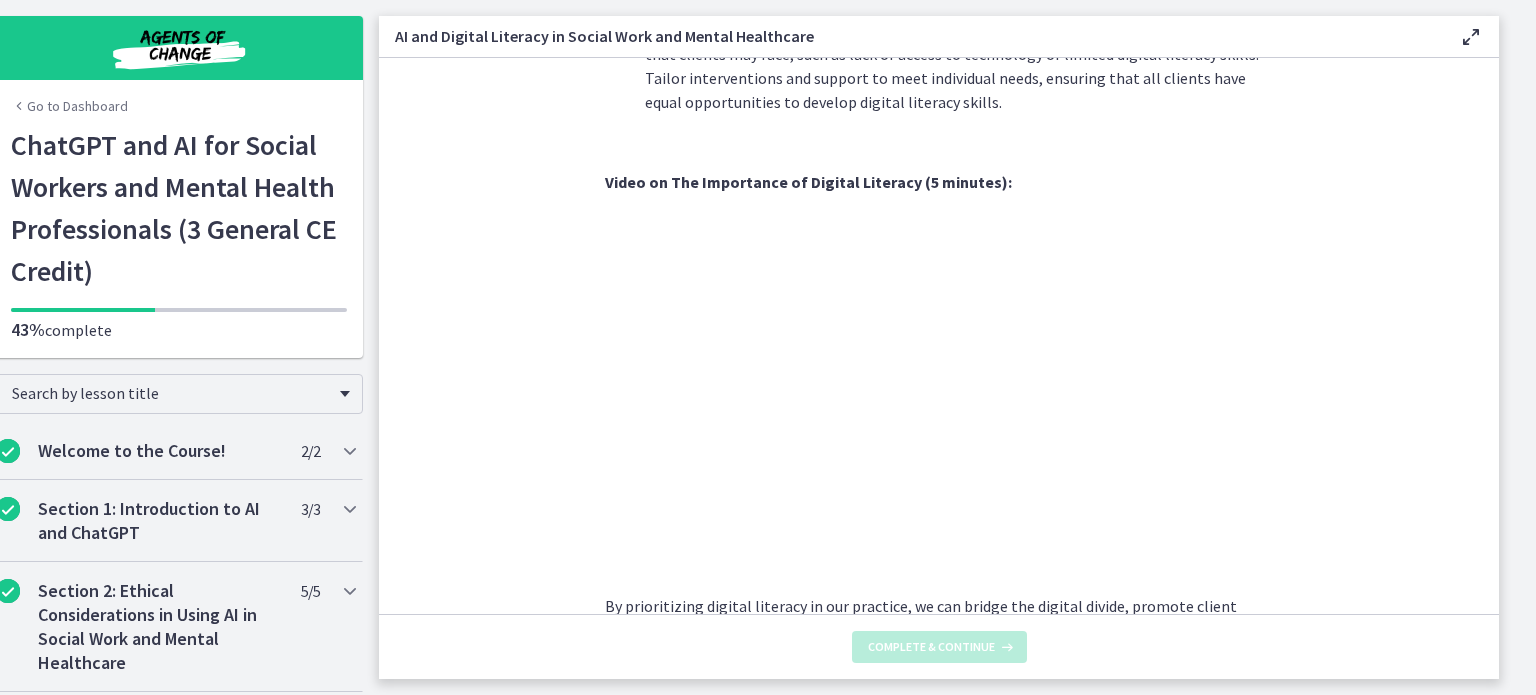scroll, scrollTop: 0, scrollLeft: 0, axis: both 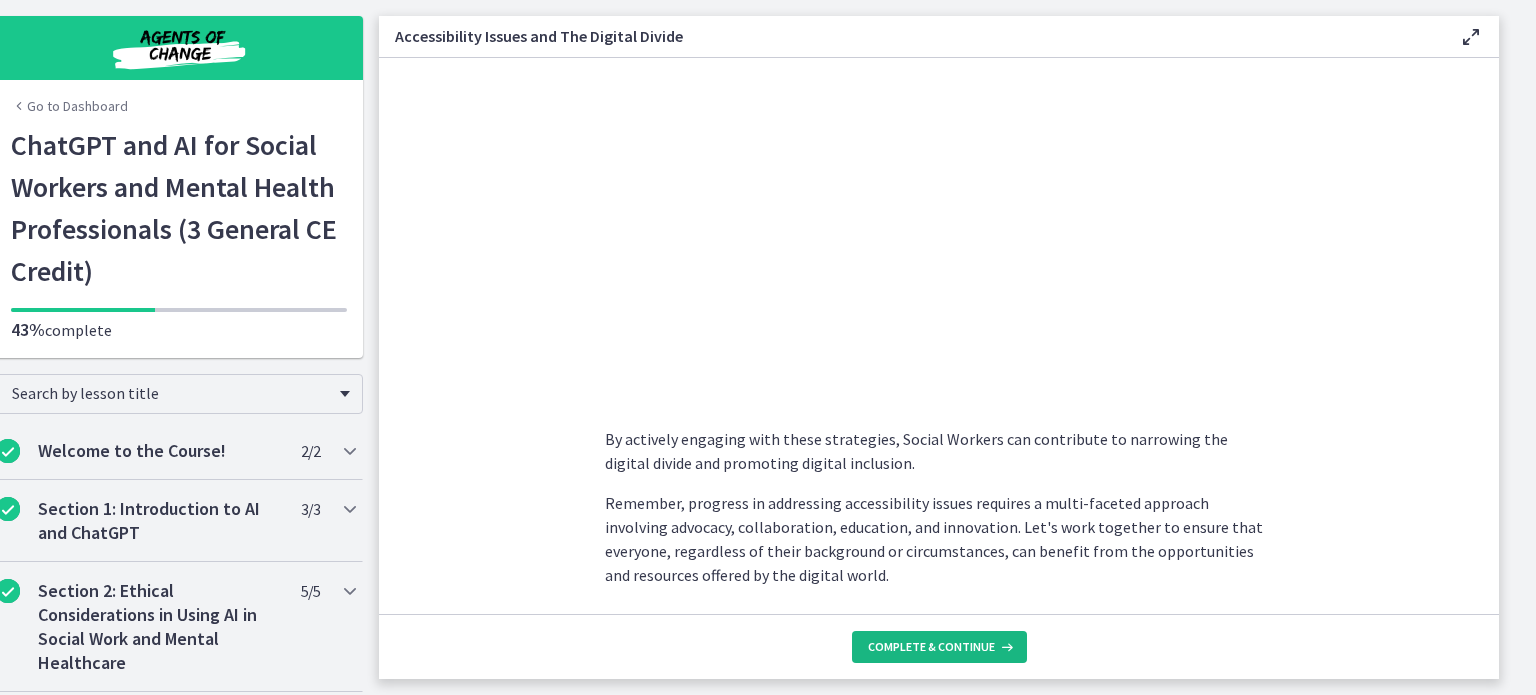 click on "Complete & continue" at bounding box center (931, 647) 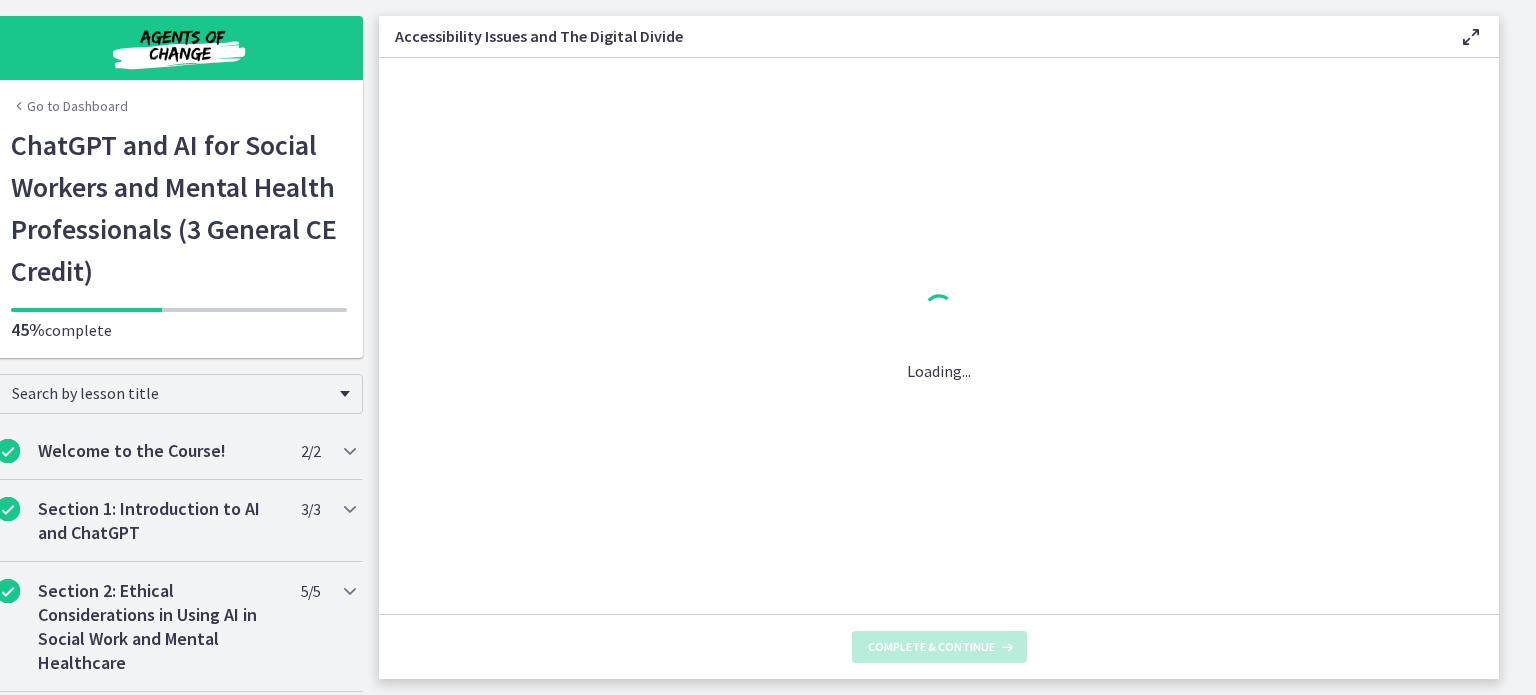 scroll, scrollTop: 0, scrollLeft: 0, axis: both 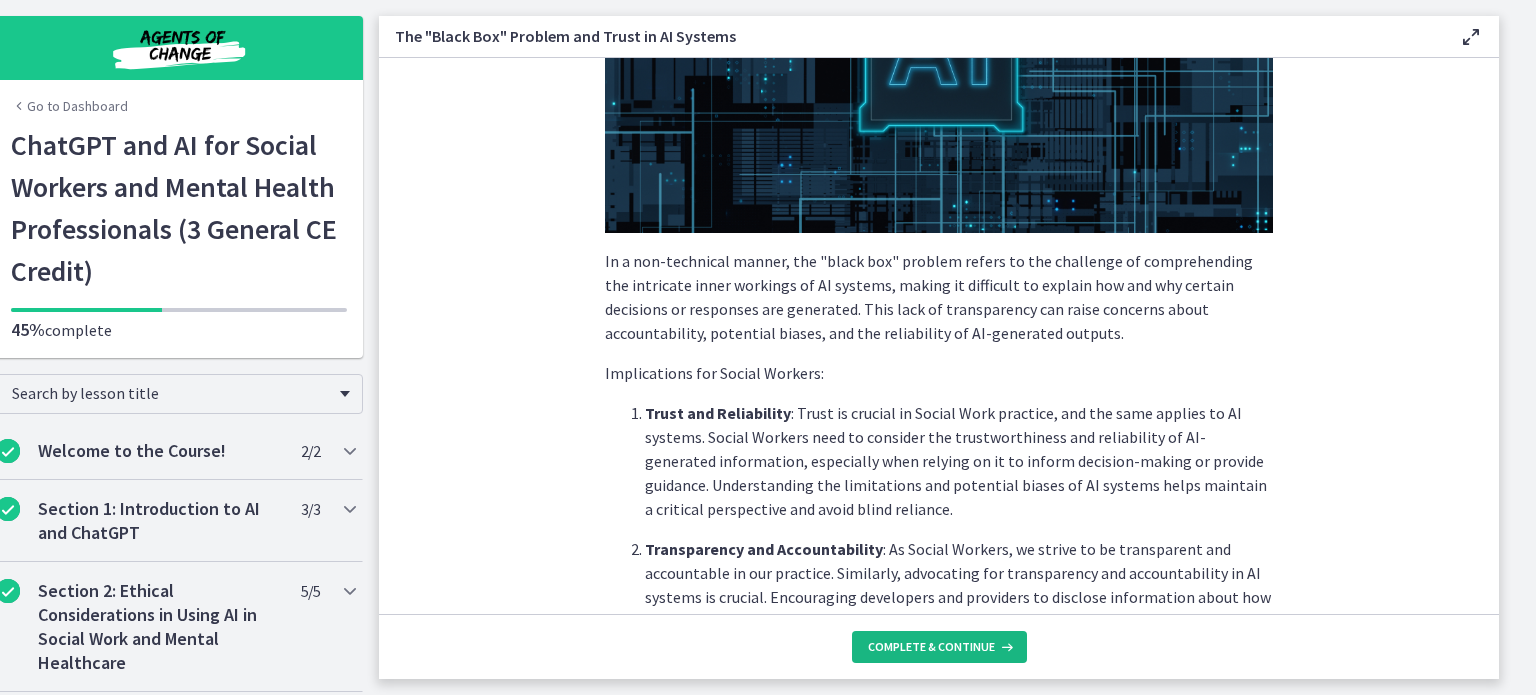 click on "Complete & continue" at bounding box center [931, 647] 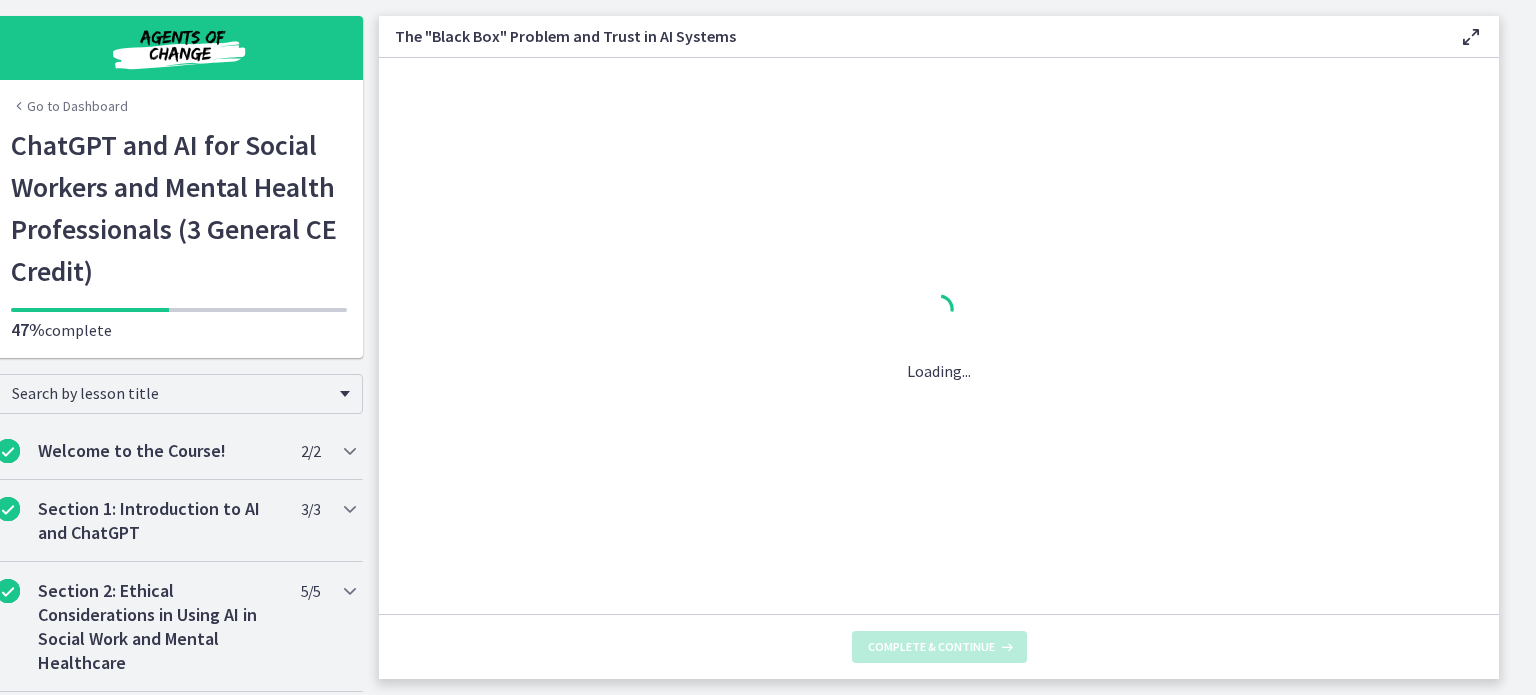 scroll, scrollTop: 0, scrollLeft: 0, axis: both 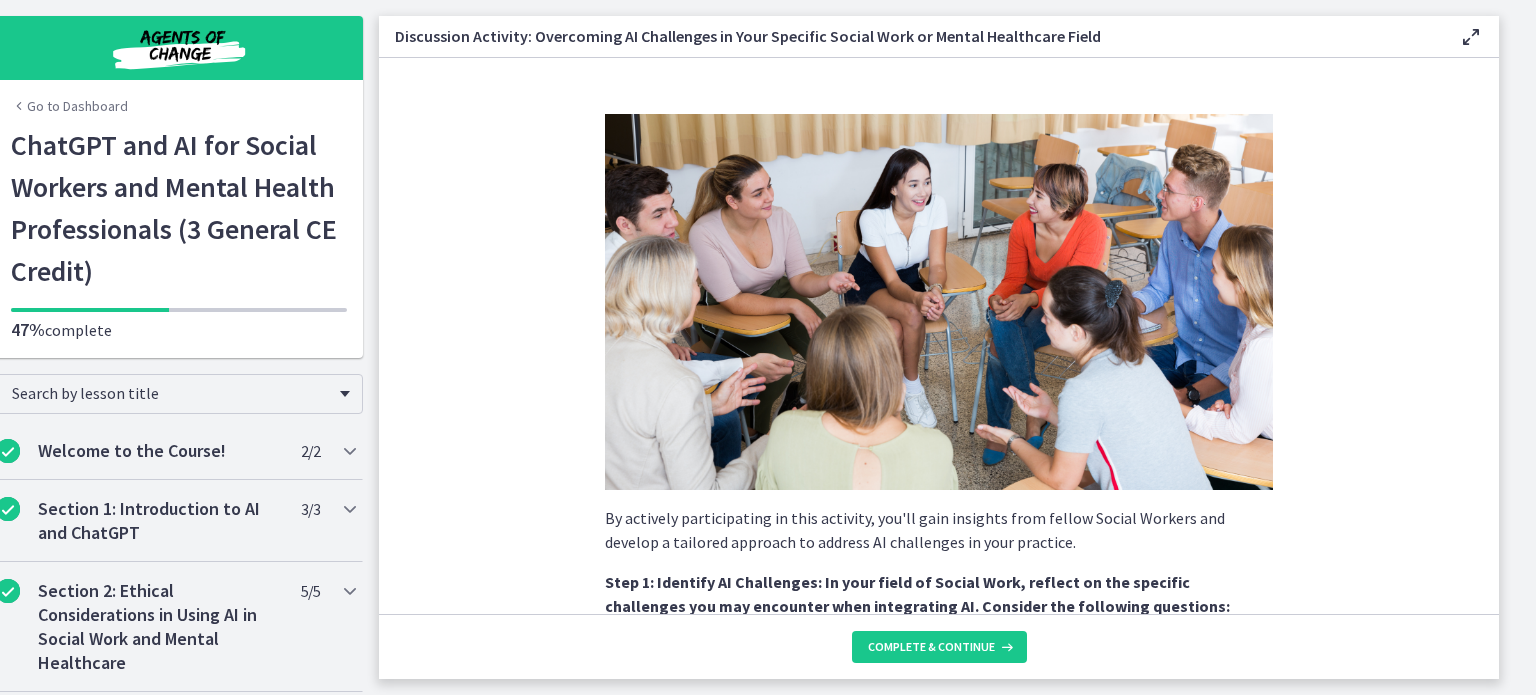 click on "By actively participating in this activity, you'll gain insights from fellow Social Workers and develop a tailored approach to address AI challenges in your practice.
Step 1: Identify AI Challenges: In your field of Social Work, reflect on the specific challenges you may encounter when integrating AI. Consider the following questions:
What are the potential limitations or risks of using AI in your field?
Are there any ethical or legal considerations that need to be addressed?
How might AI impact the human connection and empathy that is integral to your work?
Are there concerns about bias or the "black box" problem specific to your field?
What are the barriers to digital literacy or accessibility that you and your clients may face?
Share a challenge you've encountered when integrating AI in your field. How does it impact your practice?
How do you maintain a client-centered approach while incorporating AI tools or systems?" at bounding box center [939, 336] 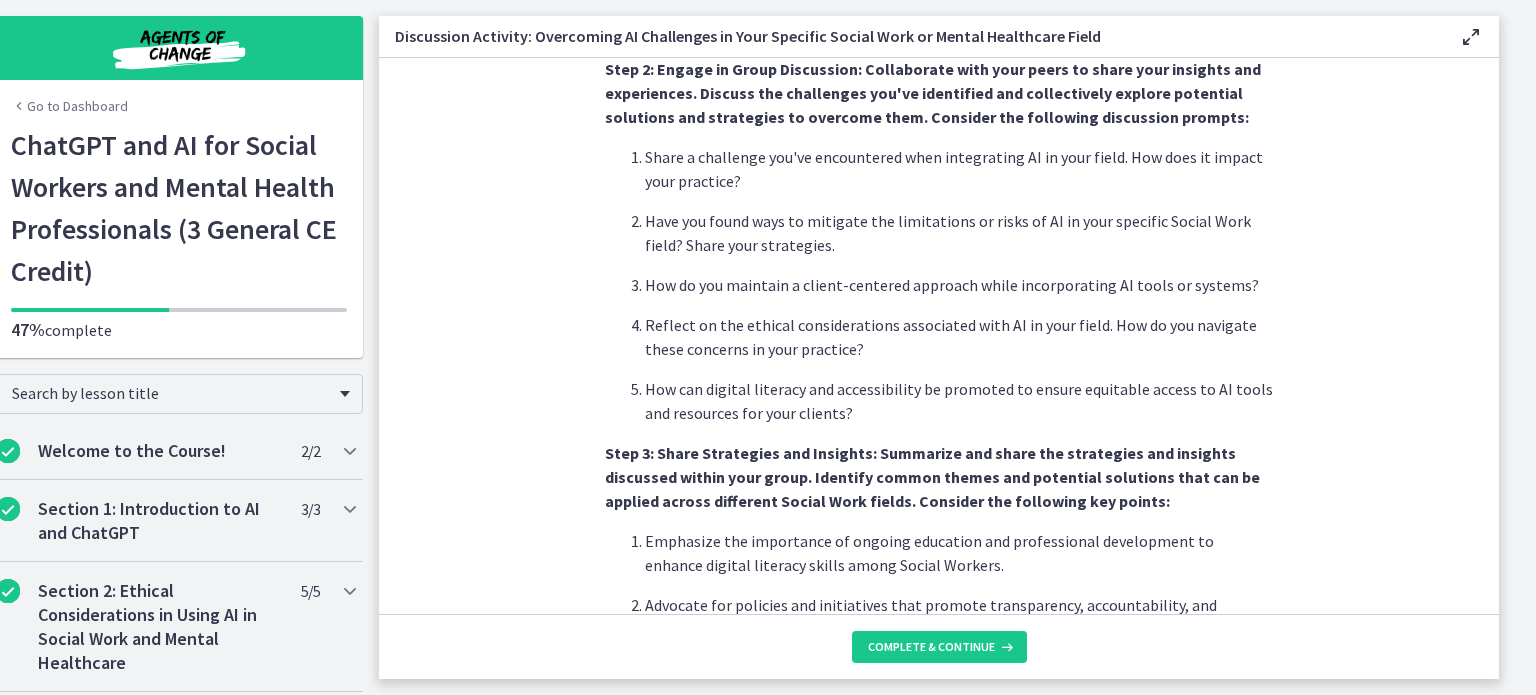 scroll, scrollTop: 865, scrollLeft: 0, axis: vertical 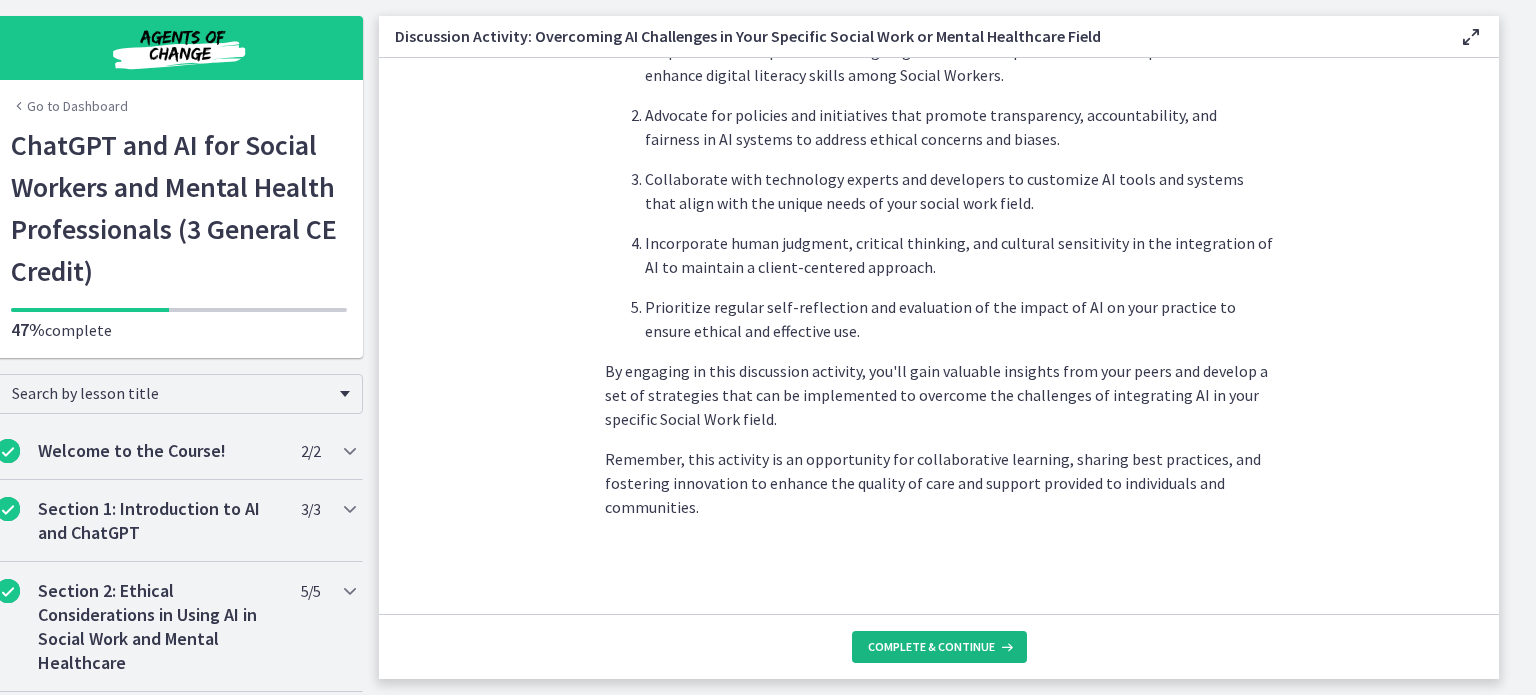 click on "Complete & continue" at bounding box center [931, 647] 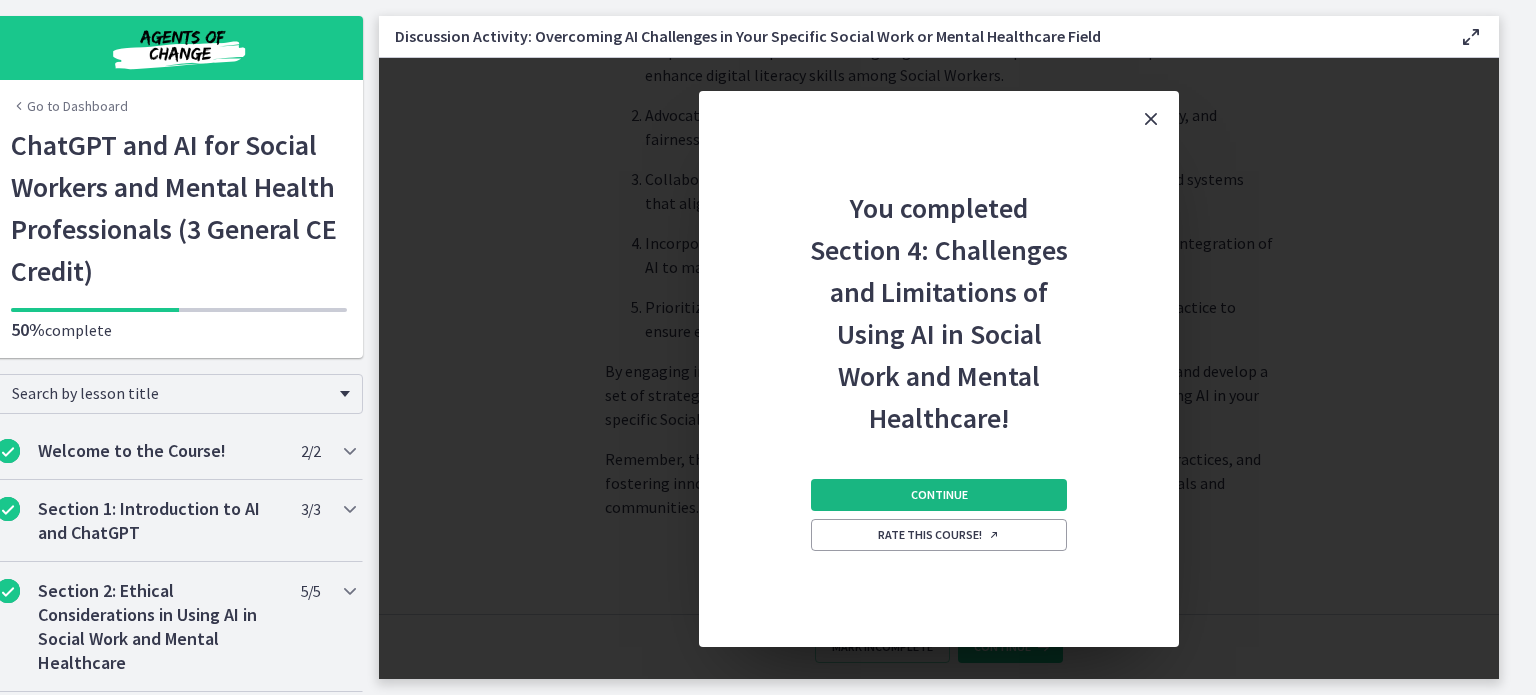 click on "Continue" at bounding box center (939, 495) 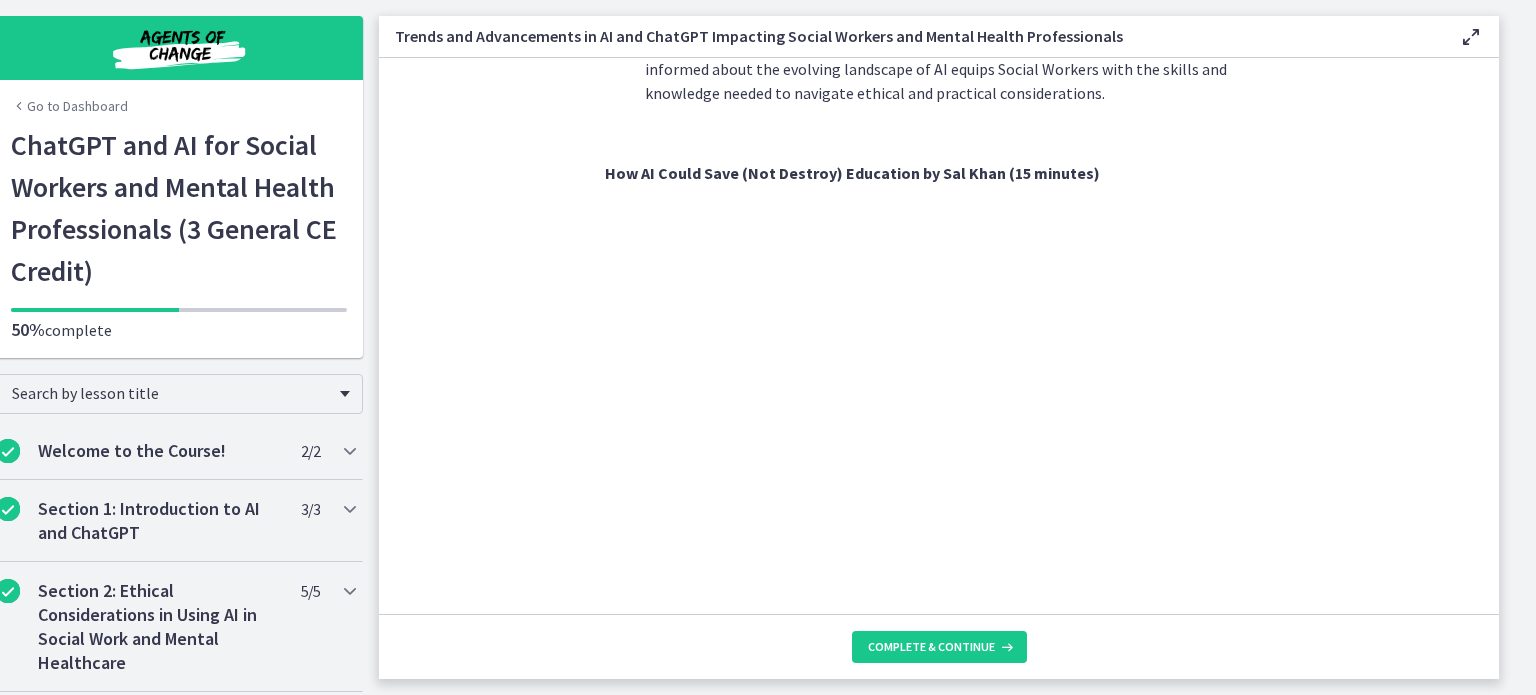 scroll, scrollTop: 1420, scrollLeft: 0, axis: vertical 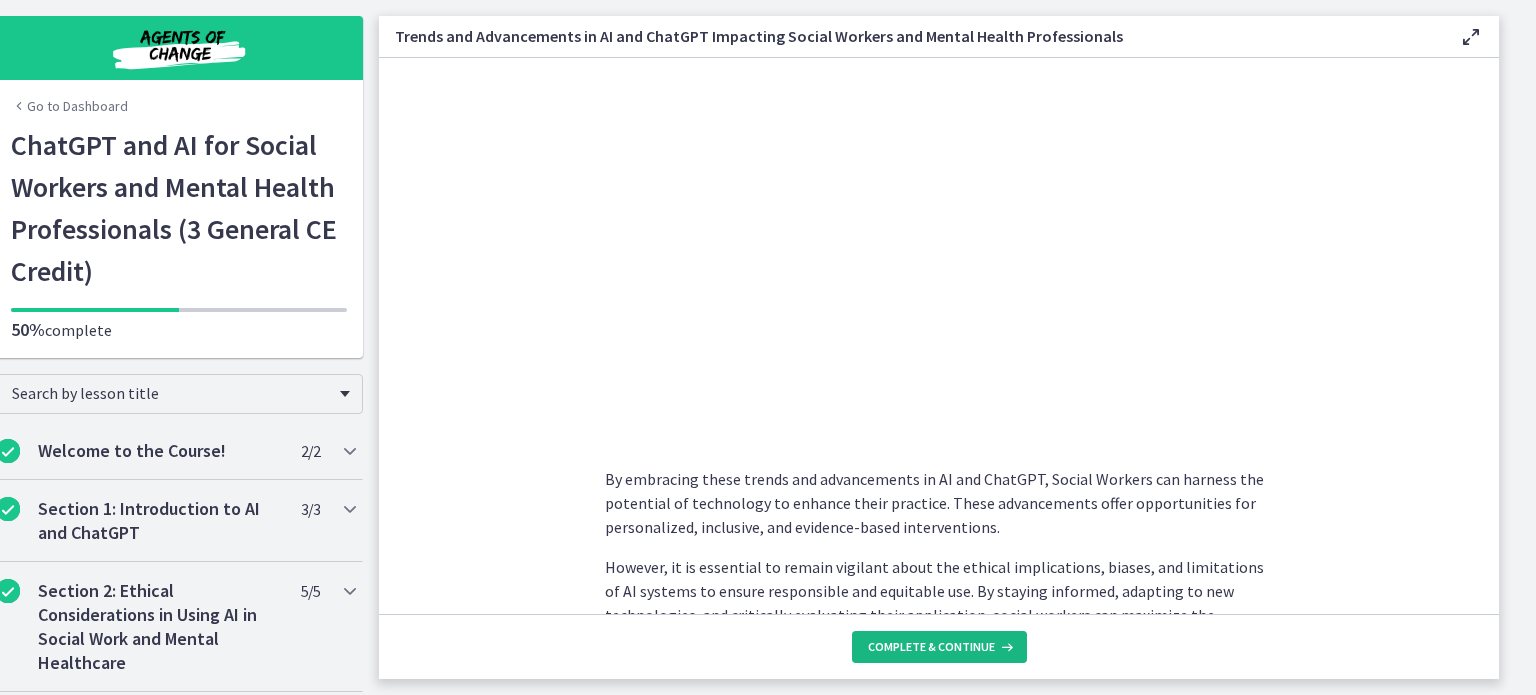 click at bounding box center (1005, 647) 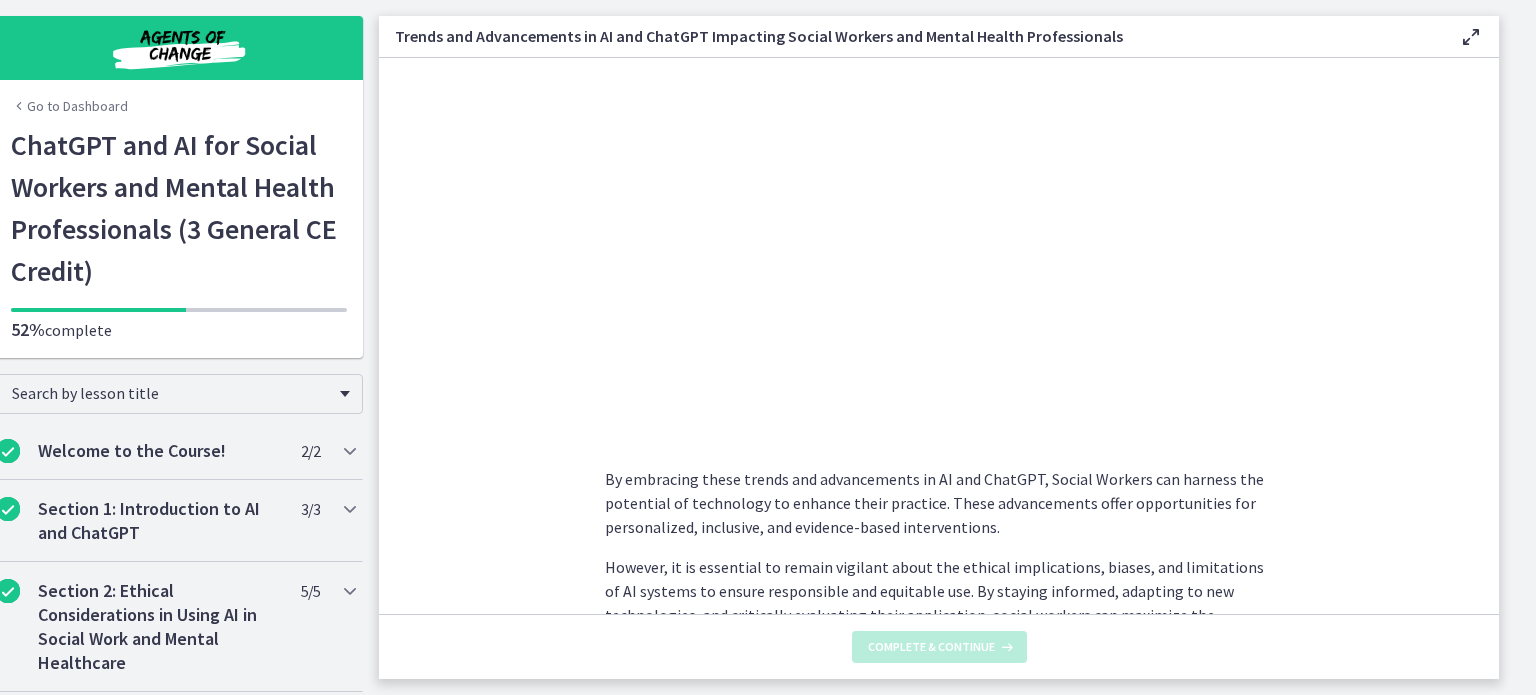 scroll, scrollTop: 0, scrollLeft: 0, axis: both 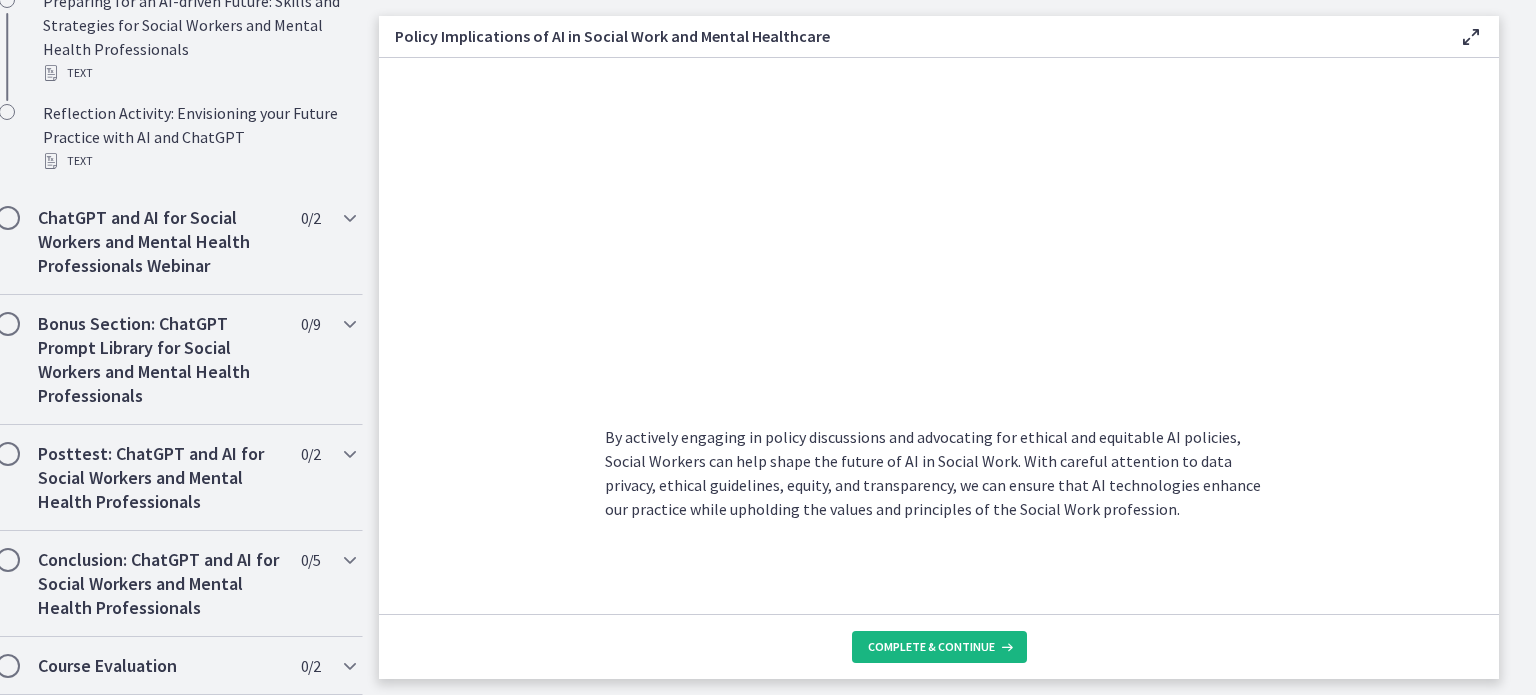 click on "Complete & continue" at bounding box center (931, 647) 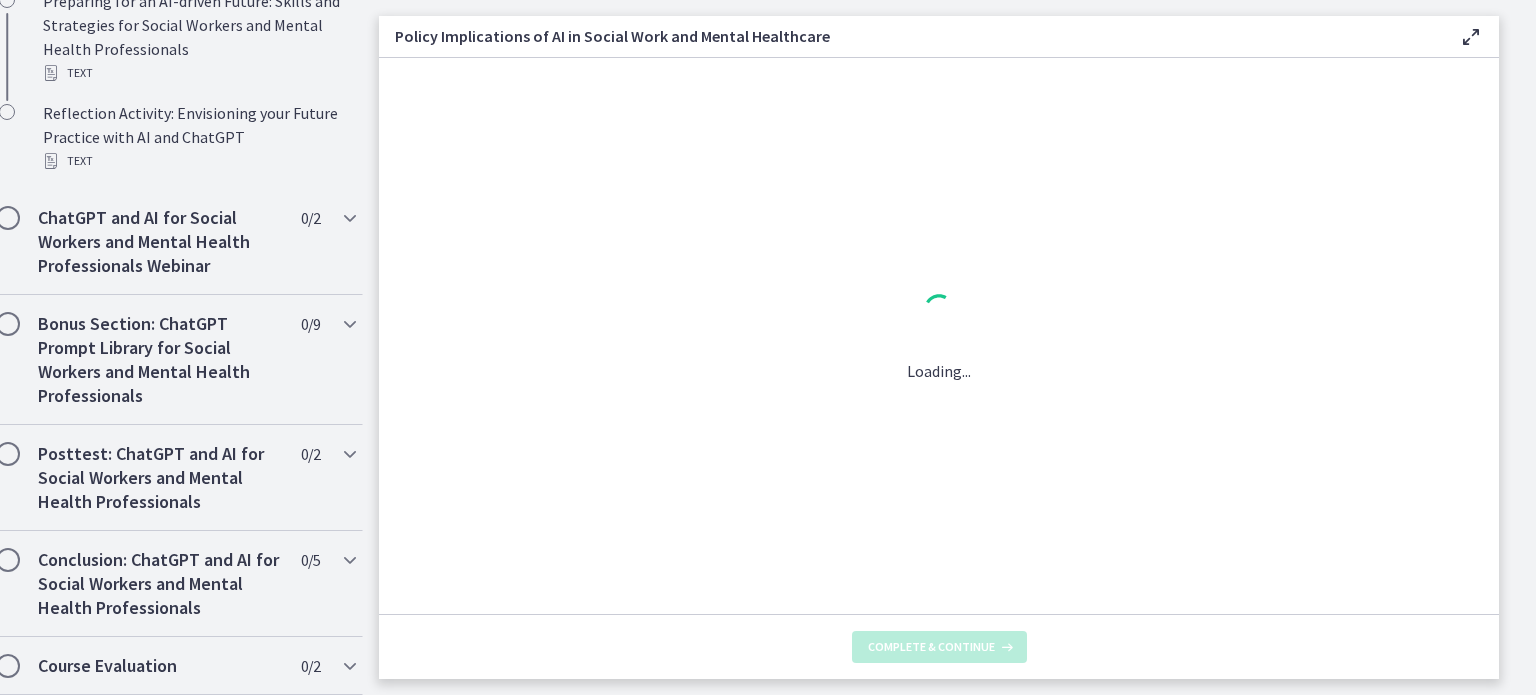 scroll, scrollTop: 0, scrollLeft: 0, axis: both 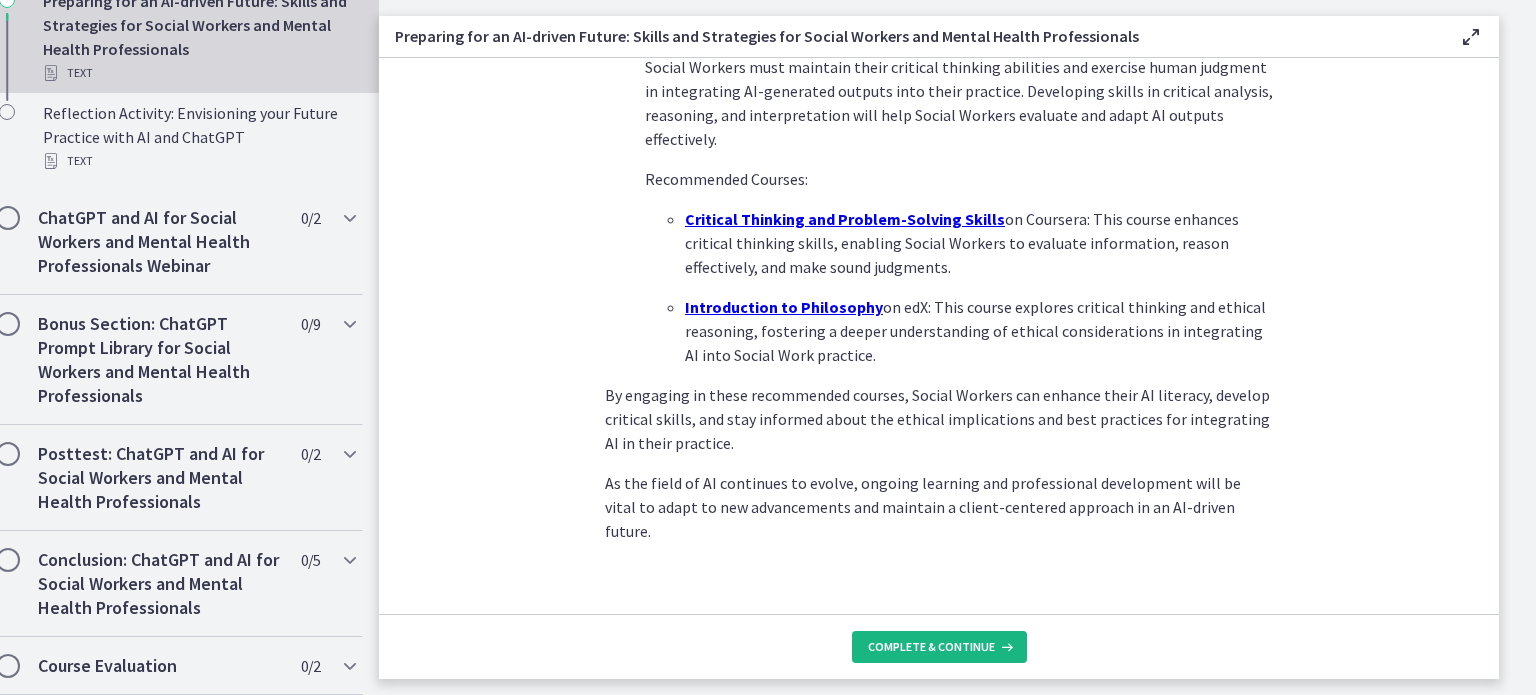 click on "Complete & continue" at bounding box center (939, 647) 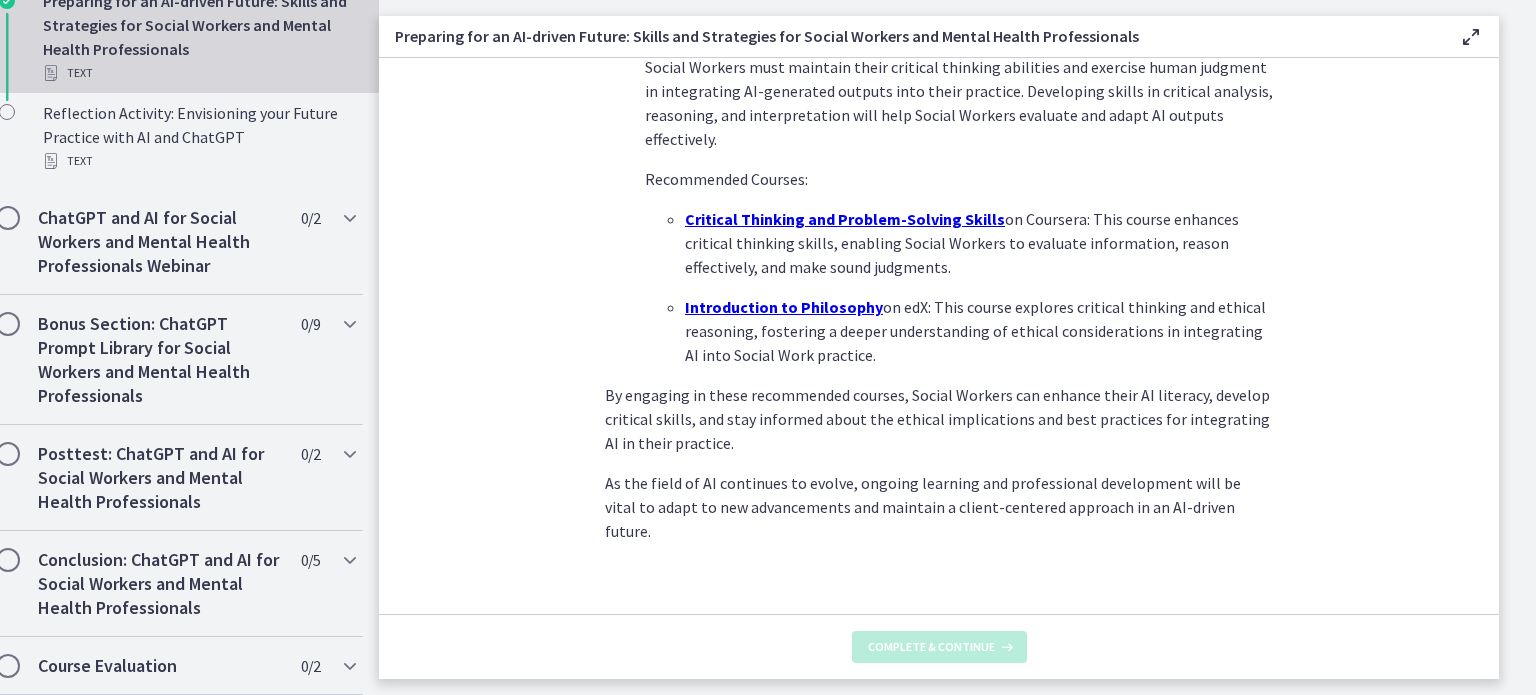 scroll, scrollTop: 0, scrollLeft: 0, axis: both 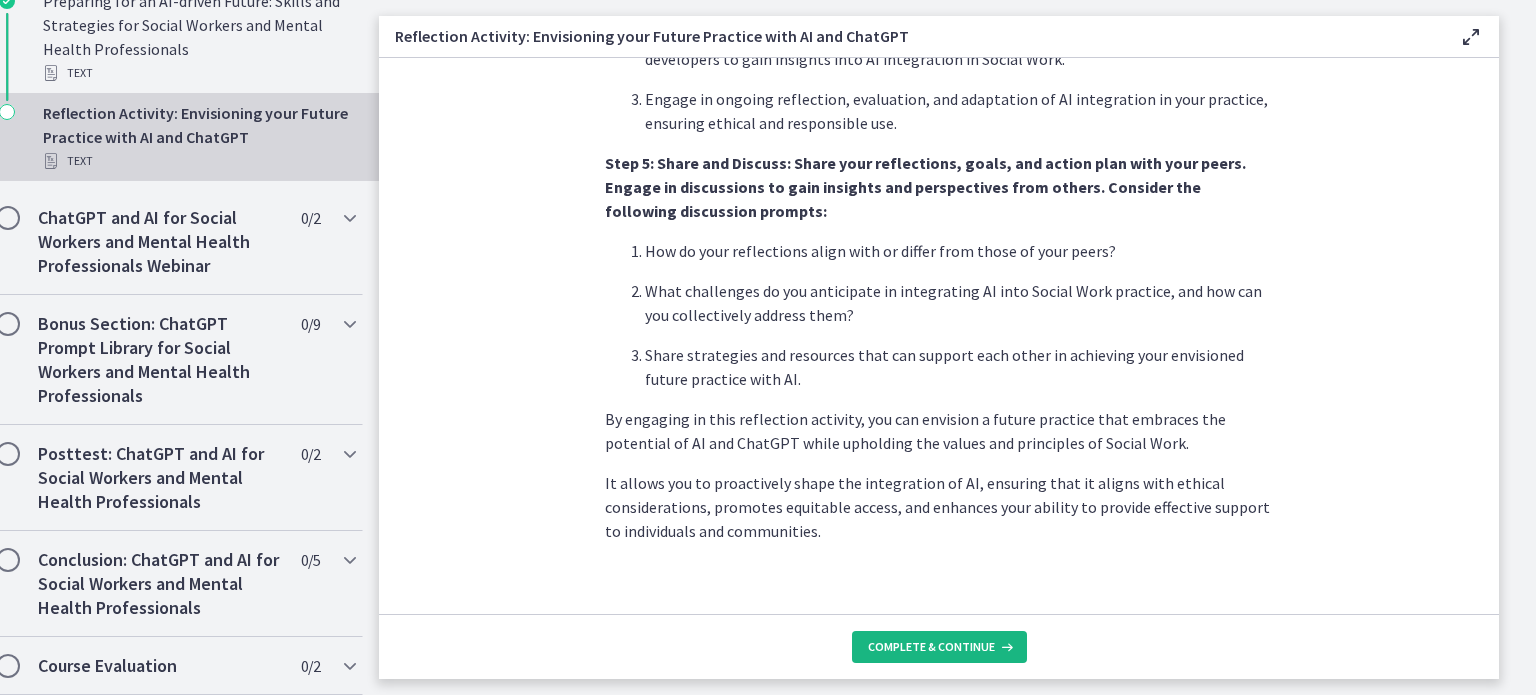 click on "Complete & continue" at bounding box center [931, 647] 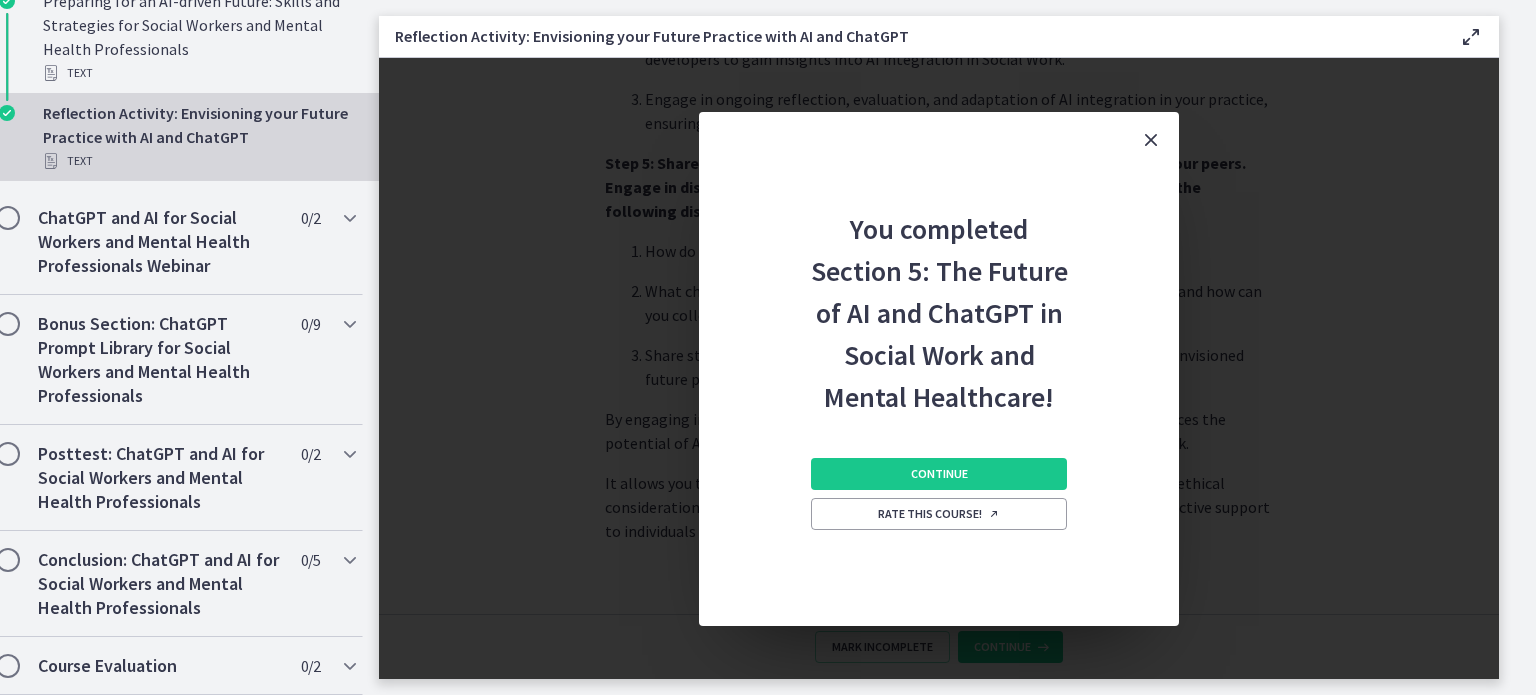 click on "Continue
Rate this course!" at bounding box center [939, 522] 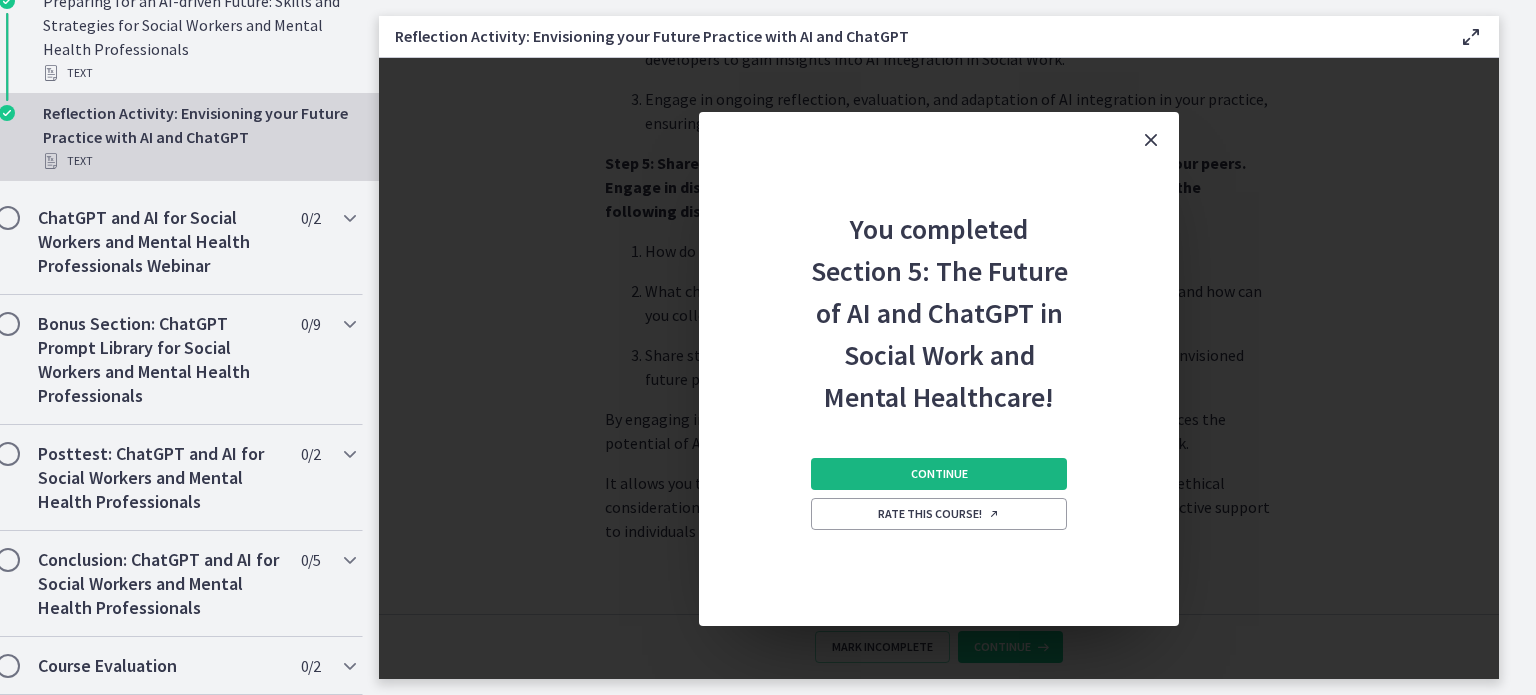 click on "Continue" at bounding box center [939, 474] 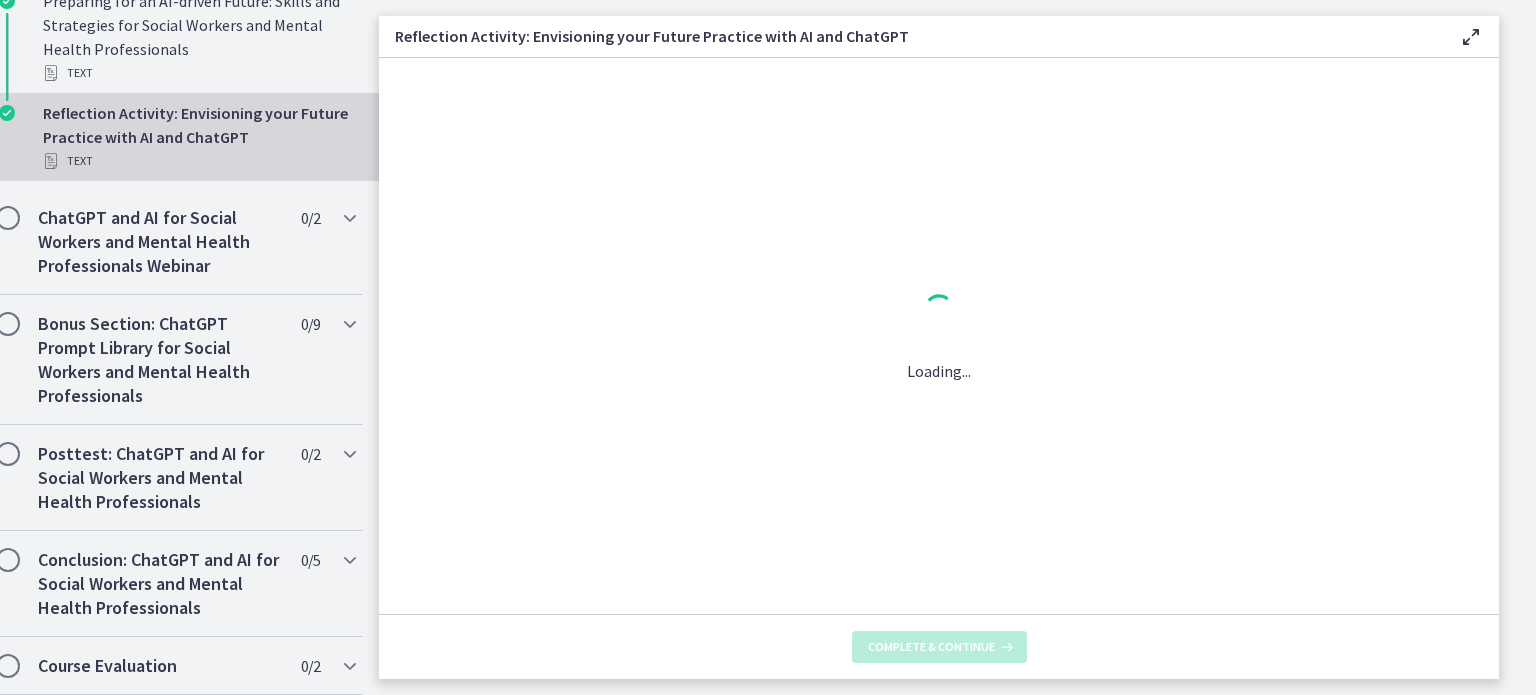 scroll, scrollTop: 0, scrollLeft: 0, axis: both 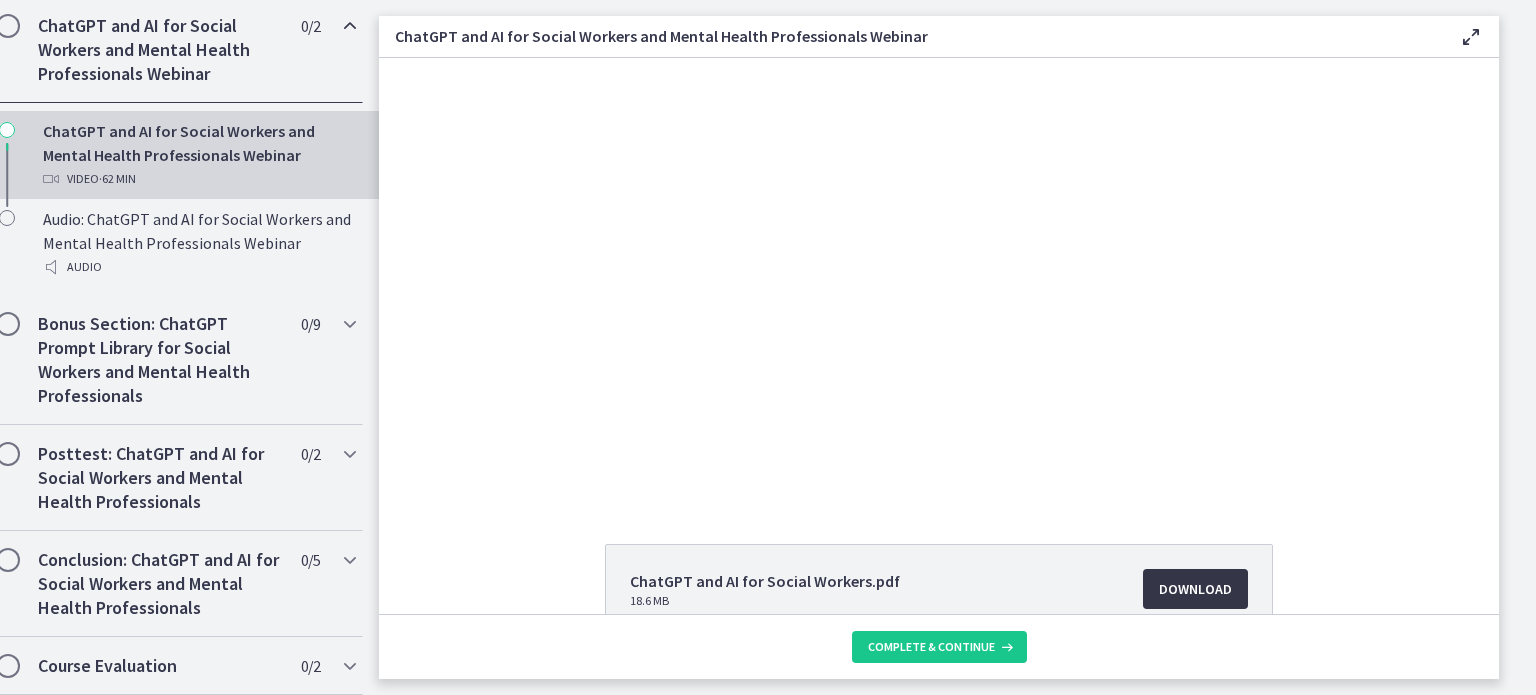 click on "Download
Opens in a new window" at bounding box center [1195, 589] 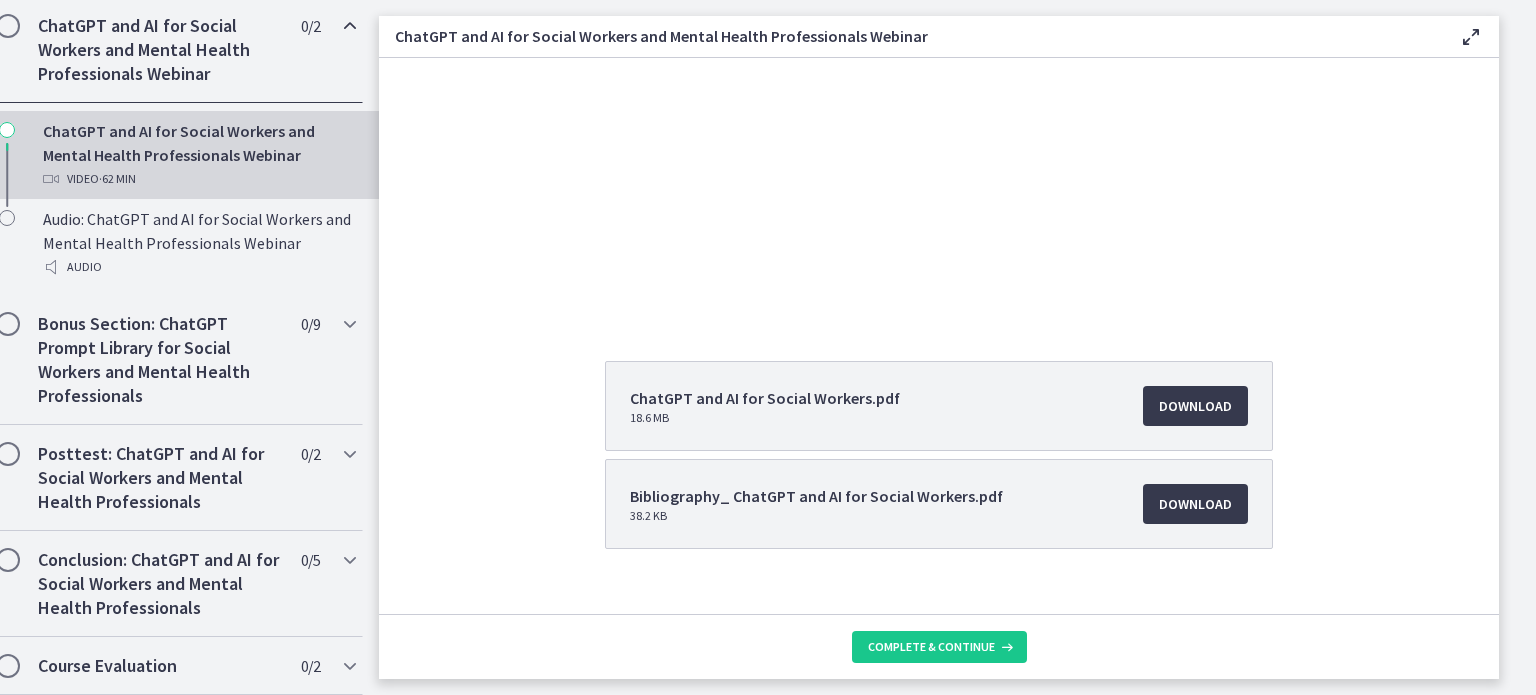 scroll, scrollTop: 212, scrollLeft: 0, axis: vertical 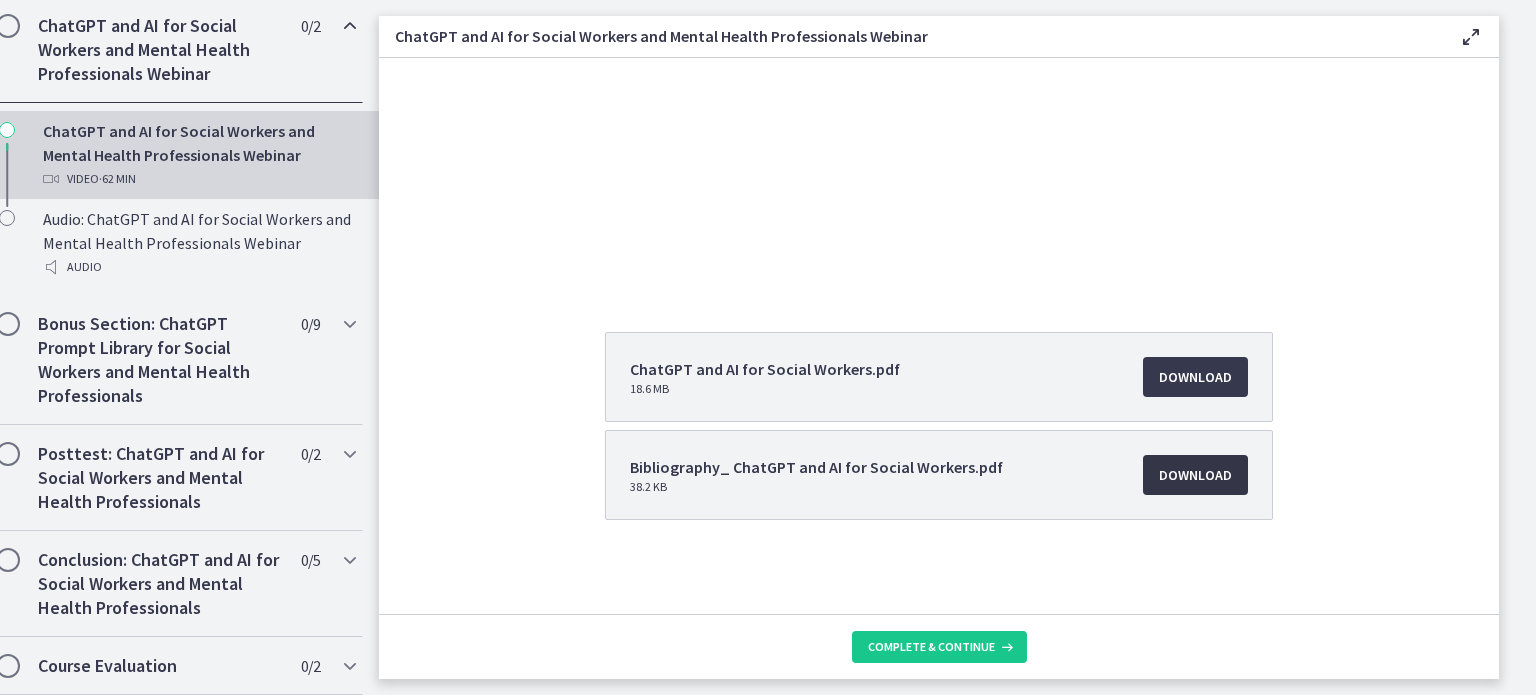 click on "Download
Opens in a new window" at bounding box center [1195, 475] 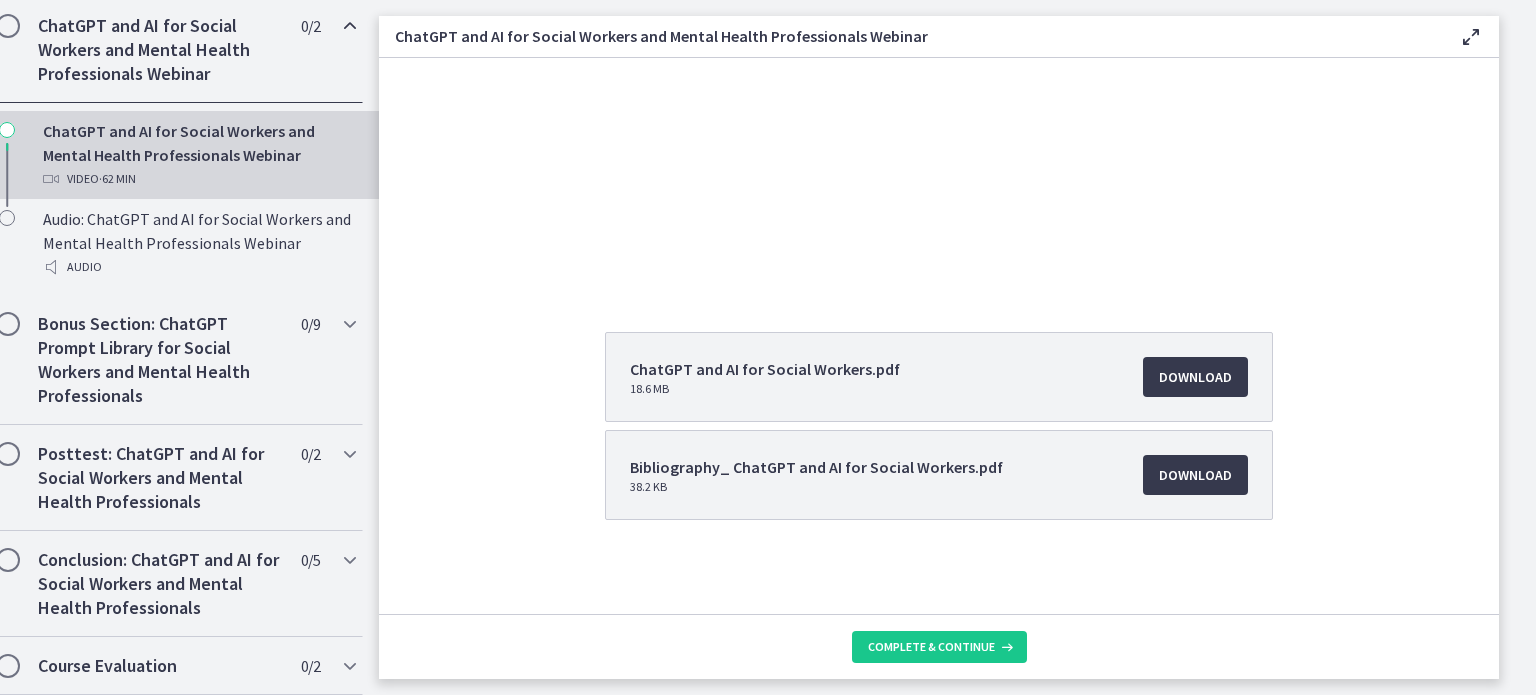scroll, scrollTop: 0, scrollLeft: 0, axis: both 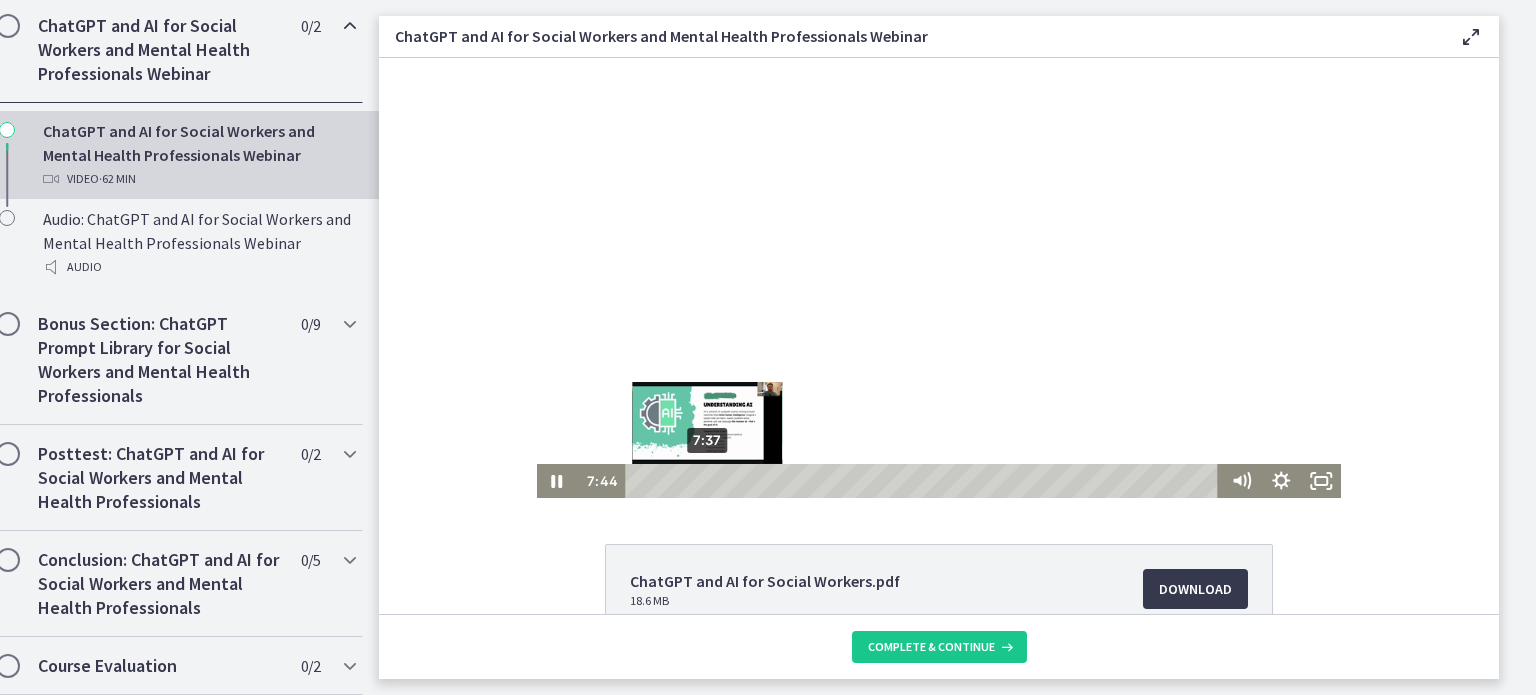 click on "7:37" at bounding box center [925, 481] 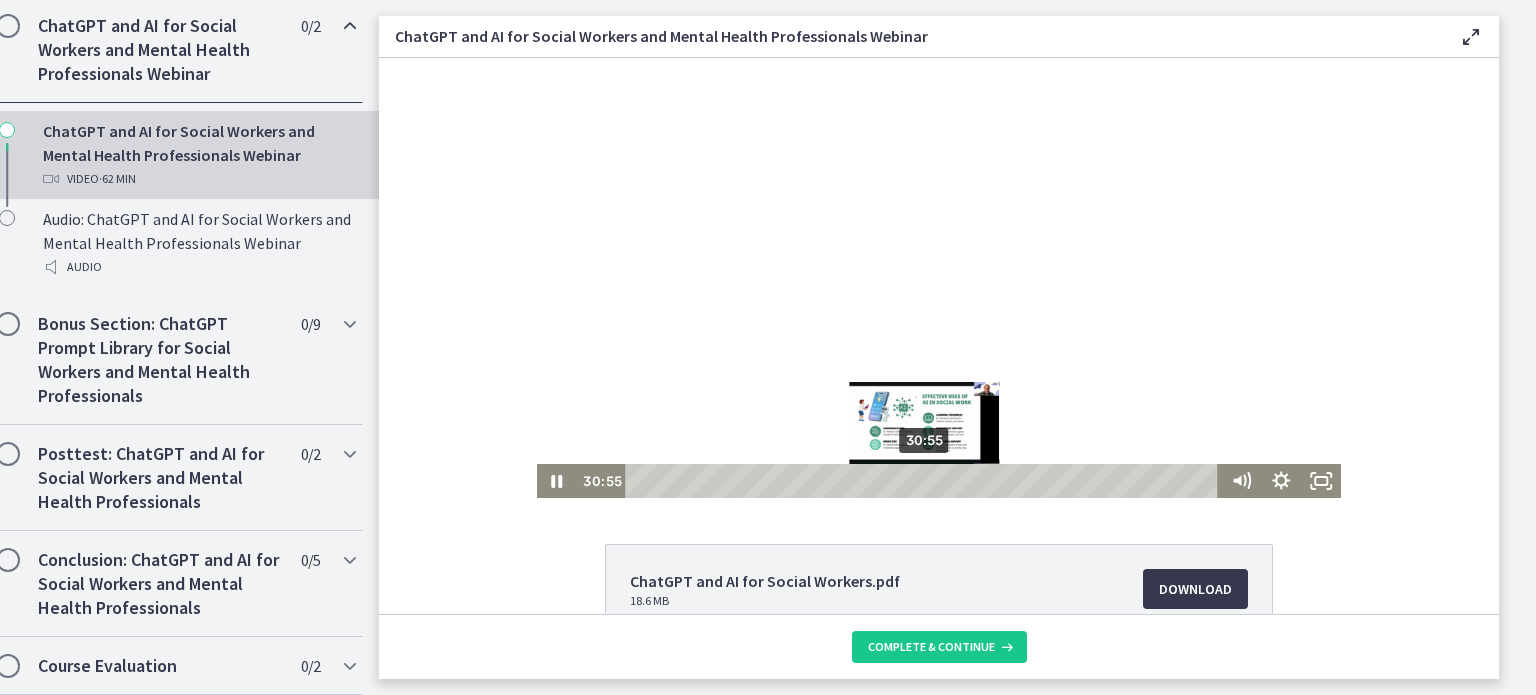 click on "30:55" at bounding box center [925, 481] 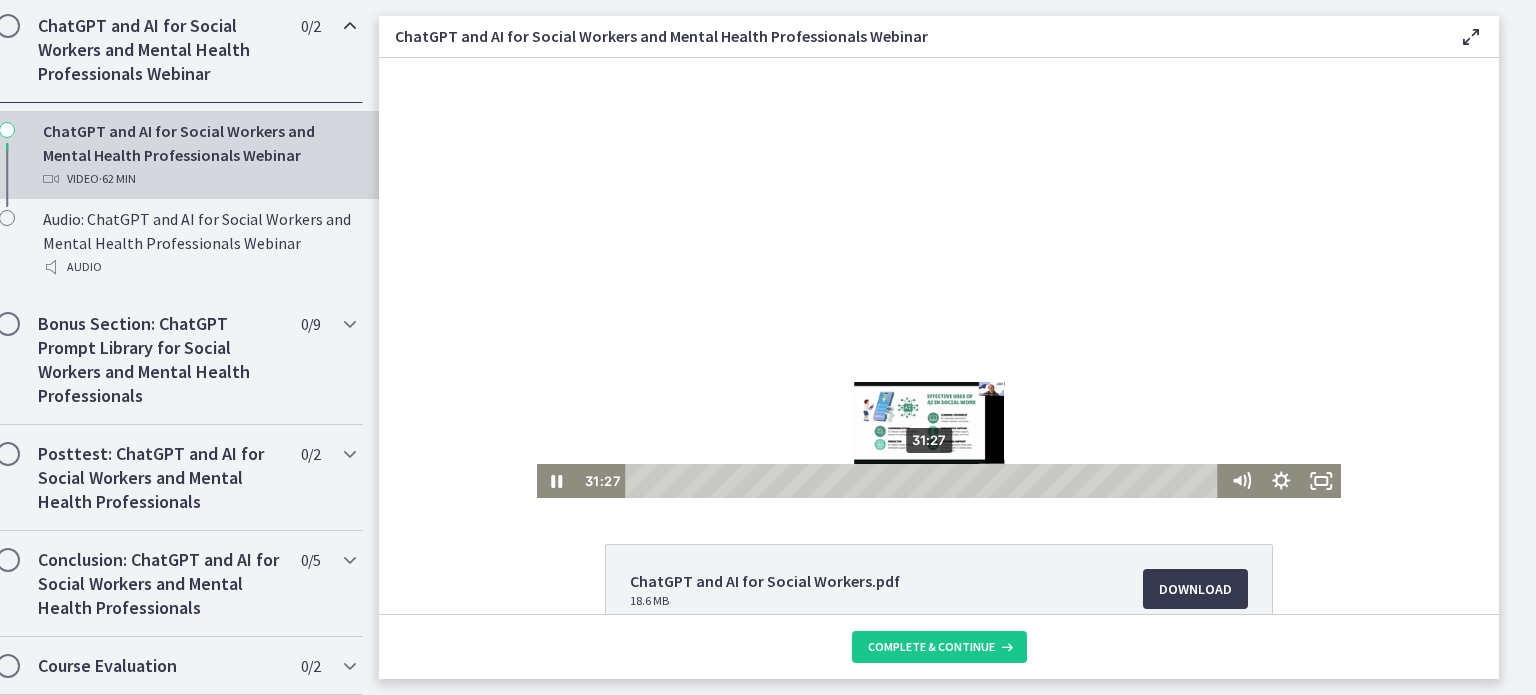 click on "31:27" at bounding box center (925, 481) 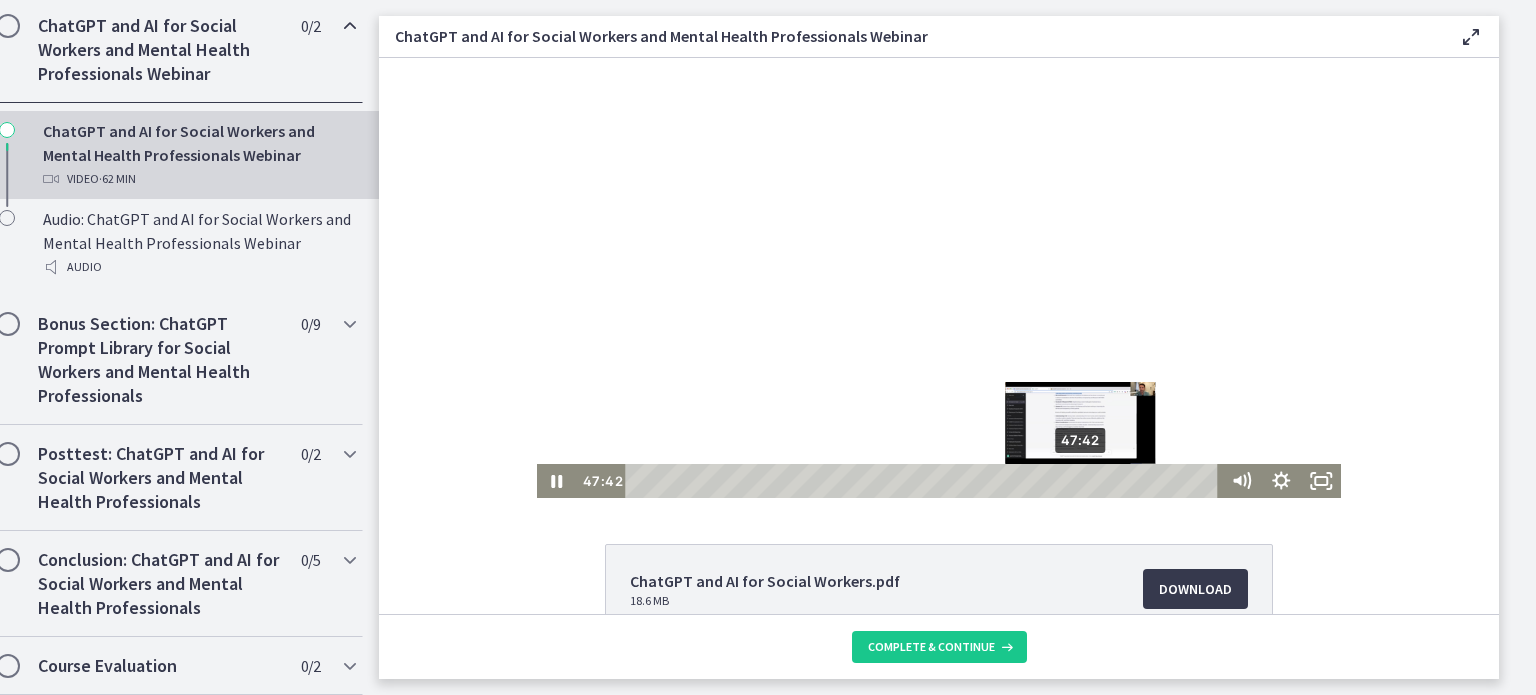 drag, startPoint x: 1047, startPoint y: 478, endPoint x: 1068, endPoint y: 483, distance: 21.587032 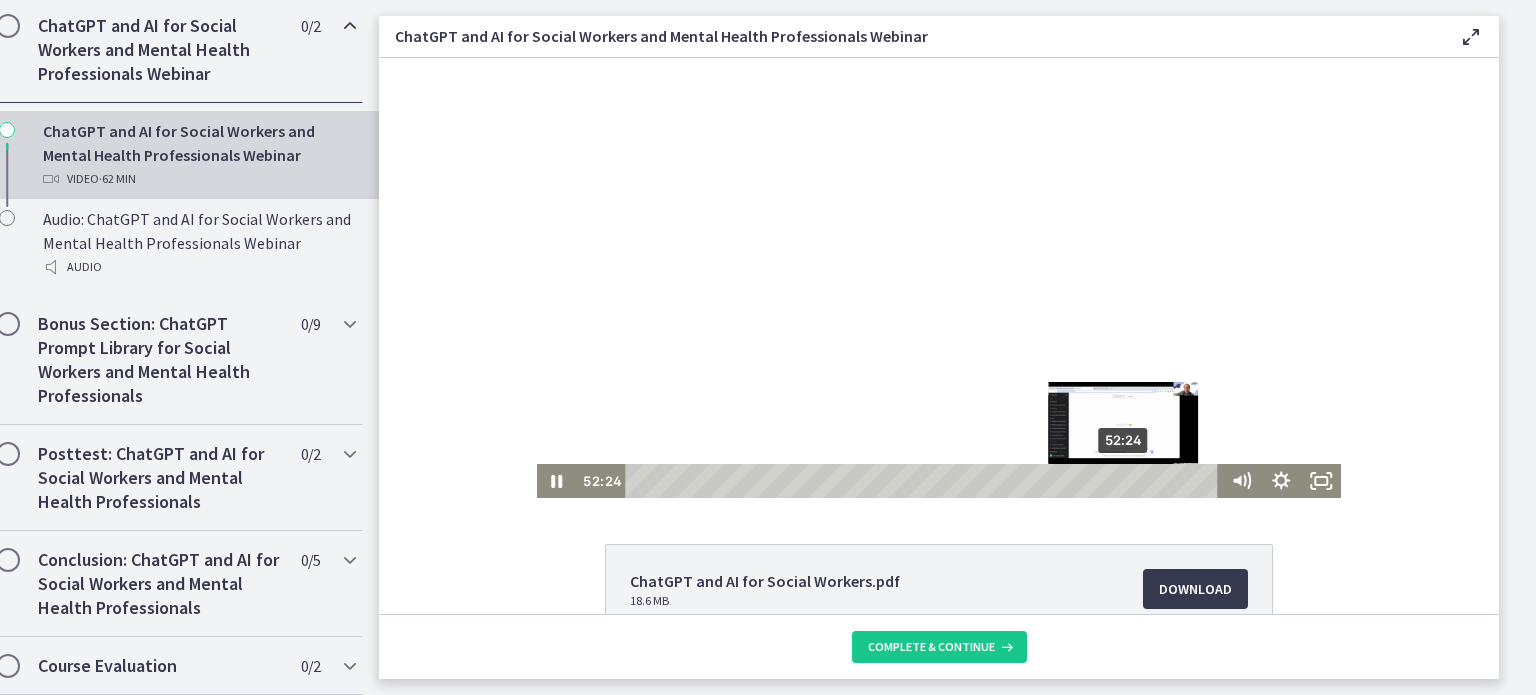 click on "52:24" at bounding box center (925, 481) 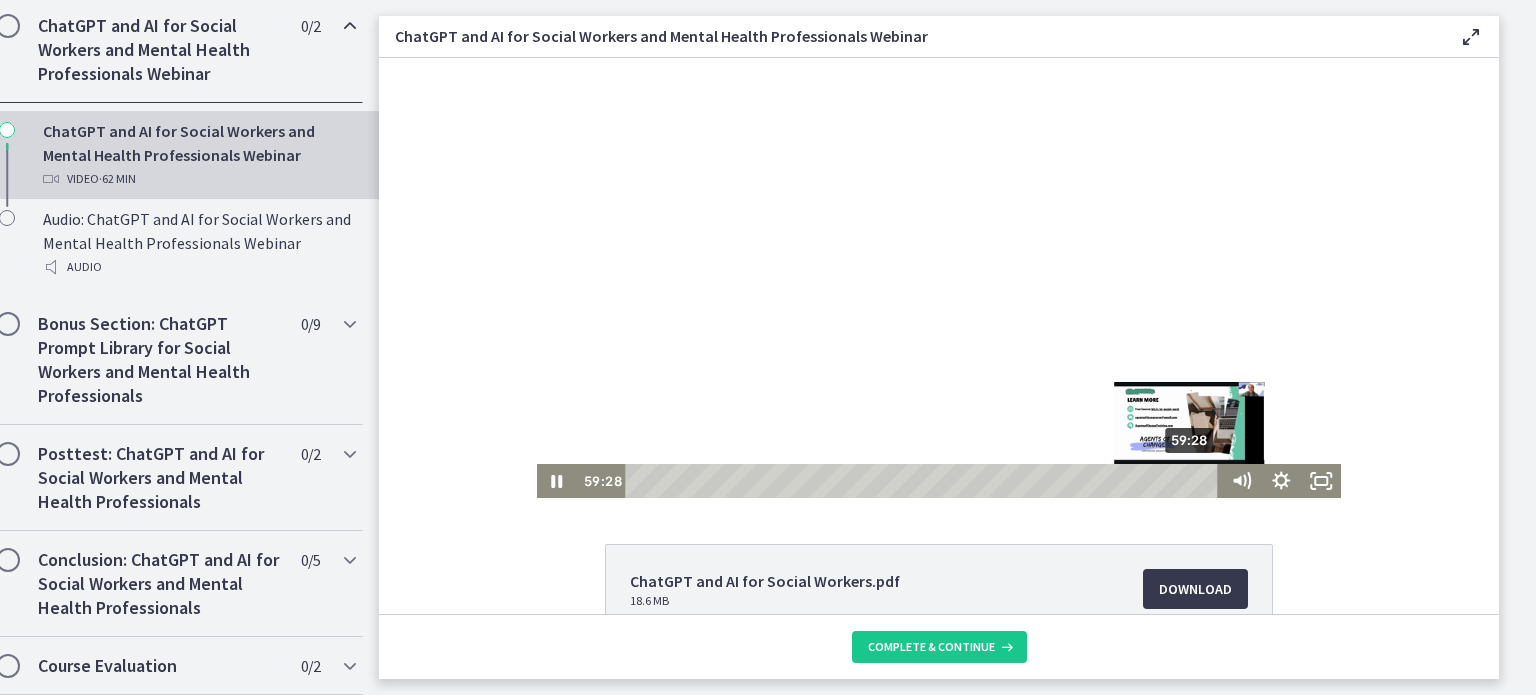 click on "59:28" at bounding box center [925, 481] 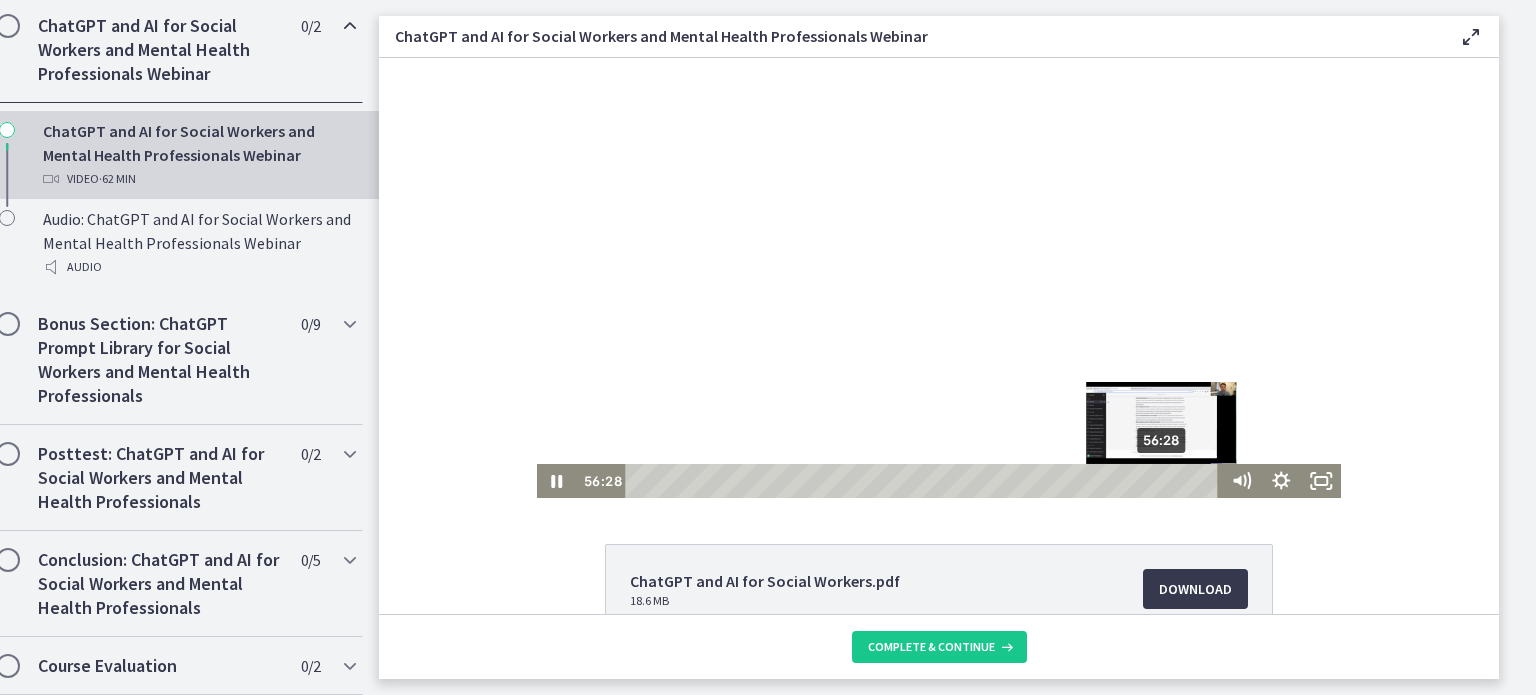 click on "56:28" at bounding box center [925, 481] 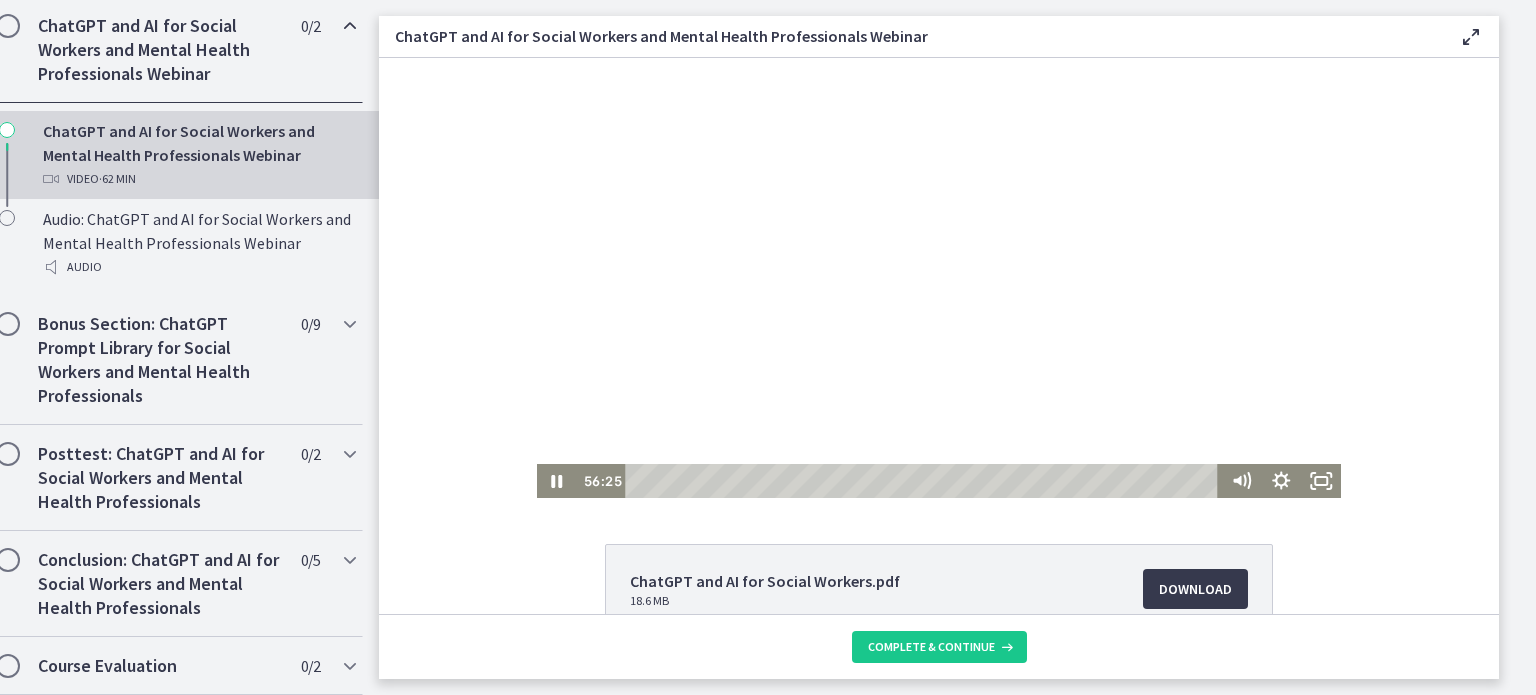 scroll, scrollTop: 156, scrollLeft: 0, axis: vertical 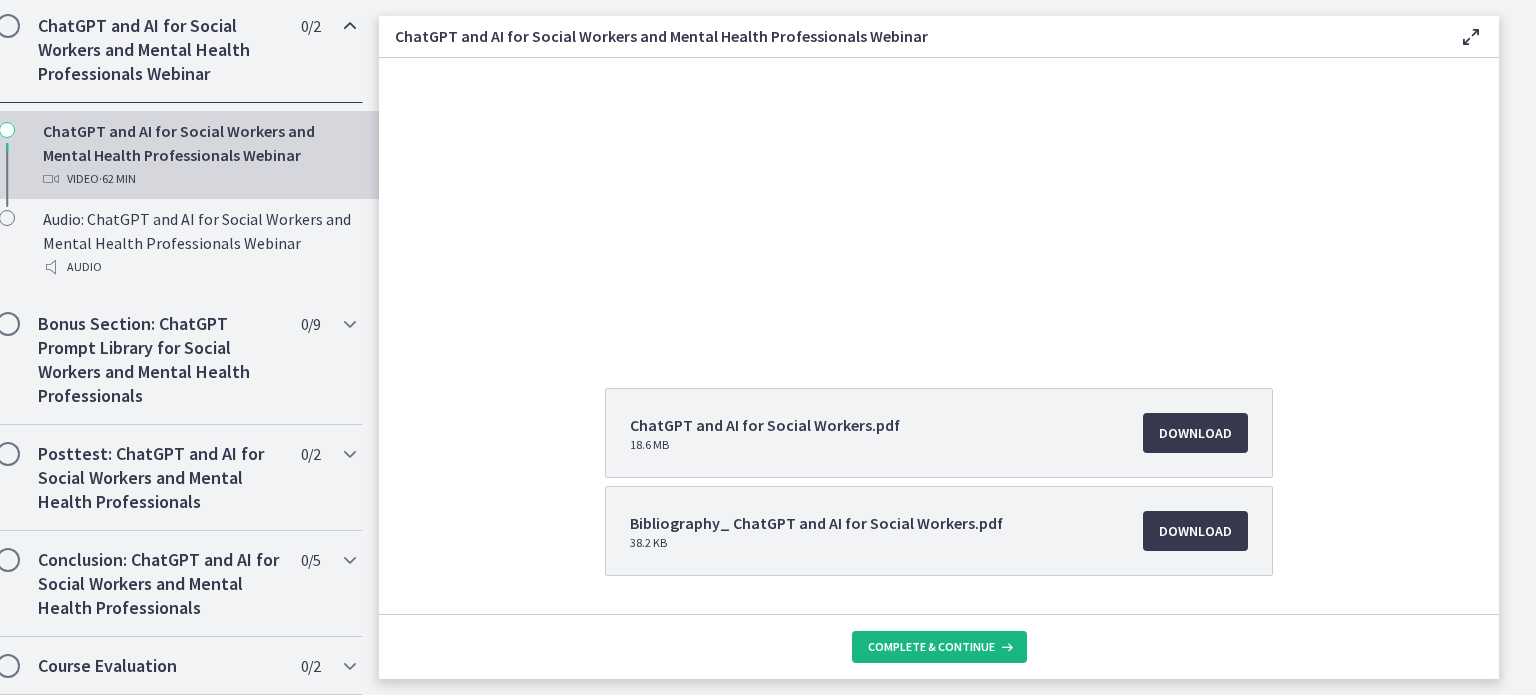 click on "Complete & continue" at bounding box center (931, 647) 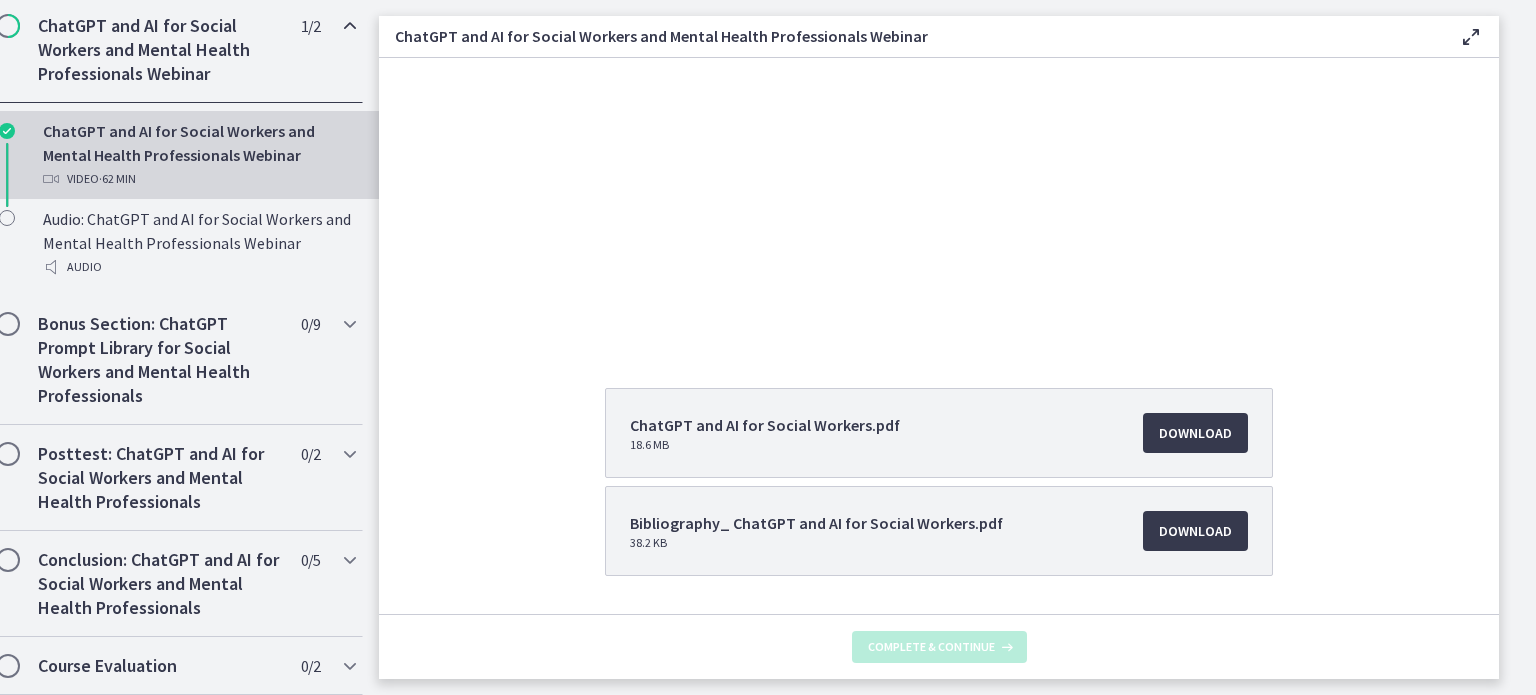 scroll, scrollTop: 0, scrollLeft: 0, axis: both 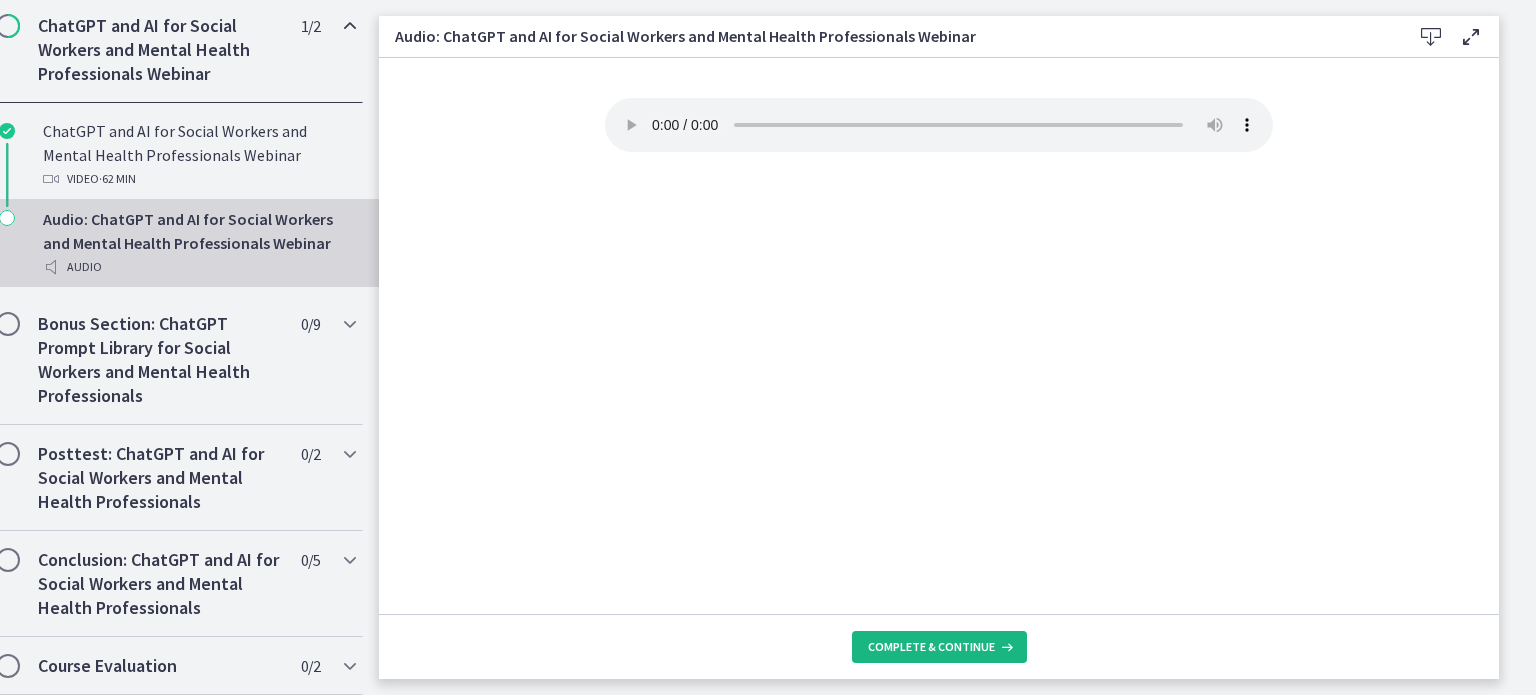 click on "Complete & continue" at bounding box center (939, 647) 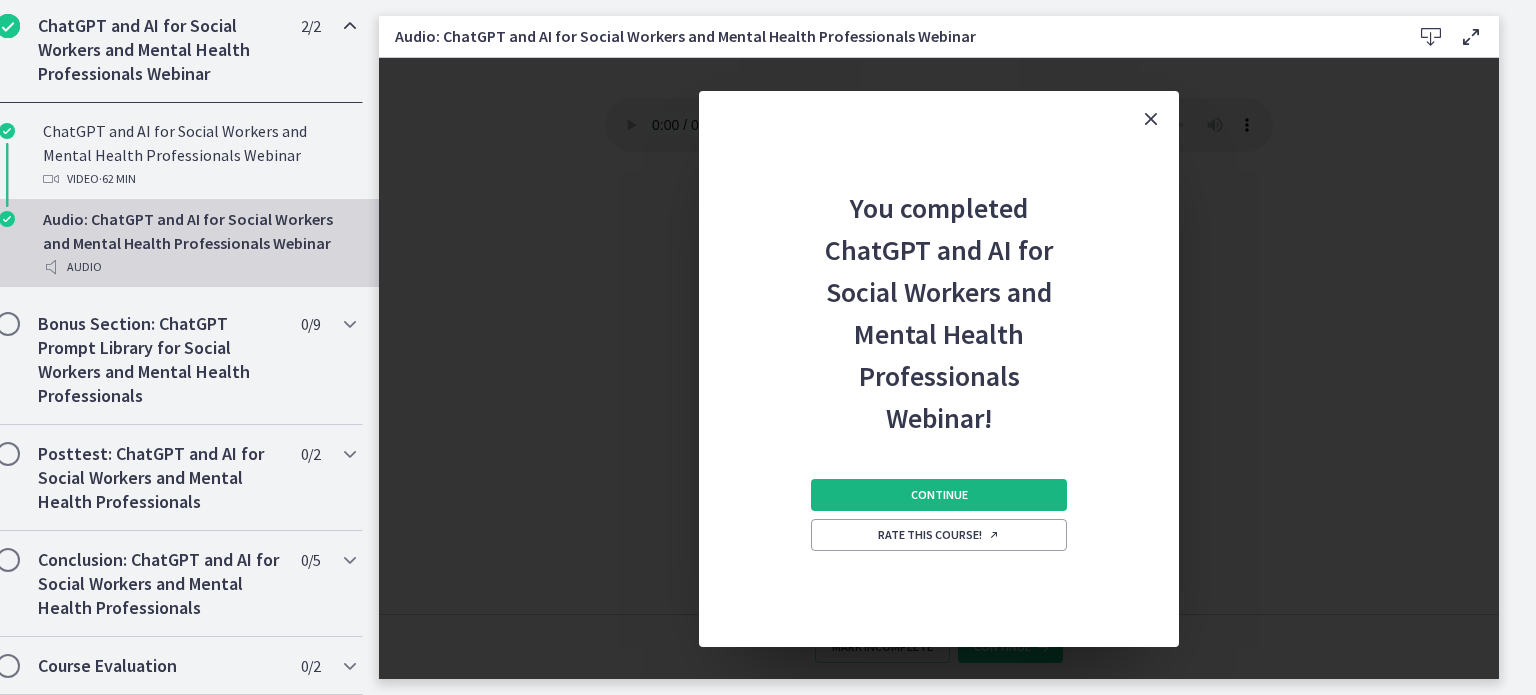 click on "Continue" at bounding box center (939, 495) 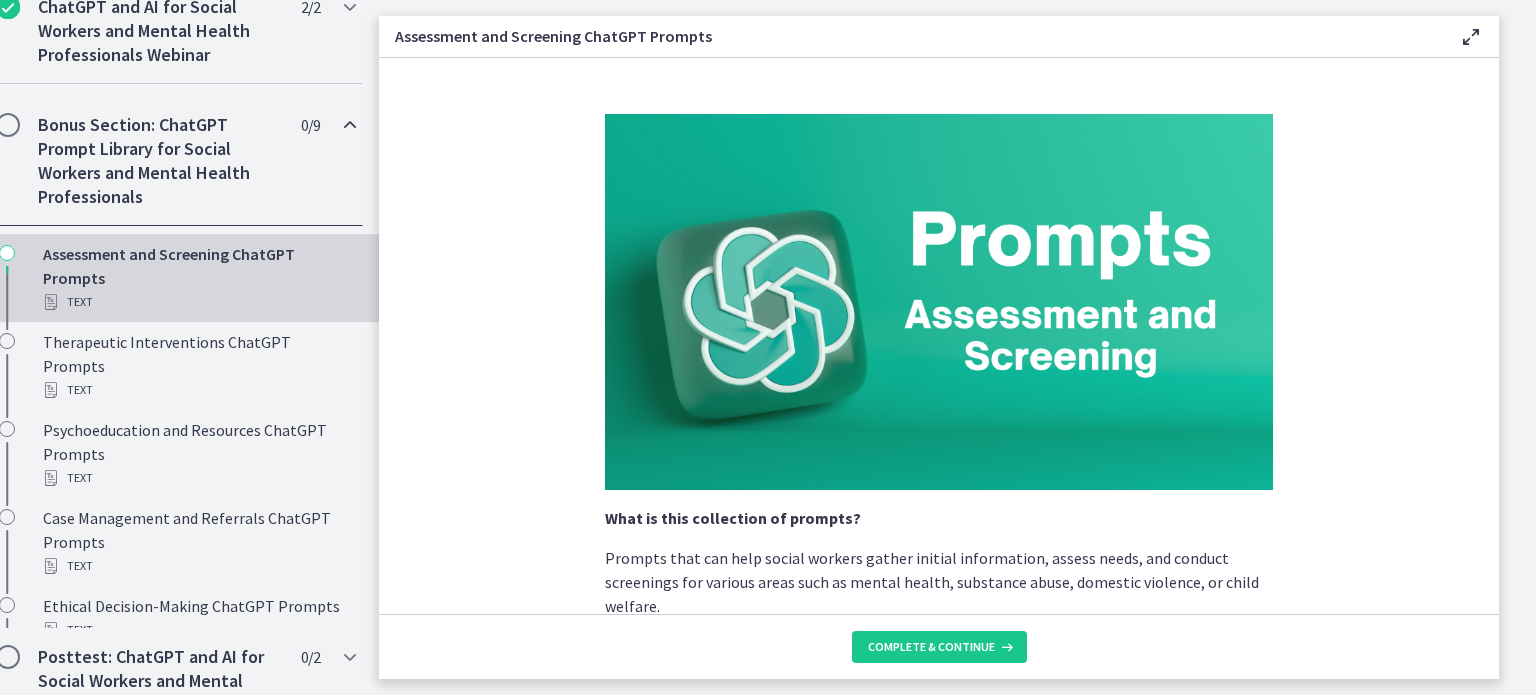 scroll, scrollTop: 1032, scrollLeft: 0, axis: vertical 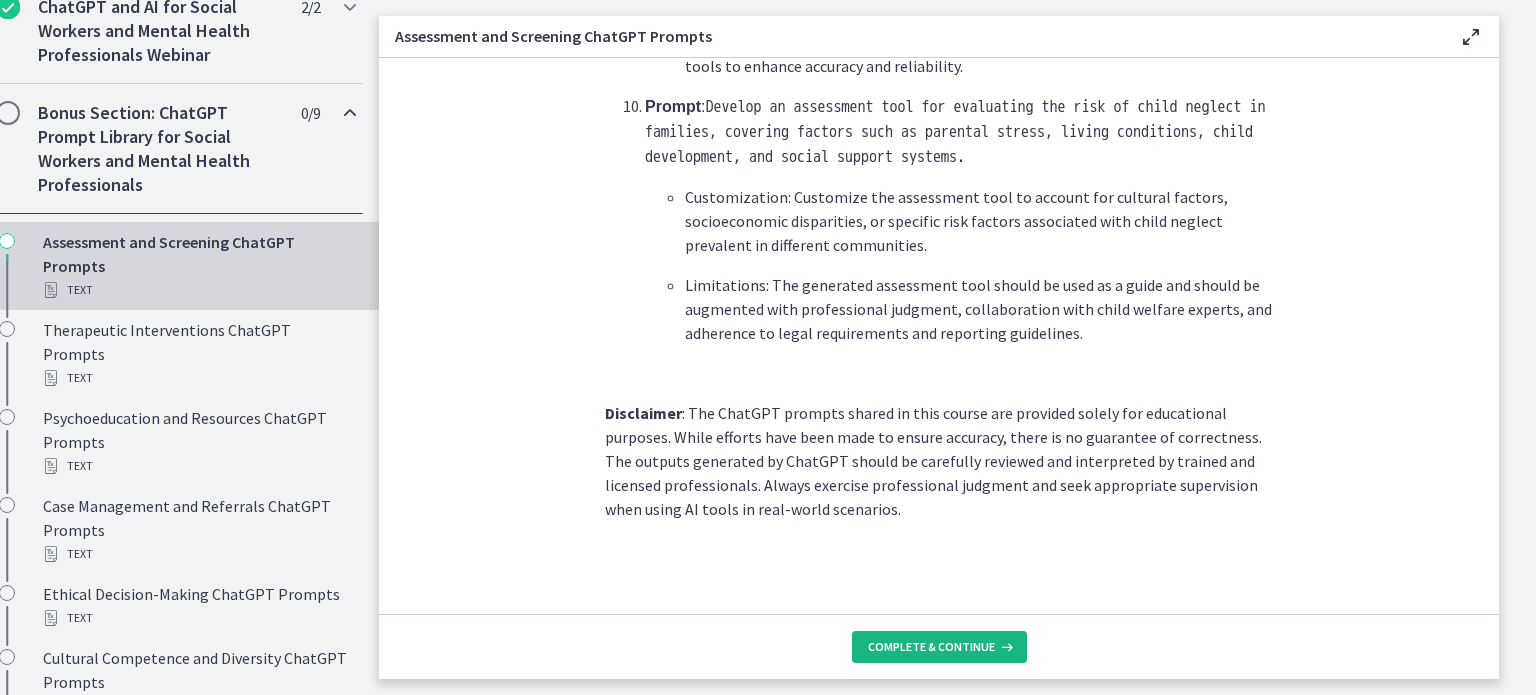 click on "Complete & continue" at bounding box center (939, 647) 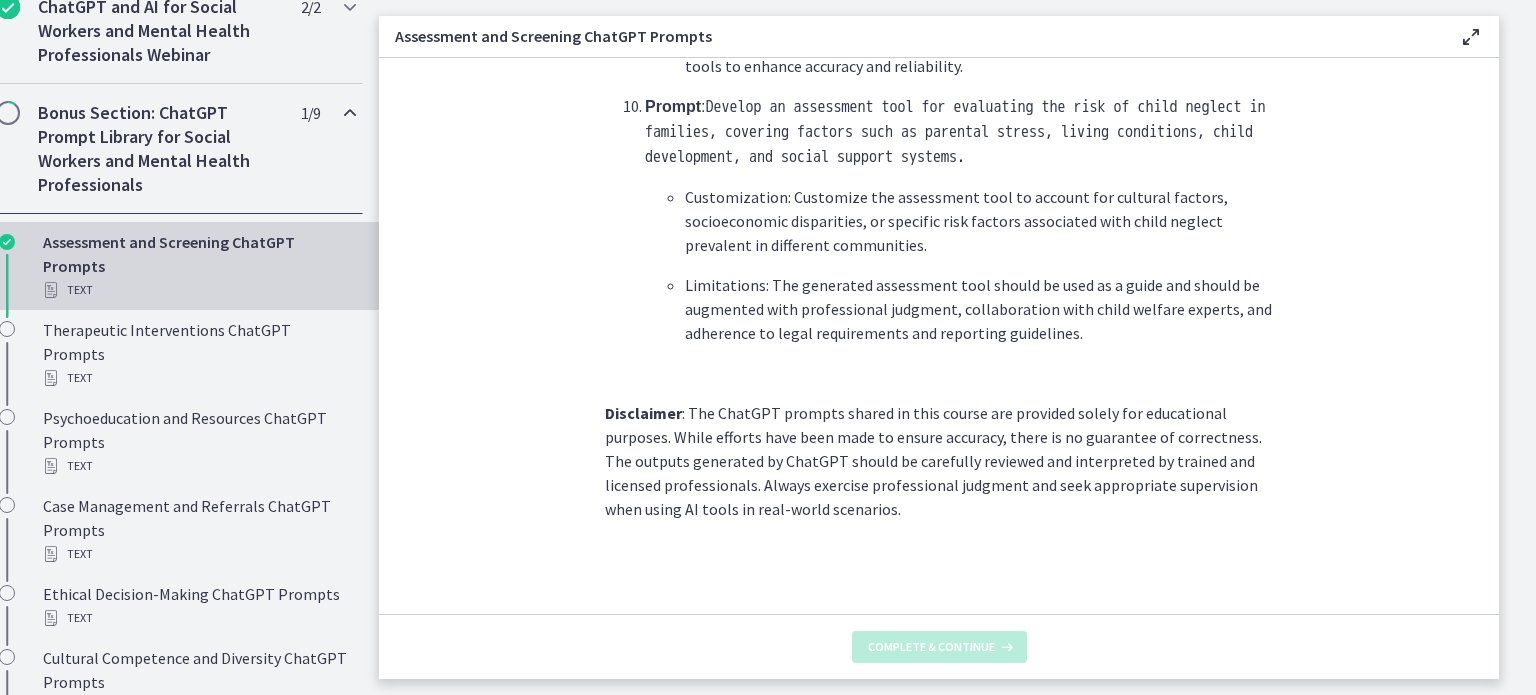 scroll, scrollTop: 0, scrollLeft: 0, axis: both 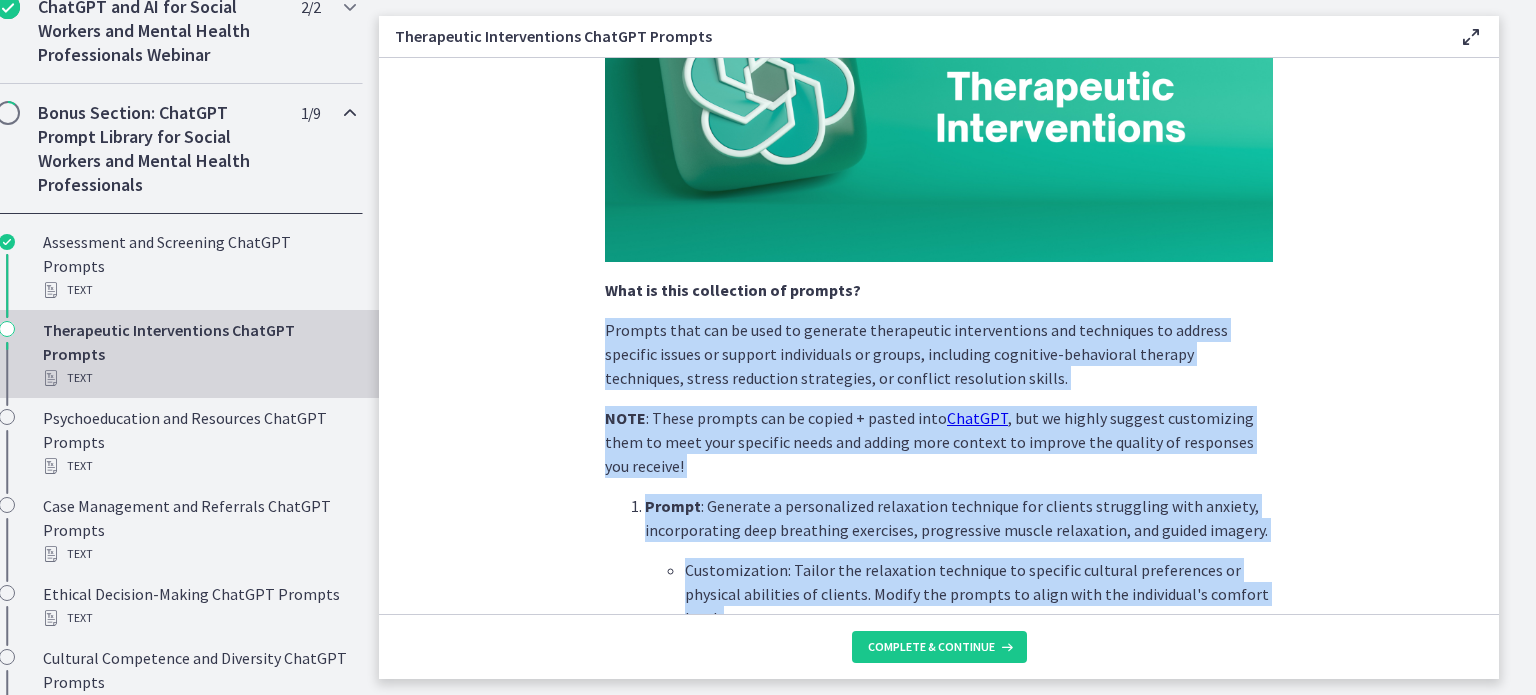 drag, startPoint x: 894, startPoint y: 517, endPoint x: 589, endPoint y: 330, distance: 357.76248 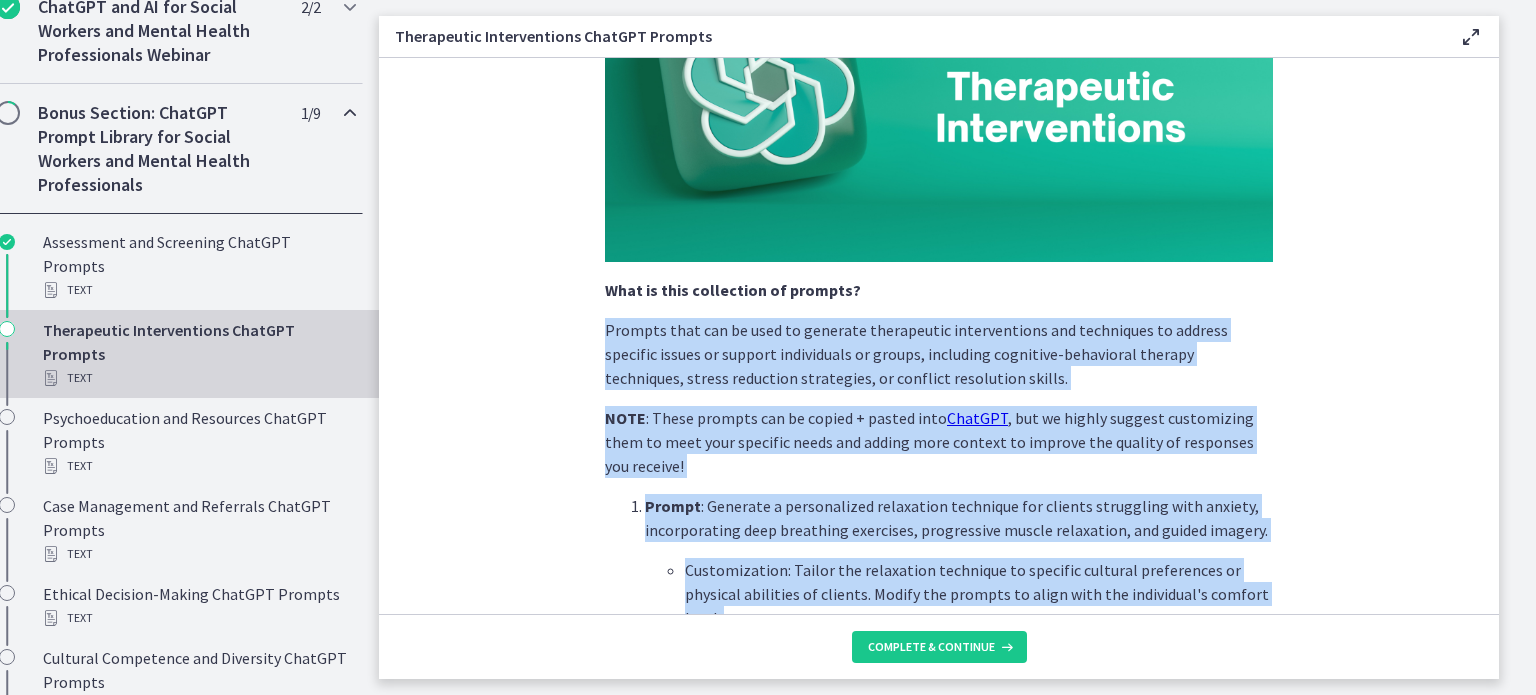 copy on "Prompts that can be used to generate therapeutic interventions and techniques to address specific issues or support individuals or groups, including cognitive-behavioral therapy techniques, stress reduction strategies, or conflict resolution skills.
NOTE : These prompts can be copied + pasted into  ChatGPT , but we highly suggest customizing them to meet your specific needs and adding more context to improve the quality of responses you receive!
Prompt : Generate a personalized relaxation technique for clients struggling with anxiety, incorporating deep breathing exercises, progressive muscle relaxation, and guided imagery.
Customization: Tailor the relaxation technique to specific cultural preferences or physical abilities of clients. Modify the prompts to align with the individual's comfort level.
Limitations: Ensure that clients are receptive to the suggested techniques and adapt them as needed based on the client's unique circumstances and preferences.
Prompt : Create a cognitive restructurin..." 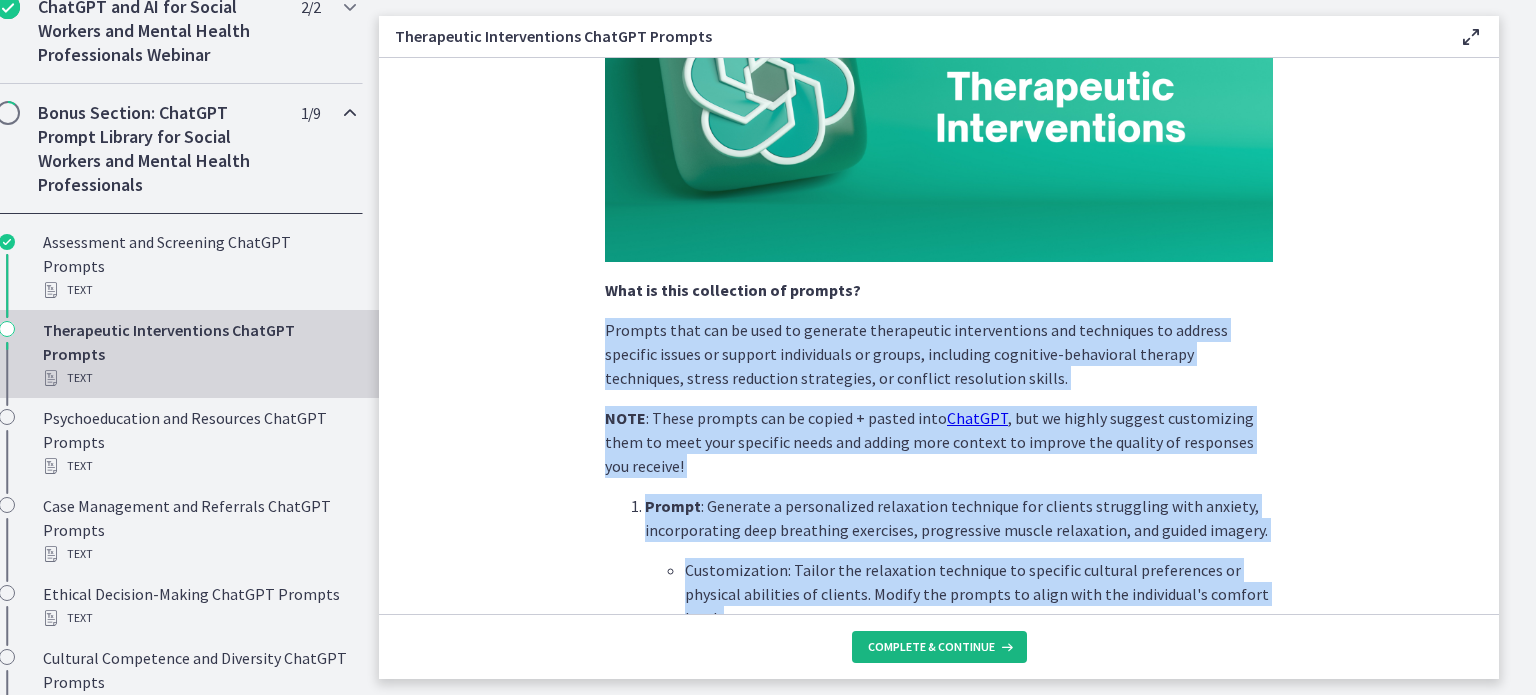 click on "Complete & continue" at bounding box center (931, 647) 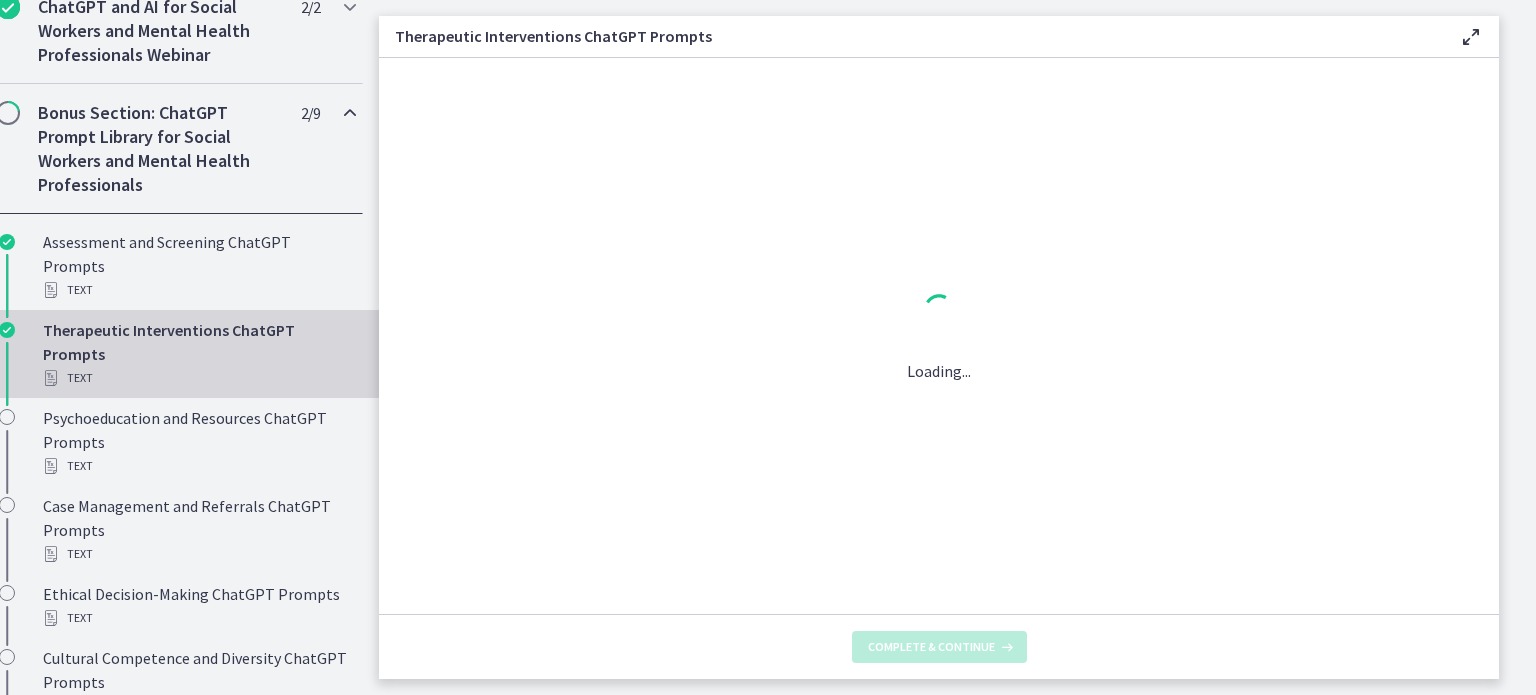 scroll, scrollTop: 0, scrollLeft: 0, axis: both 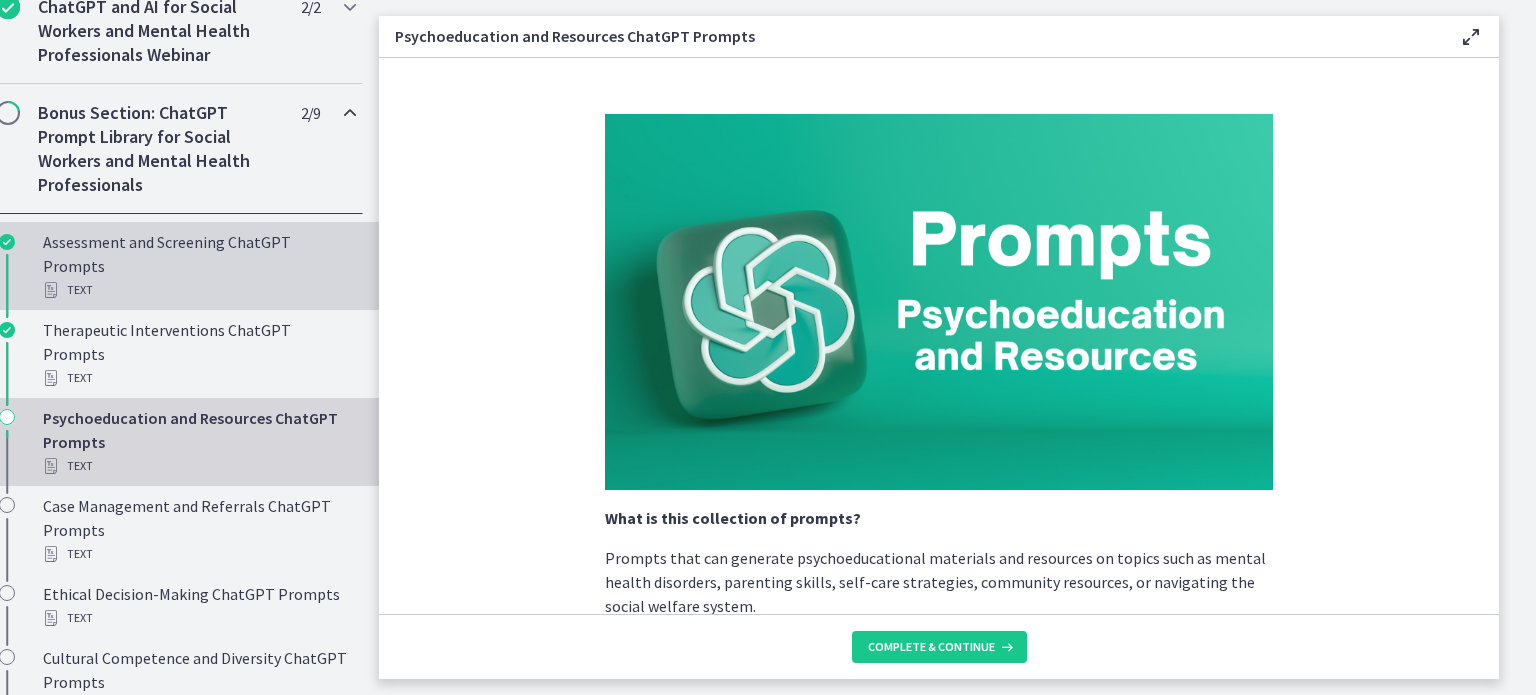 click on "Assessment and Screening ChatGPT Prompts
Text" at bounding box center (199, 266) 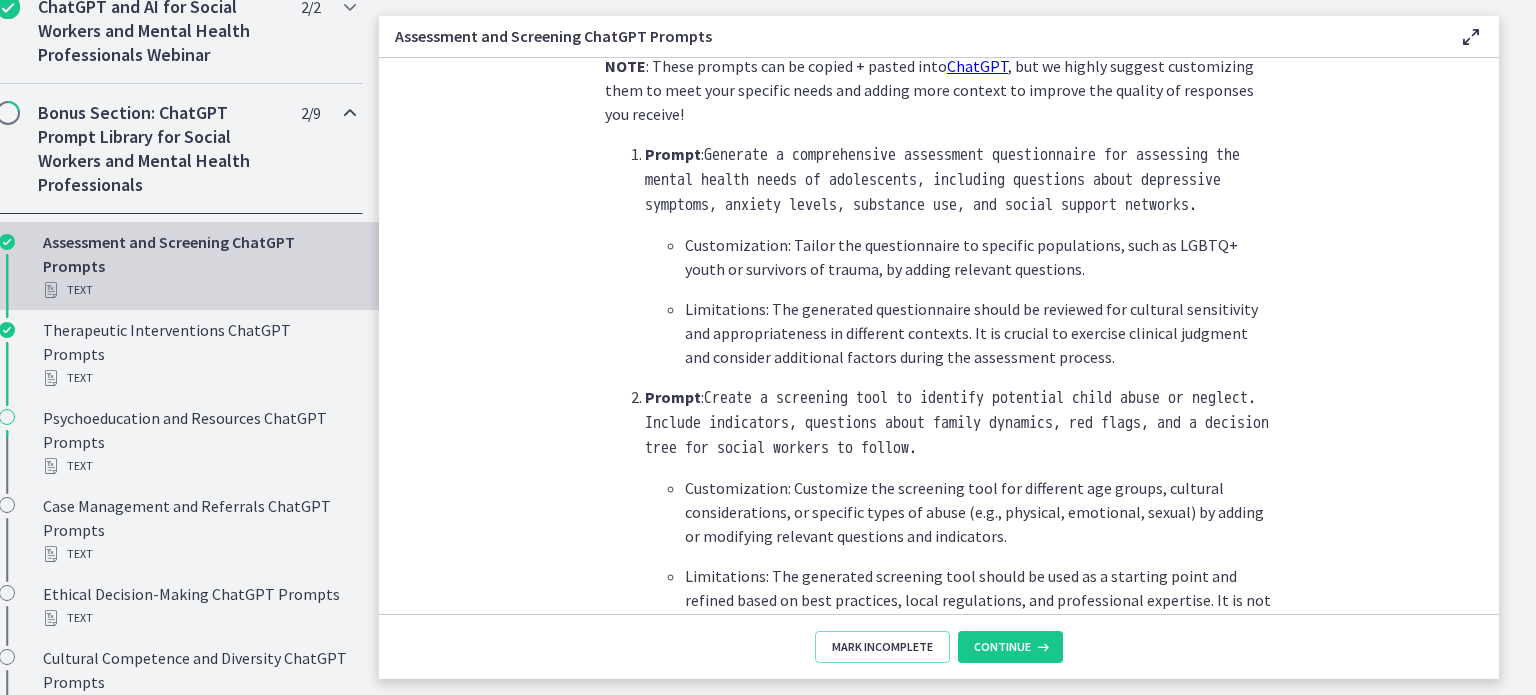 scroll, scrollTop: 508, scrollLeft: 0, axis: vertical 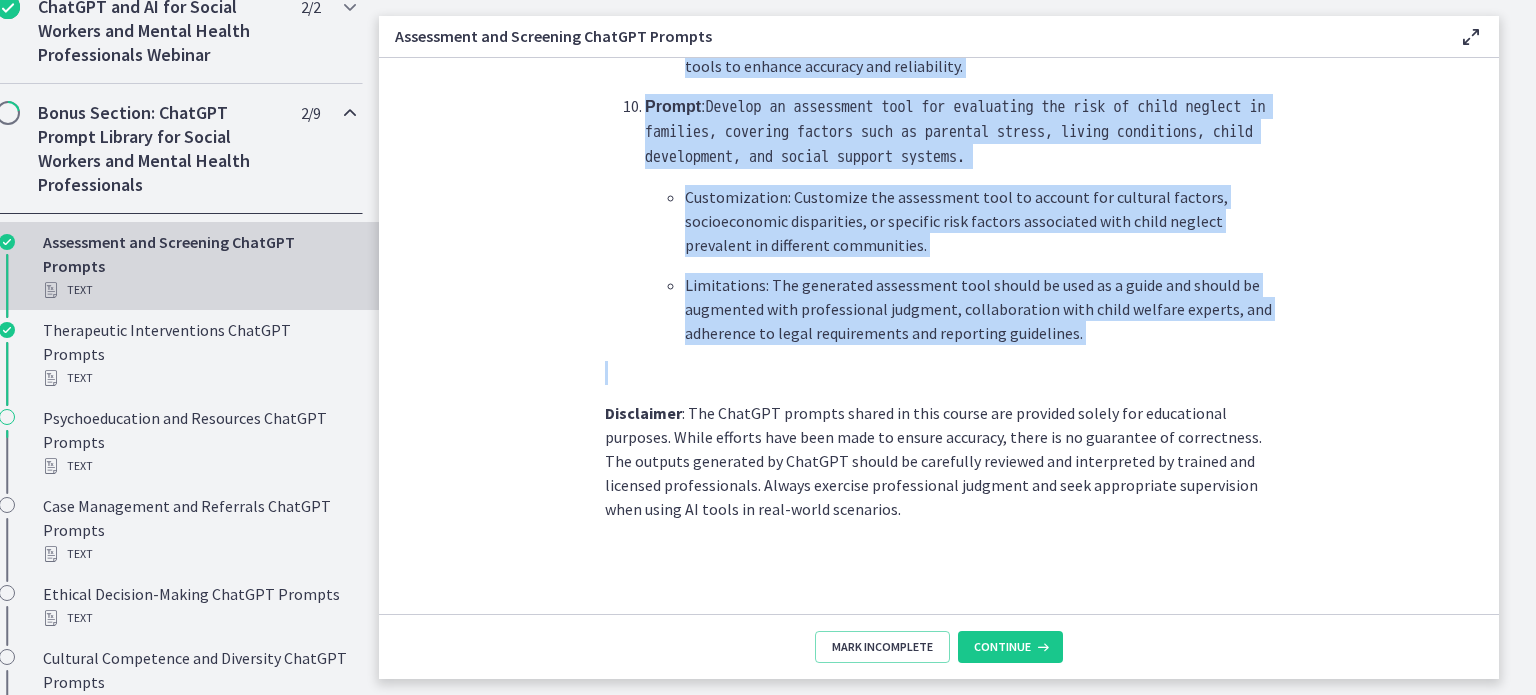 drag, startPoint x: 622, startPoint y: 223, endPoint x: 1103, endPoint y: 359, distance: 499.857 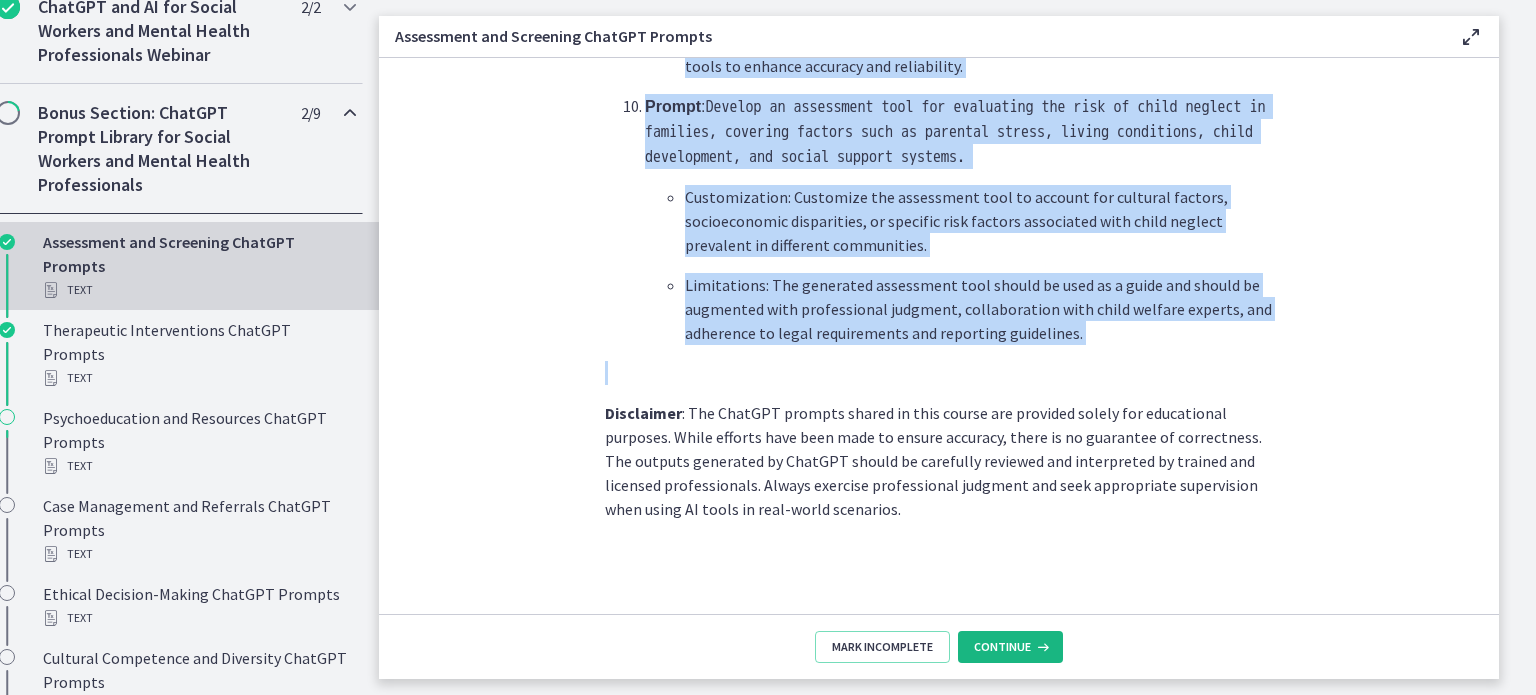 click on "Continue" at bounding box center (1002, 647) 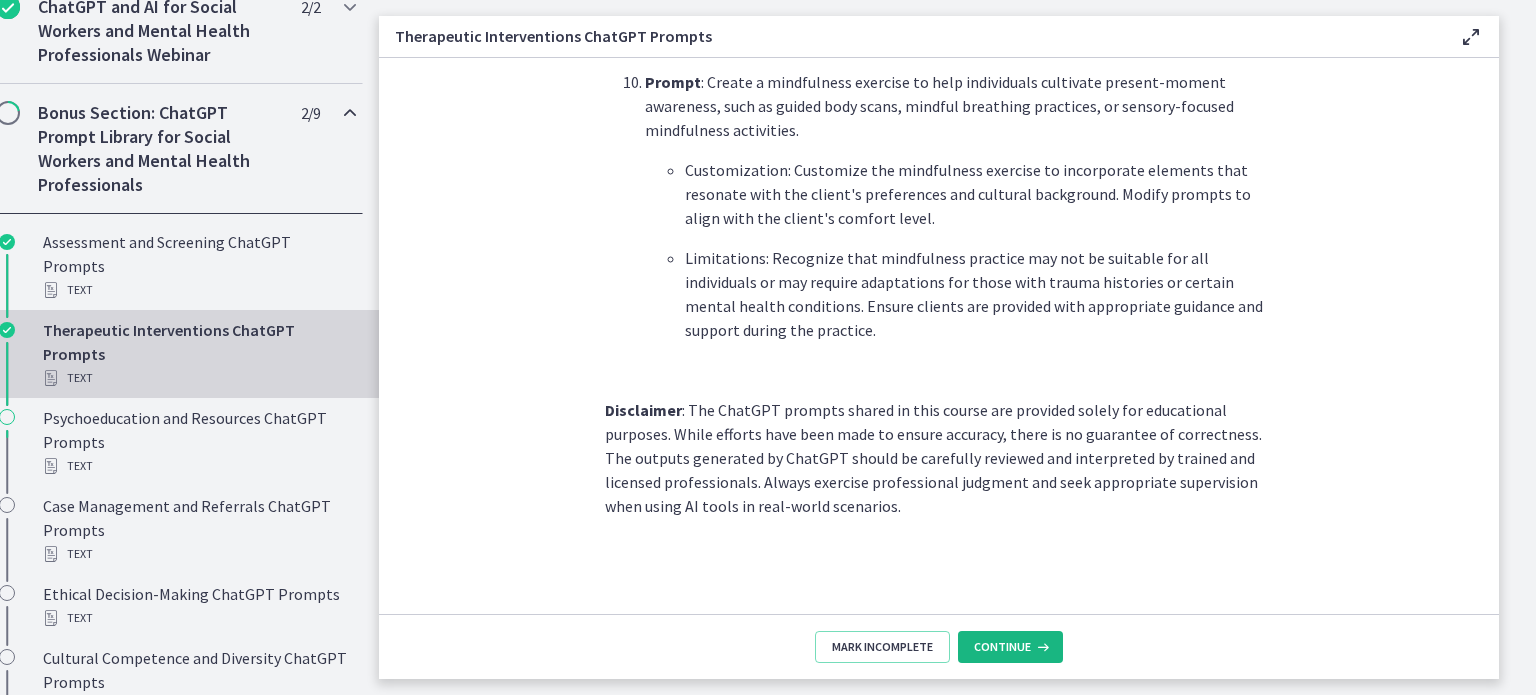 scroll, scrollTop: 0, scrollLeft: 0, axis: both 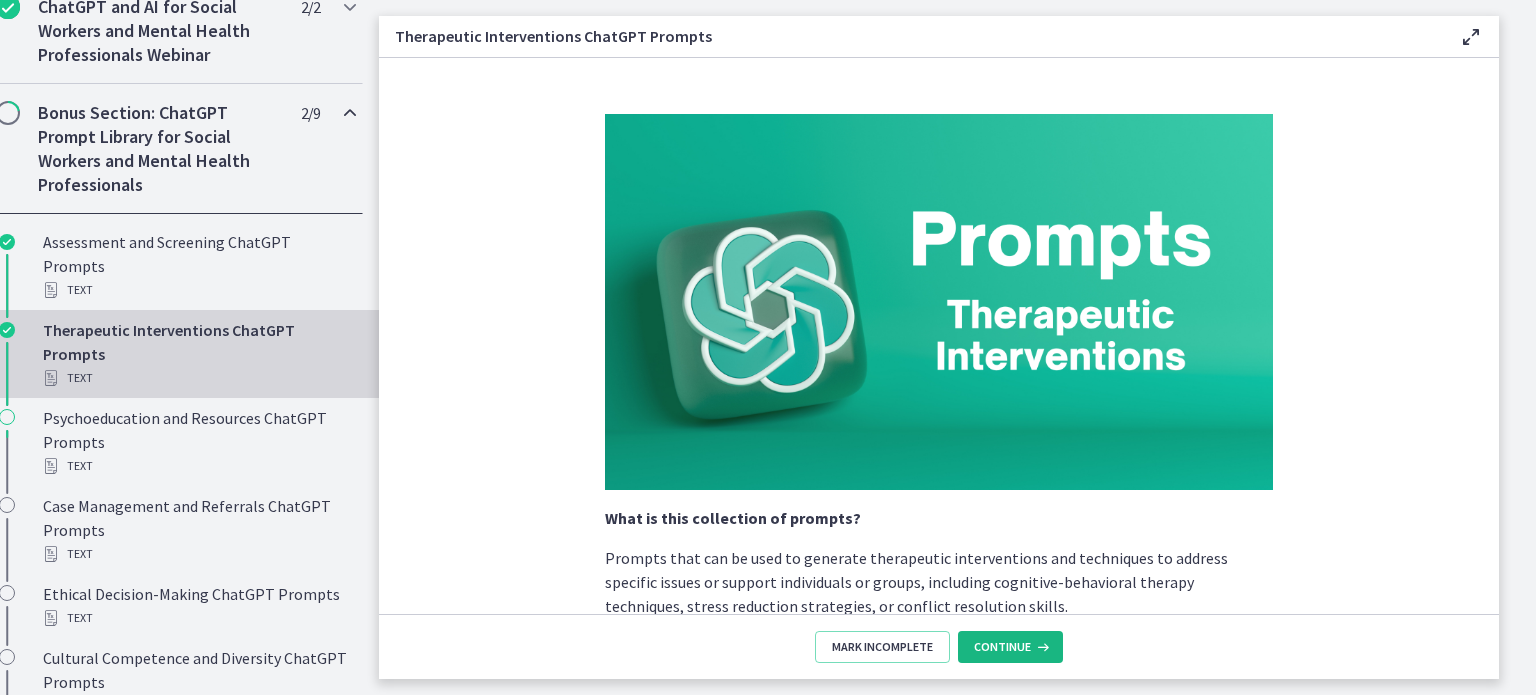 click on "Continue" at bounding box center (1002, 647) 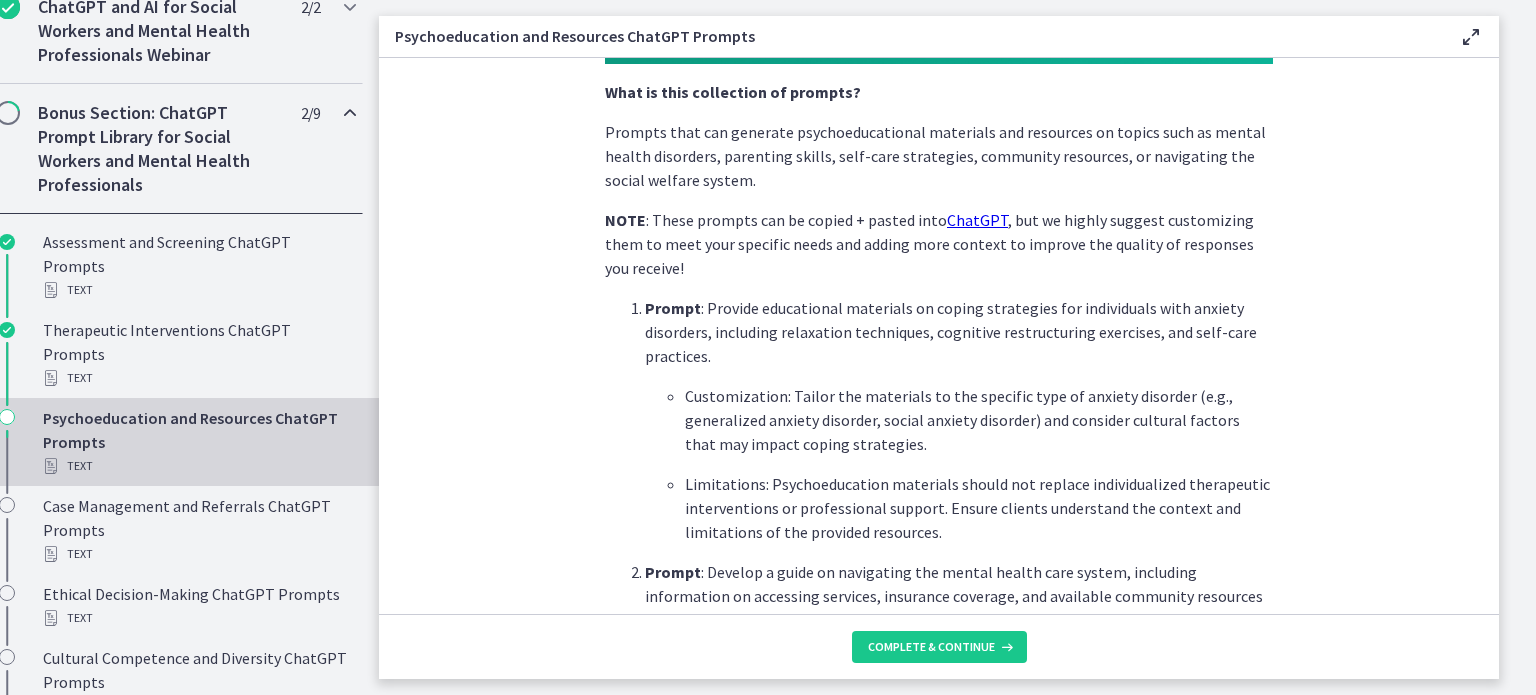 scroll, scrollTop: 447, scrollLeft: 0, axis: vertical 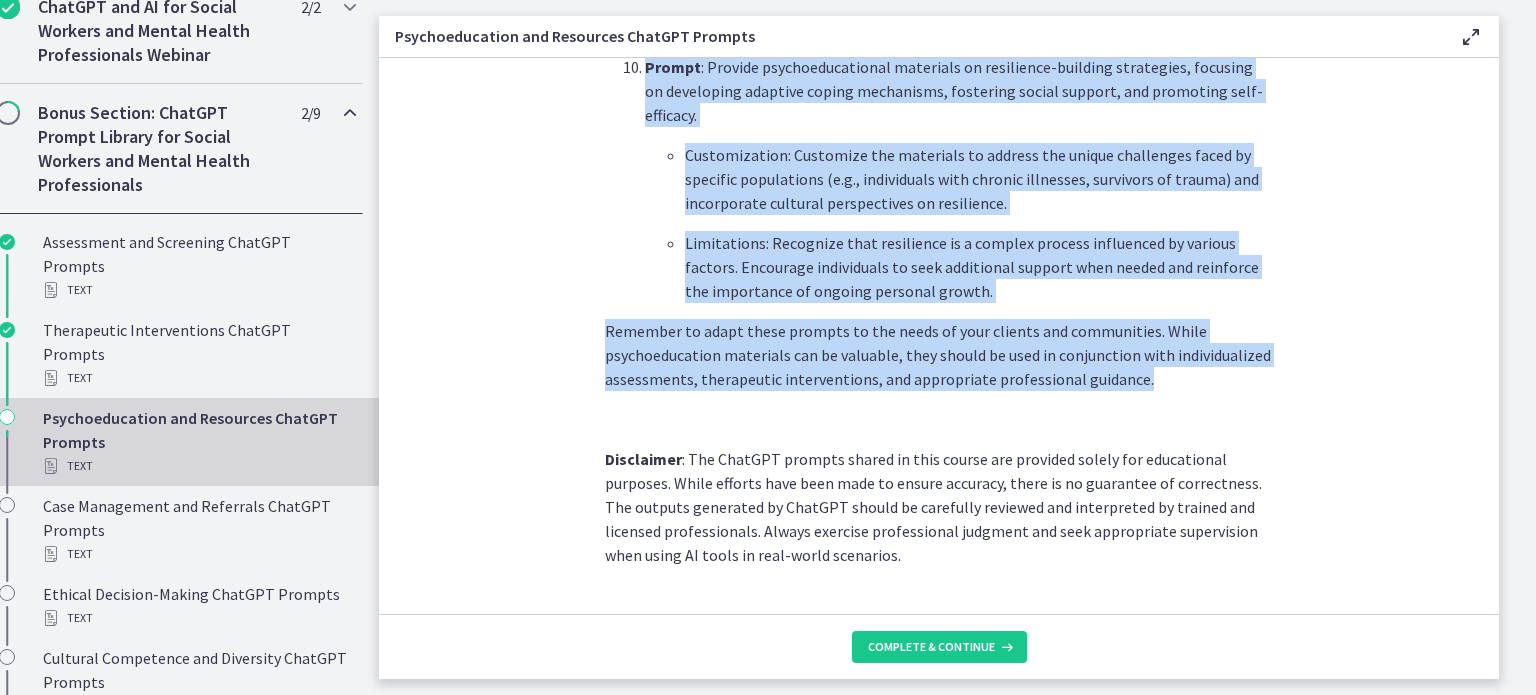drag, startPoint x: 602, startPoint y: 287, endPoint x: 1245, endPoint y: 328, distance: 644.30585 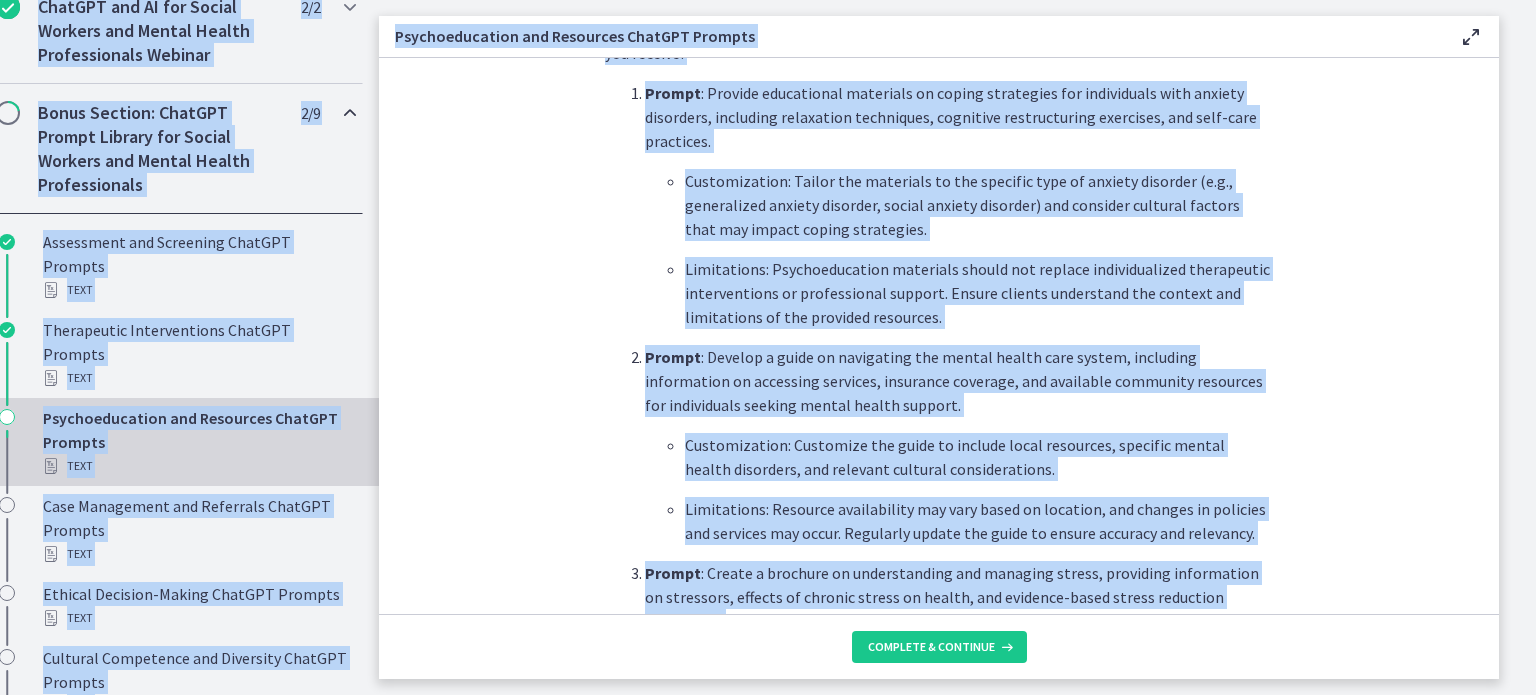 scroll, scrollTop: 0, scrollLeft: 0, axis: both 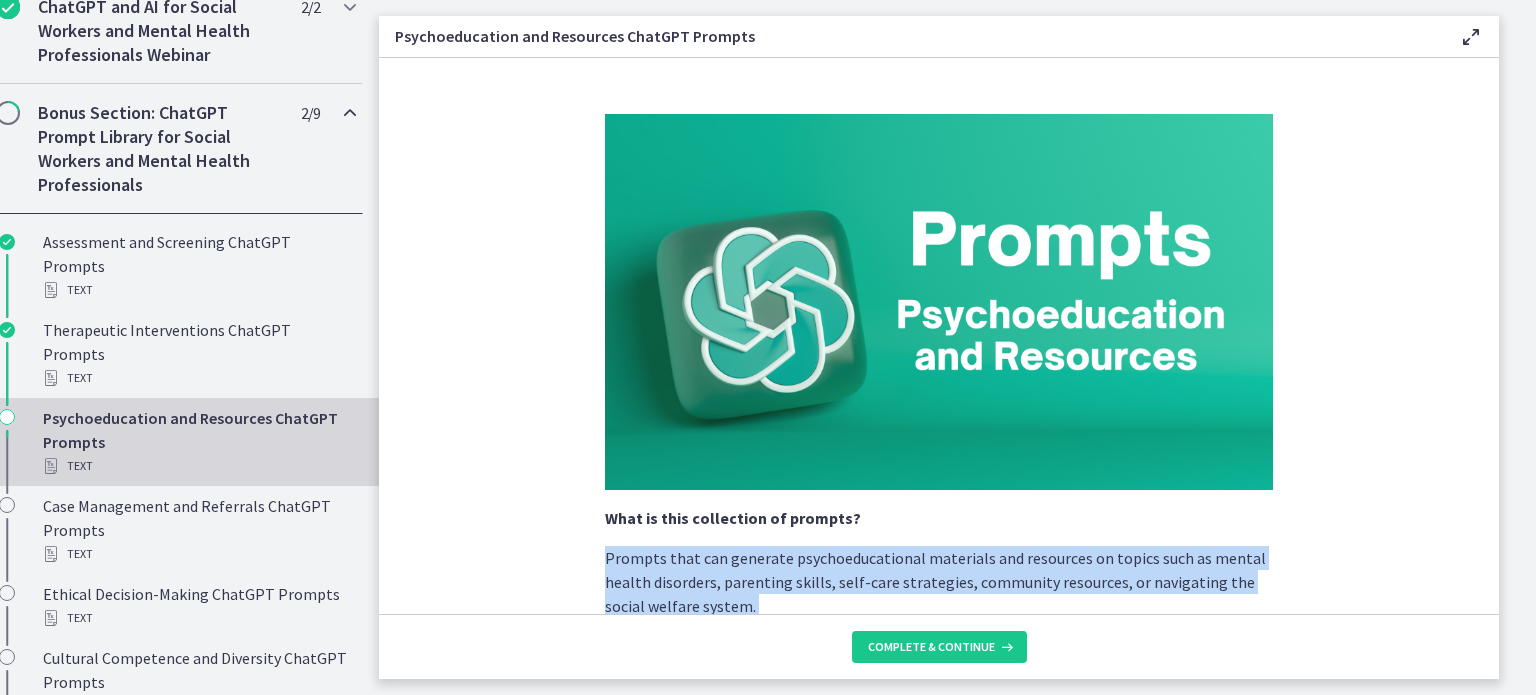 drag, startPoint x: 1136, startPoint y: 328, endPoint x: 596, endPoint y: 568, distance: 590.93146 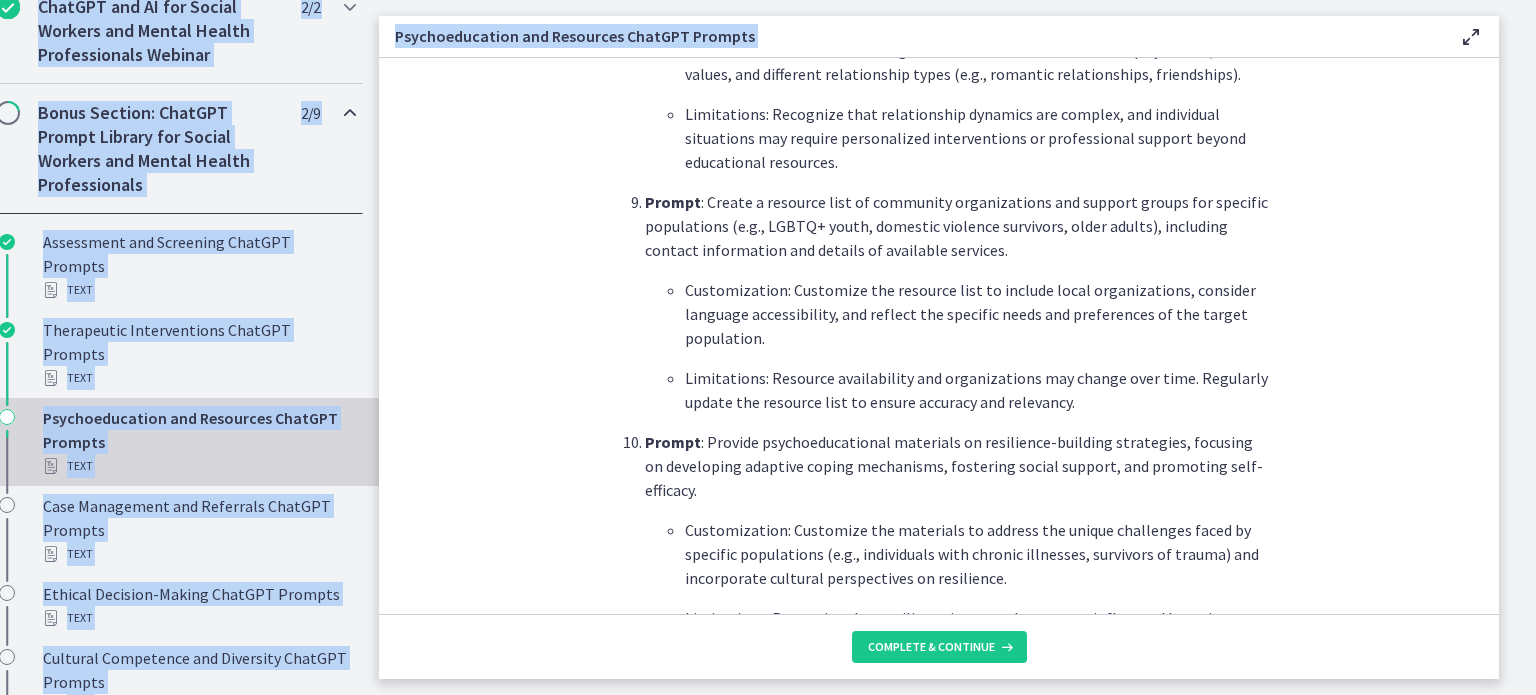 scroll, scrollTop: 2706, scrollLeft: 0, axis: vertical 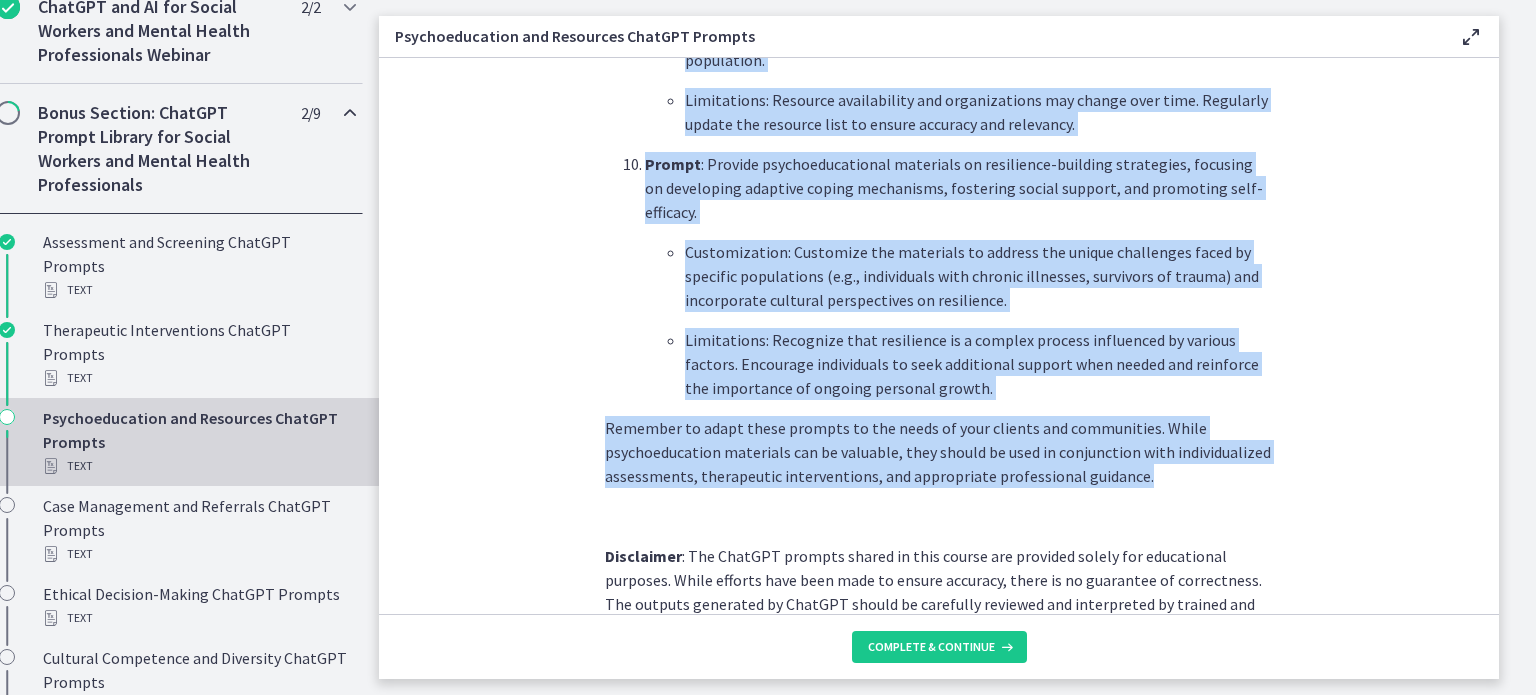 drag, startPoint x: 593, startPoint y: 558, endPoint x: 1146, endPoint y: 429, distance: 567.8468 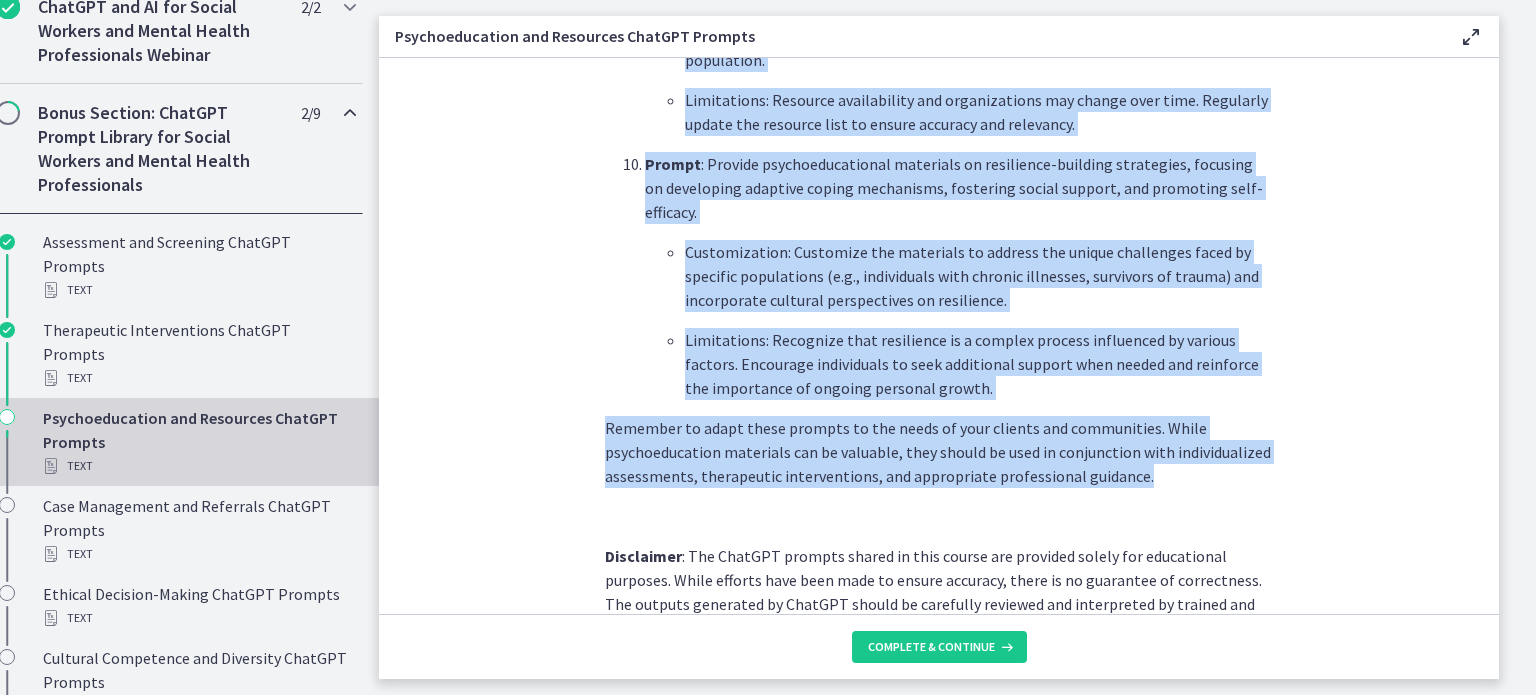 scroll, scrollTop: 1036, scrollLeft: 0, axis: vertical 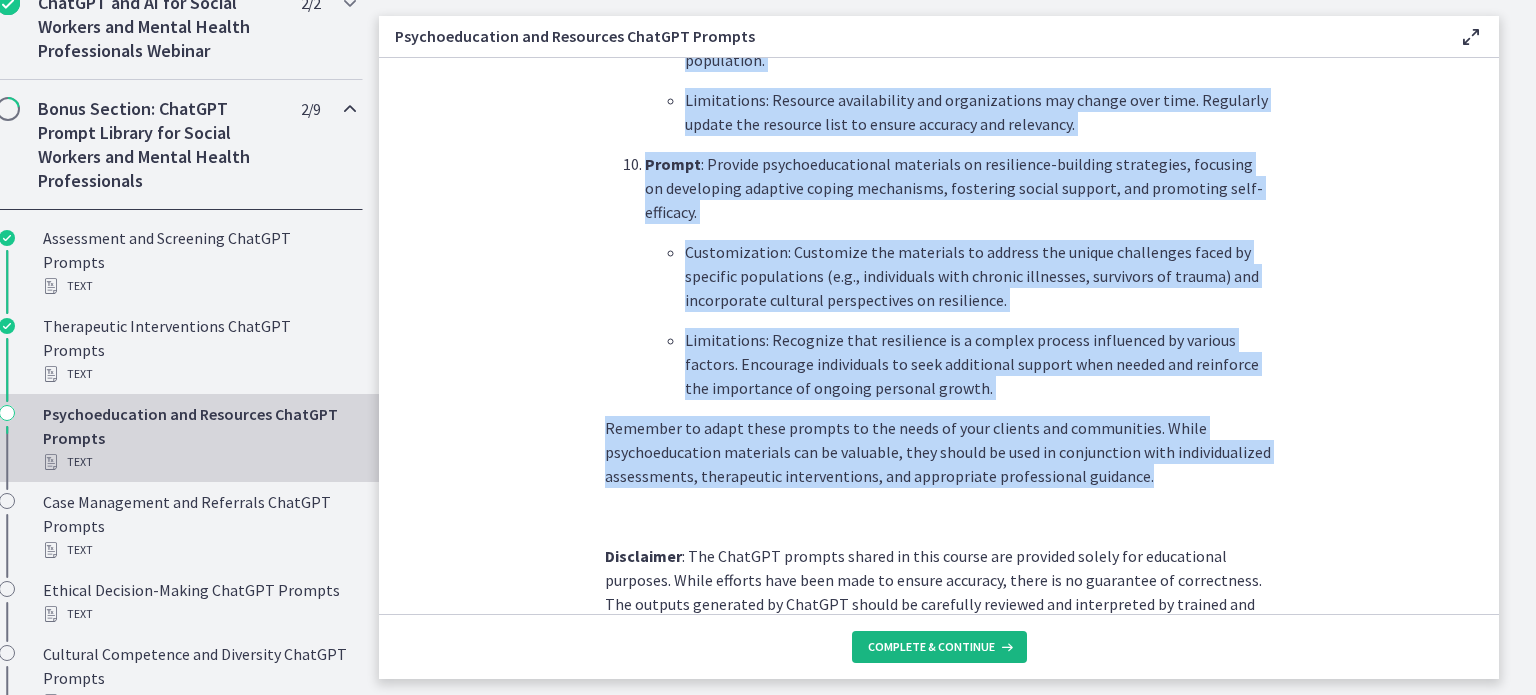 click on "Complete & continue" at bounding box center [931, 647] 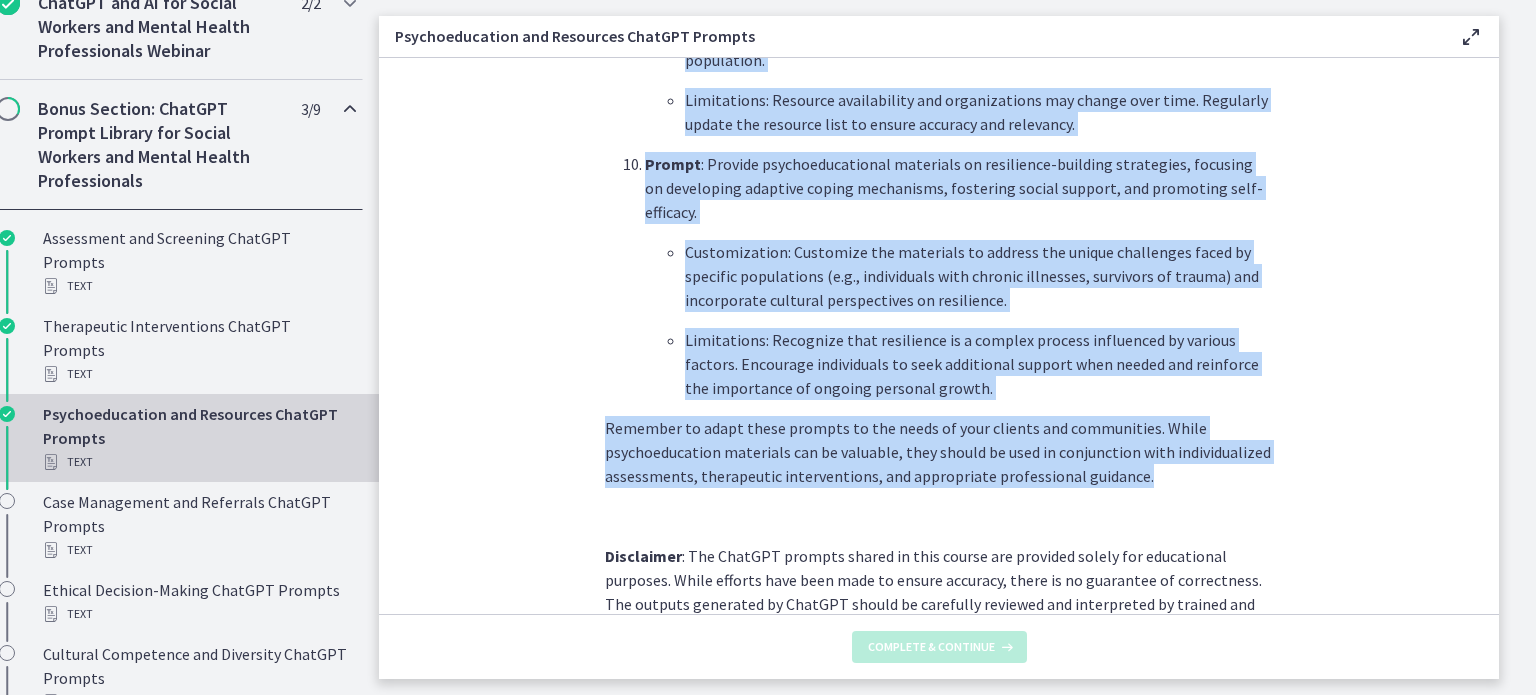 scroll, scrollTop: 0, scrollLeft: 0, axis: both 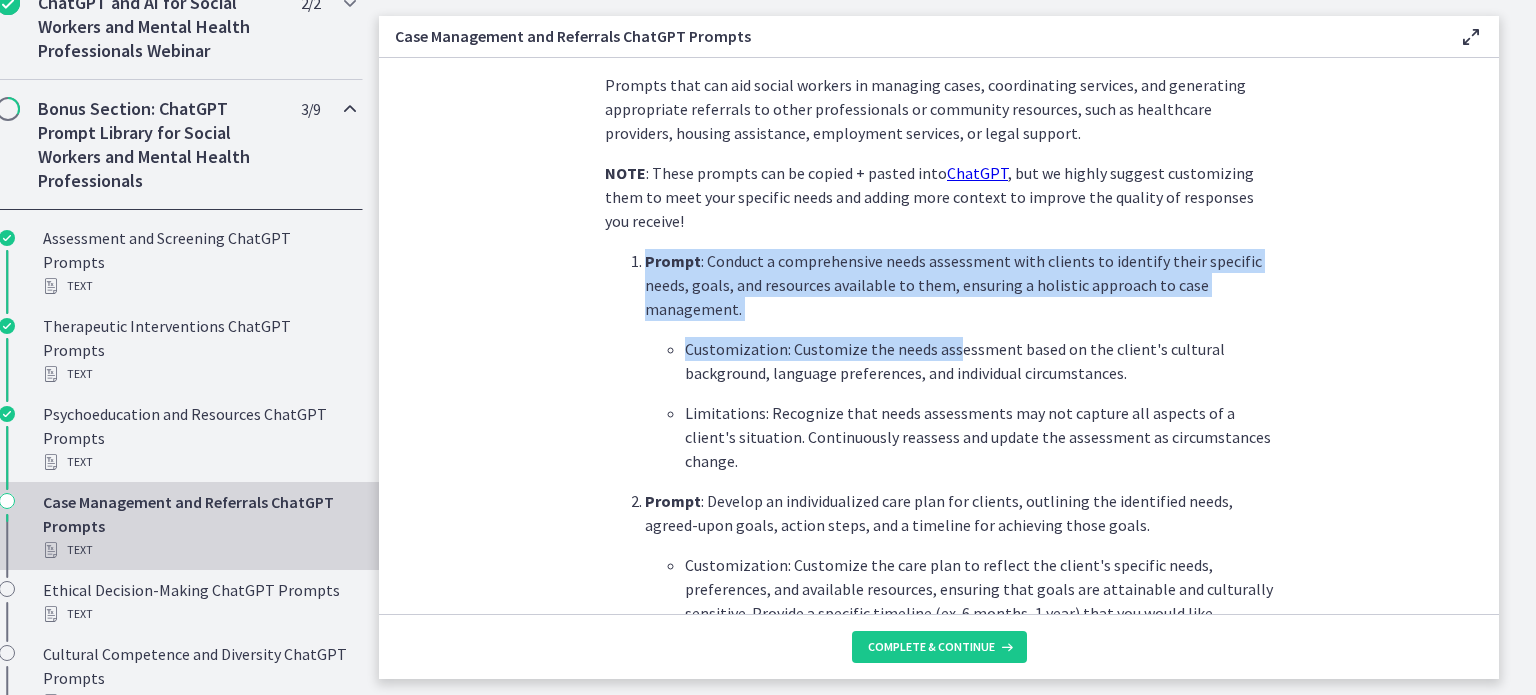drag, startPoint x: 636, startPoint y: 264, endPoint x: 942, endPoint y: 345, distance: 316.5391 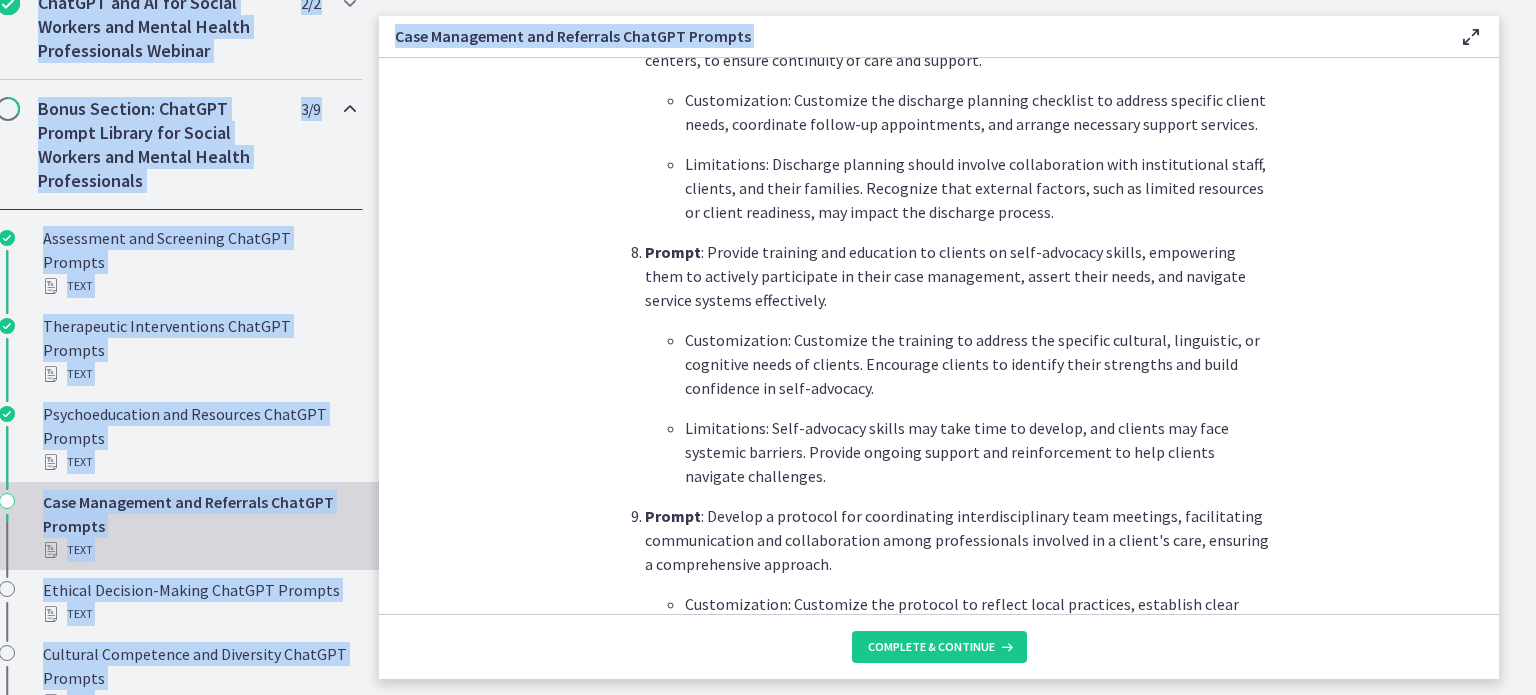 scroll, scrollTop: 2739, scrollLeft: 0, axis: vertical 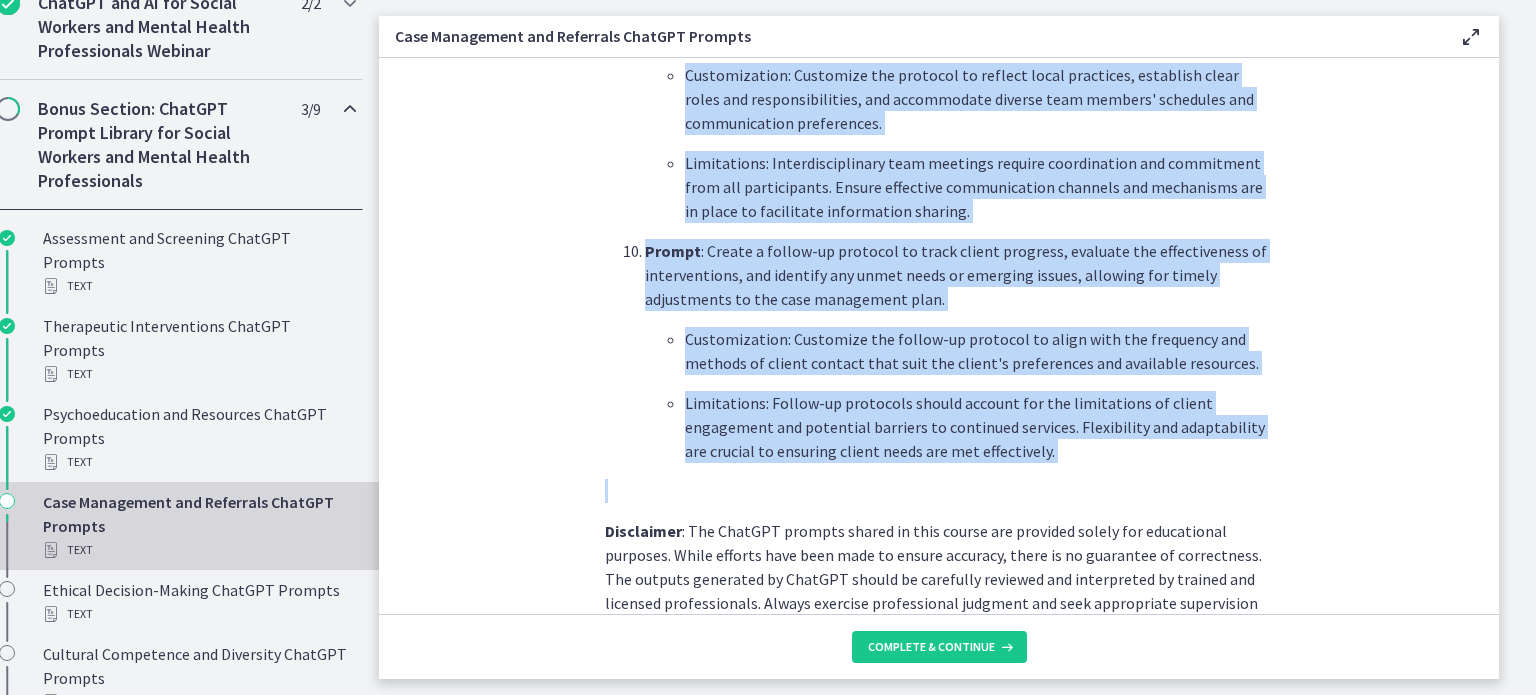 drag, startPoint x: 593, startPoint y: 91, endPoint x: 1171, endPoint y: 362, distance: 638.37683 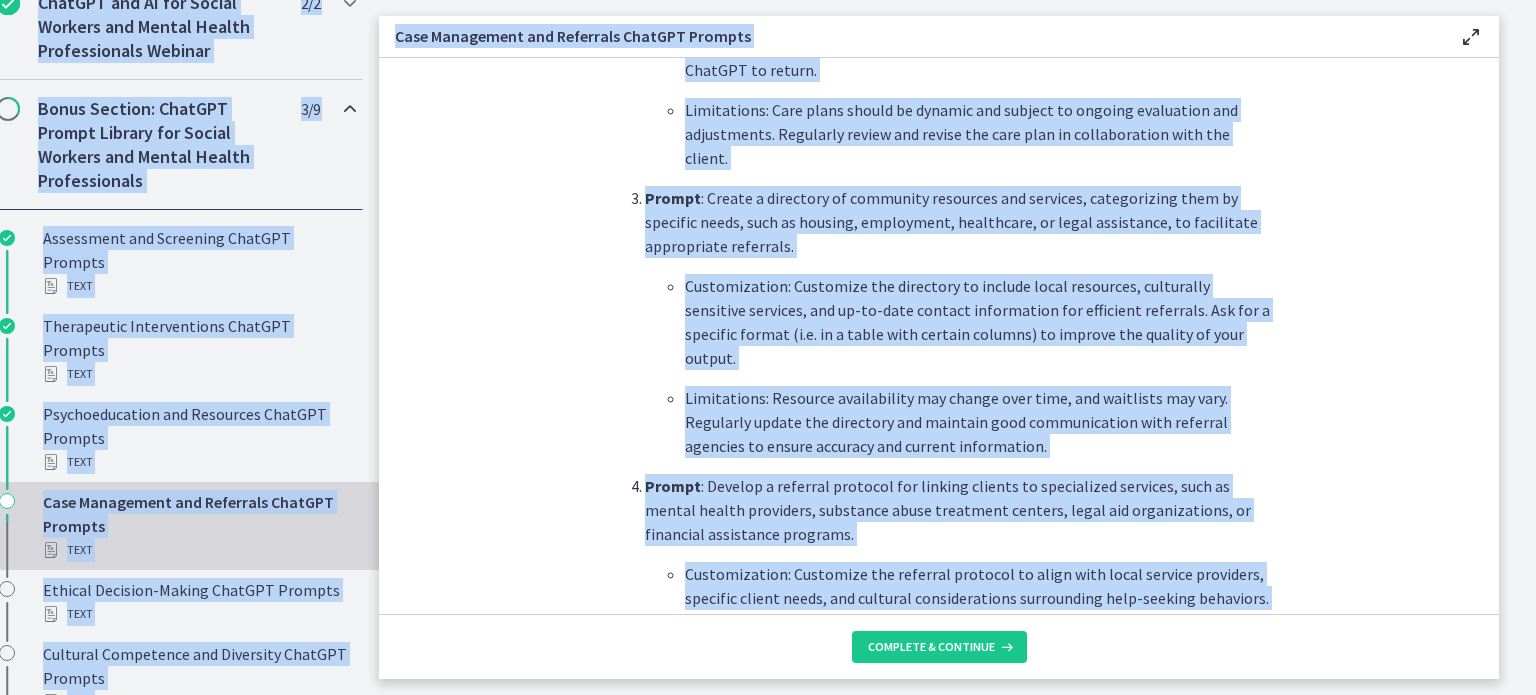 scroll, scrollTop: 0, scrollLeft: 0, axis: both 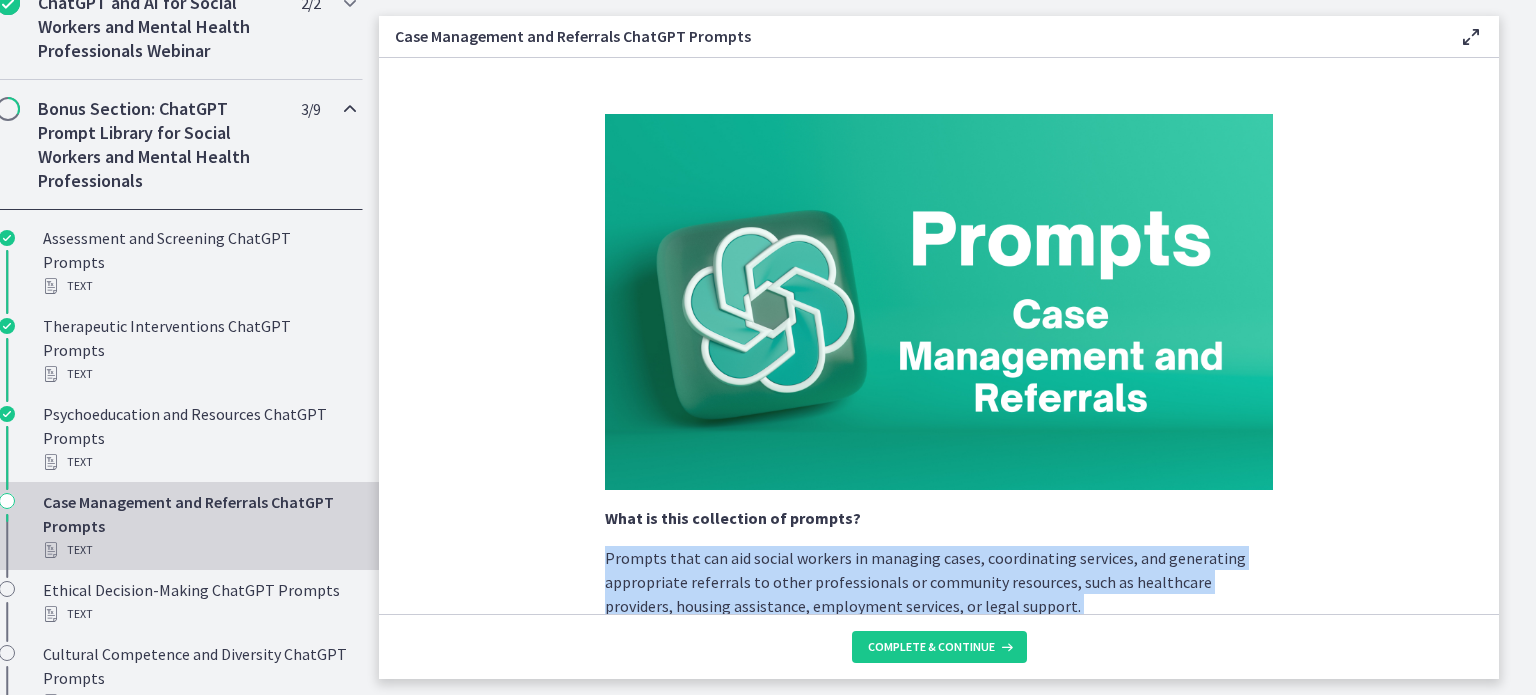 drag, startPoint x: 979, startPoint y: 333, endPoint x: 599, endPoint y: 561, distance: 443.15234 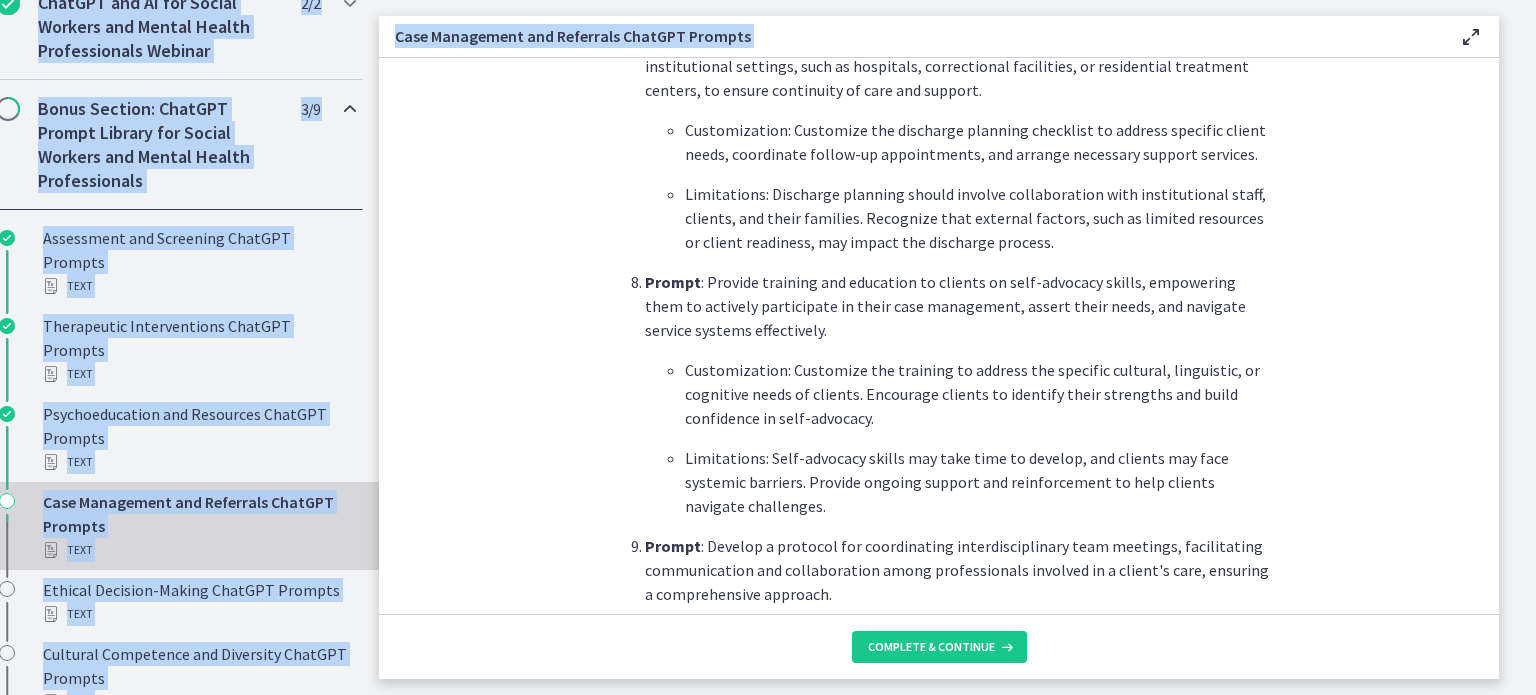 scroll, scrollTop: 2739, scrollLeft: 0, axis: vertical 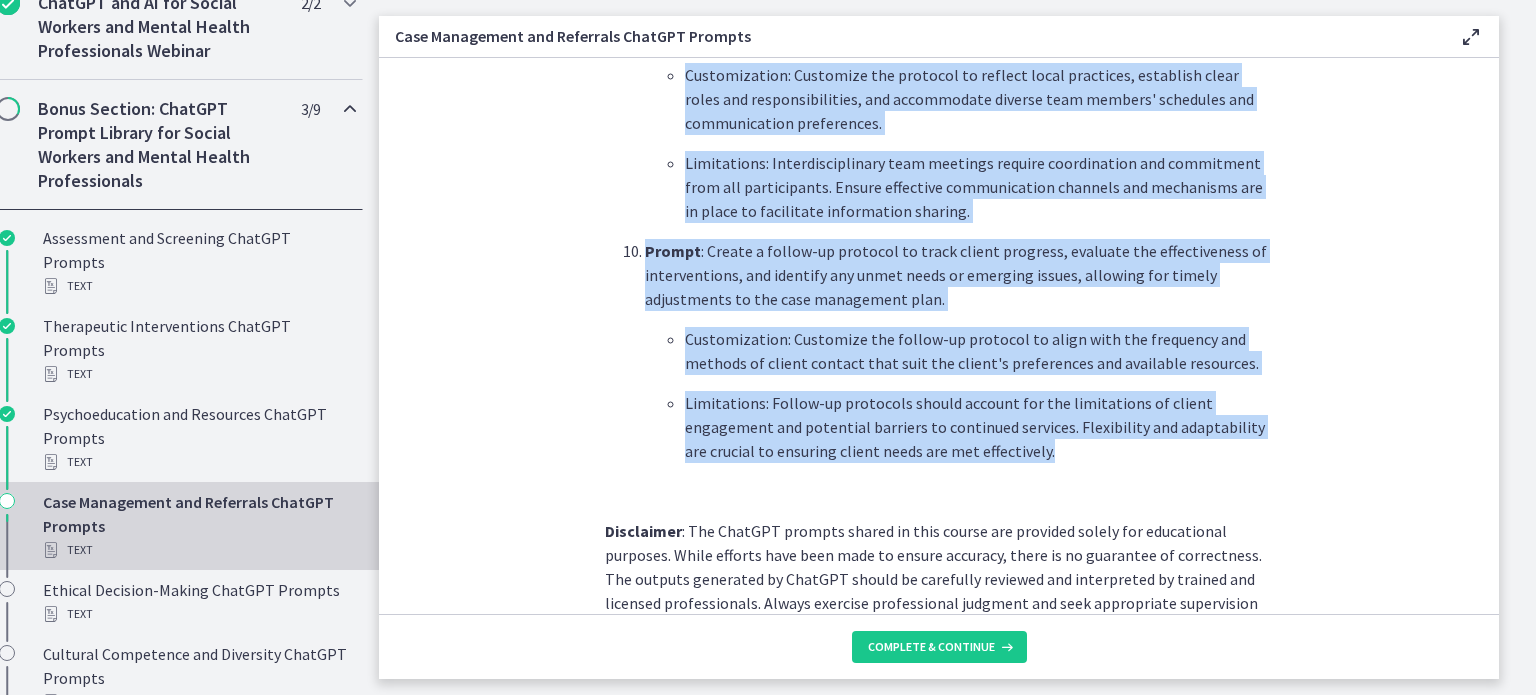 drag, startPoint x: 595, startPoint y: 559, endPoint x: 1136, endPoint y: 331, distance: 587.0818 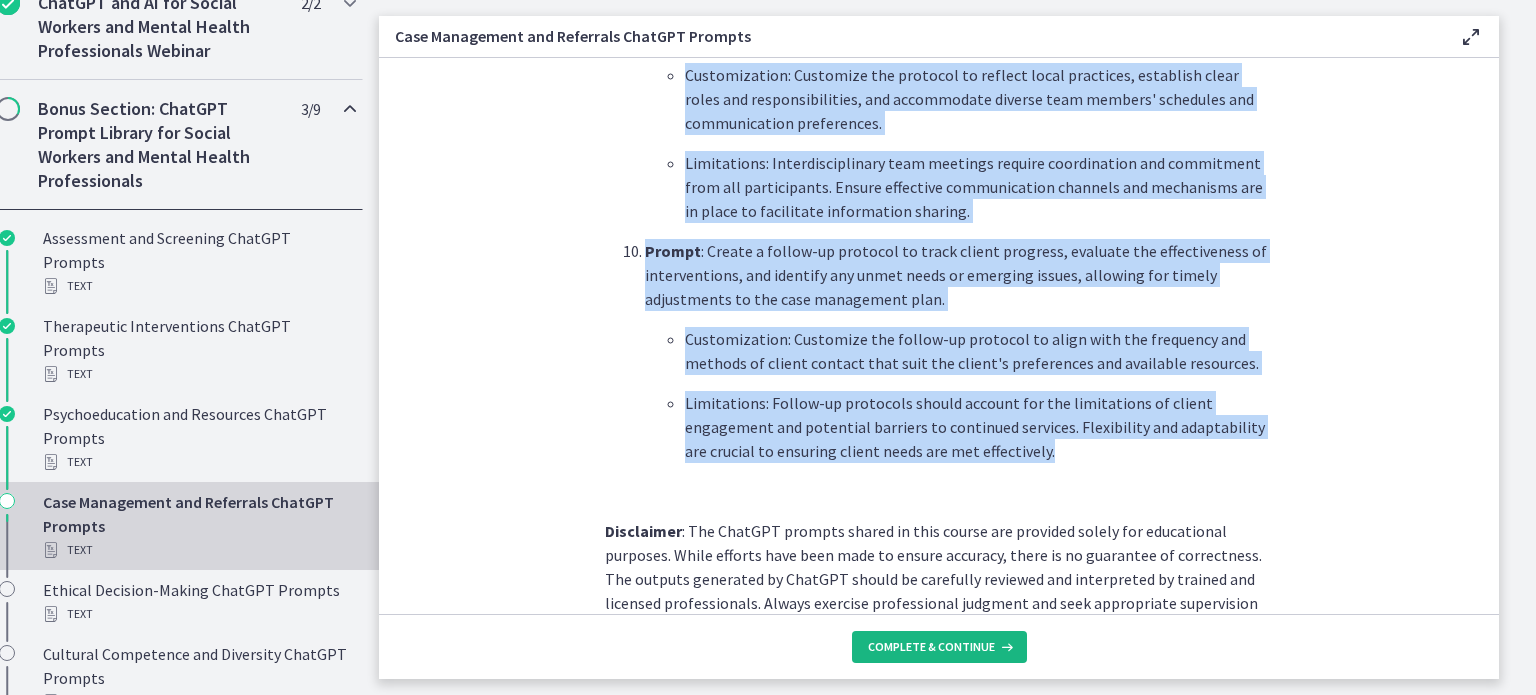 click on "Complete & continue" at bounding box center (931, 647) 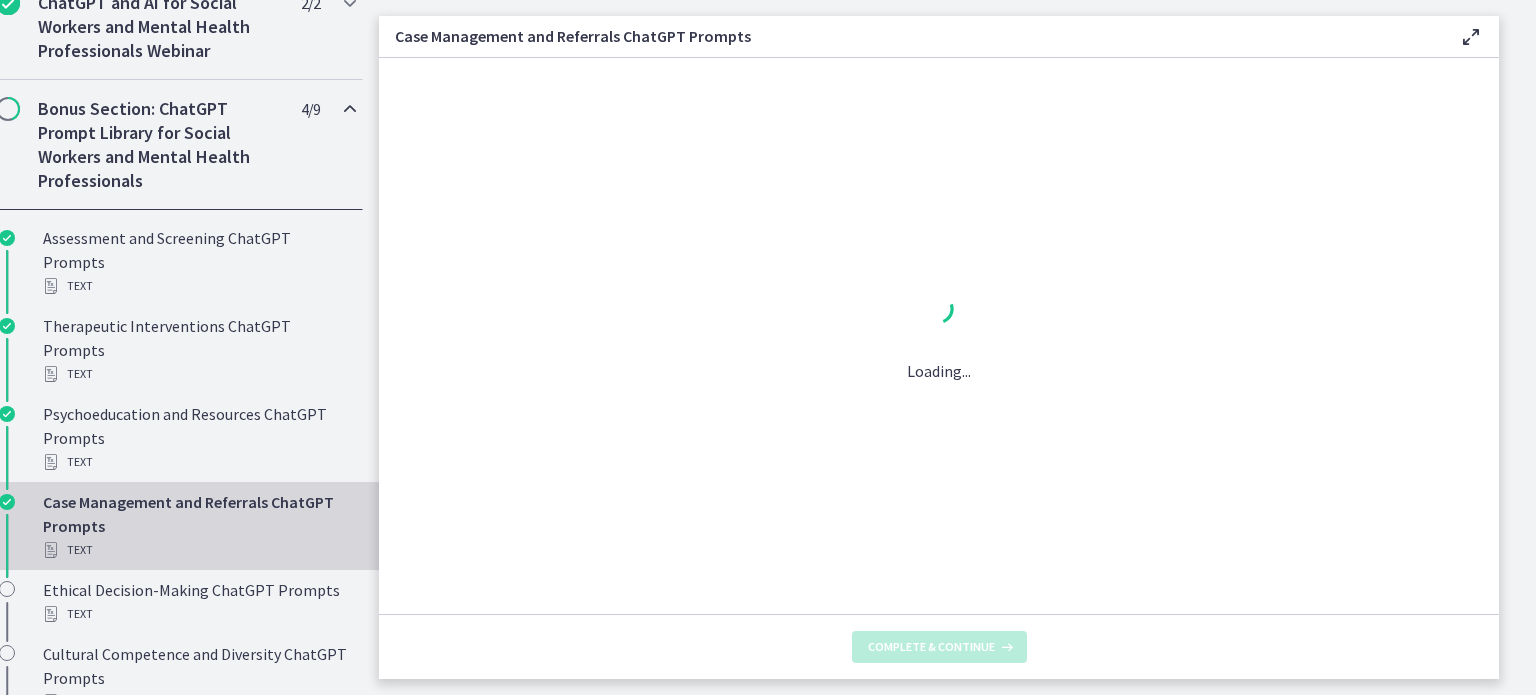 scroll, scrollTop: 0, scrollLeft: 0, axis: both 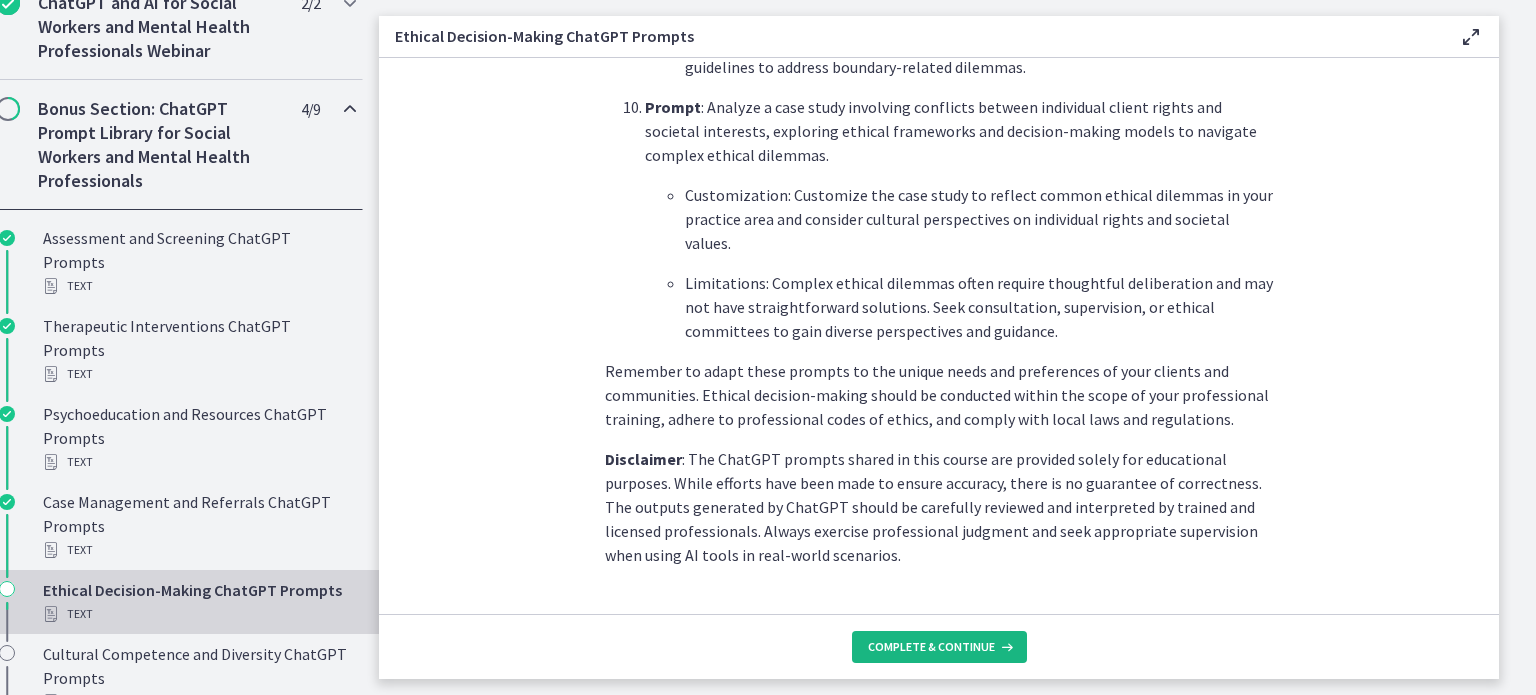 click on "Complete & continue" at bounding box center (931, 647) 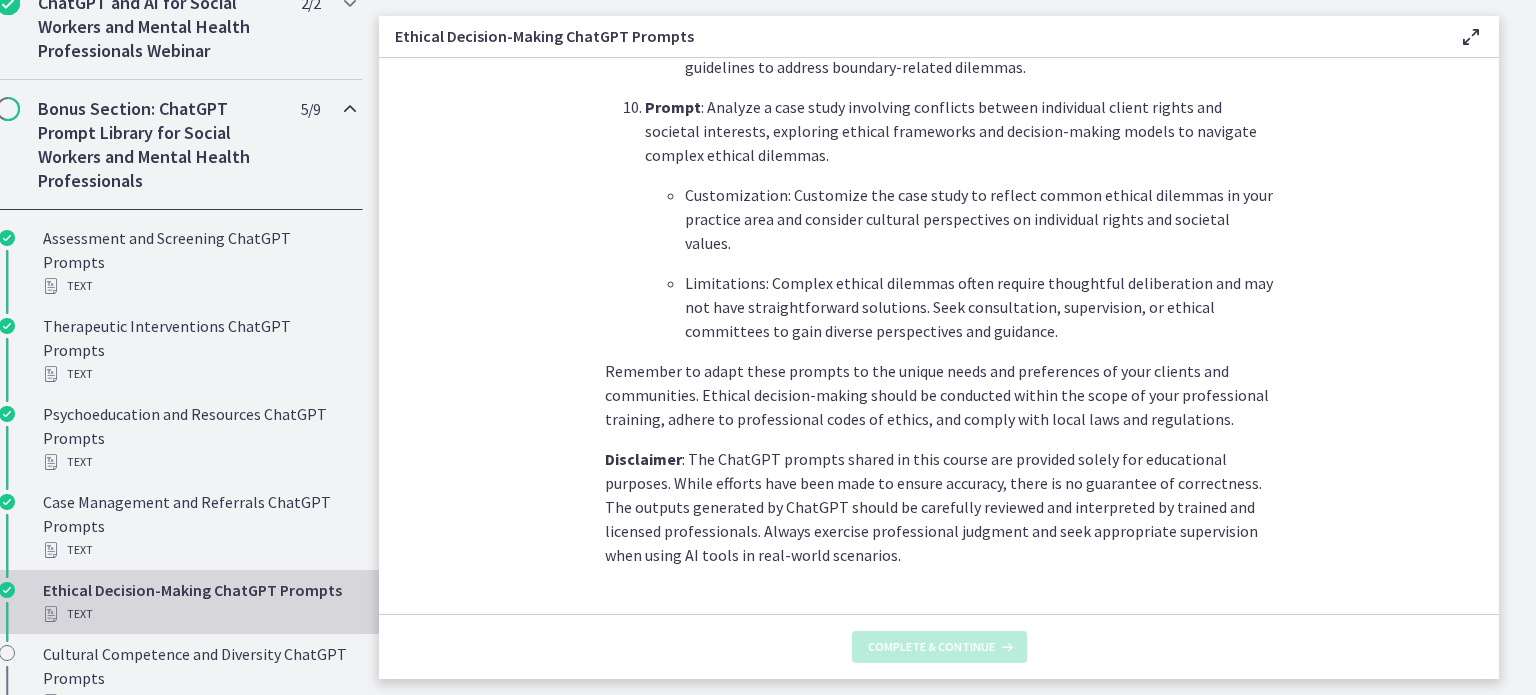 scroll, scrollTop: 0, scrollLeft: 0, axis: both 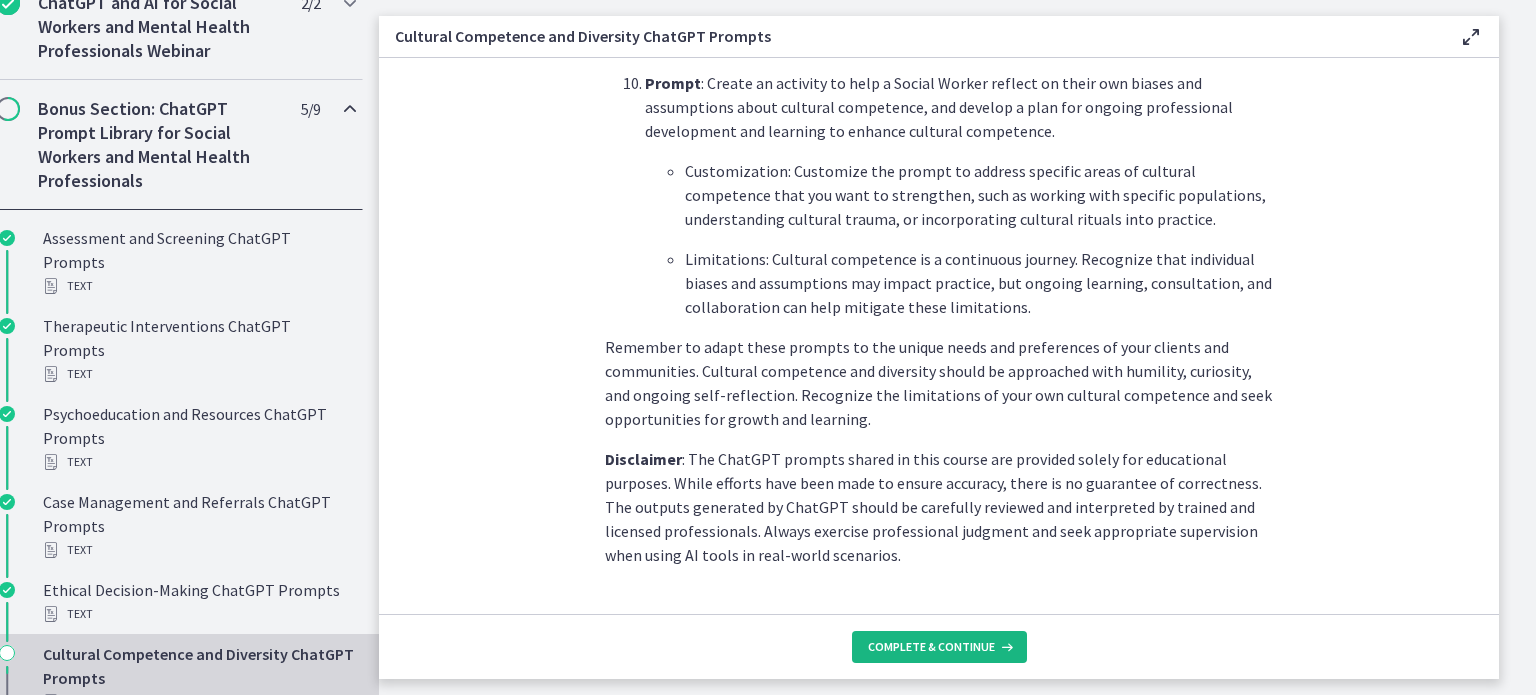 click on "Complete & continue" at bounding box center [939, 647] 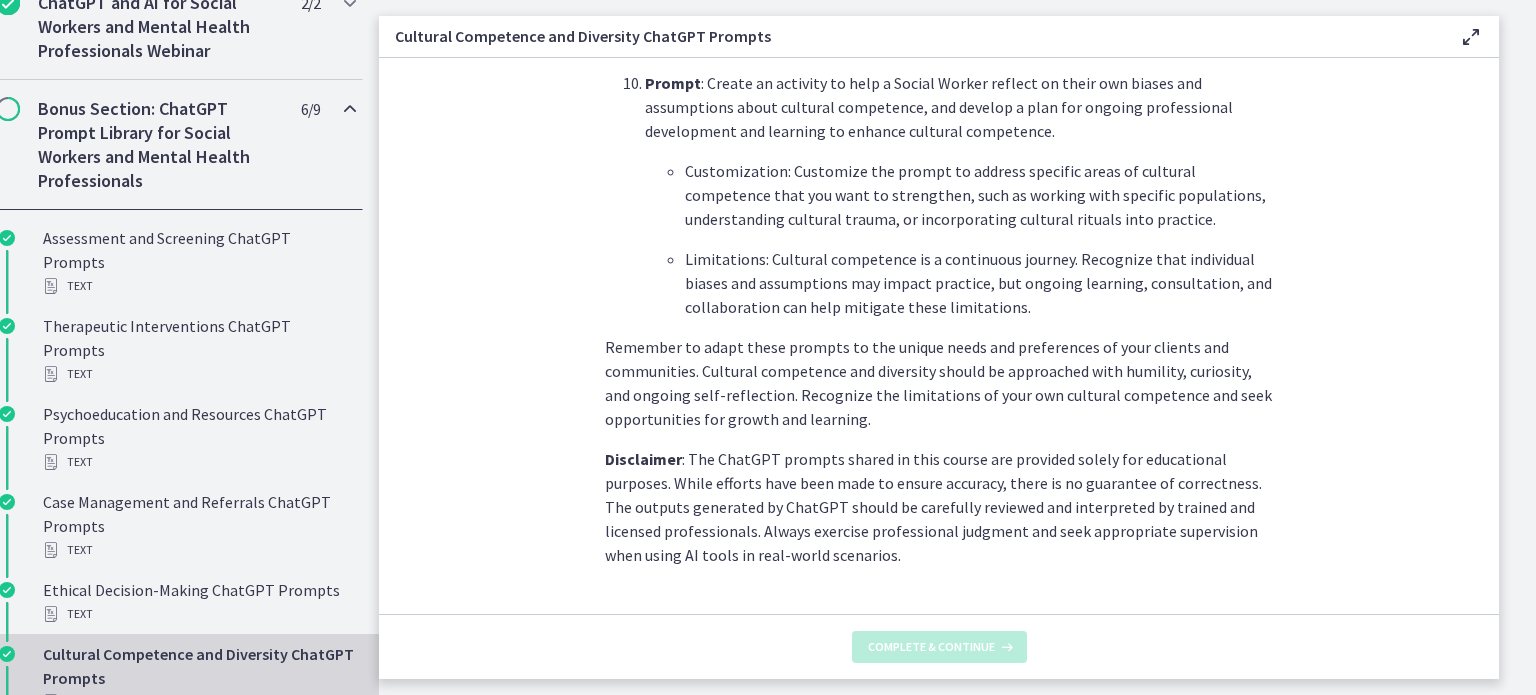 scroll, scrollTop: 0, scrollLeft: 0, axis: both 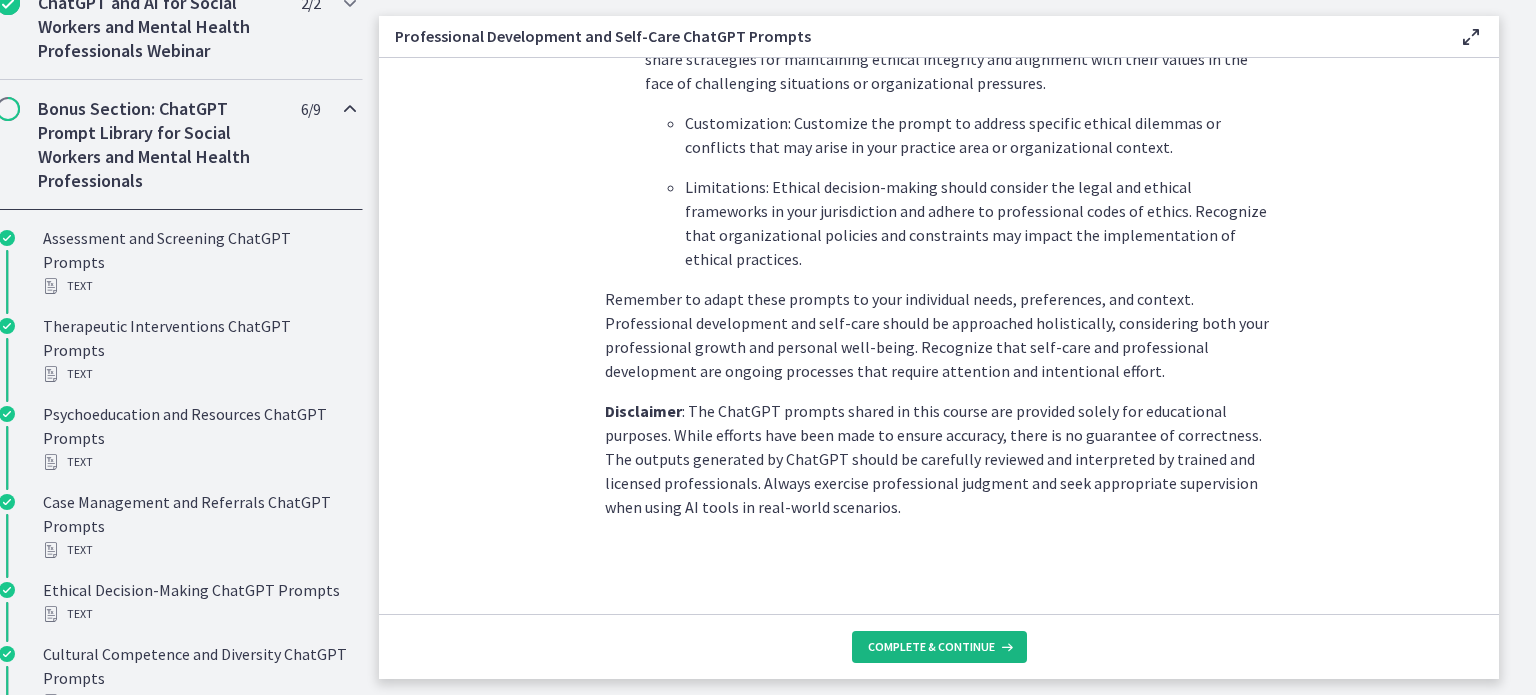 click on "Complete & continue" at bounding box center (939, 647) 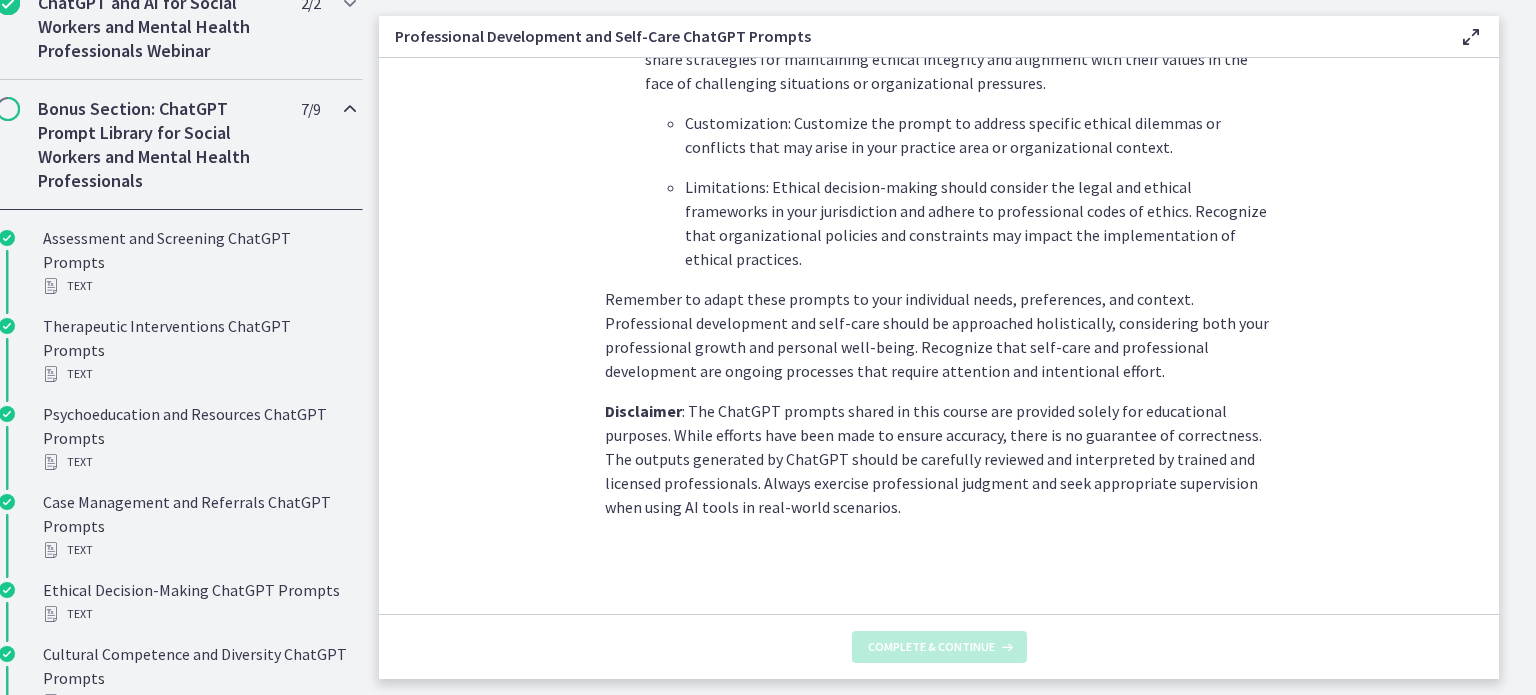 scroll, scrollTop: 0, scrollLeft: 0, axis: both 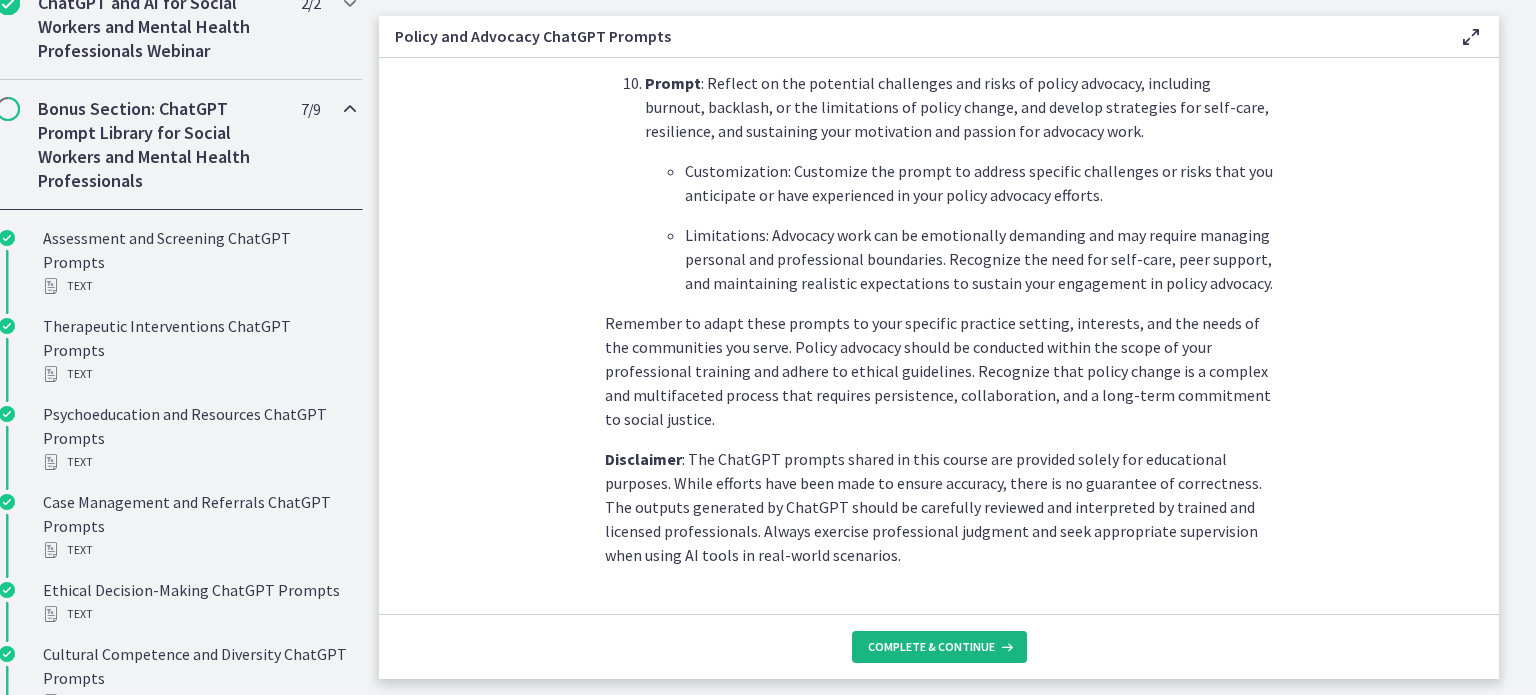 click on "Complete & continue" at bounding box center (931, 647) 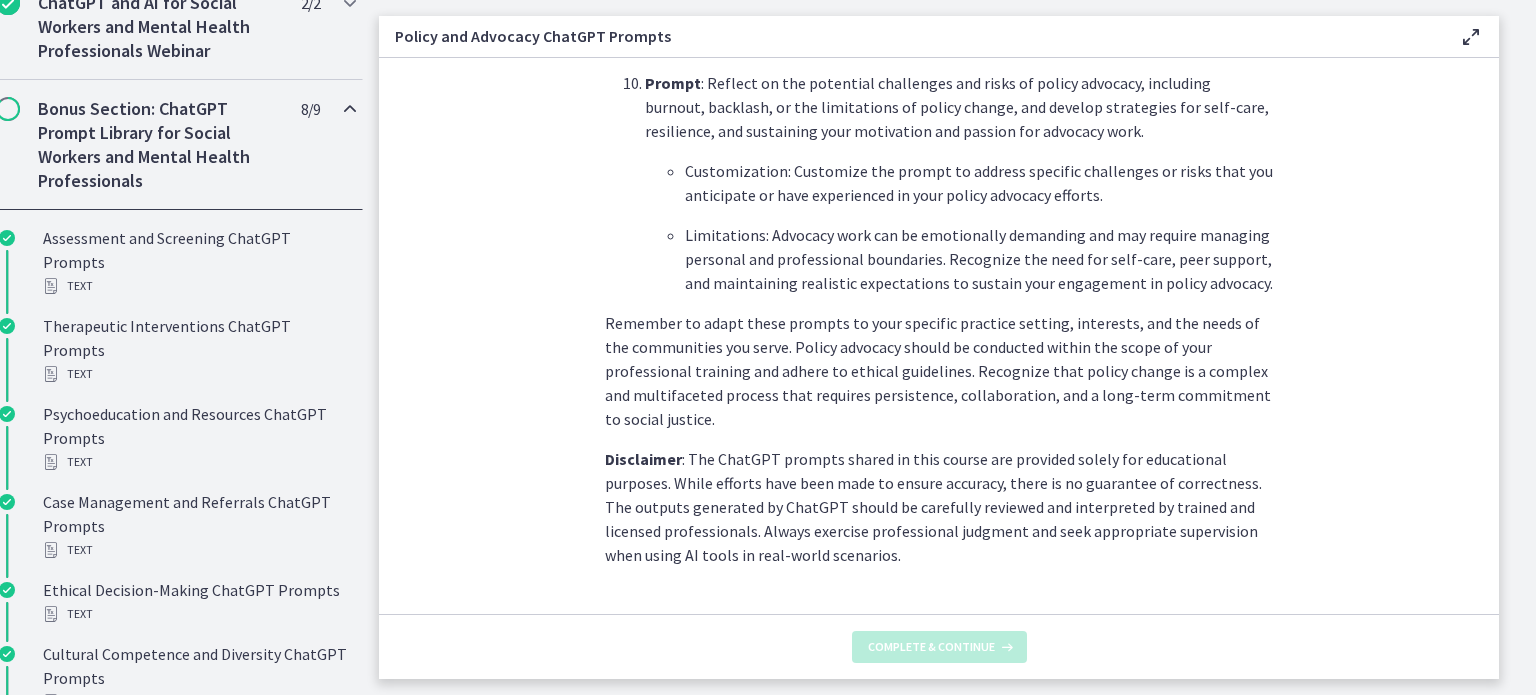 scroll, scrollTop: 0, scrollLeft: 0, axis: both 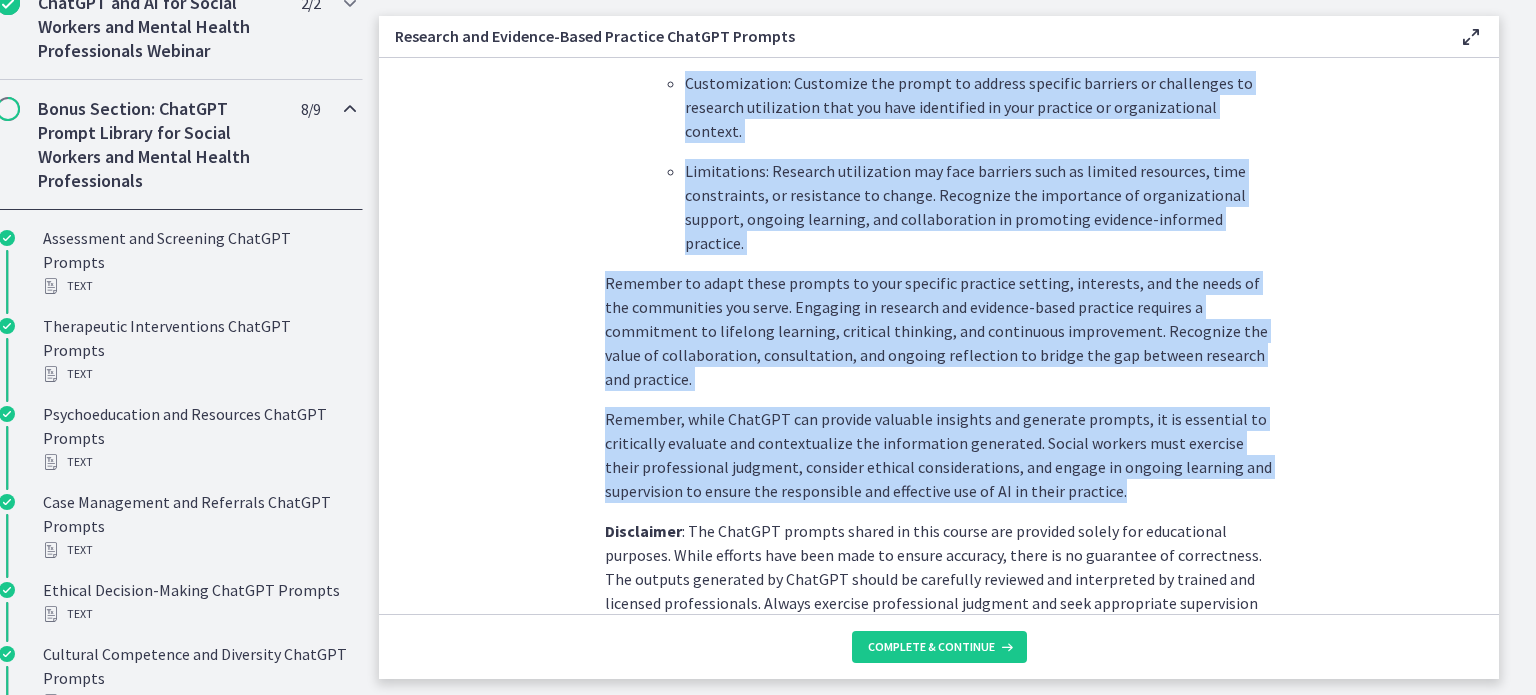 drag, startPoint x: 586, startPoint y: 175, endPoint x: 1168, endPoint y: 363, distance: 611.61096 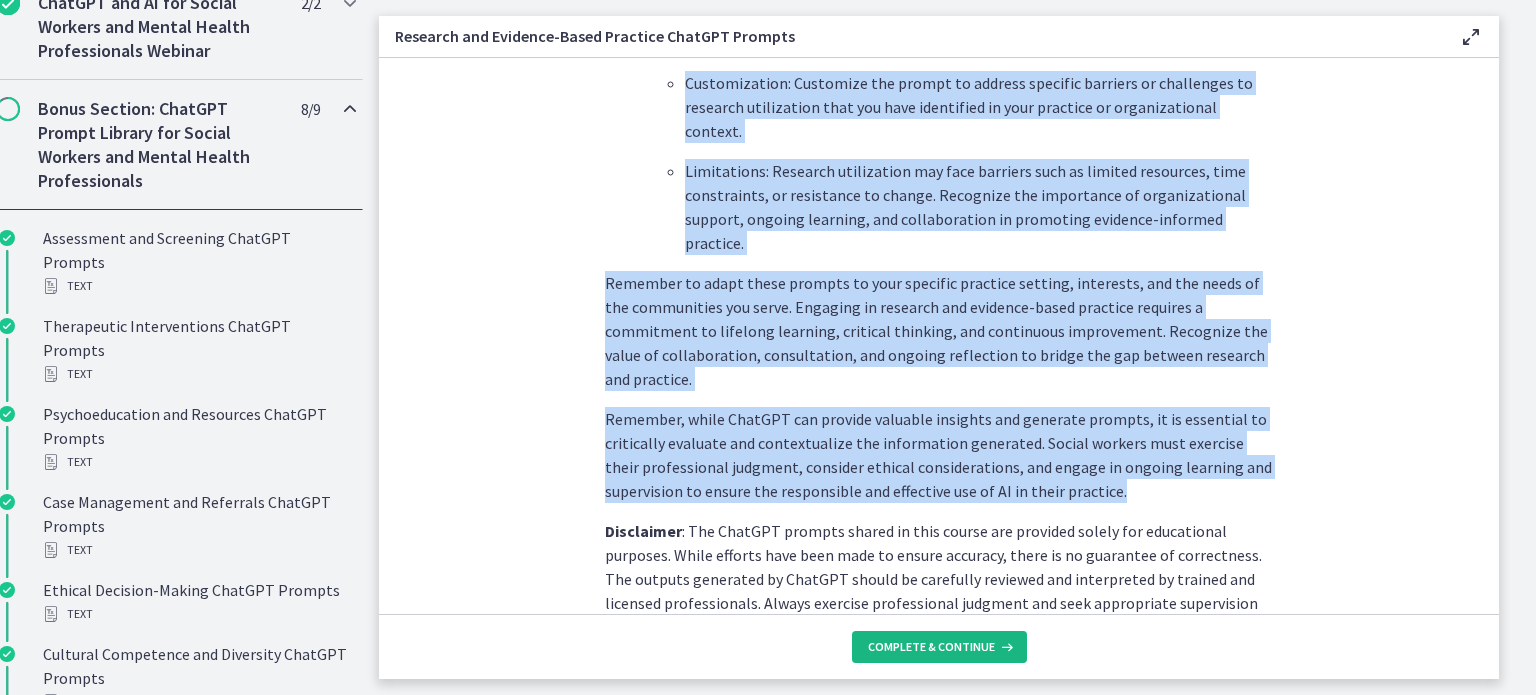 click on "Complete & continue" at bounding box center [931, 647] 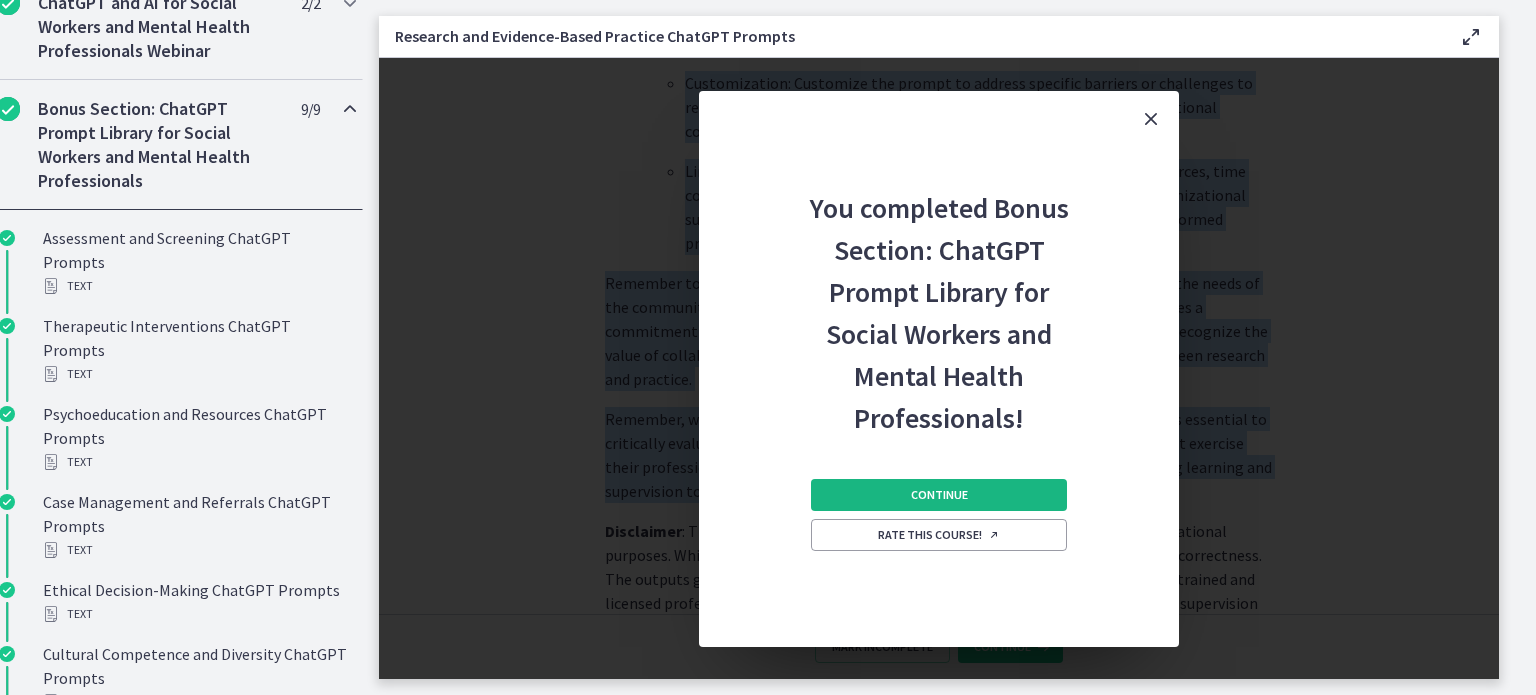 click on "Continue" at bounding box center (939, 495) 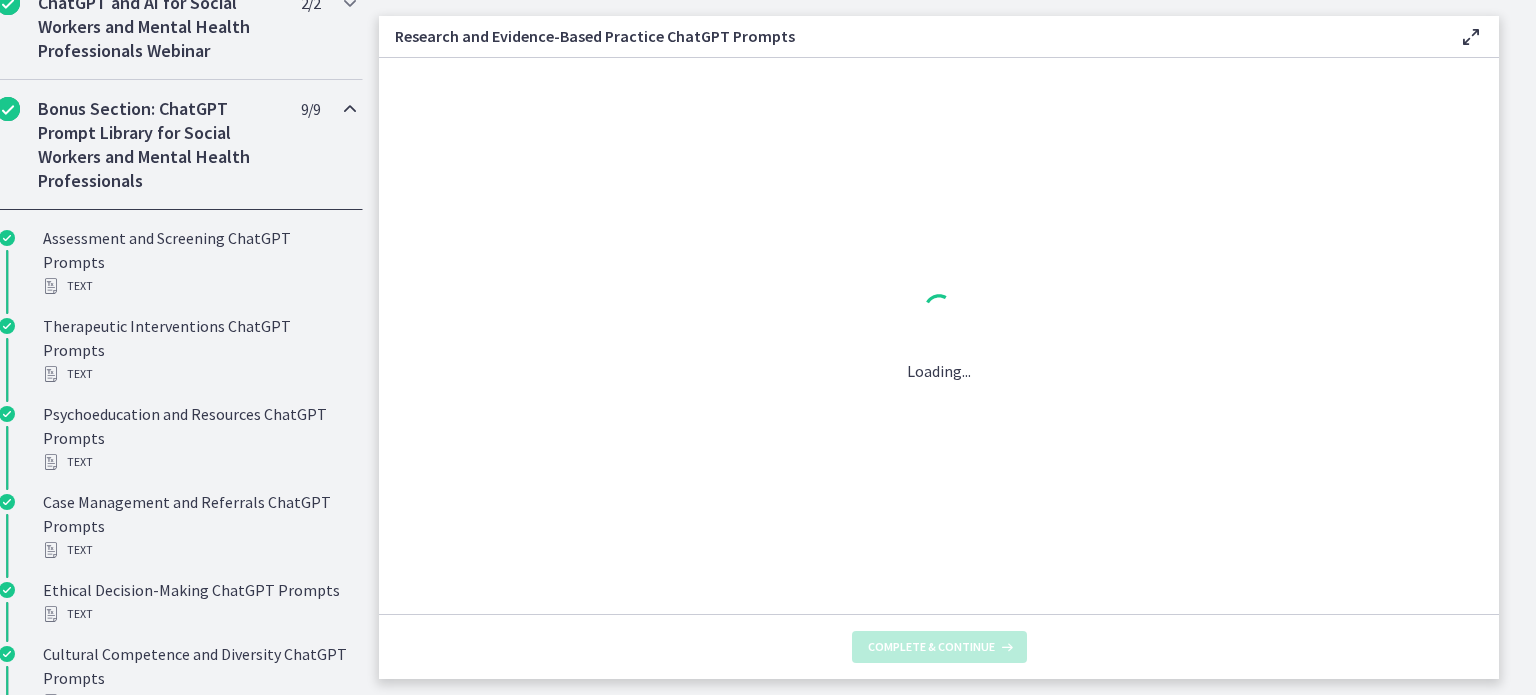 scroll, scrollTop: 0, scrollLeft: 0, axis: both 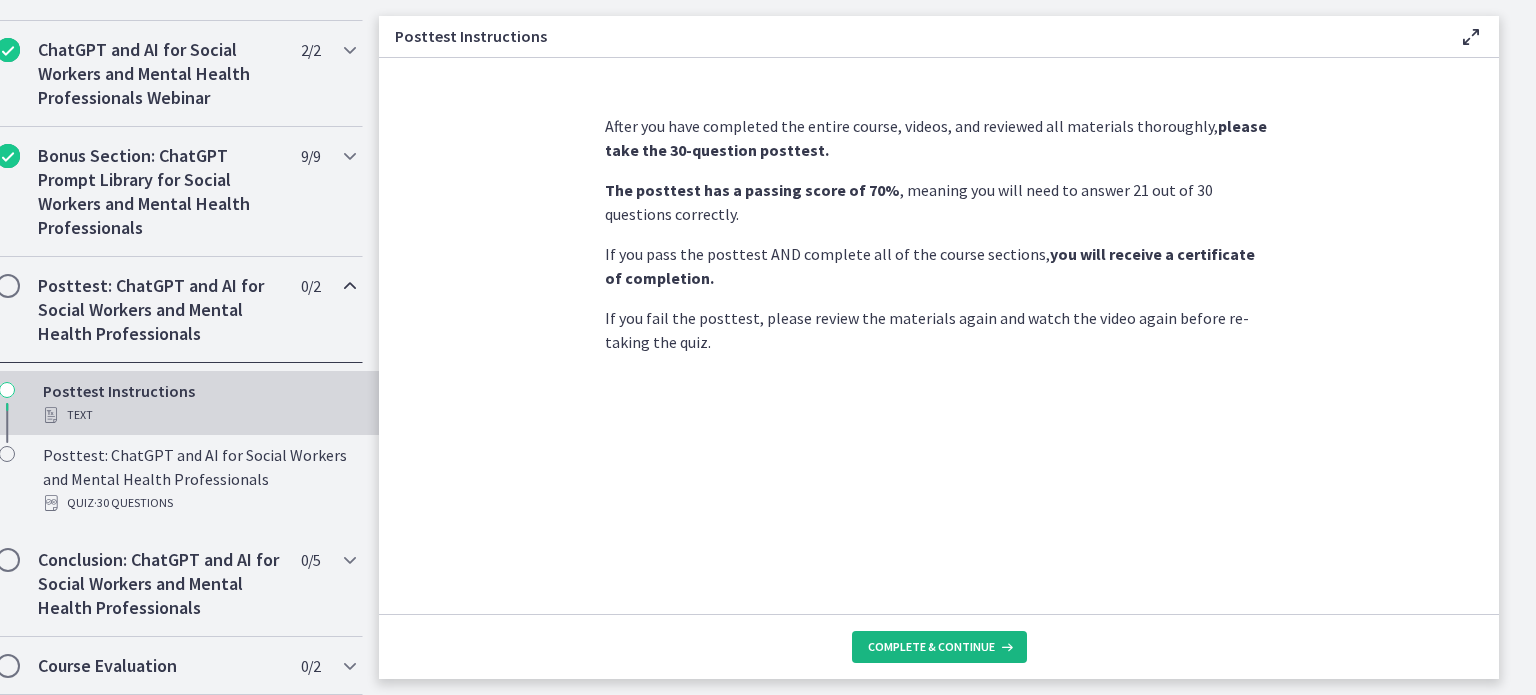 click on "Complete & continue" at bounding box center (939, 647) 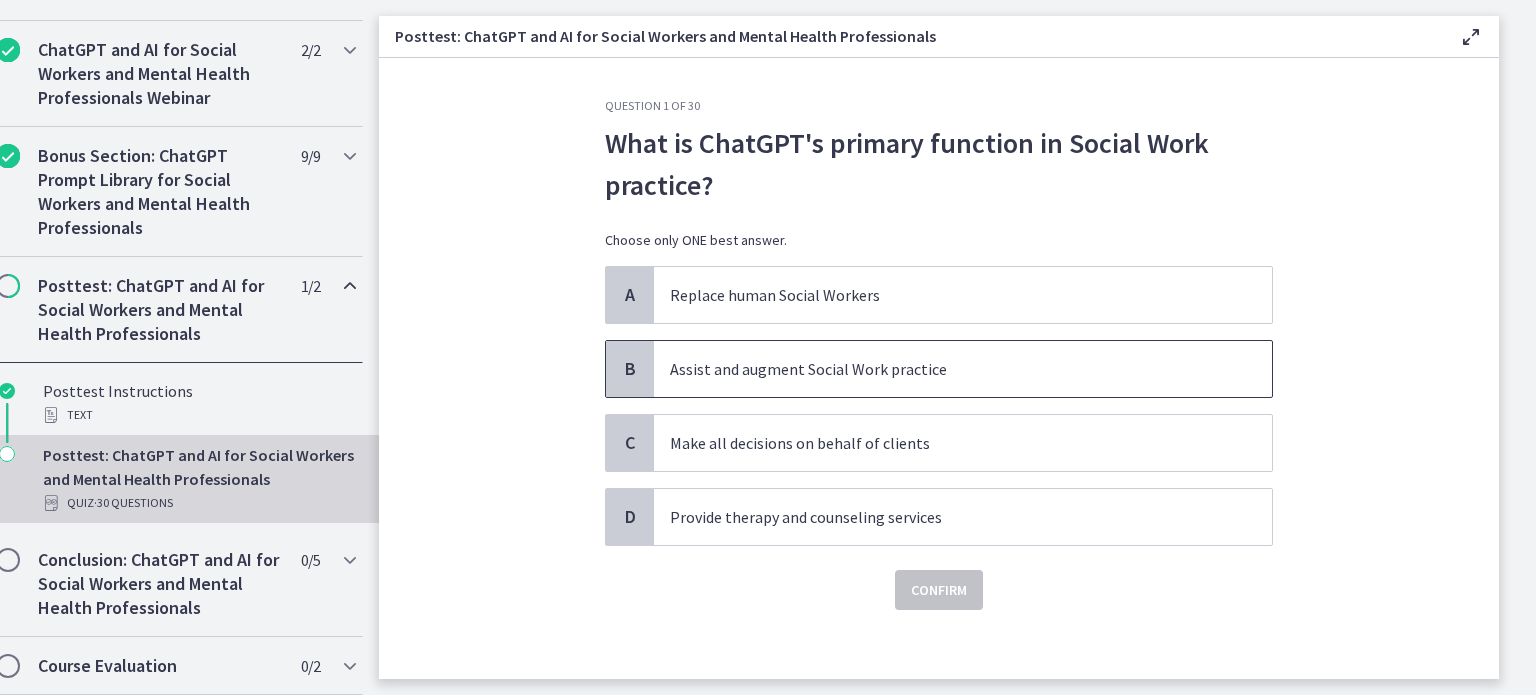 click on "Assist and augment Social Work practice" at bounding box center (943, 369) 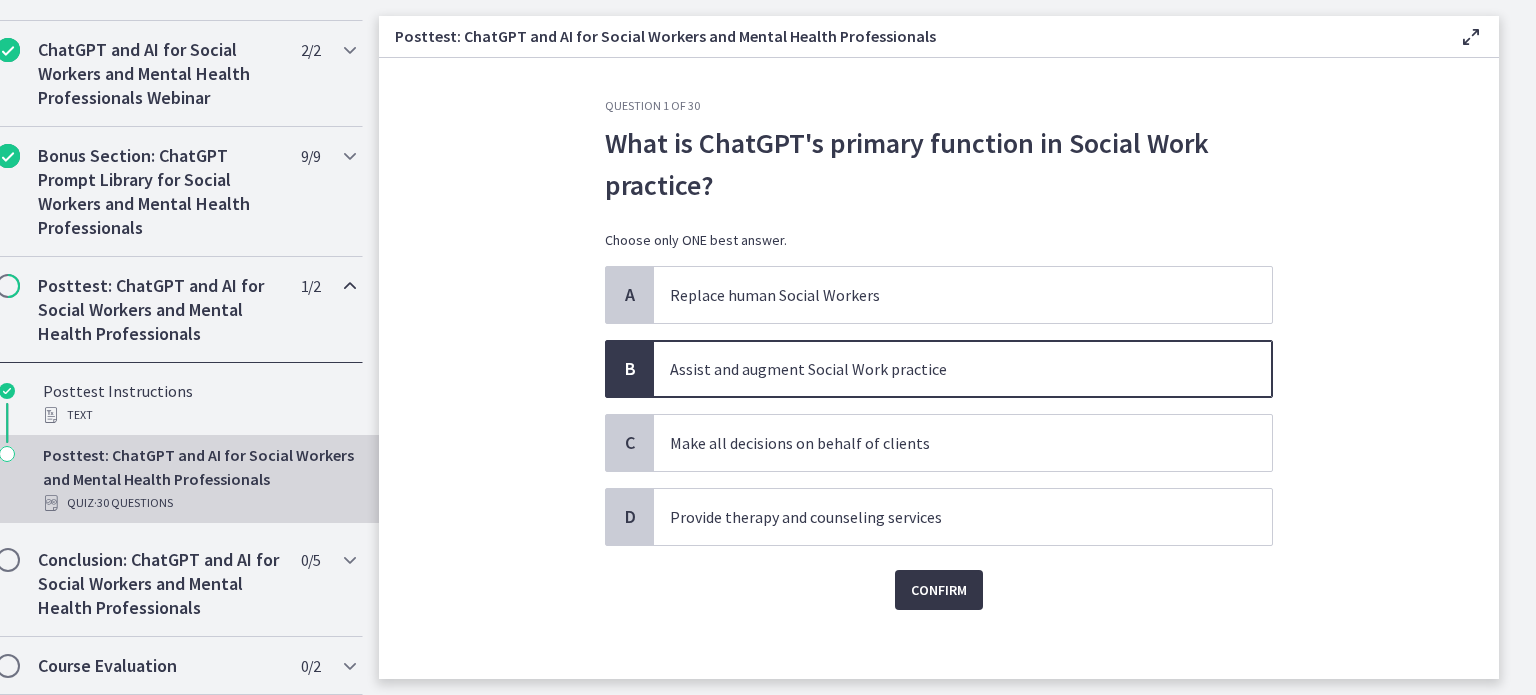 drag, startPoint x: 908, startPoint y: 607, endPoint x: 901, endPoint y: 590, distance: 18.384777 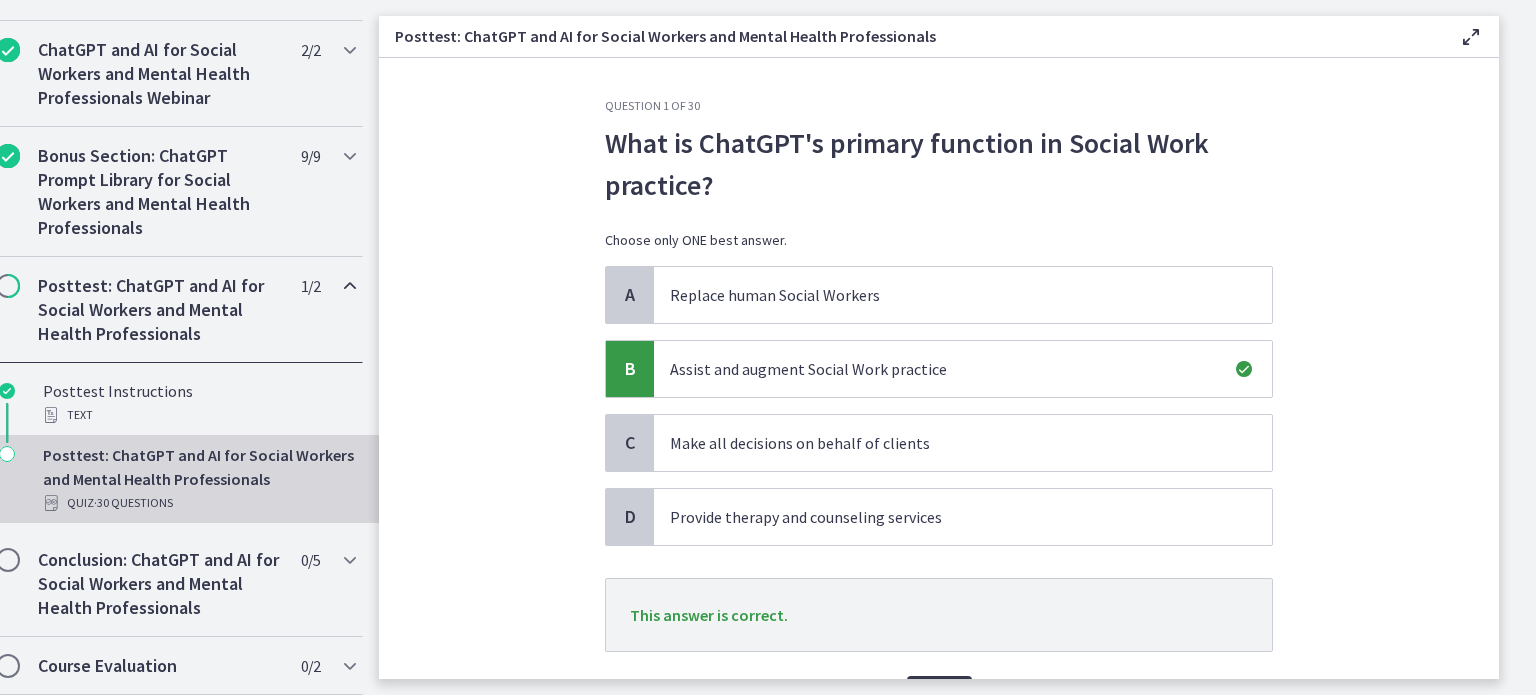 scroll, scrollTop: 114, scrollLeft: 0, axis: vertical 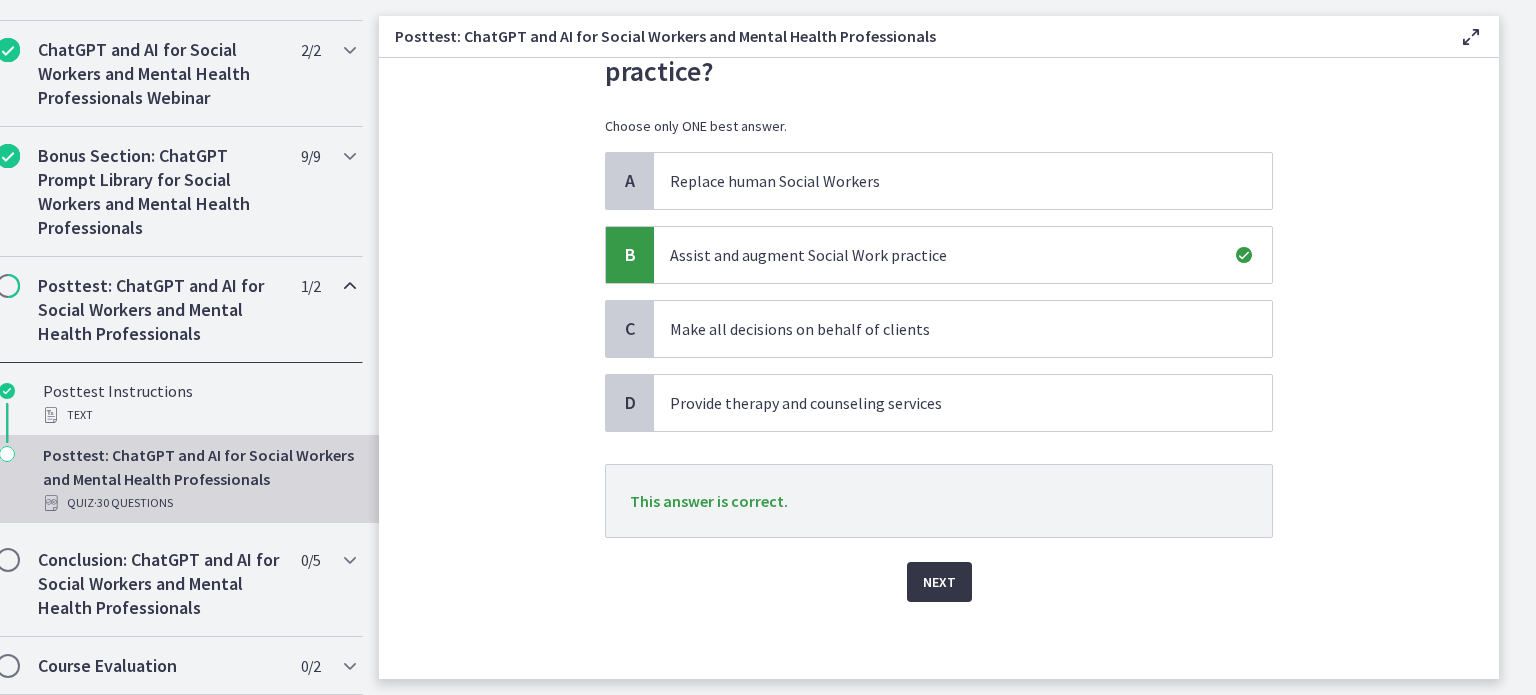 click on "Next" at bounding box center (939, 582) 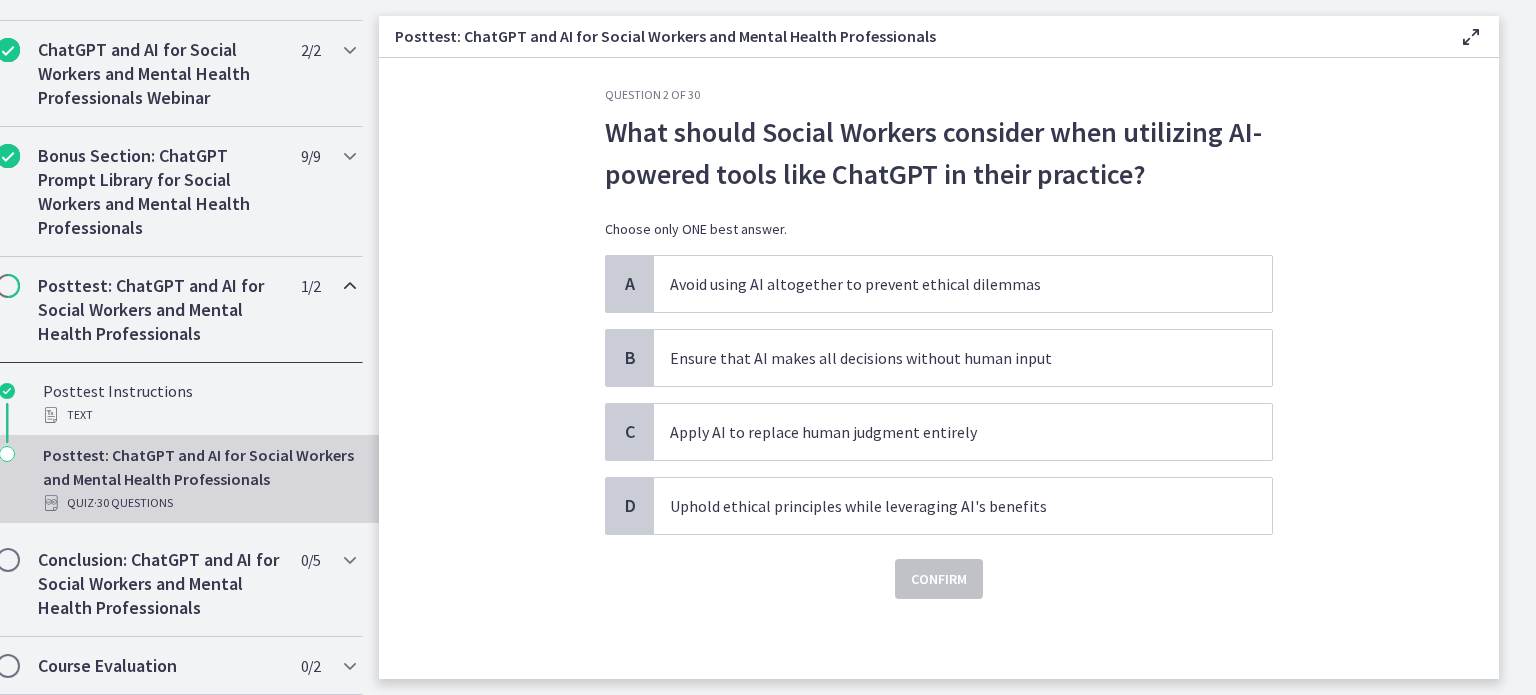 scroll, scrollTop: 0, scrollLeft: 0, axis: both 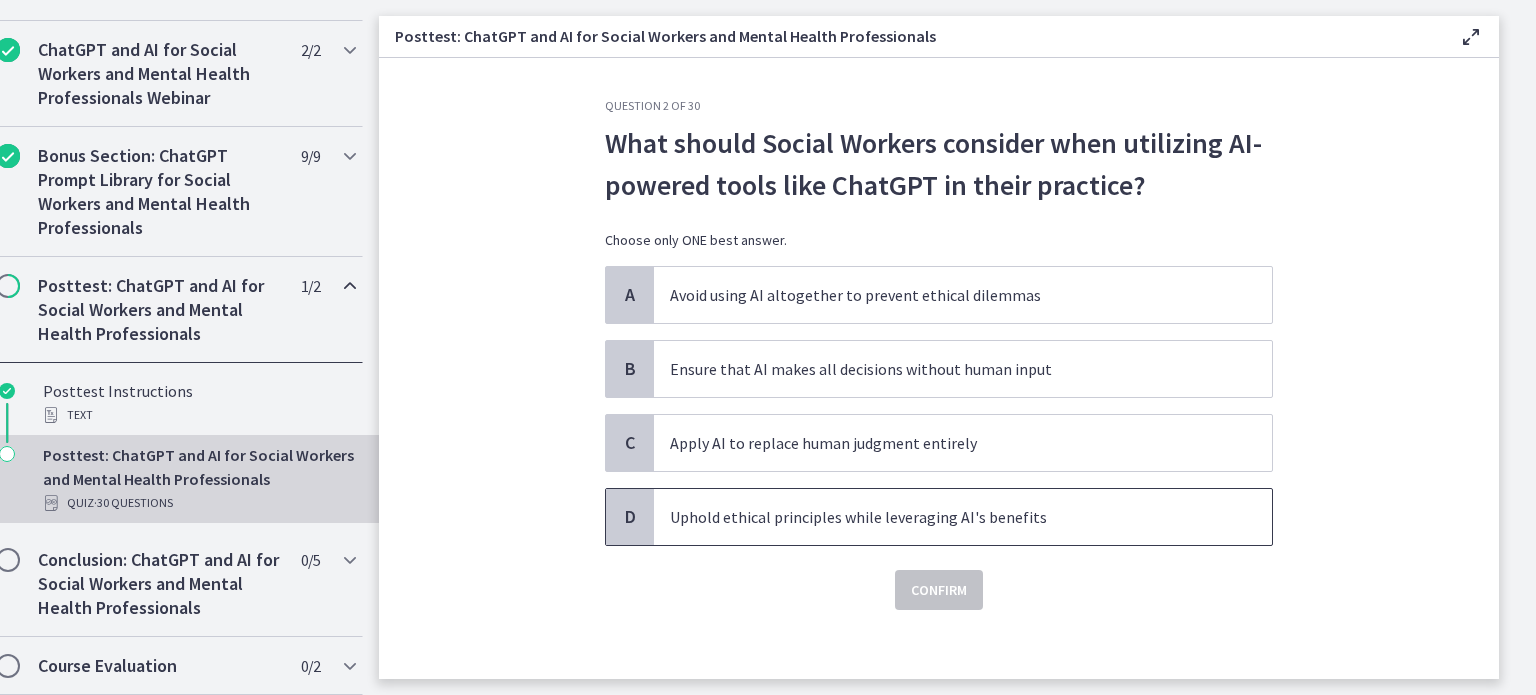 click on "Uphold ethical principles while leveraging AI's benefits" at bounding box center (943, 517) 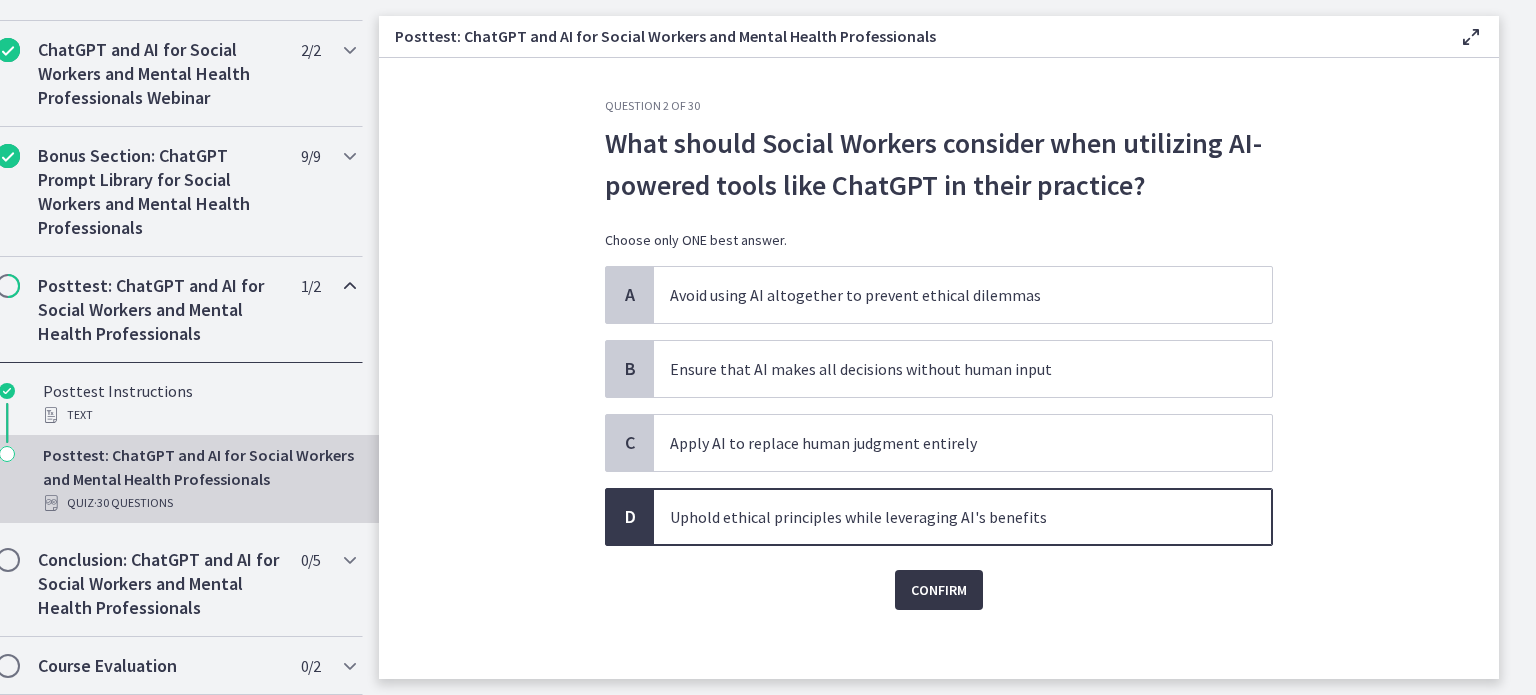 click on "Confirm" at bounding box center (939, 590) 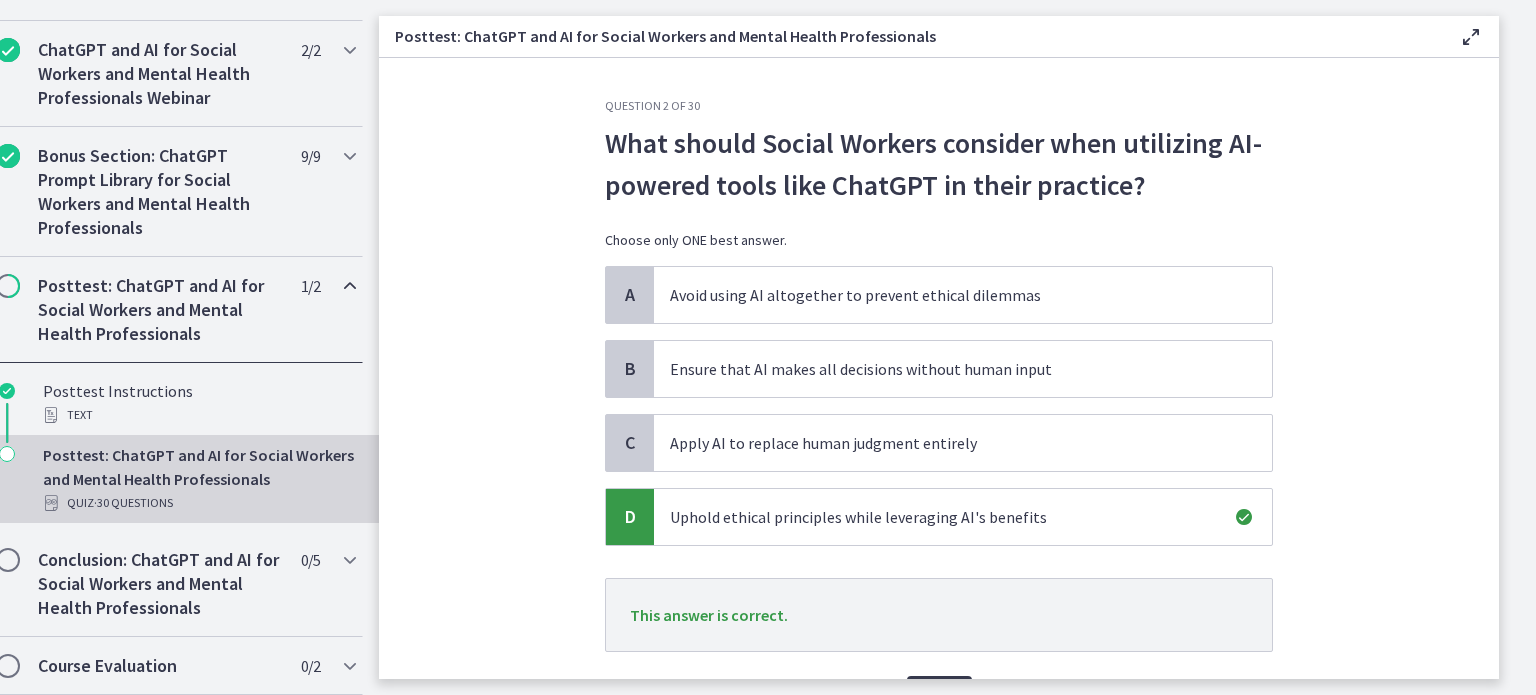 drag, startPoint x: 1488, startPoint y: 471, endPoint x: 1416, endPoint y: 539, distance: 99.03535 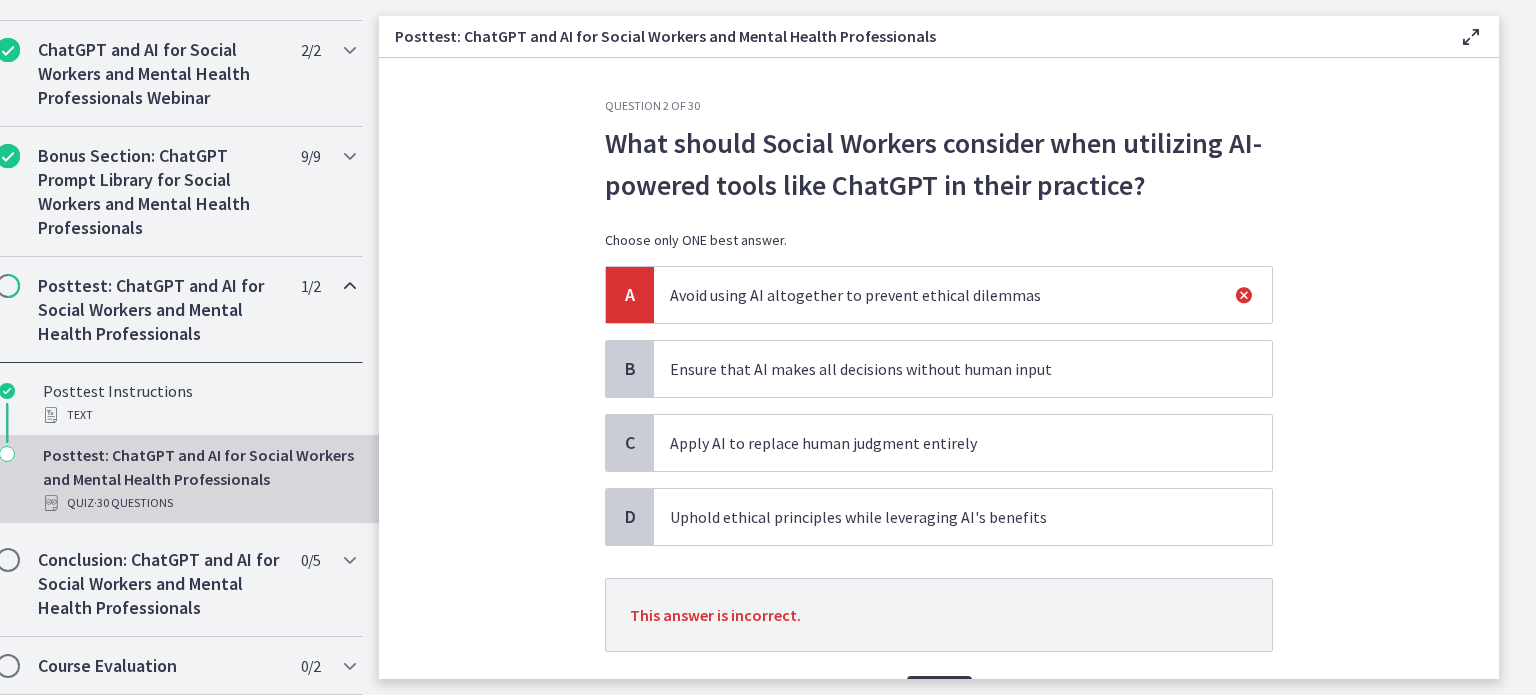 click at bounding box center (1244, 520) 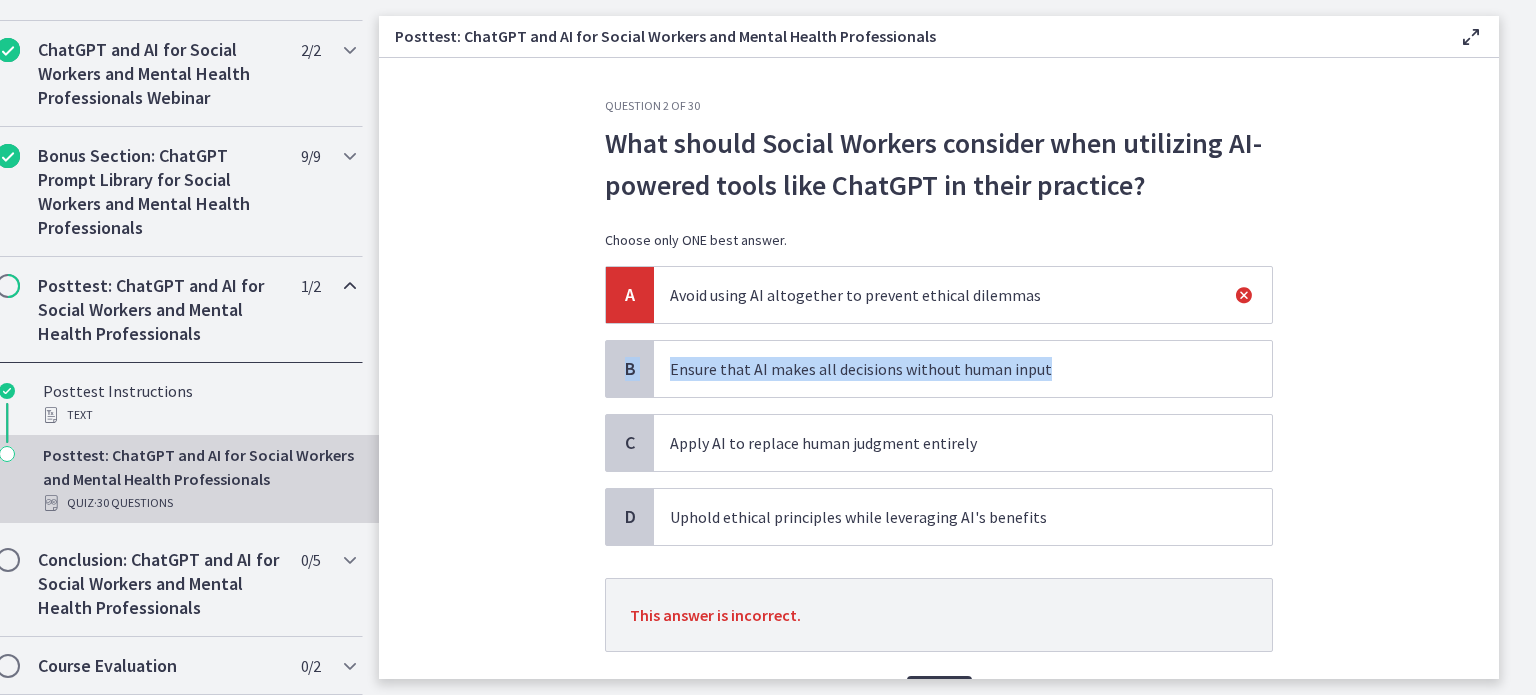 drag, startPoint x: 1482, startPoint y: 281, endPoint x: 1483, endPoint y: 330, distance: 49.010204 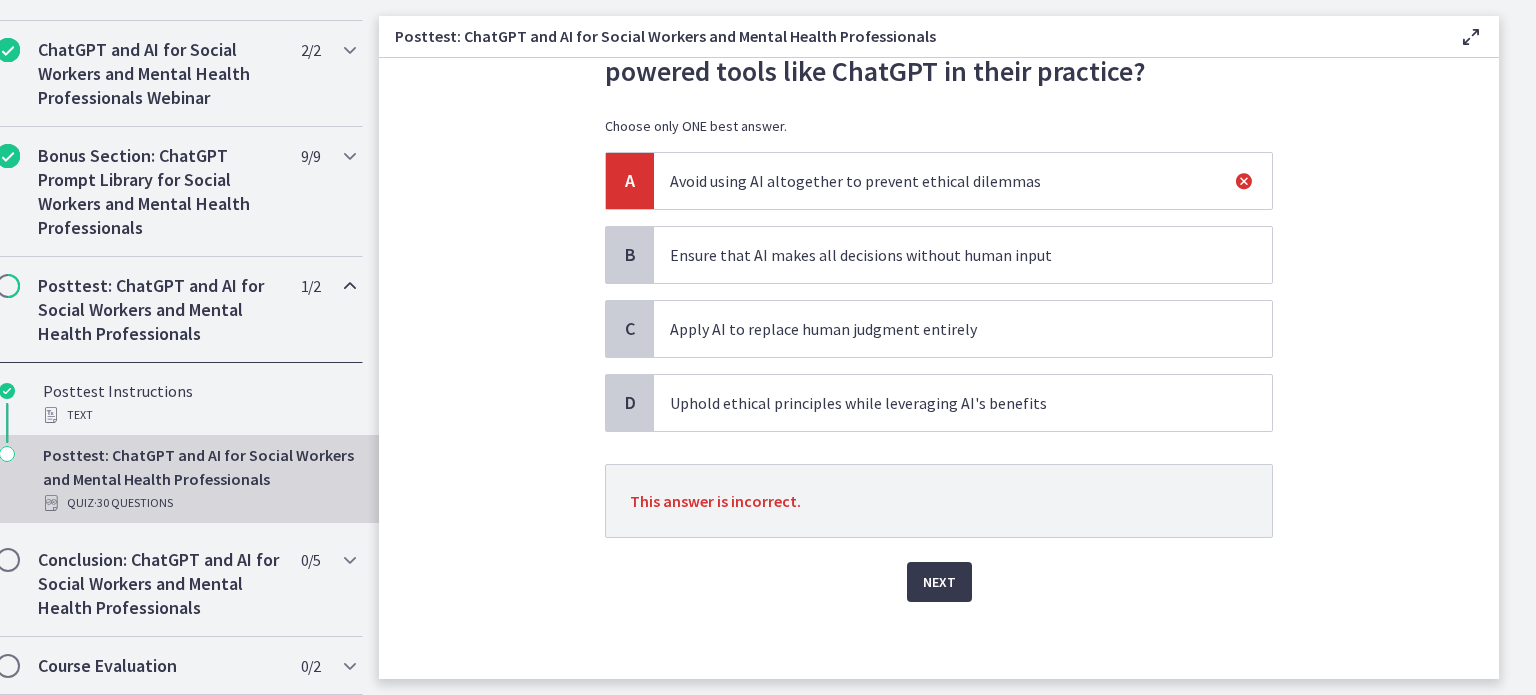 click on "Posttest: ChatGPT and AI for Social Workers and Mental Health Professionals
Enable fullscreen
Question   2   of   30
What should Social Workers consider when utilizing AI-powered tools like ChatGPT in their practice?
Choose only ONE best answer.
A
Avoid using AI altogether to prevent ethical dilemmas
B
Ensure that AI makes all decisions without human input
C
Apply AI to replace human judgment entirely
D" at bounding box center (947, 347) 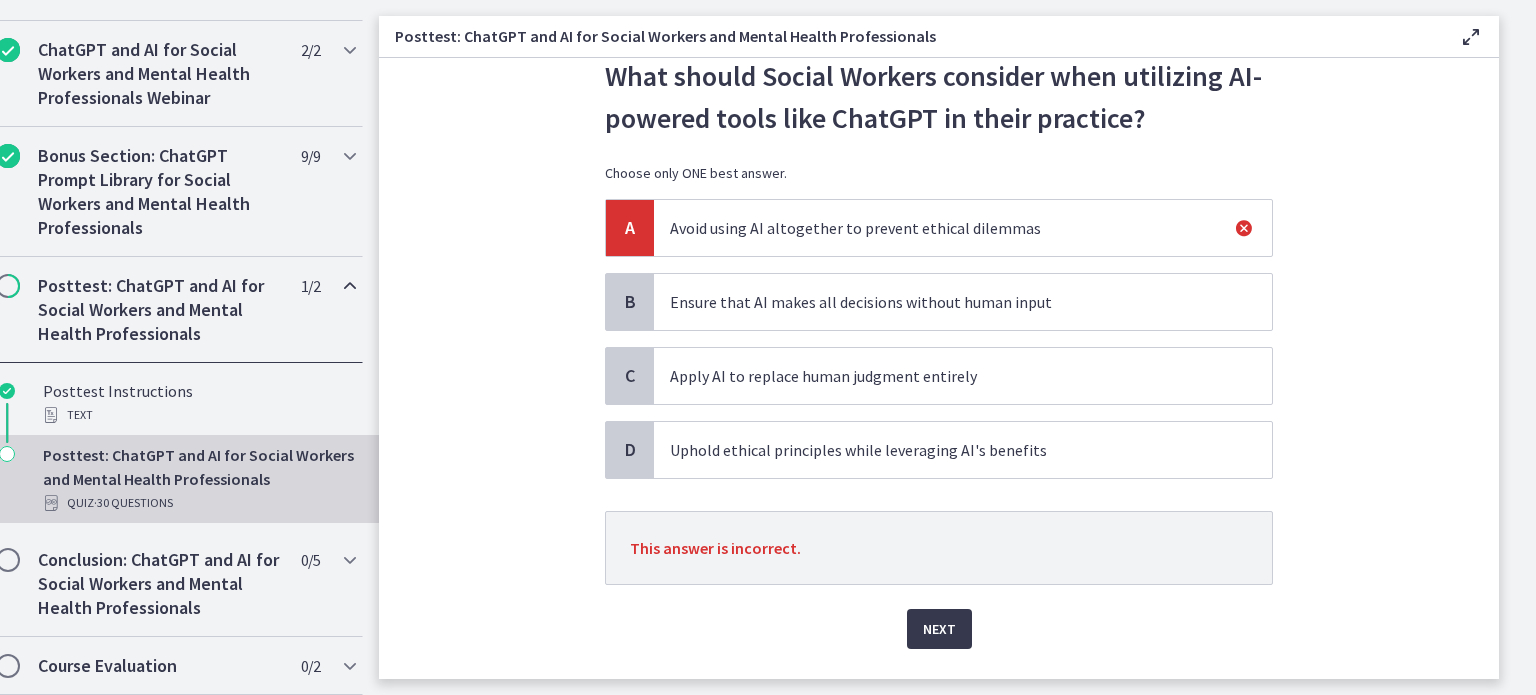 click on "Uphold ethical principles while leveraging AI's benefits" at bounding box center [943, 450] 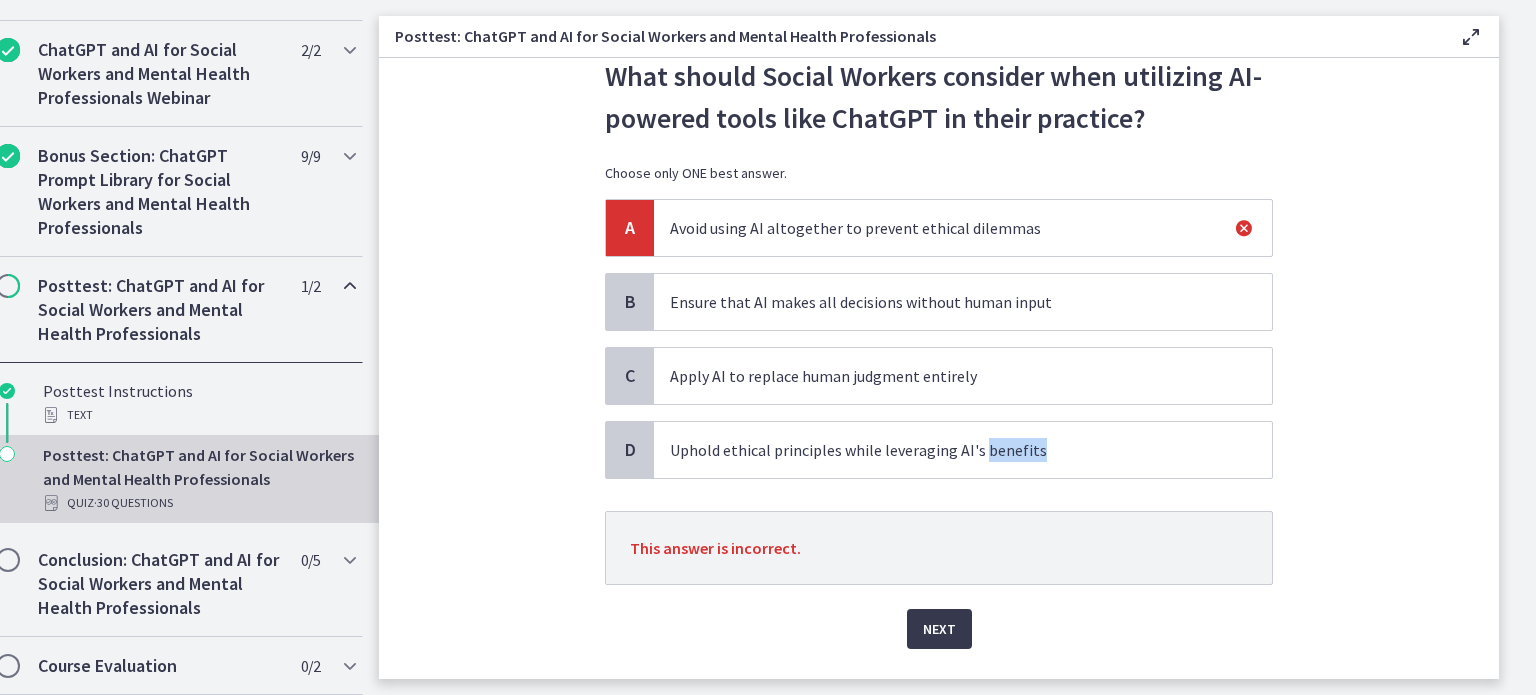 click on "Uphold ethical principles while leveraging AI's benefits" at bounding box center [943, 450] 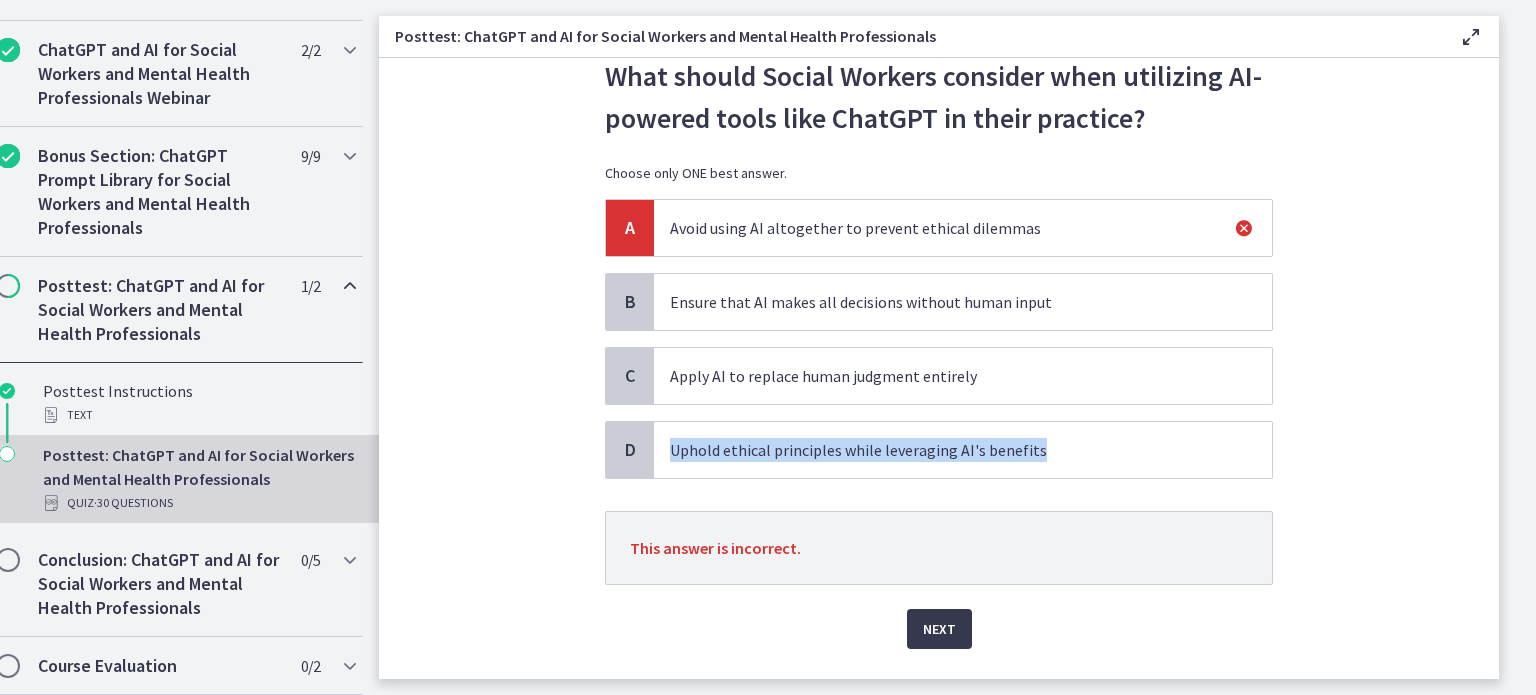 click on "Uphold ethical principles while leveraging AI's benefits" at bounding box center (943, 450) 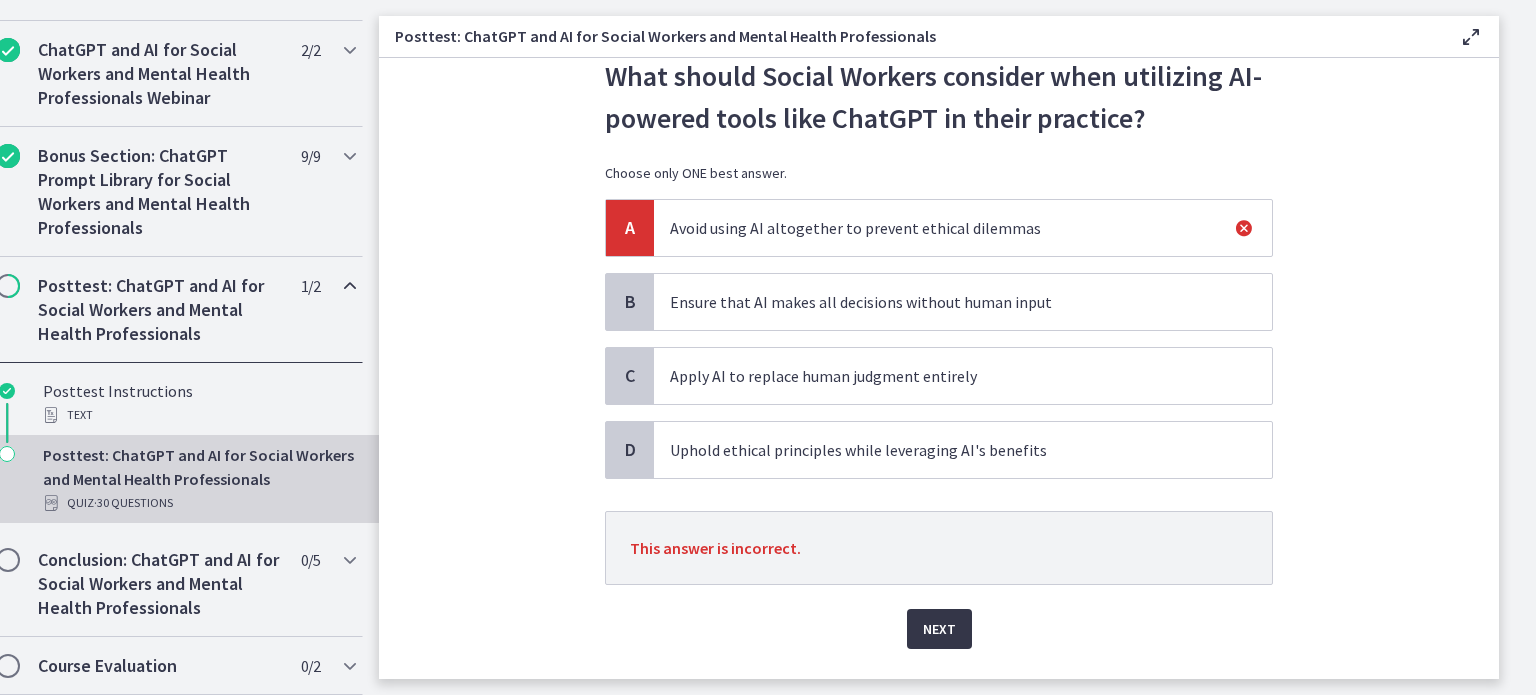 click on "Next" at bounding box center (939, 629) 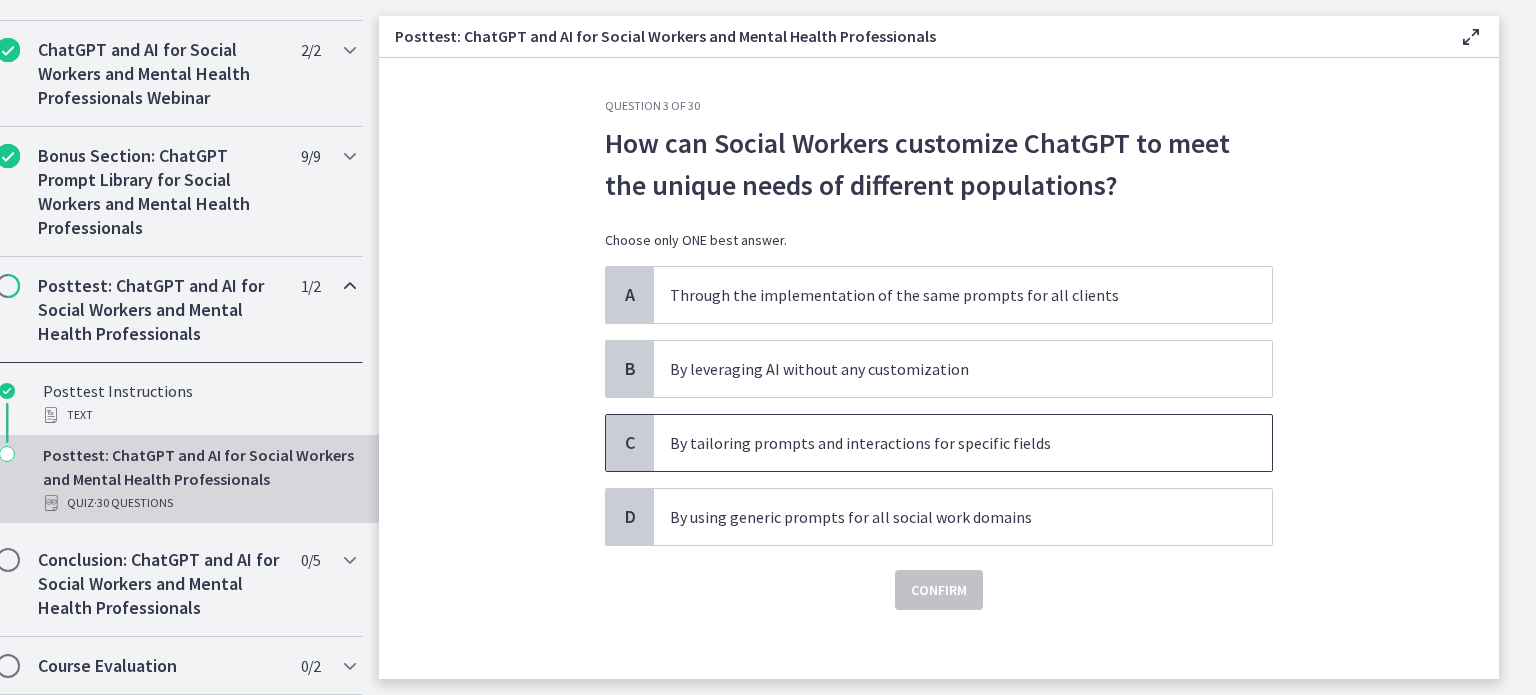 click on "By tailoring prompts and interactions for specific fields" at bounding box center [943, 443] 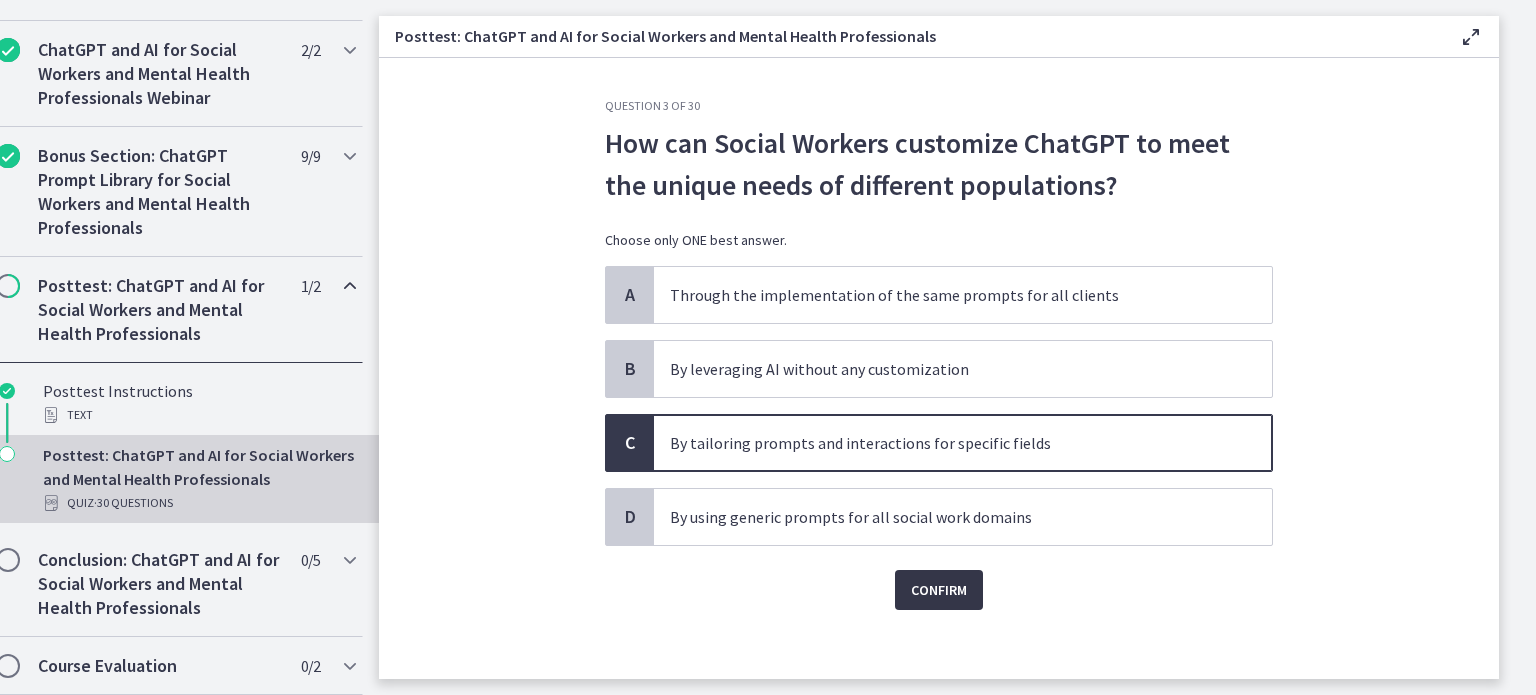 click on "Confirm" at bounding box center [939, 590] 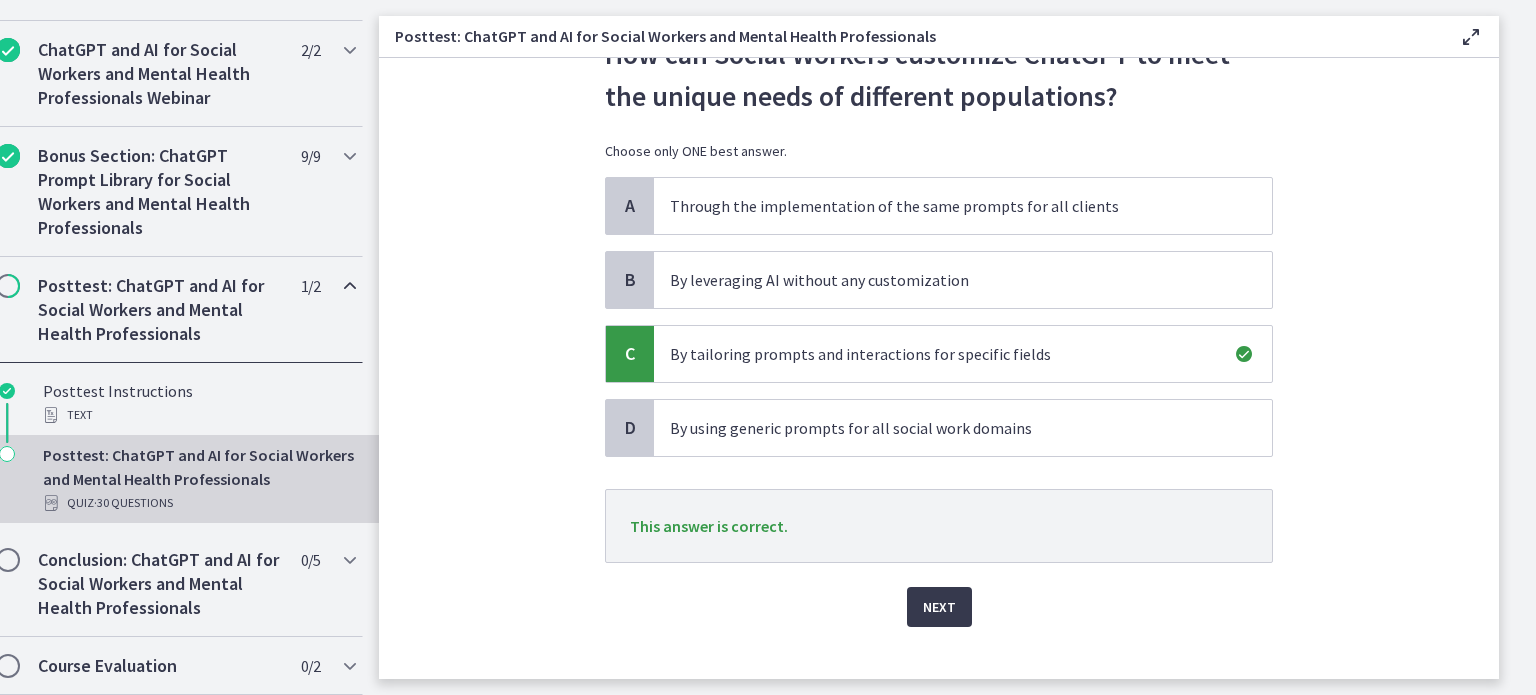 scroll, scrollTop: 92, scrollLeft: 0, axis: vertical 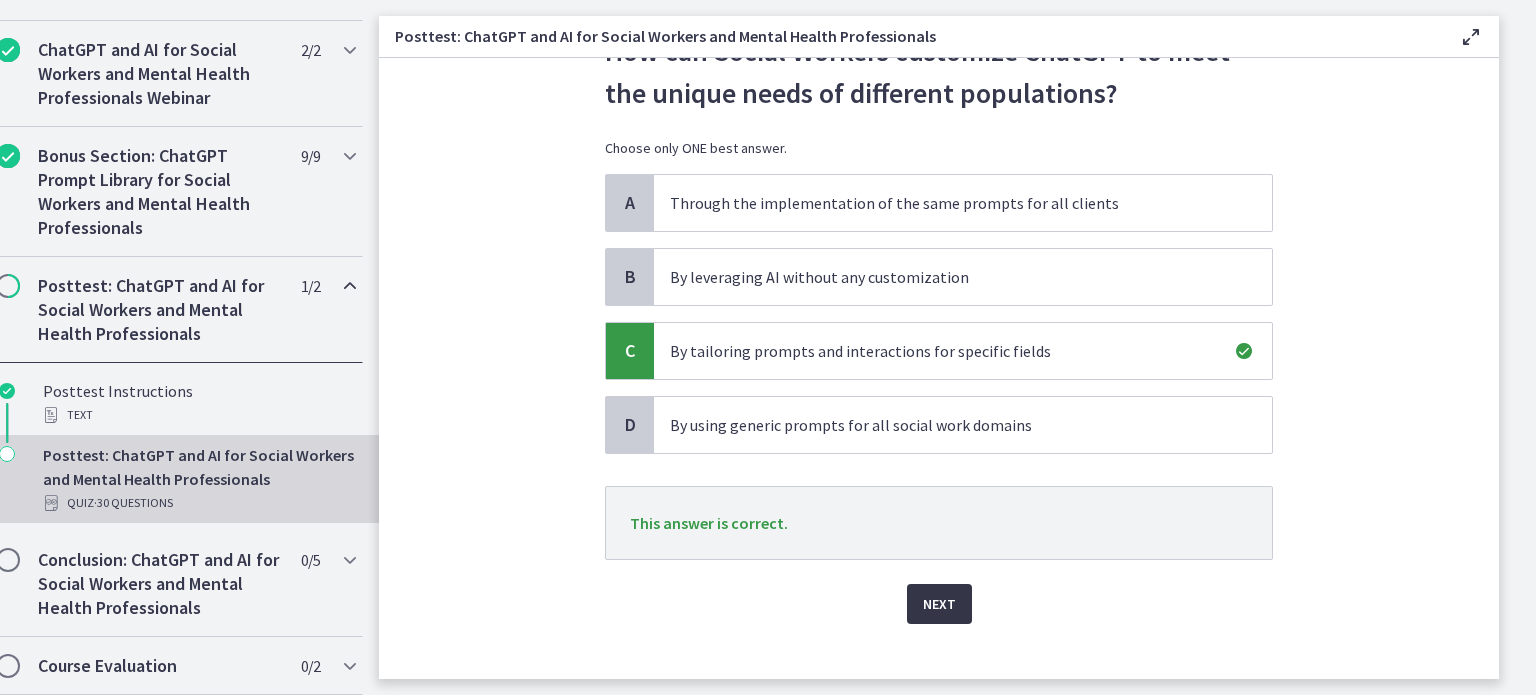 click on "Next" at bounding box center [939, 604] 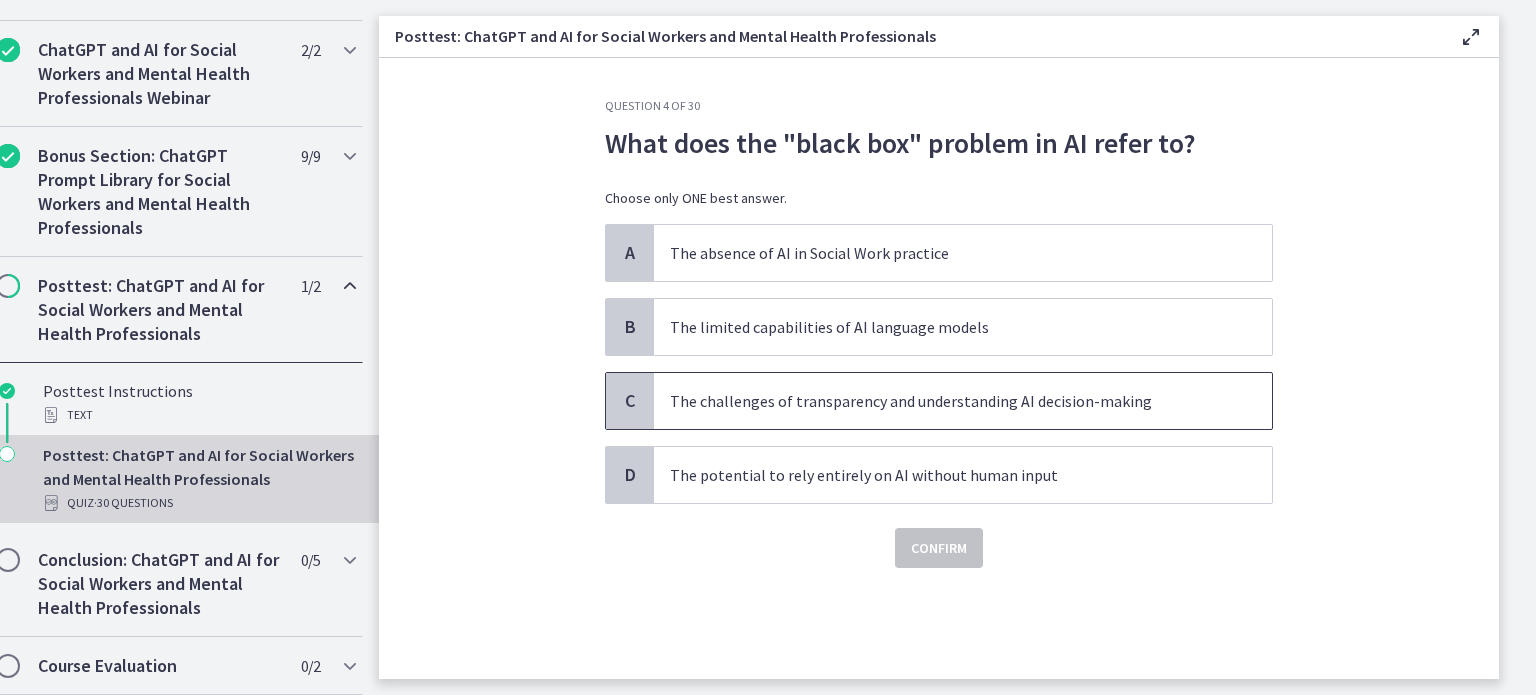 click on "The challenges of transparency and understanding AI decision-making" at bounding box center [943, 401] 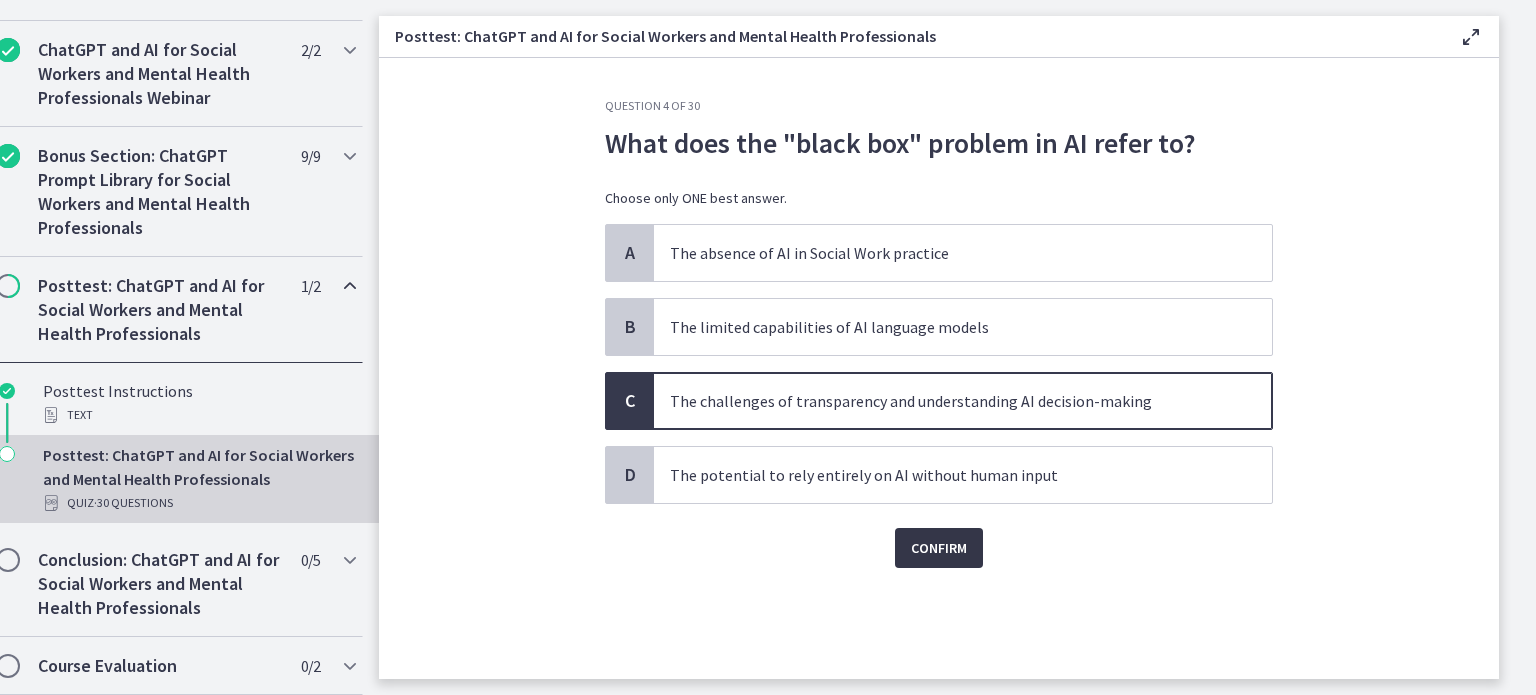 click on "Confirm" at bounding box center (939, 548) 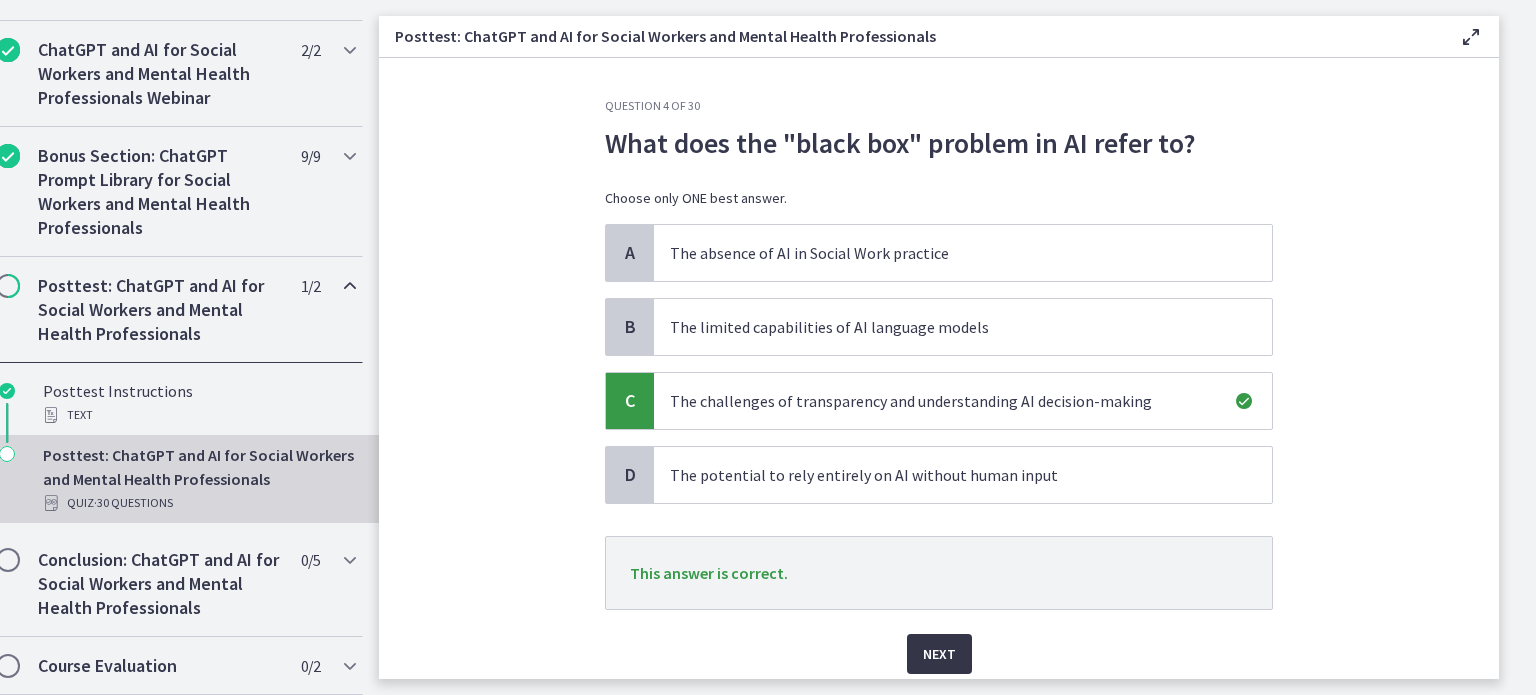 click on "Next" at bounding box center (939, 654) 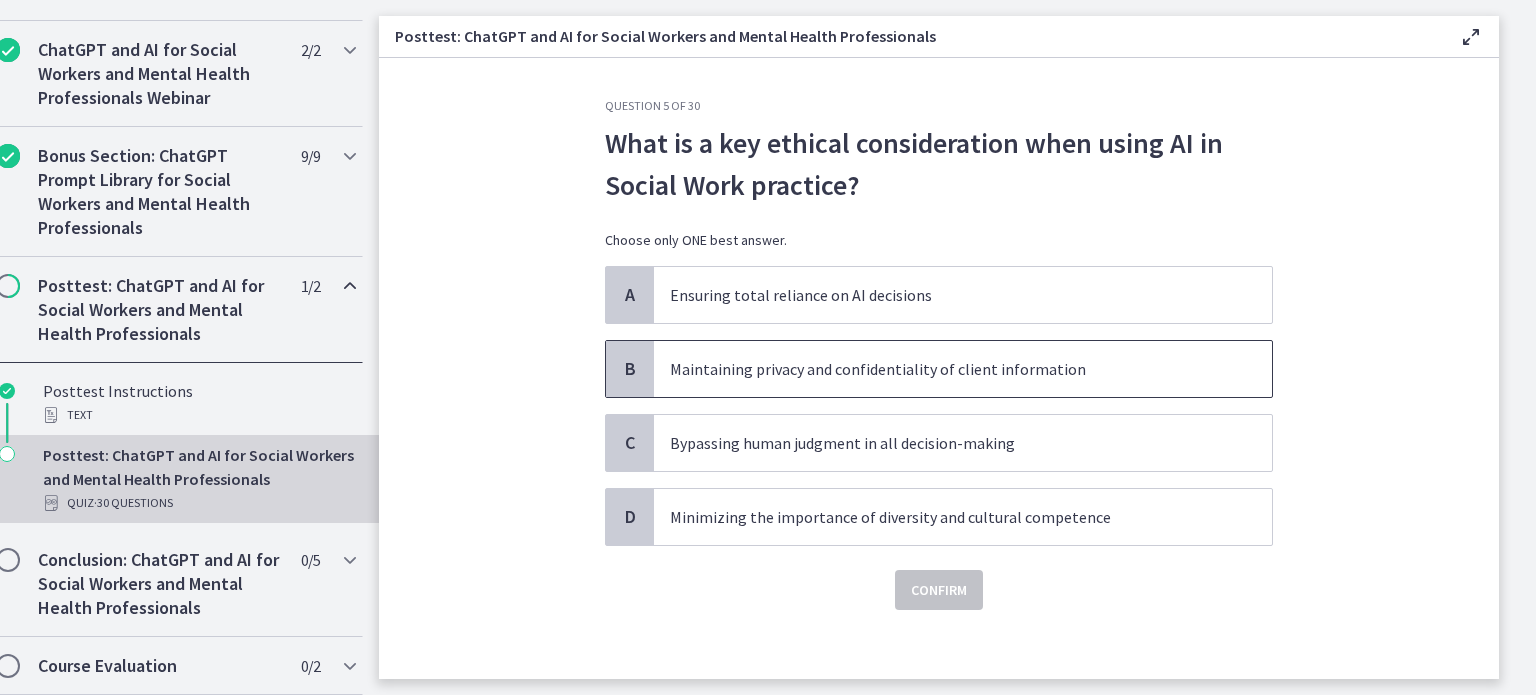 click on "Maintaining privacy and confidentiality of client information" at bounding box center [963, 369] 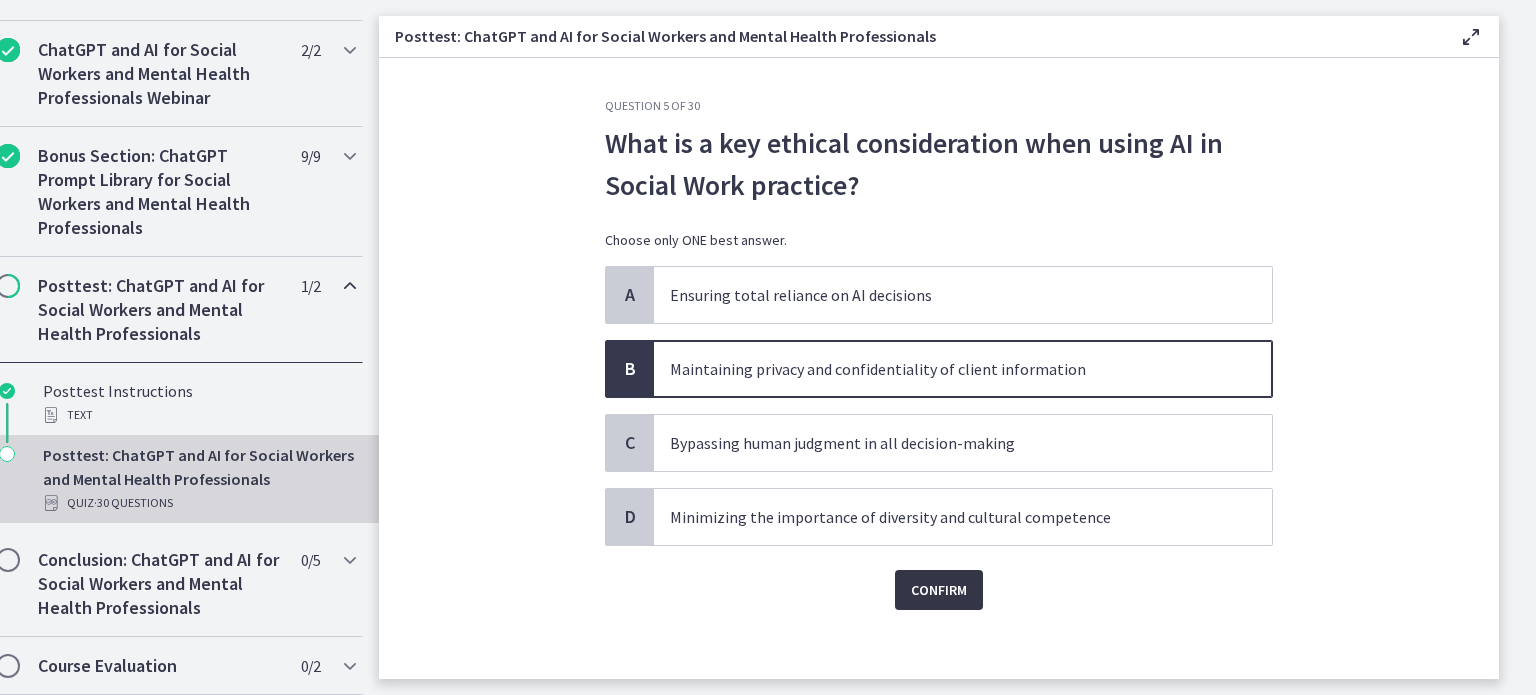 click on "Confirm" at bounding box center (939, 590) 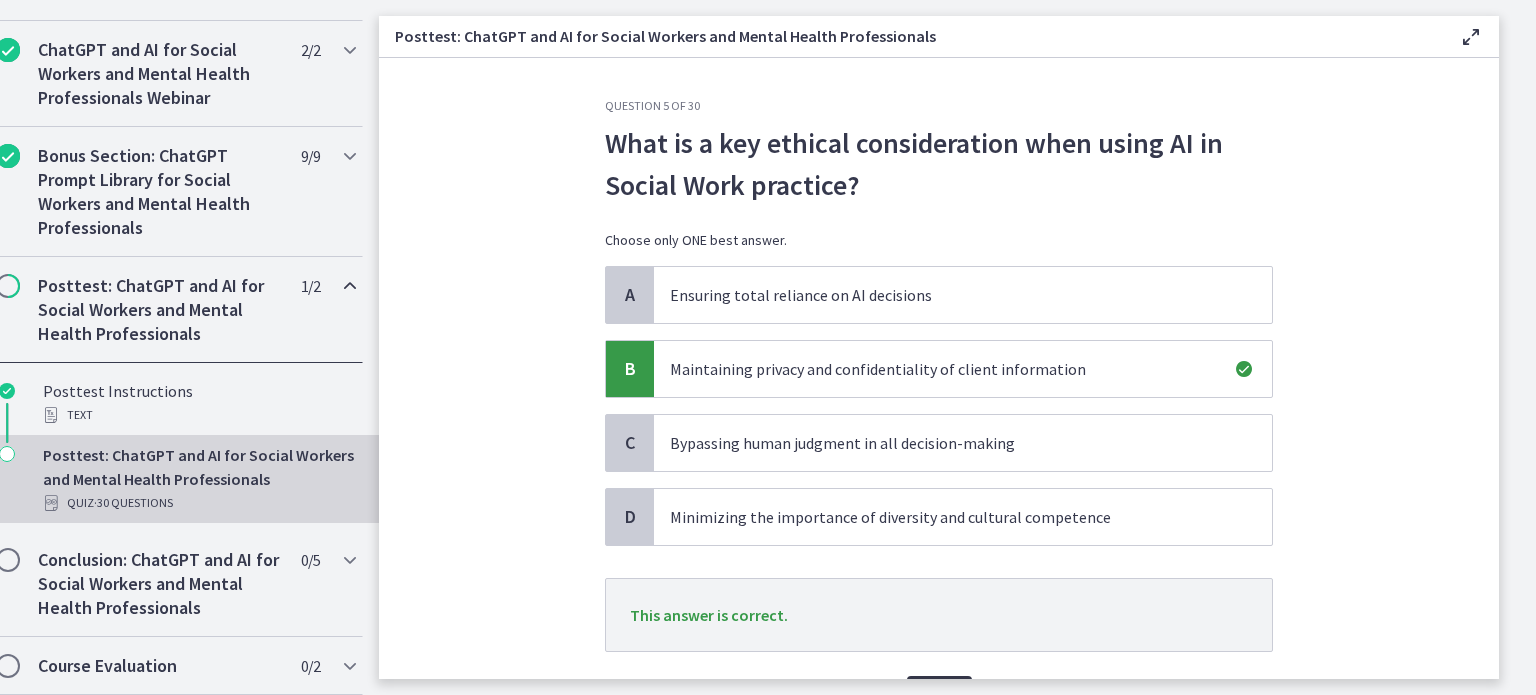 click on "Next" at bounding box center (939, 696) 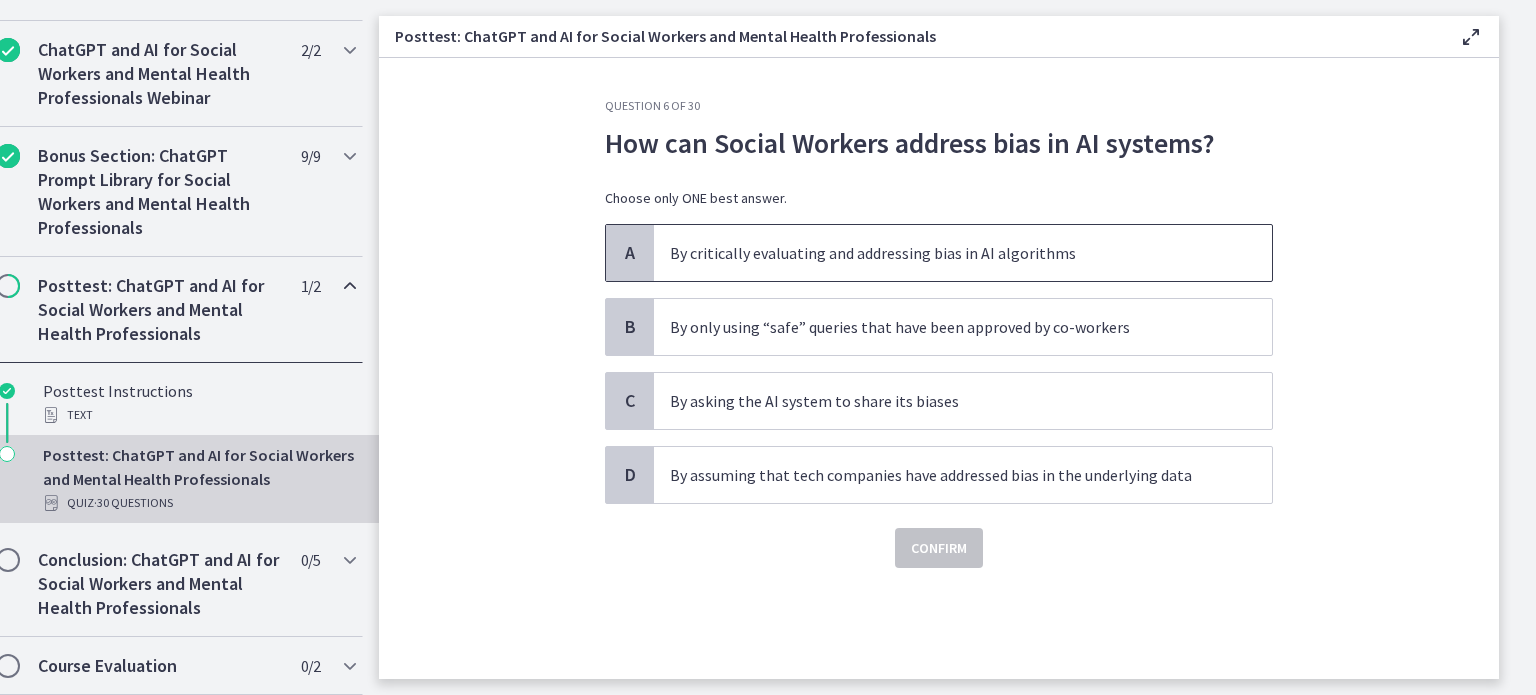 click on "By critically evaluating and addressing bias in AI algorithms" at bounding box center (943, 253) 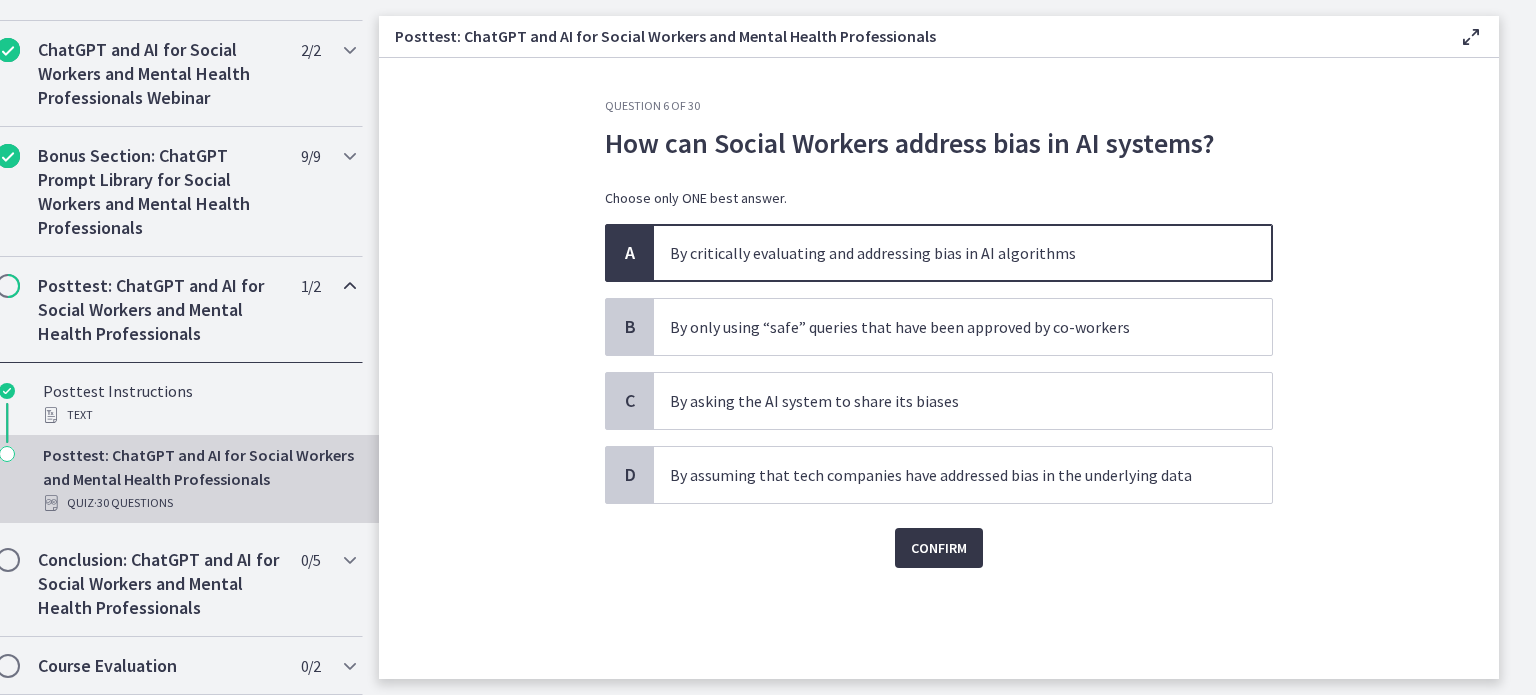 click on "Confirm" at bounding box center [939, 548] 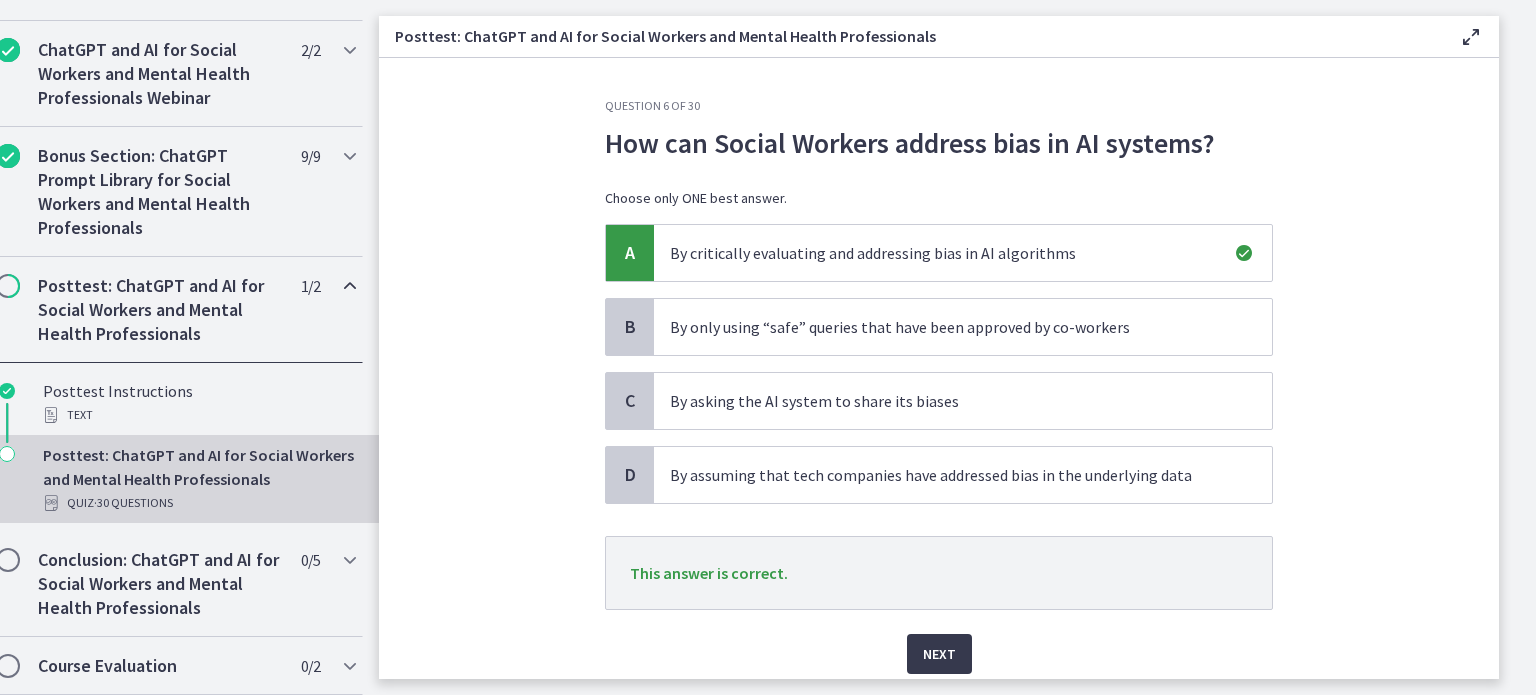 scroll, scrollTop: 35, scrollLeft: 0, axis: vertical 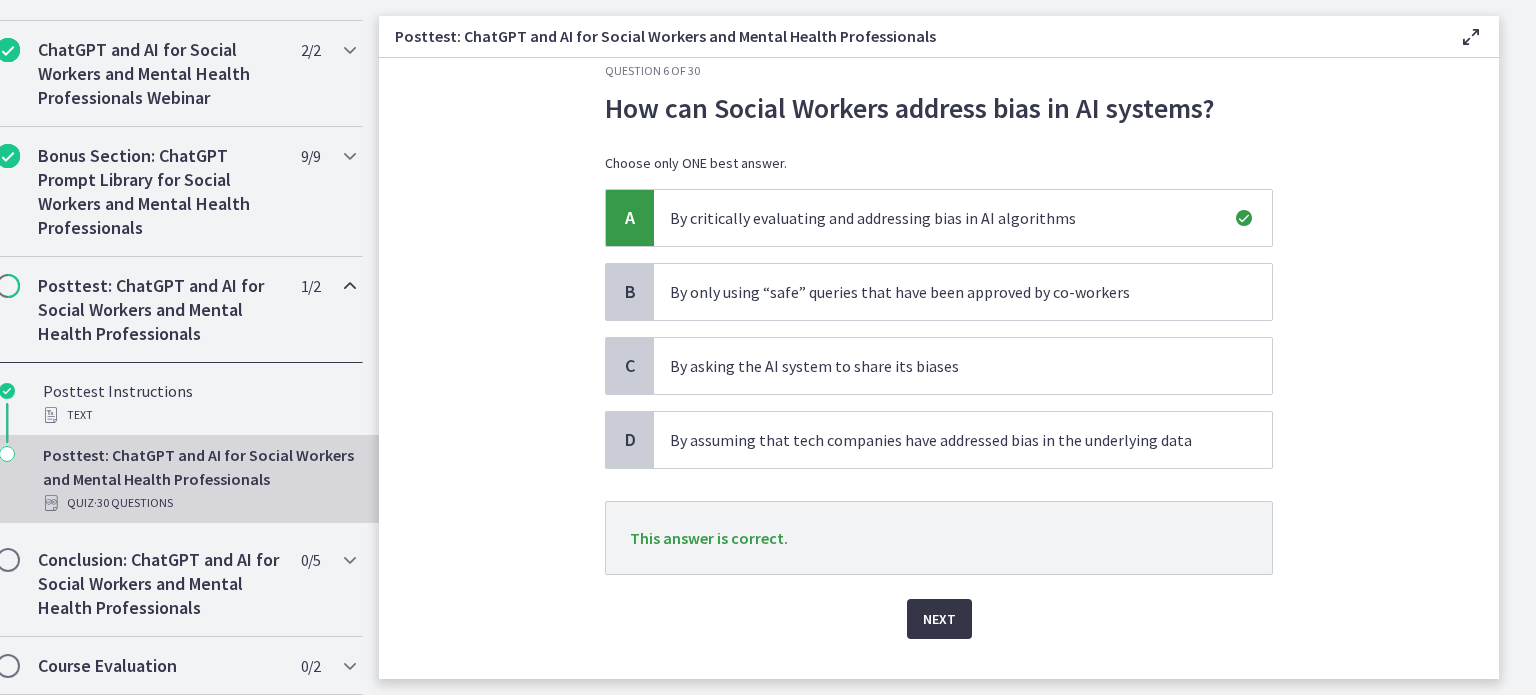 click on "Next" at bounding box center [939, 619] 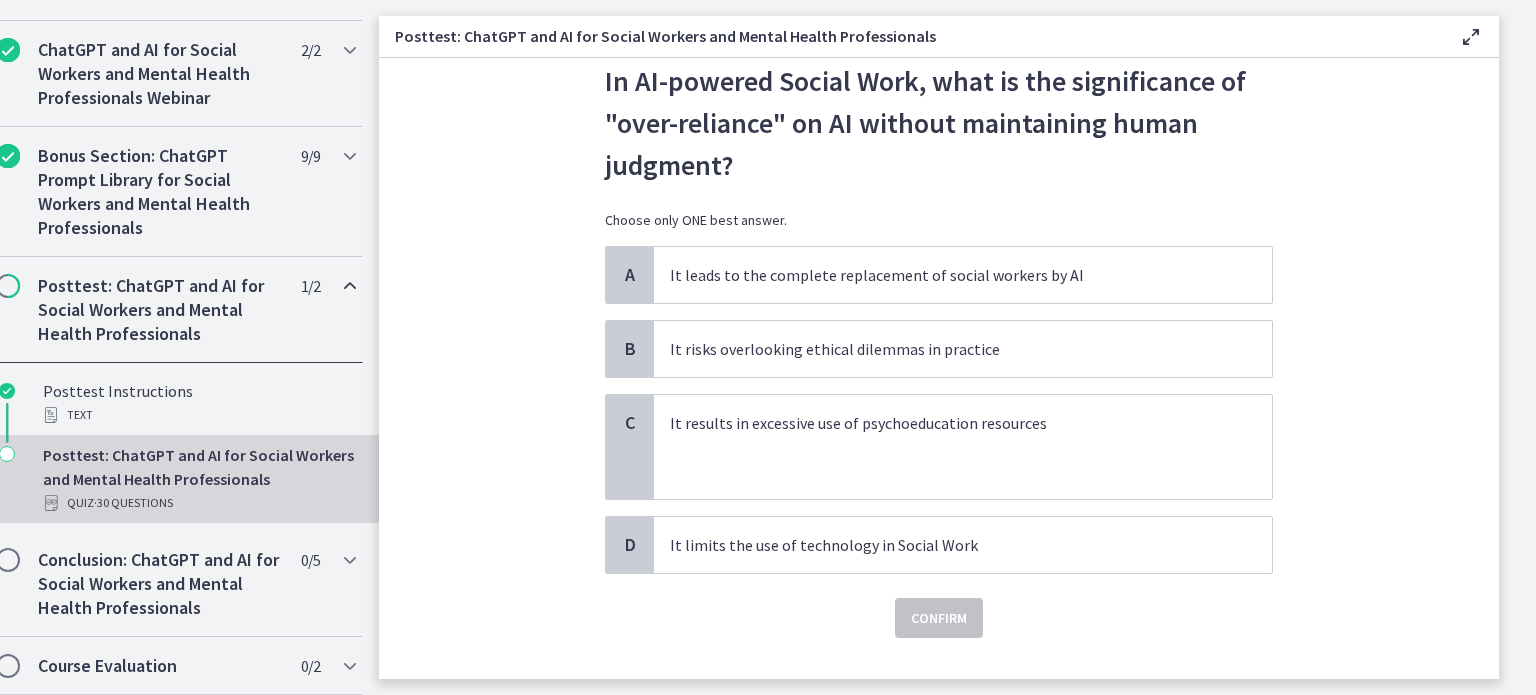 scroll, scrollTop: 70, scrollLeft: 0, axis: vertical 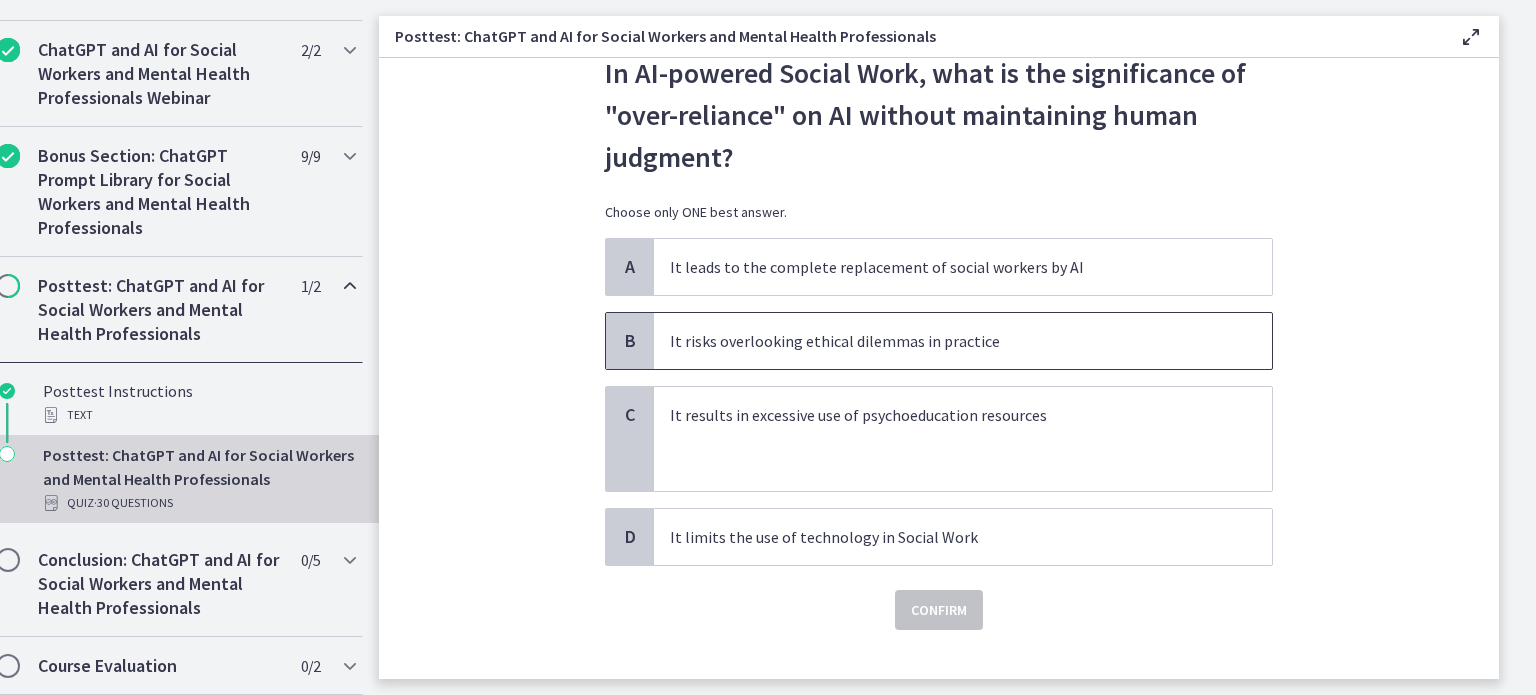 click on "It risks overlooking ethical dilemmas in practice" at bounding box center (943, 341) 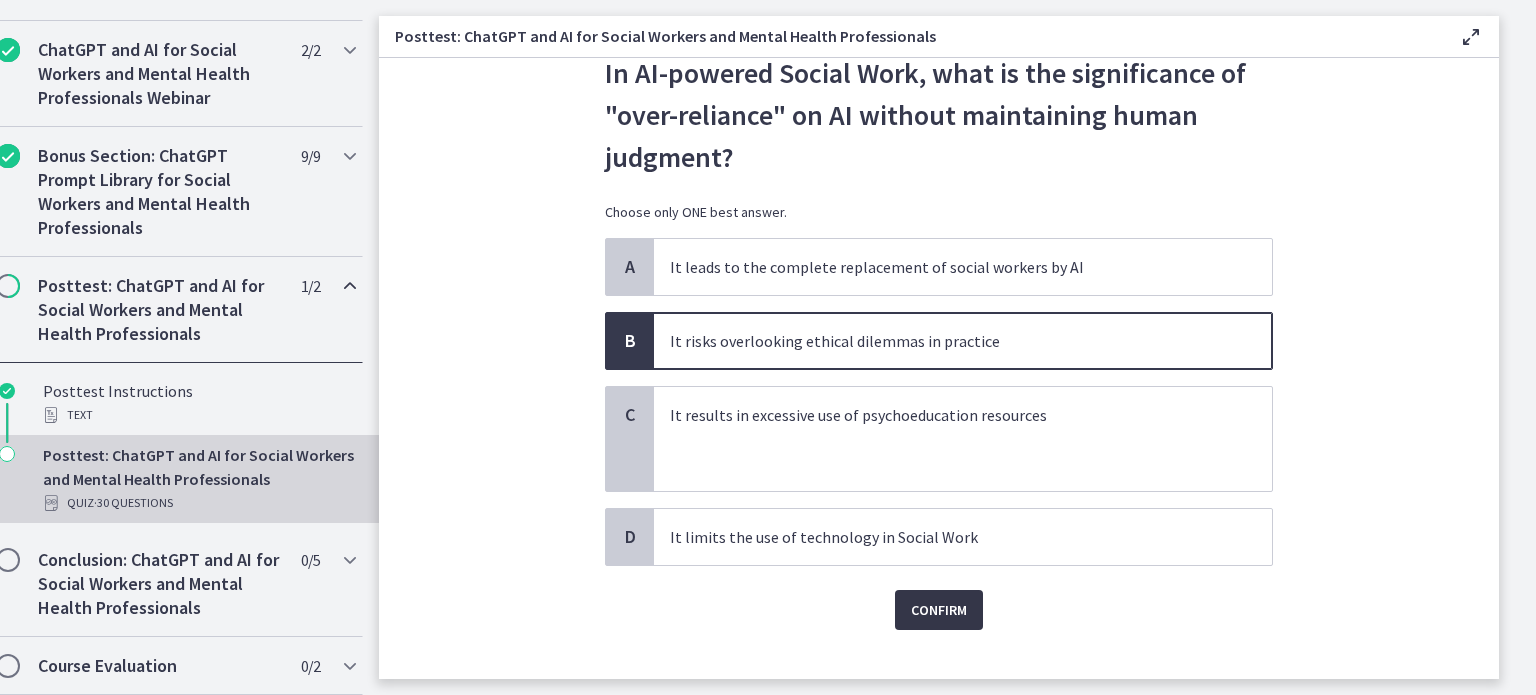 click on "Confirm" at bounding box center (939, 610) 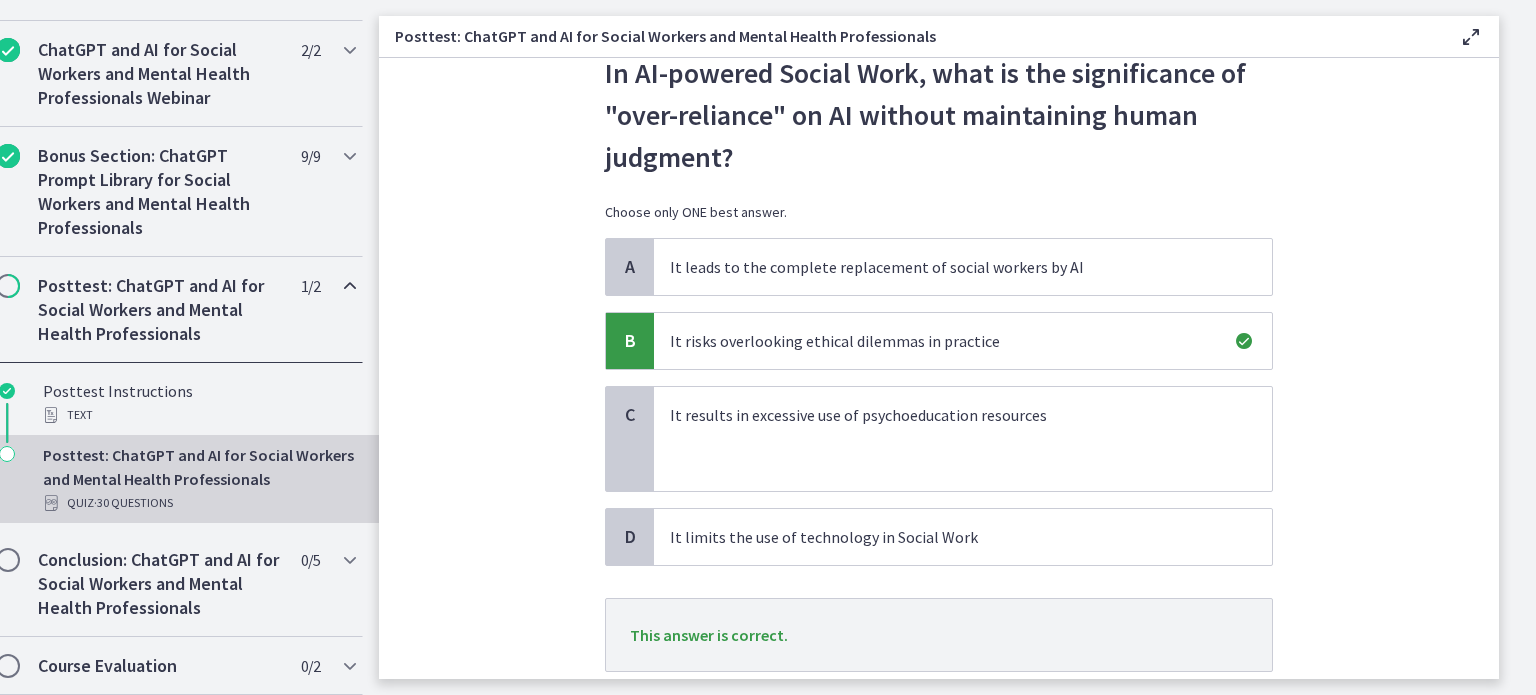 scroll, scrollTop: 148, scrollLeft: 0, axis: vertical 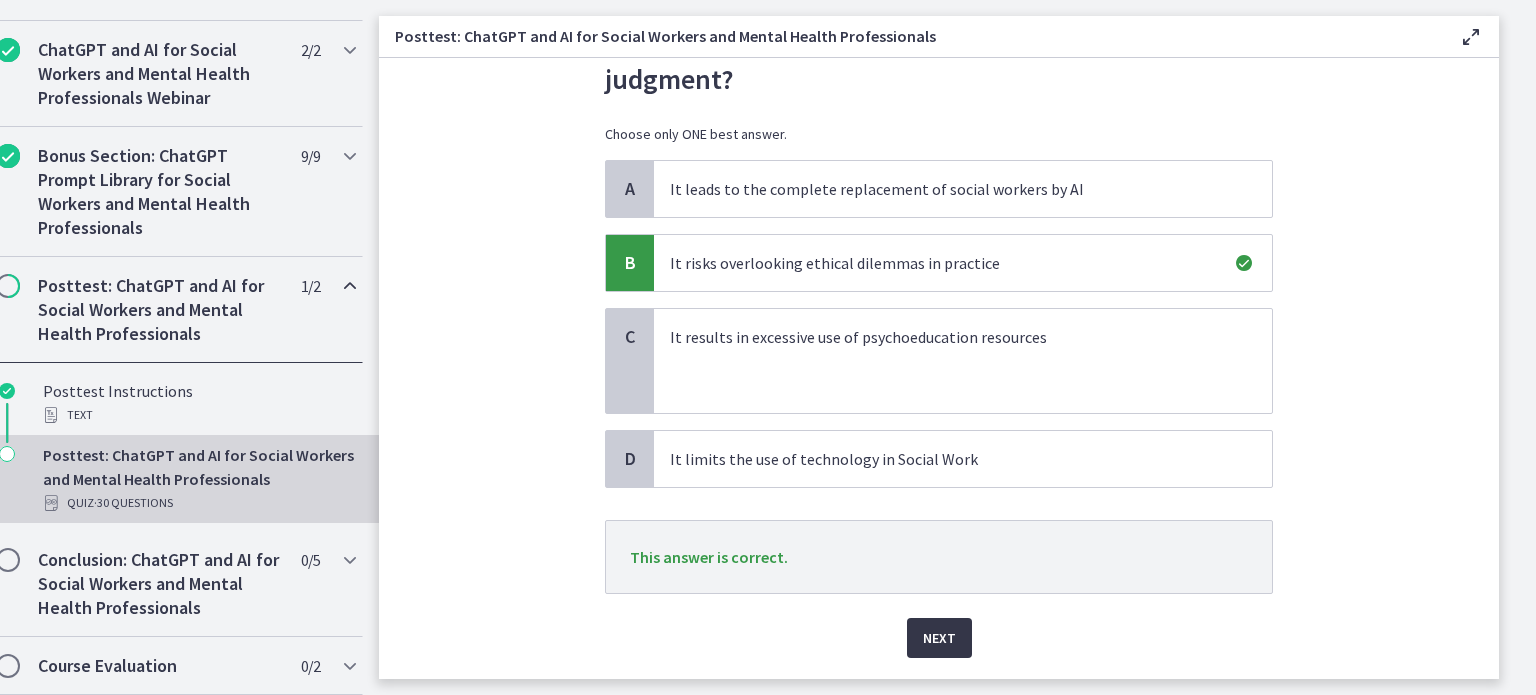 click on "Next" at bounding box center (939, 638) 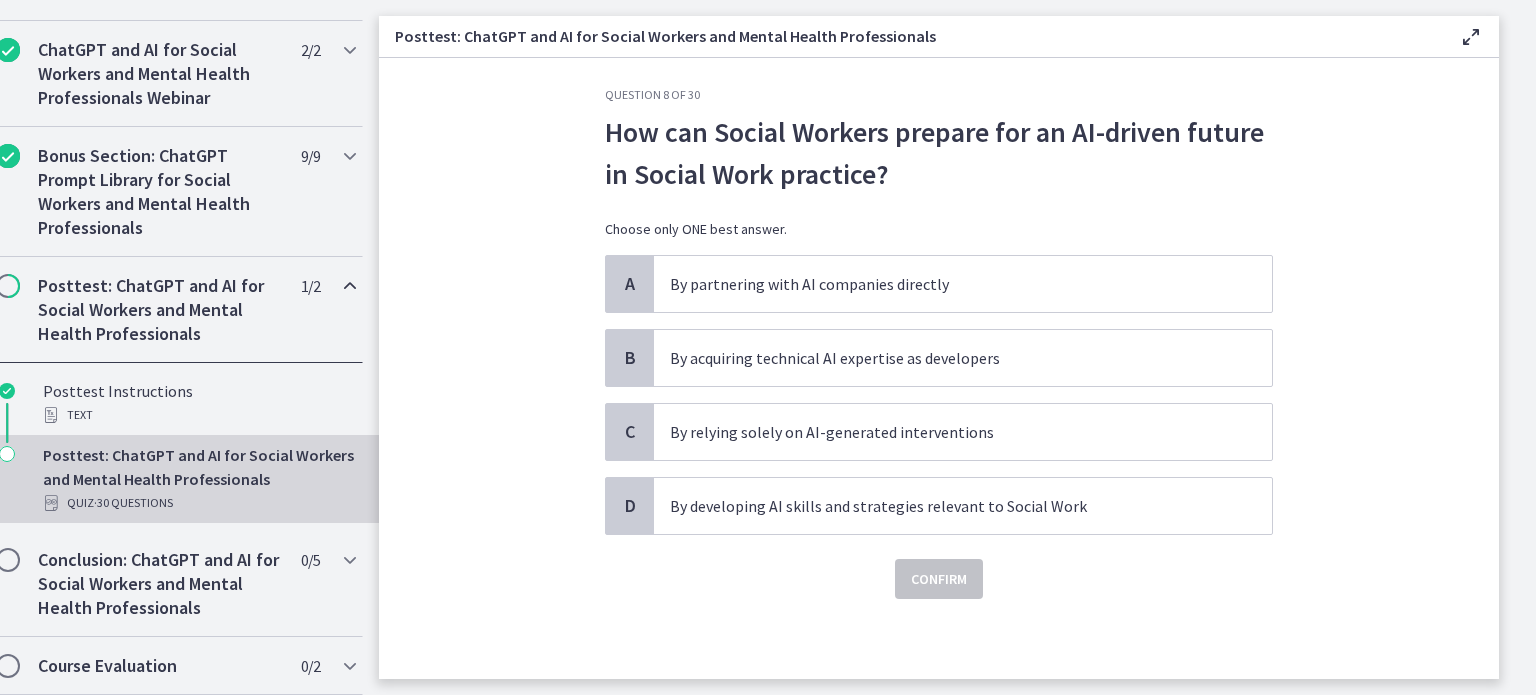 scroll, scrollTop: 0, scrollLeft: 0, axis: both 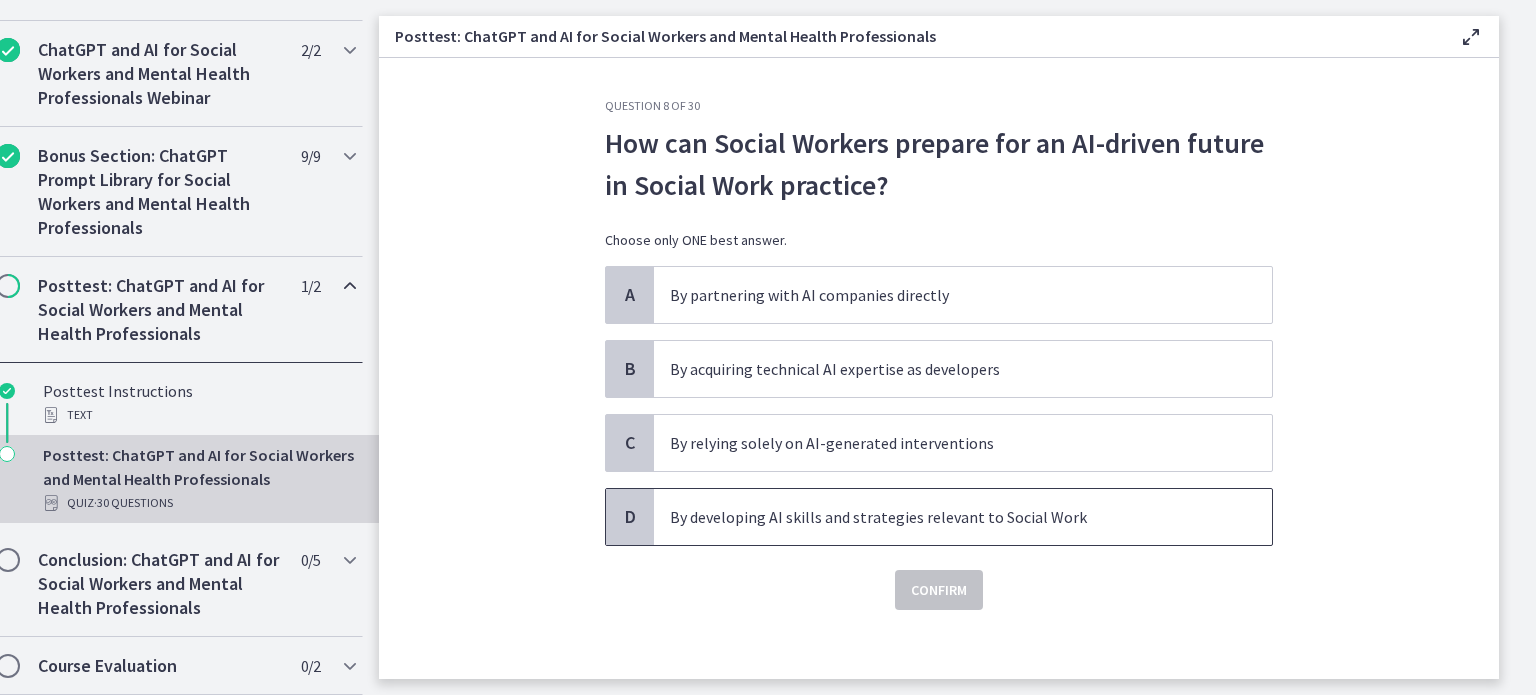 click on "By developing AI skills and strategies relevant to Social Work" at bounding box center [943, 517] 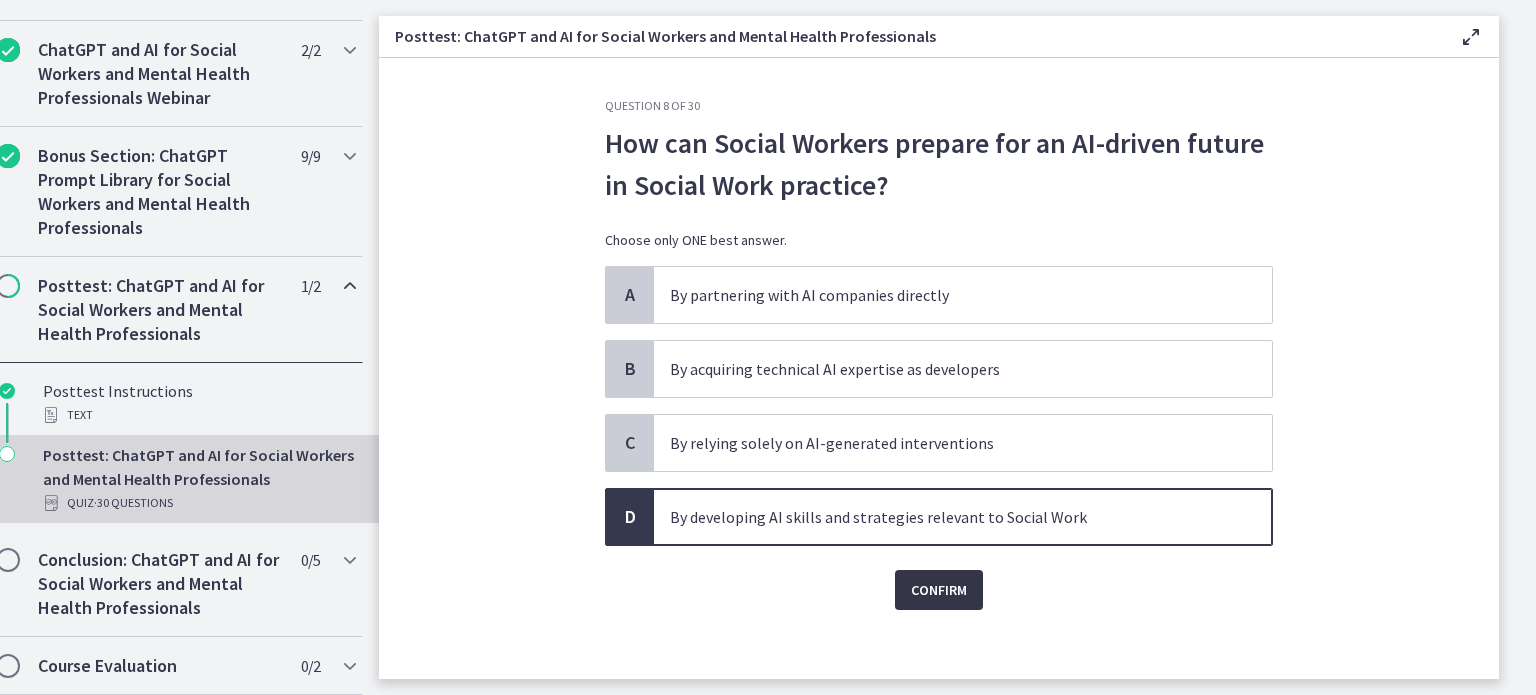 click on "Confirm" at bounding box center (939, 590) 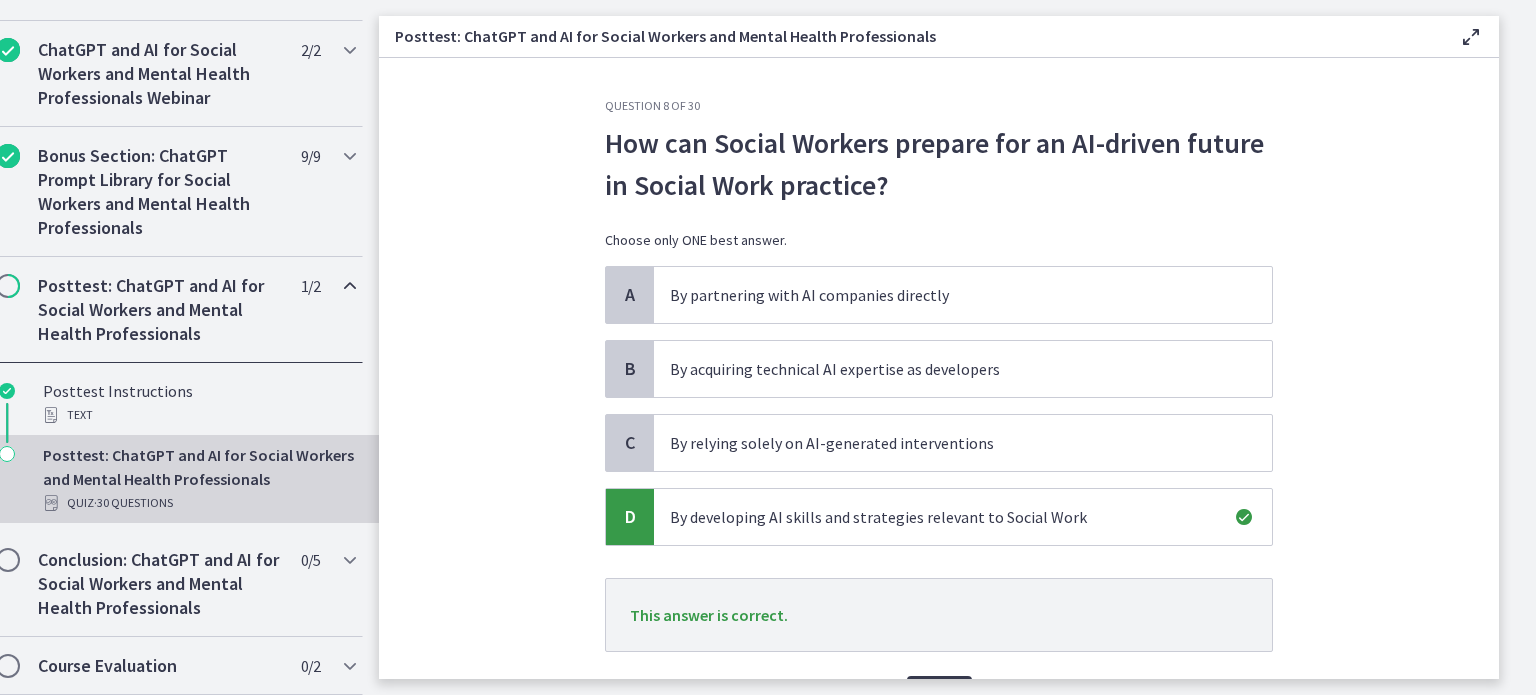 scroll, scrollTop: 77, scrollLeft: 0, axis: vertical 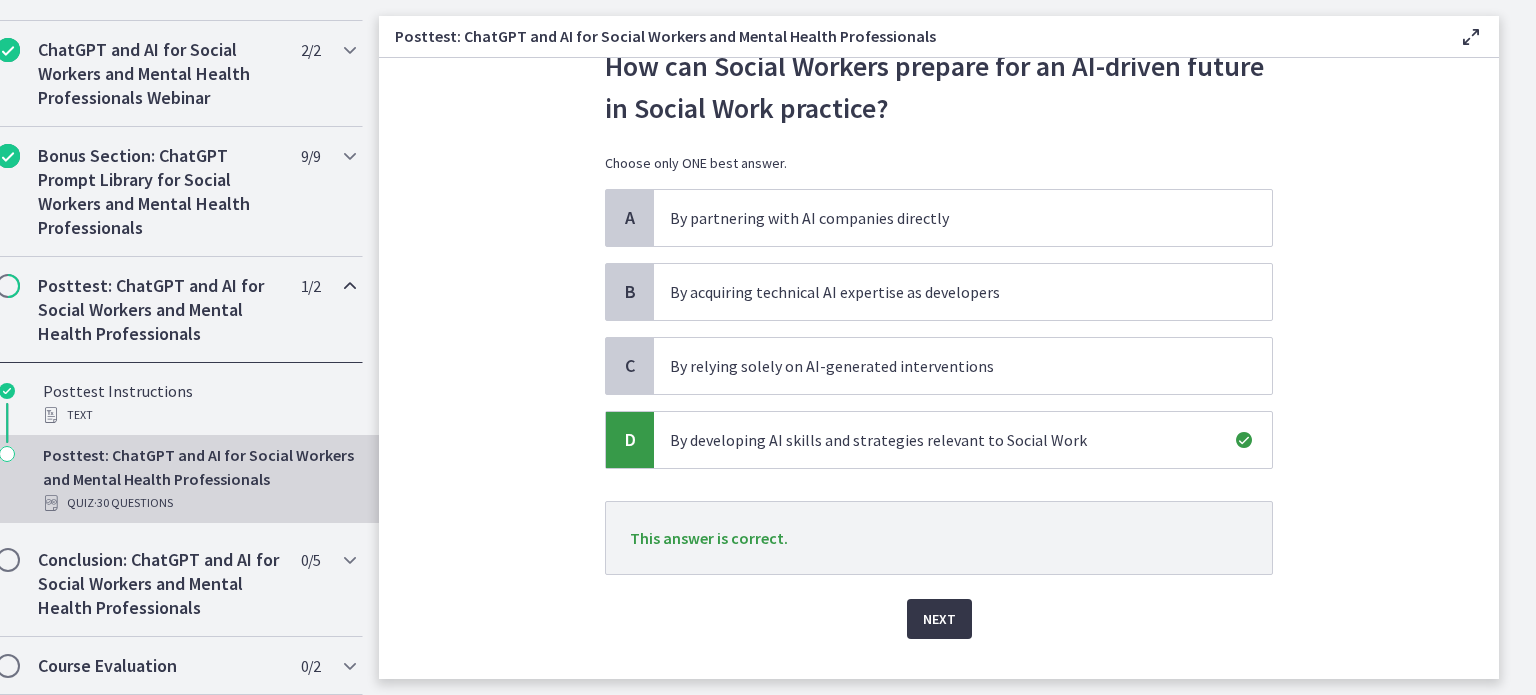 click on "Next" at bounding box center (939, 619) 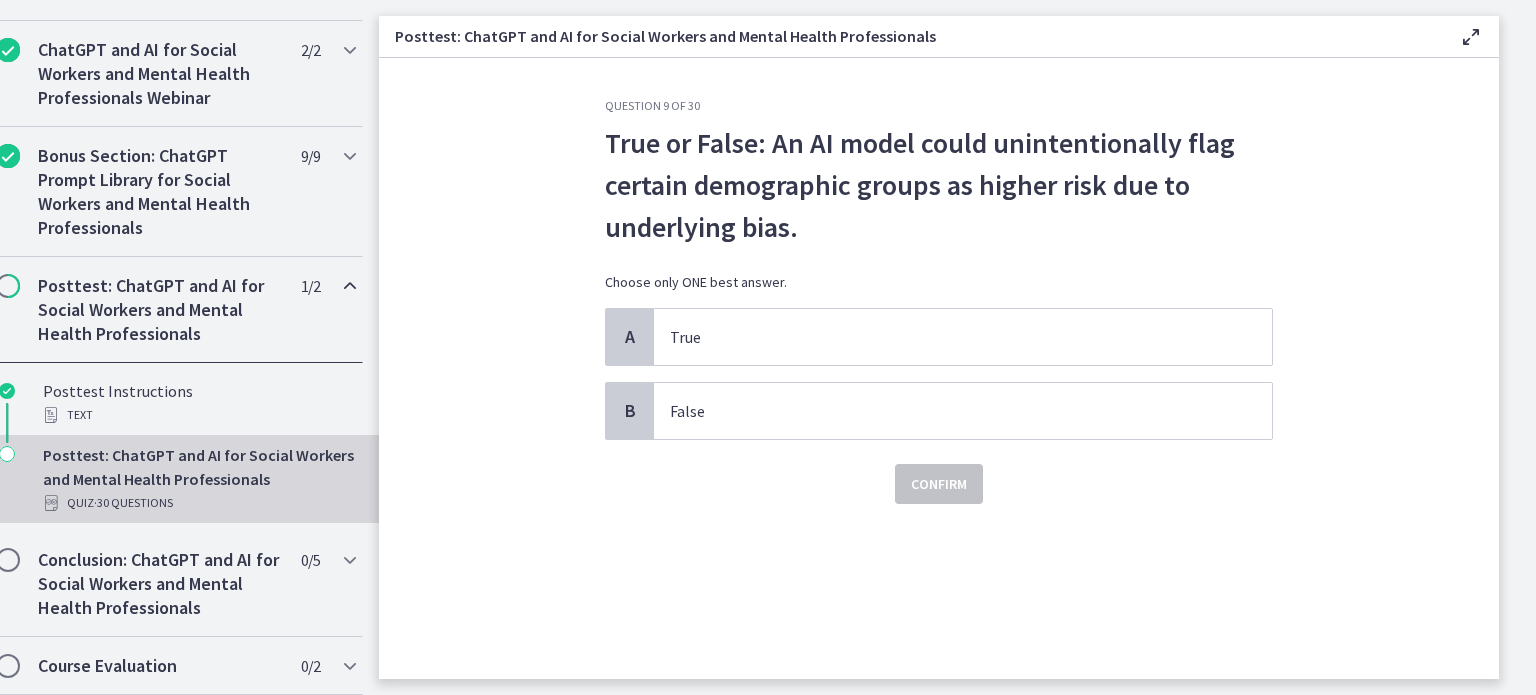 scroll, scrollTop: 0, scrollLeft: 0, axis: both 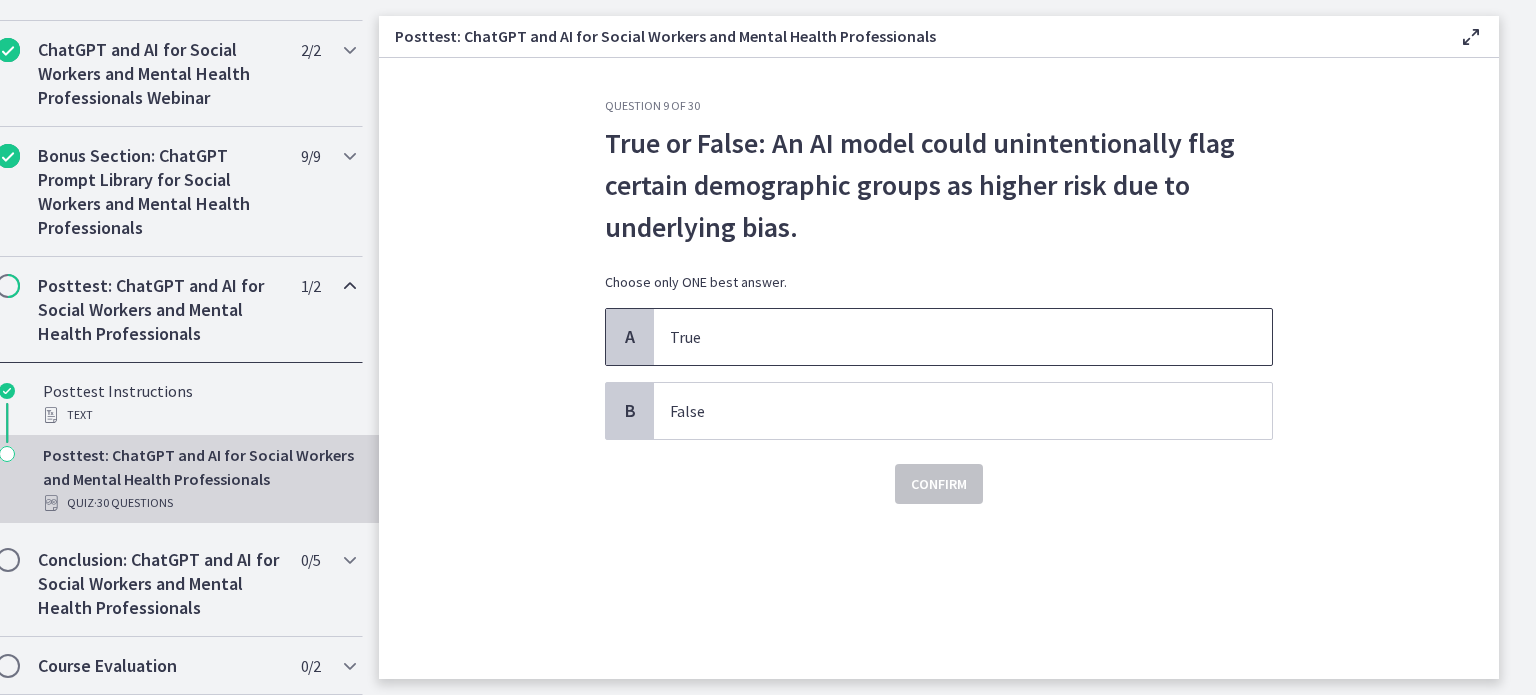 click on "True" at bounding box center [943, 337] 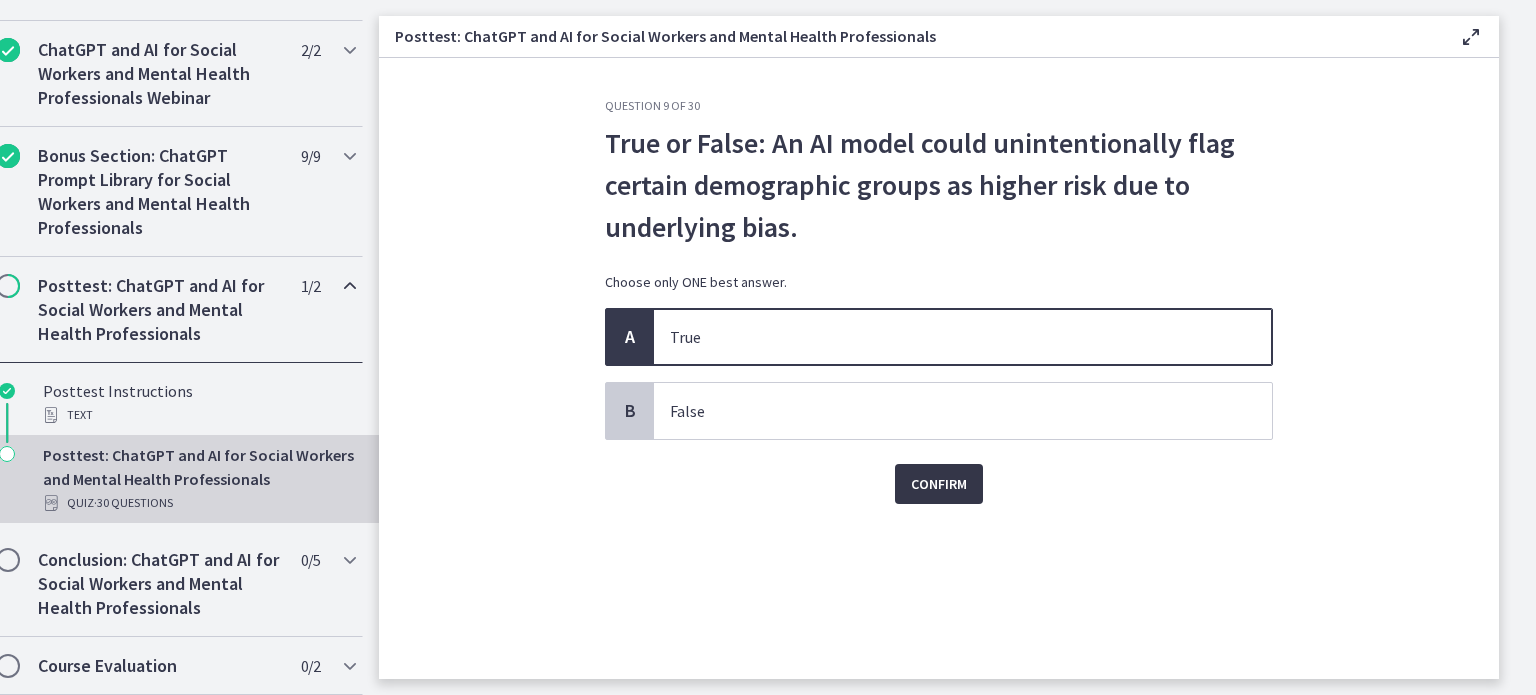 click on "Confirm" at bounding box center [939, 484] 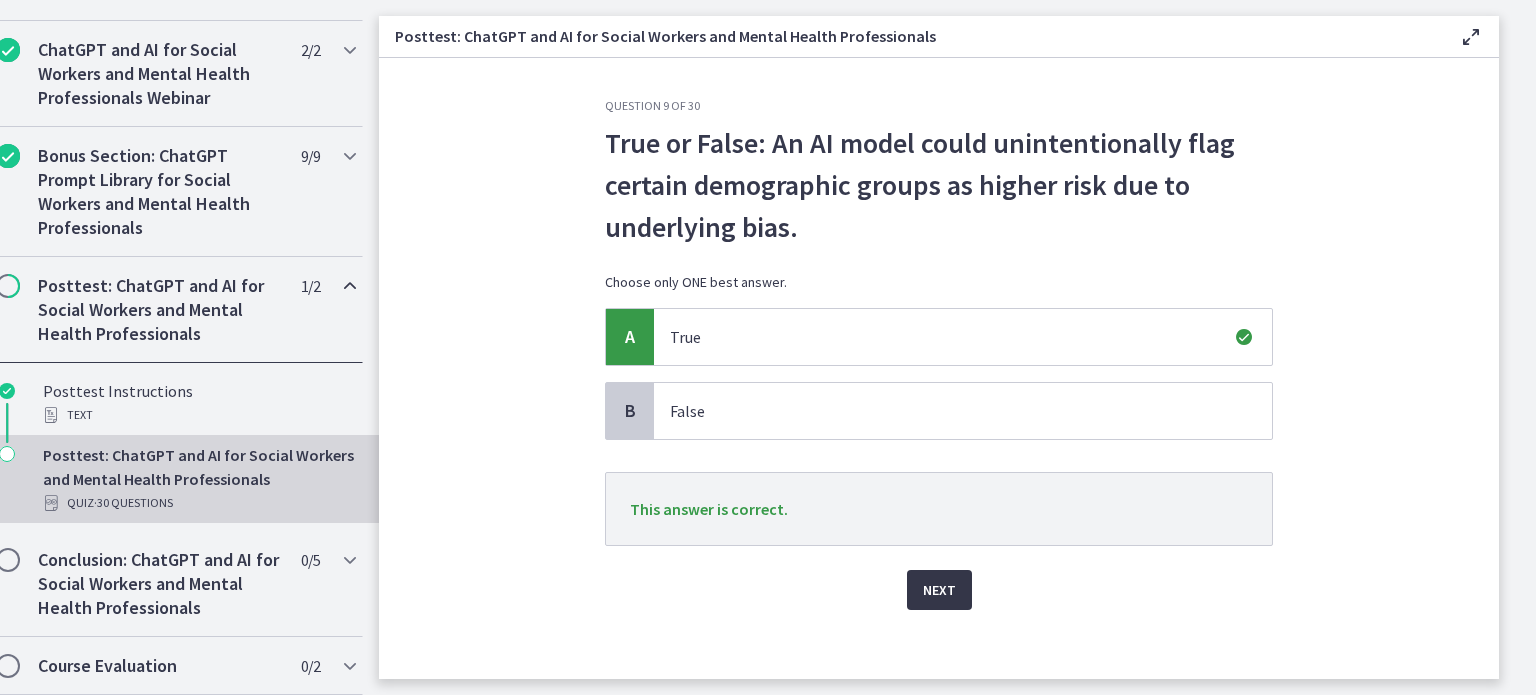 click on "Next" at bounding box center (939, 590) 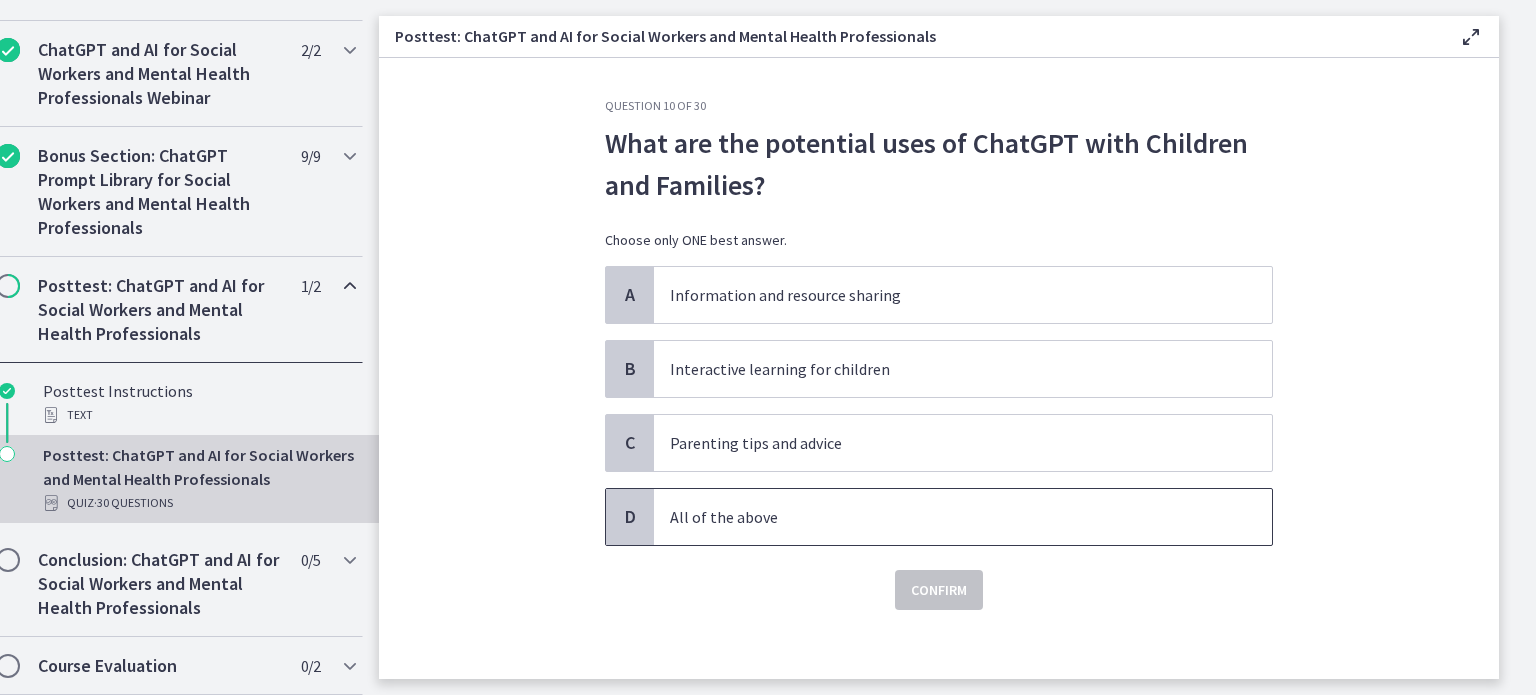 click on "All of the above" at bounding box center [943, 517] 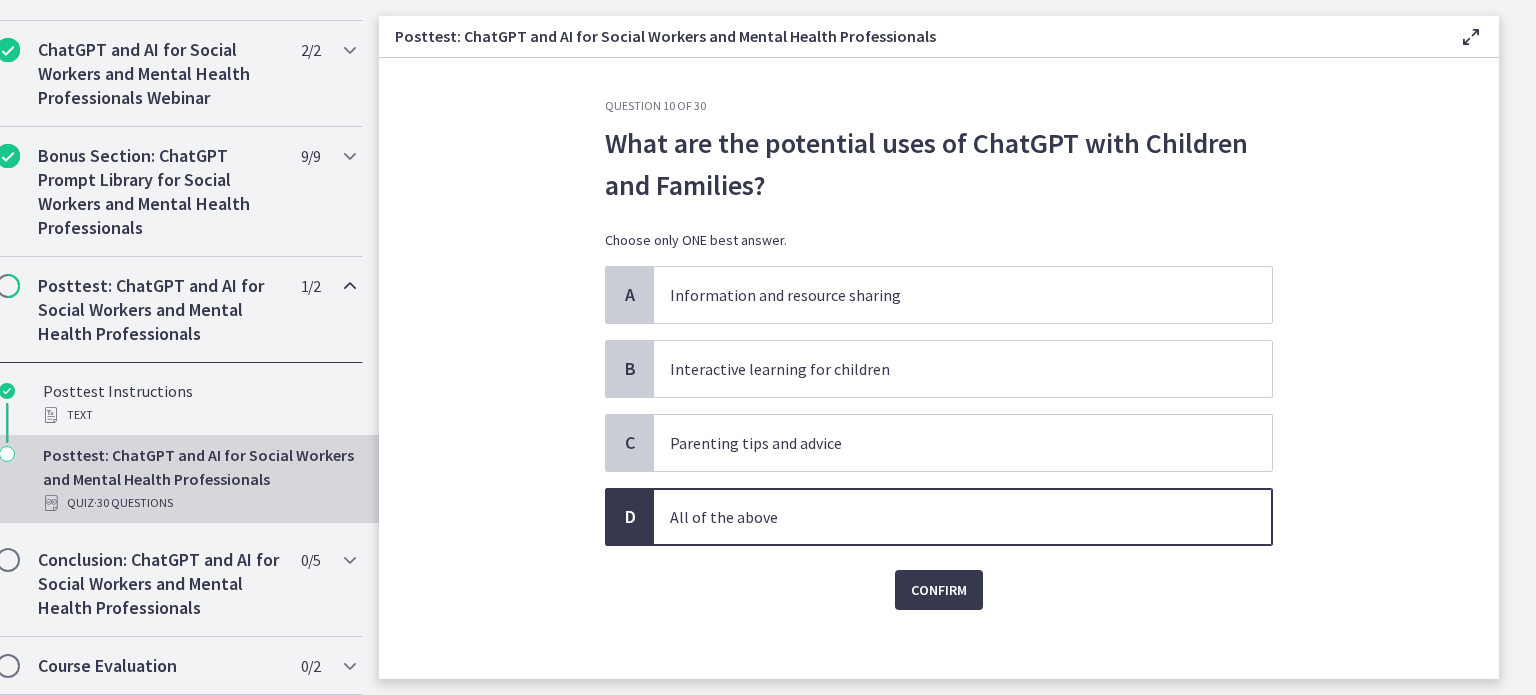 click on "Question   10   of   30
What are the potential uses of ChatGPT with Children and Families?
Choose only ONE best answer.
A
Information and resource sharing
B
Interactive learning for children
C
Parenting tips and advice
D
All of the above
Confirm" 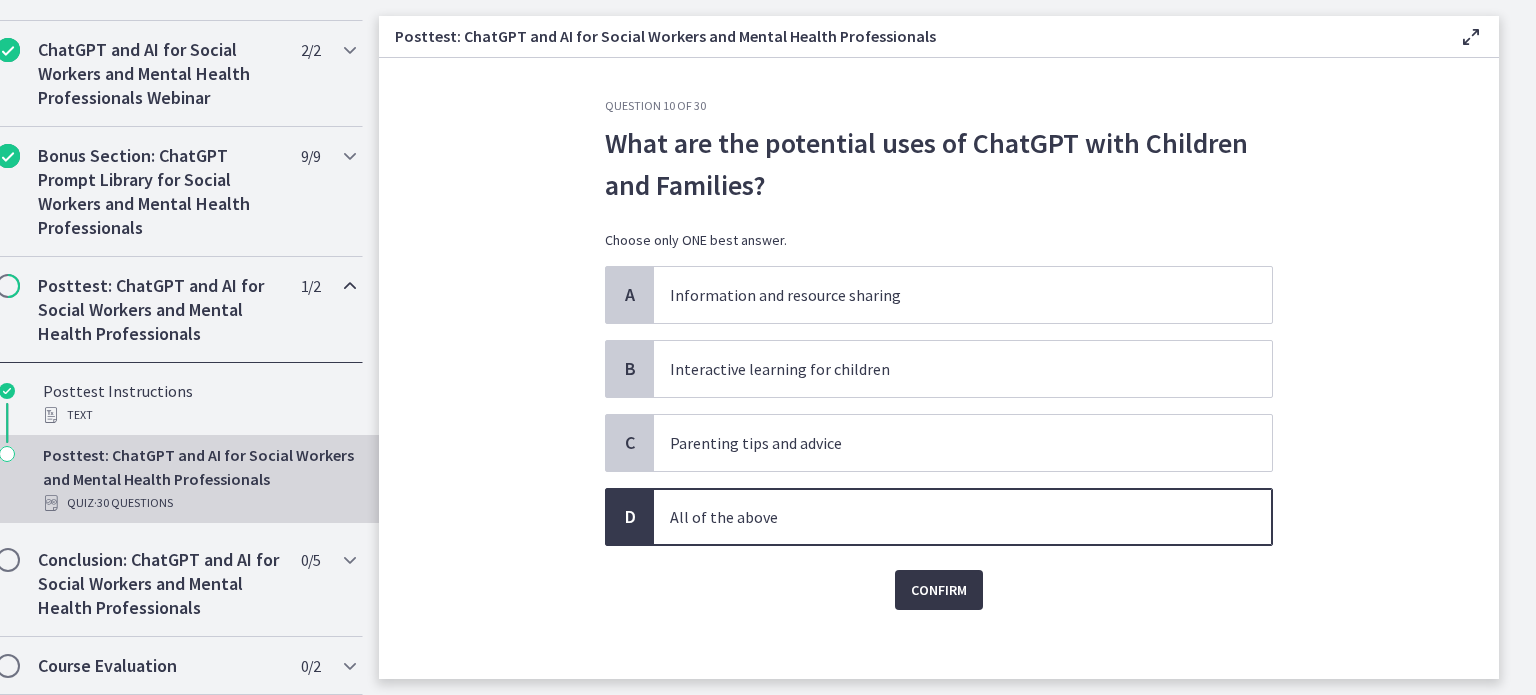 click on "Confirm" at bounding box center (939, 590) 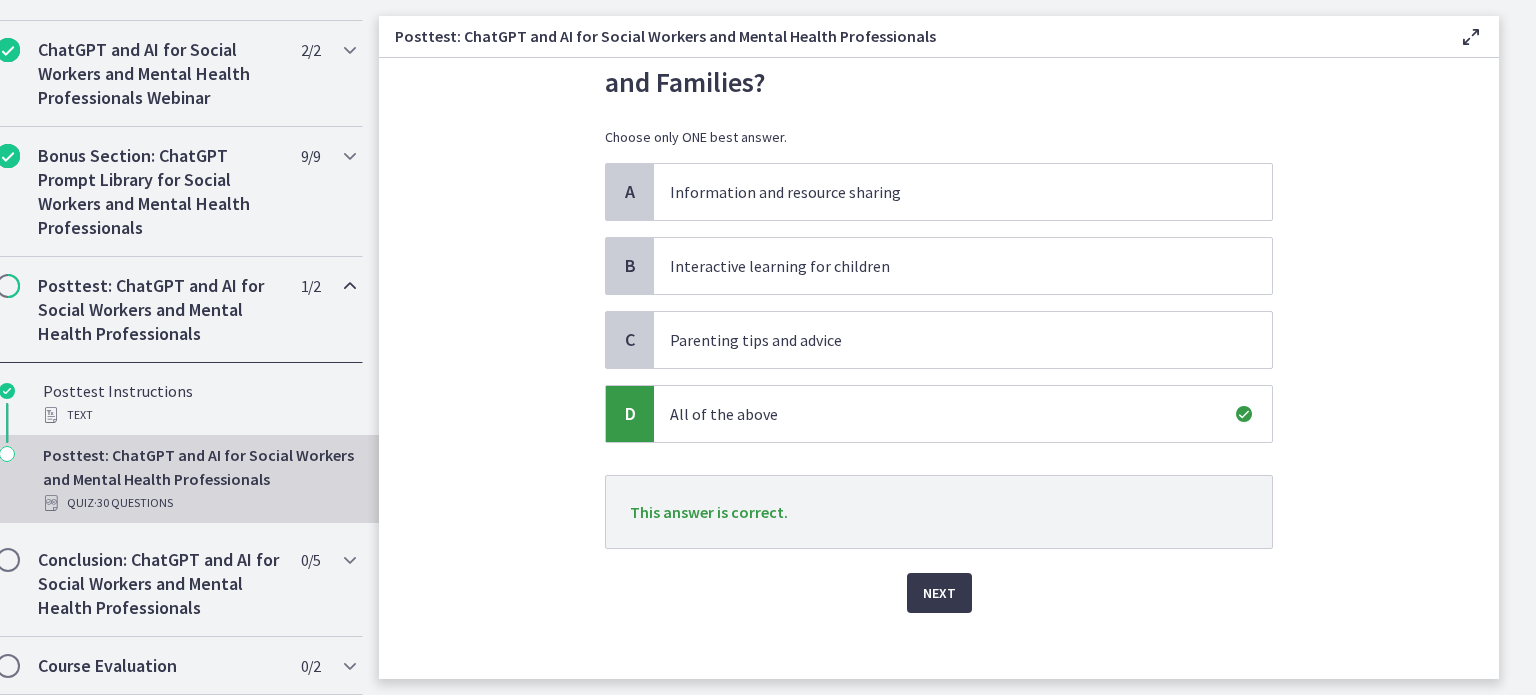 scroll, scrollTop: 105, scrollLeft: 0, axis: vertical 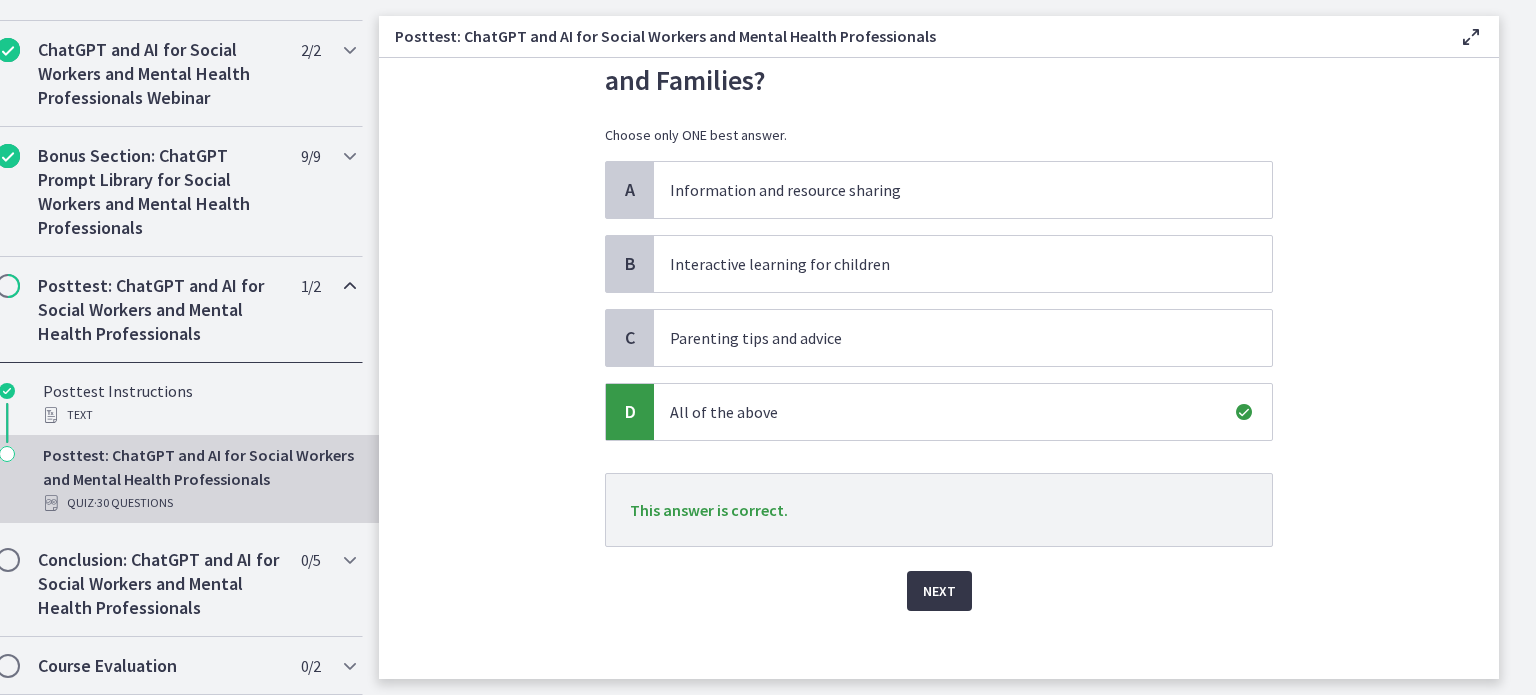 click on "Next" at bounding box center [939, 591] 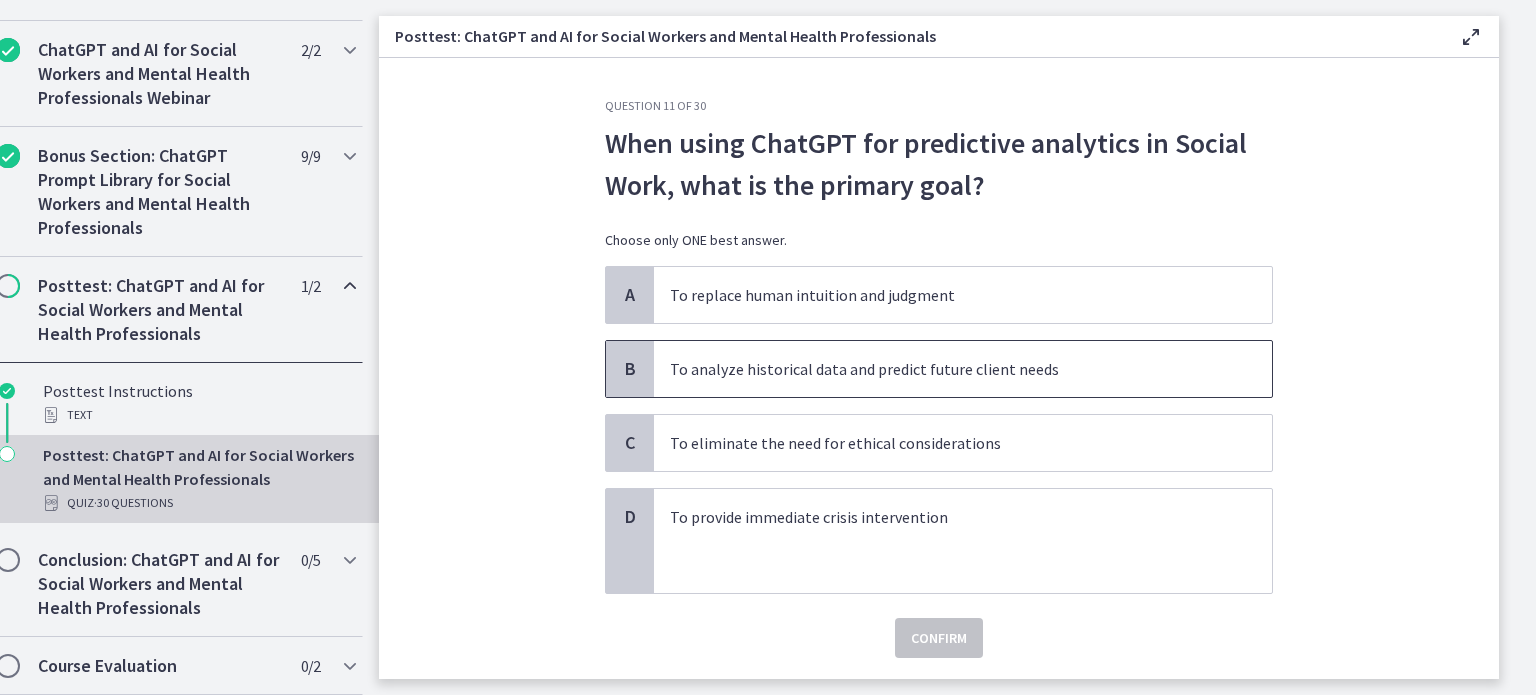 click on "To analyze historical data and predict future client needs" at bounding box center [943, 369] 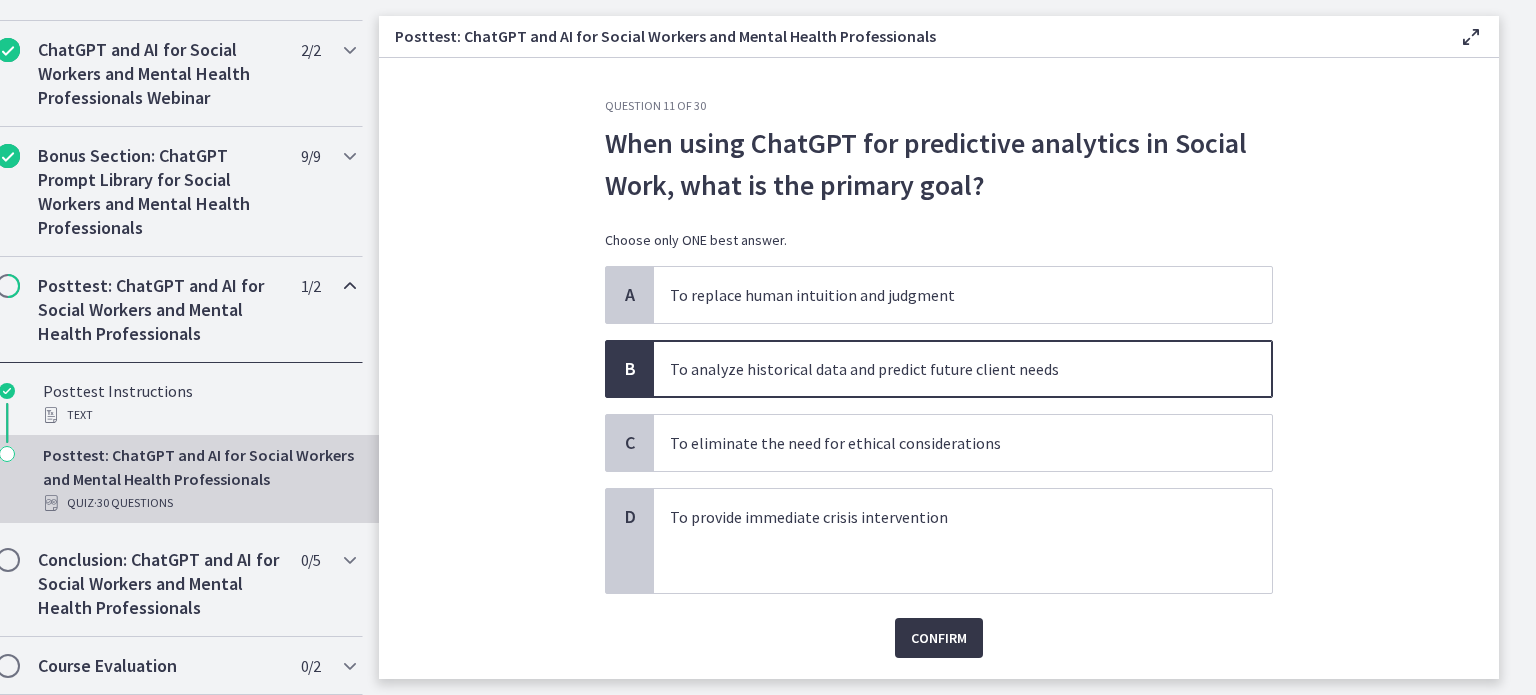 click on "Confirm" at bounding box center (939, 638) 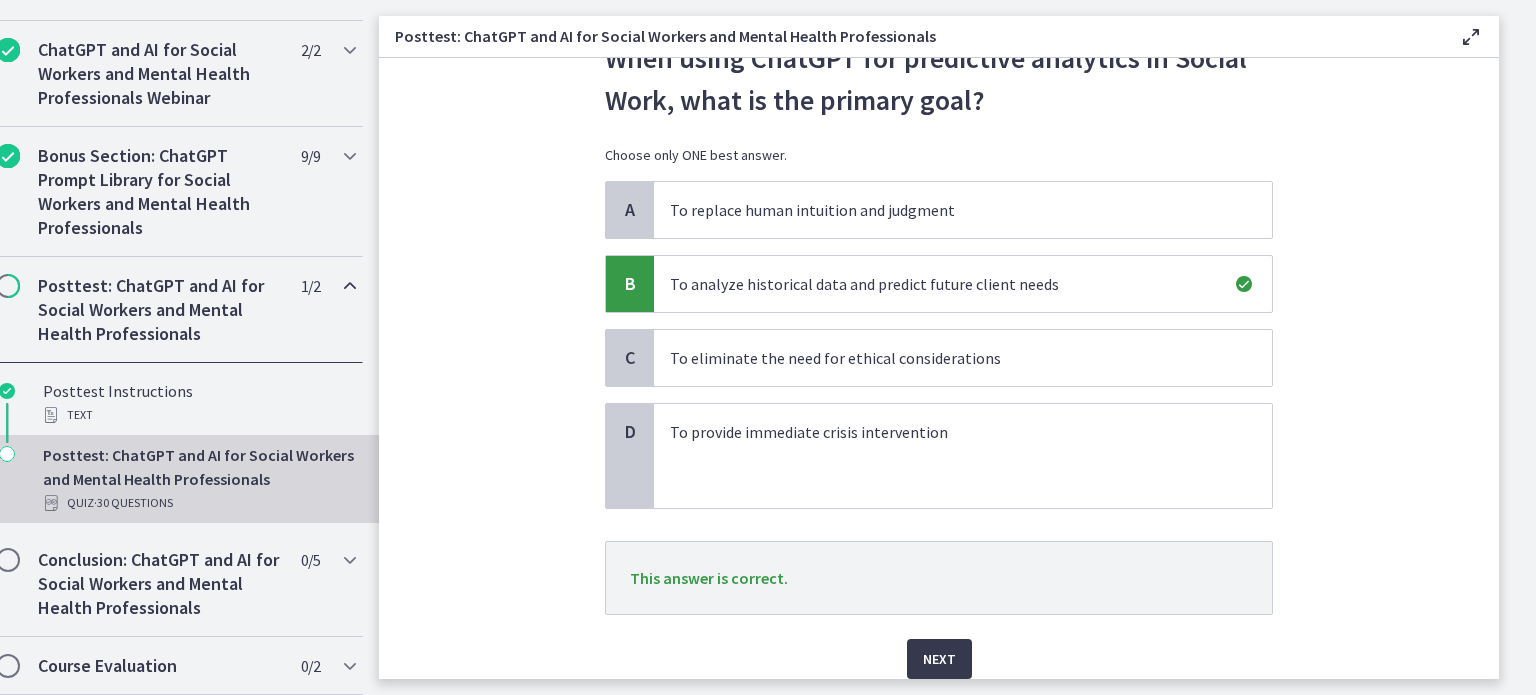 scroll, scrollTop: 110, scrollLeft: 0, axis: vertical 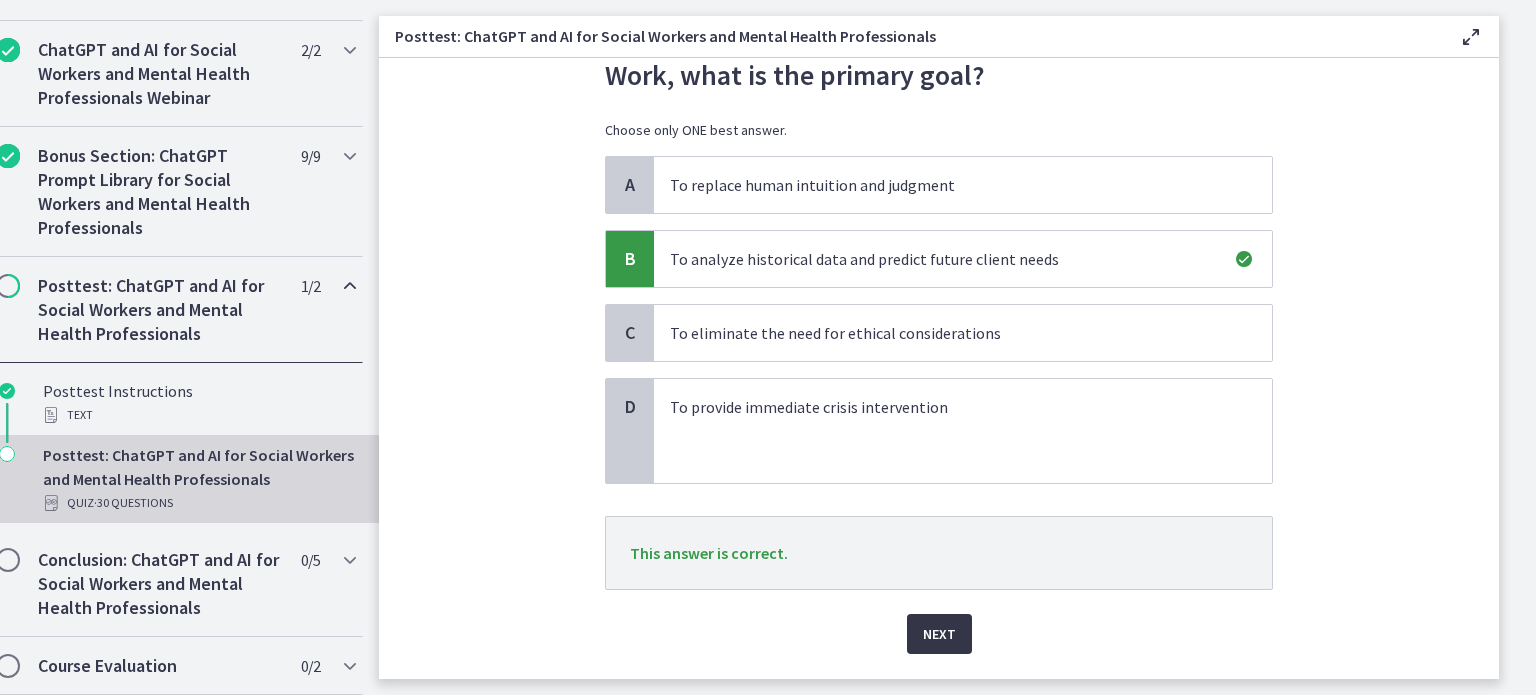 click on "Next" at bounding box center [939, 634] 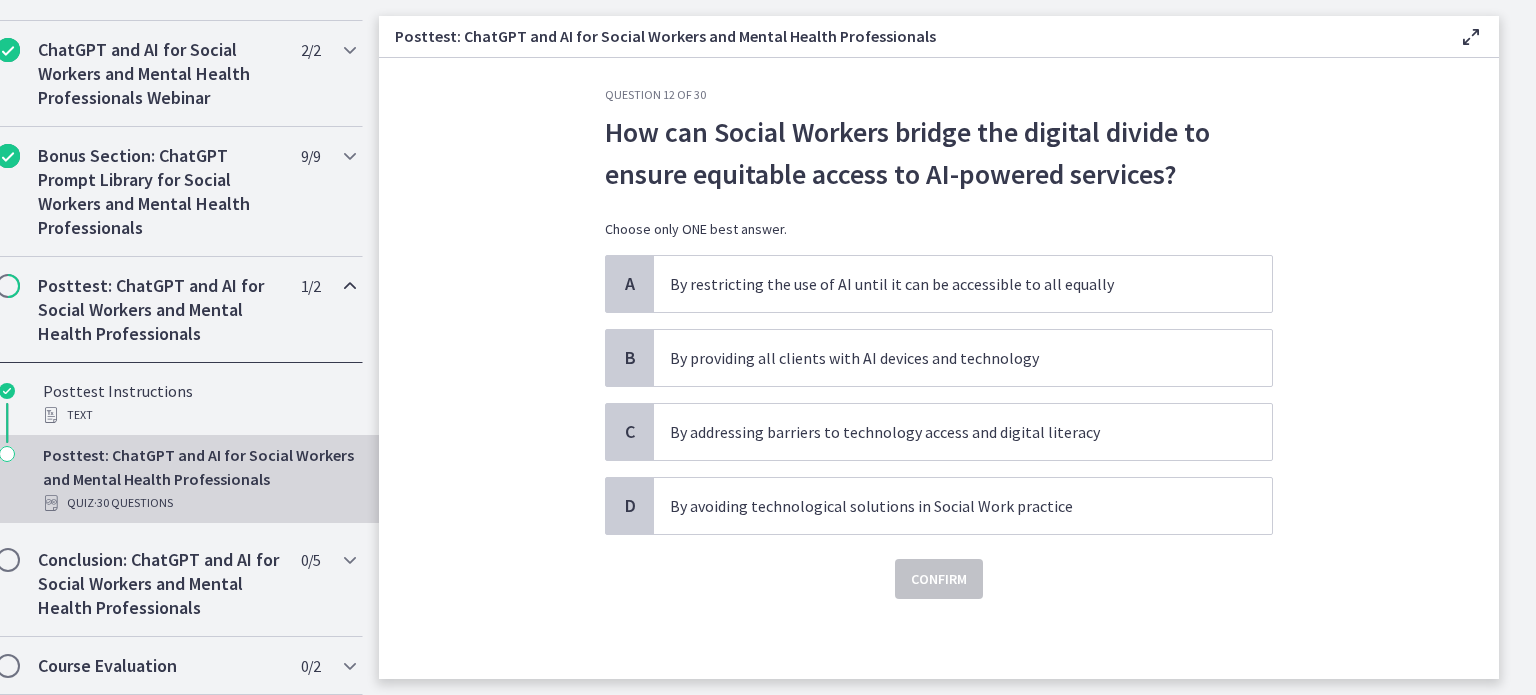 scroll, scrollTop: 0, scrollLeft: 0, axis: both 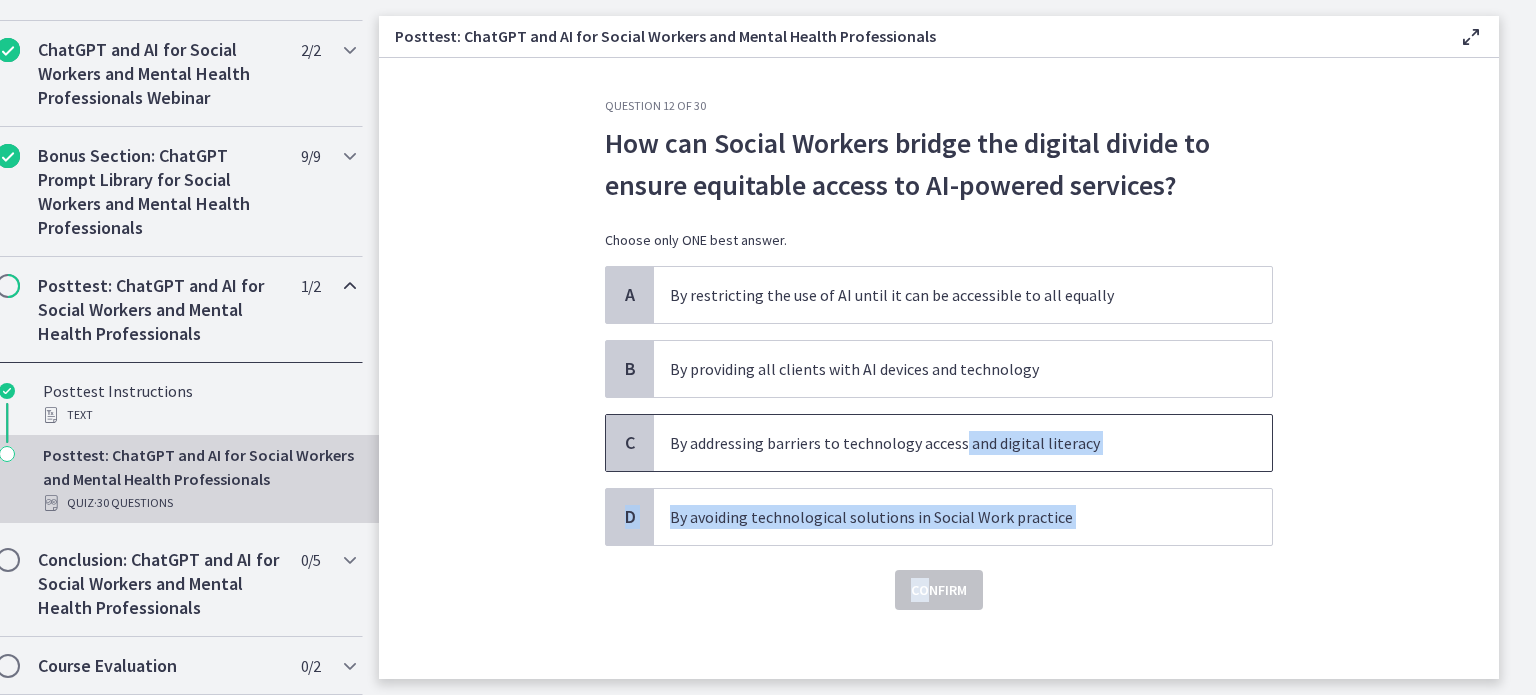 click on "Question   12   of   30
How can Social Workers bridge the digital divide to ensure equitable access to AI-powered services?
Choose only ONE best answer.
A
By restricting the use of AI until it can be accessible to all equally
B
By providing all clients with AI devices and technology
C
By addressing barriers to technology access and digital literacy
D
By avoiding technological solutions in Social Work practice
Confirm" at bounding box center (939, 354) 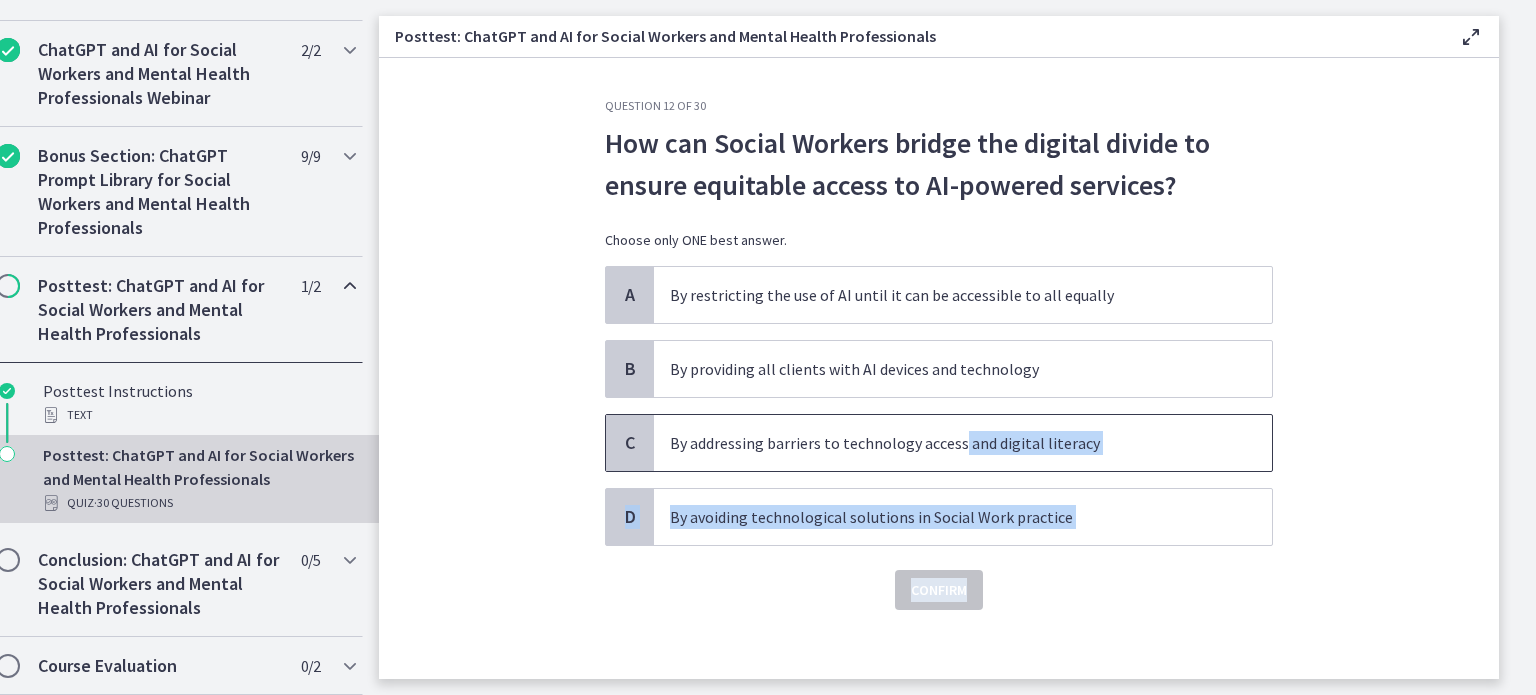 drag, startPoint x: 948, startPoint y: 454, endPoint x: 995, endPoint y: 438, distance: 49.648766 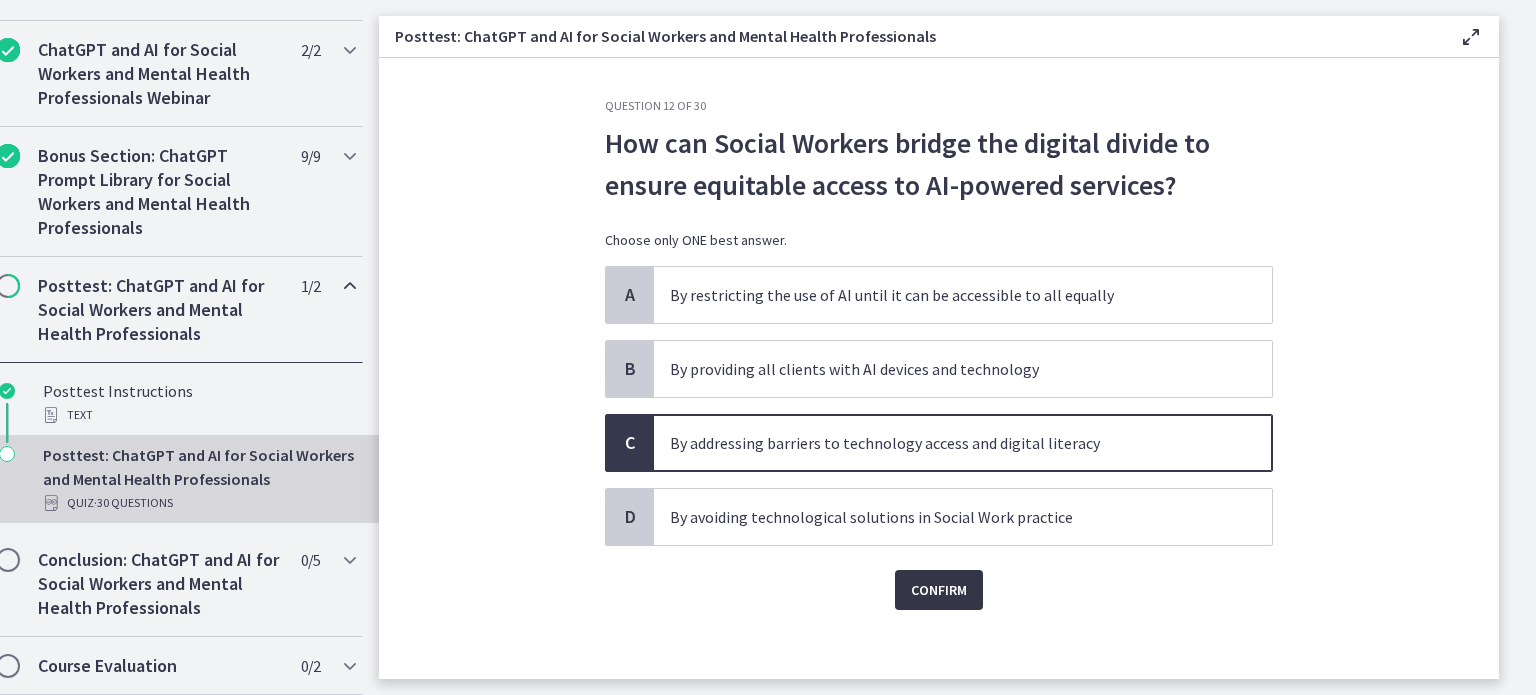 click on "Confirm" at bounding box center [939, 590] 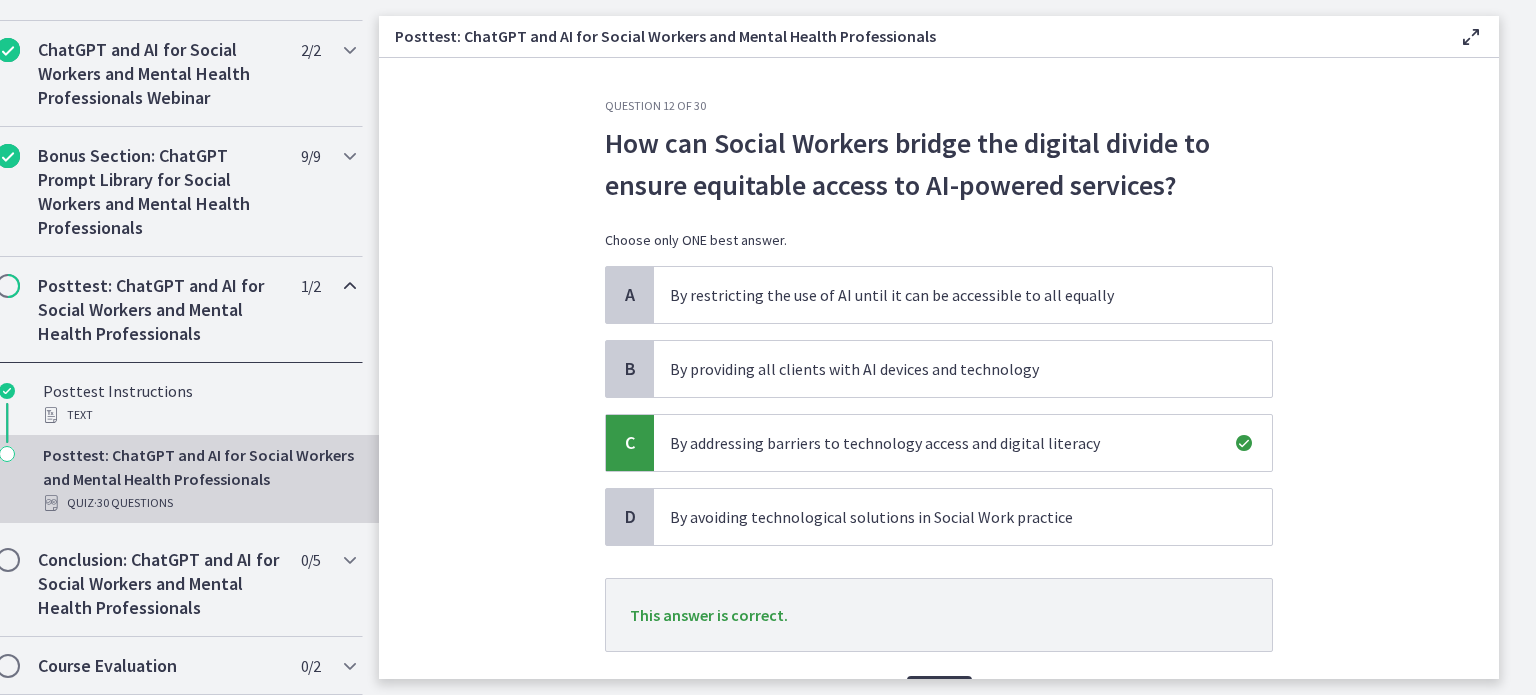 click on "Next" at bounding box center [939, 684] 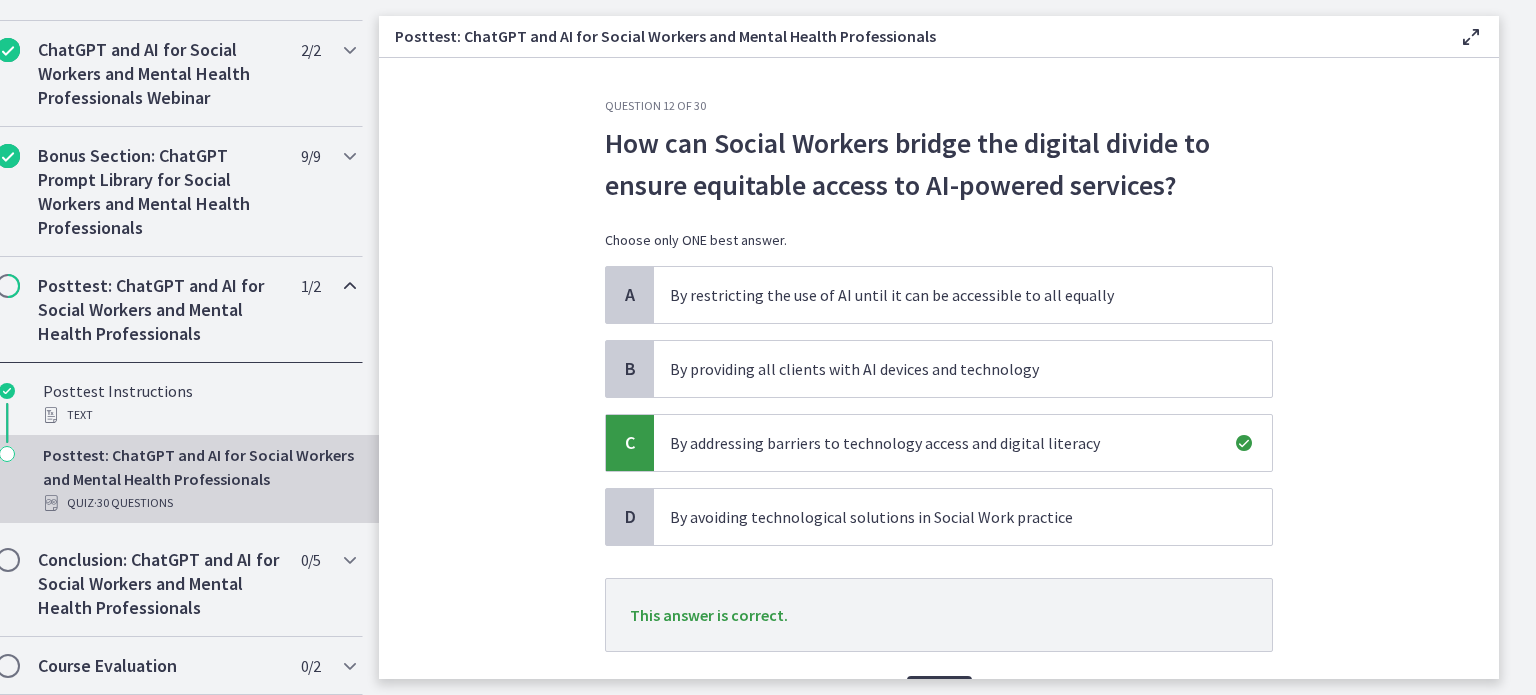 scroll, scrollTop: 69, scrollLeft: 0, axis: vertical 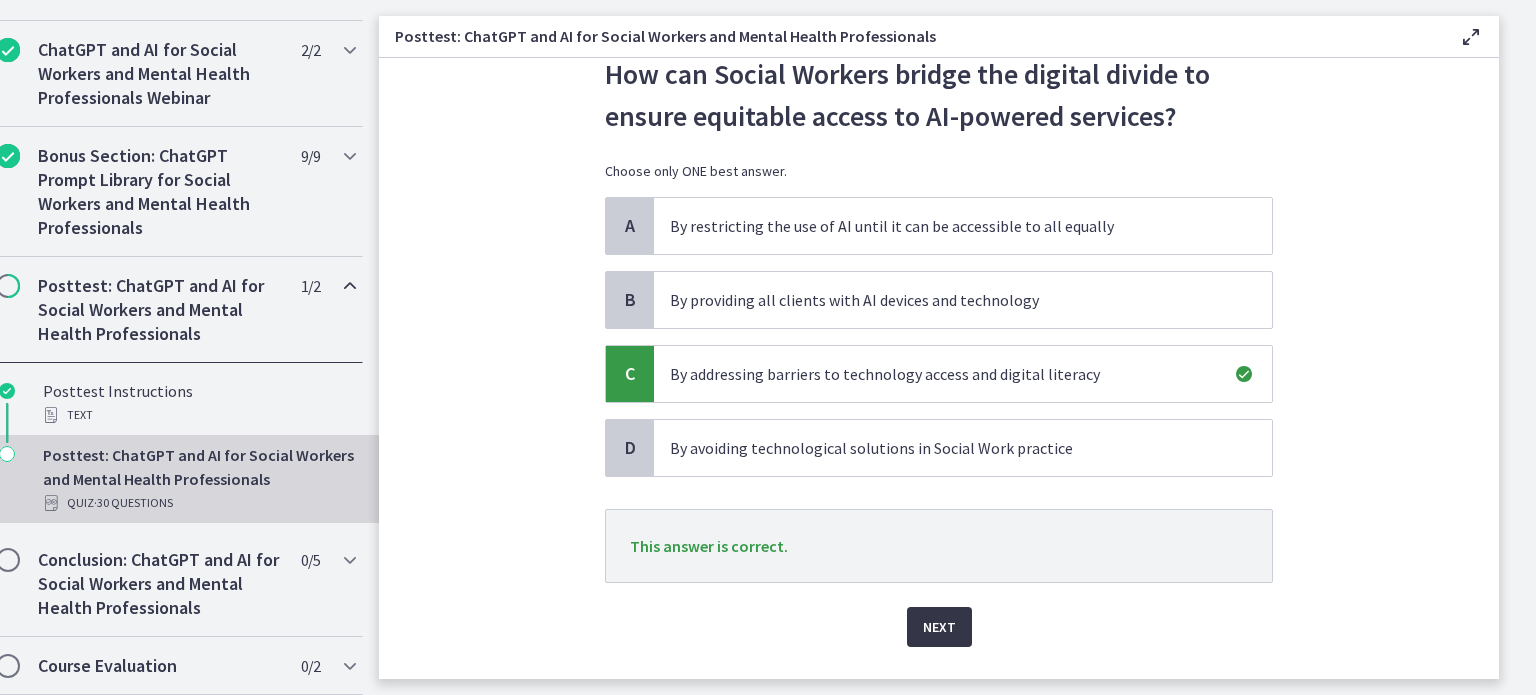 click on "Next" at bounding box center (939, 627) 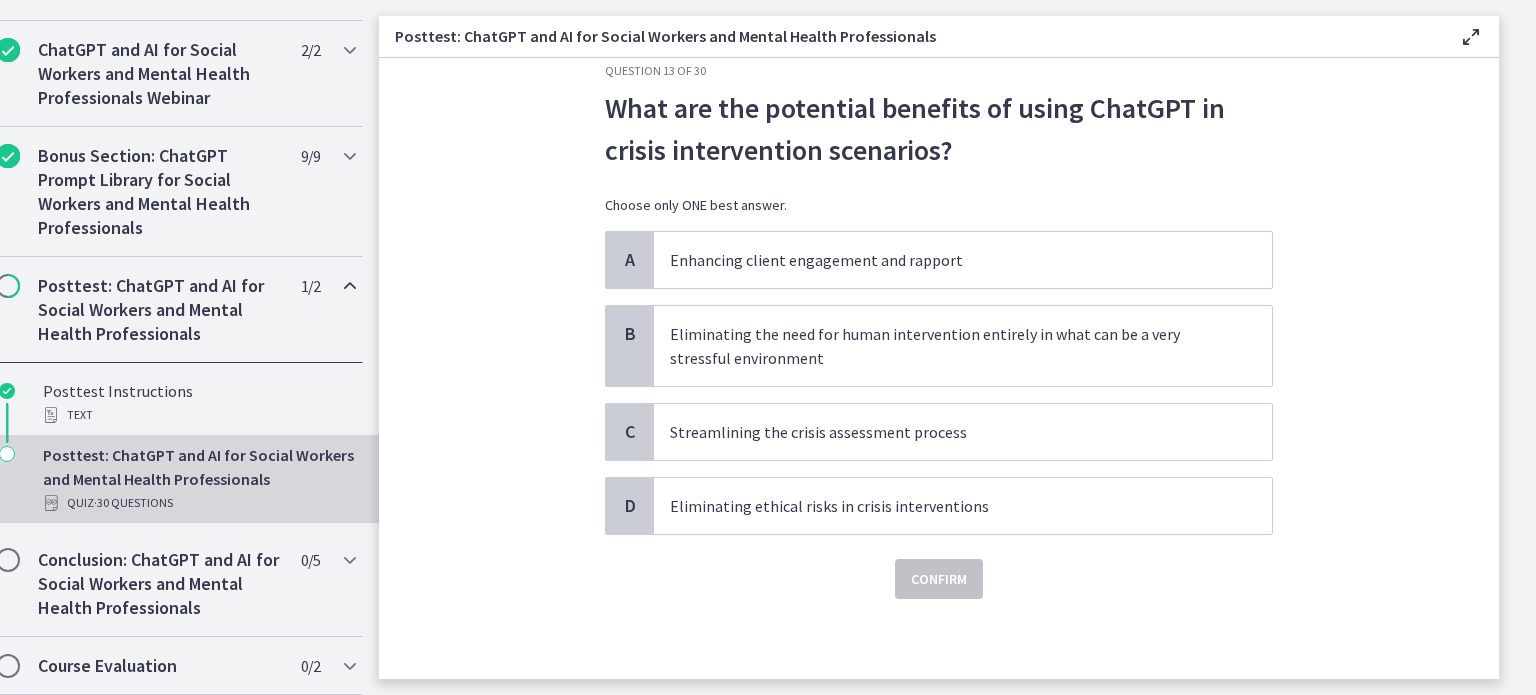 scroll, scrollTop: 0, scrollLeft: 0, axis: both 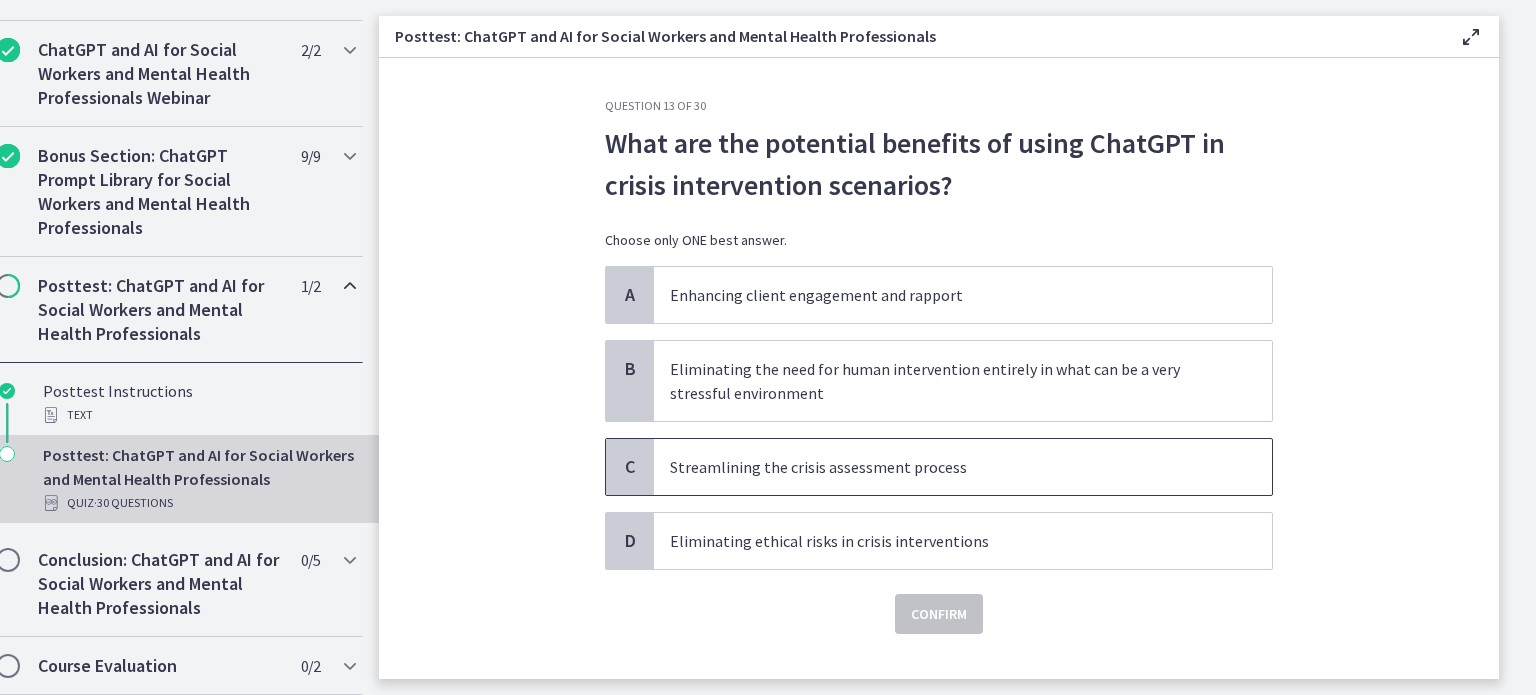 click on "Streamlining the crisis assessment process" at bounding box center (943, 467) 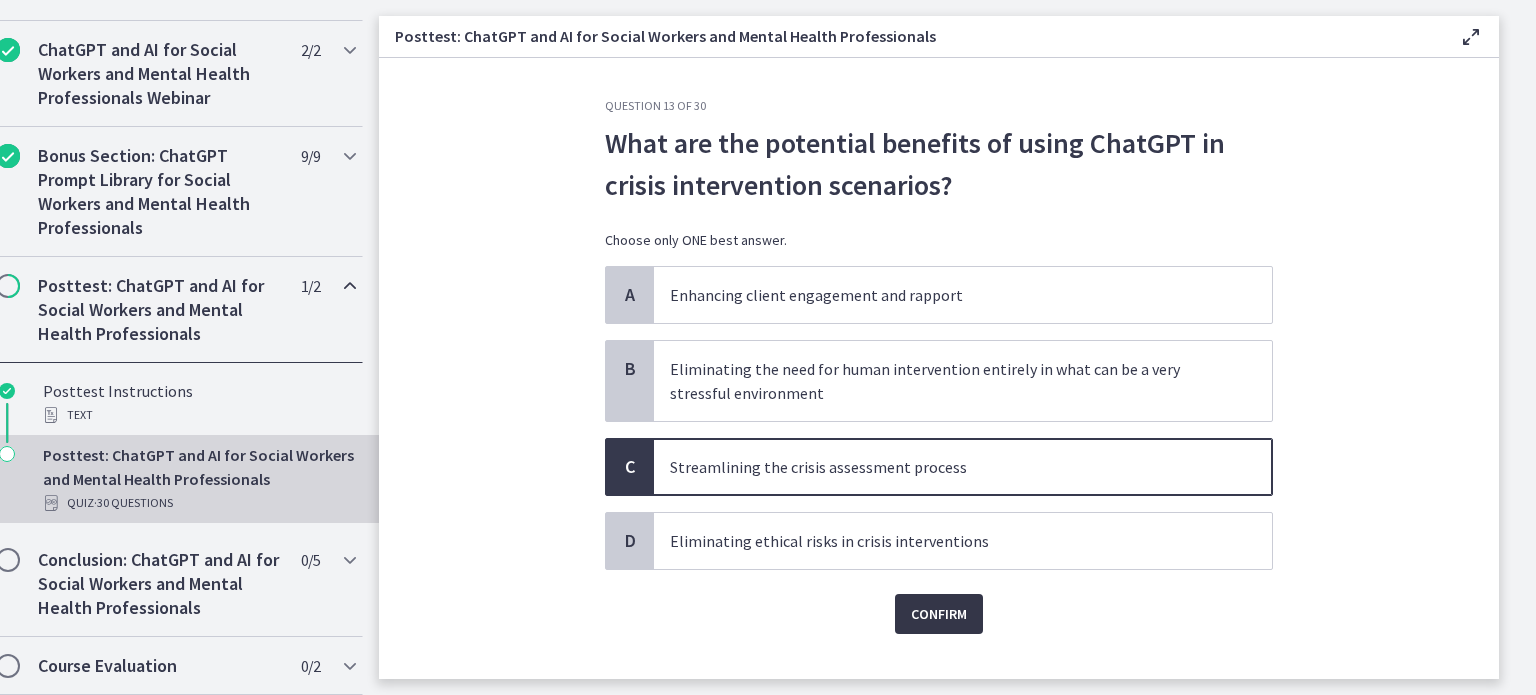 click on "Confirm" at bounding box center (939, 614) 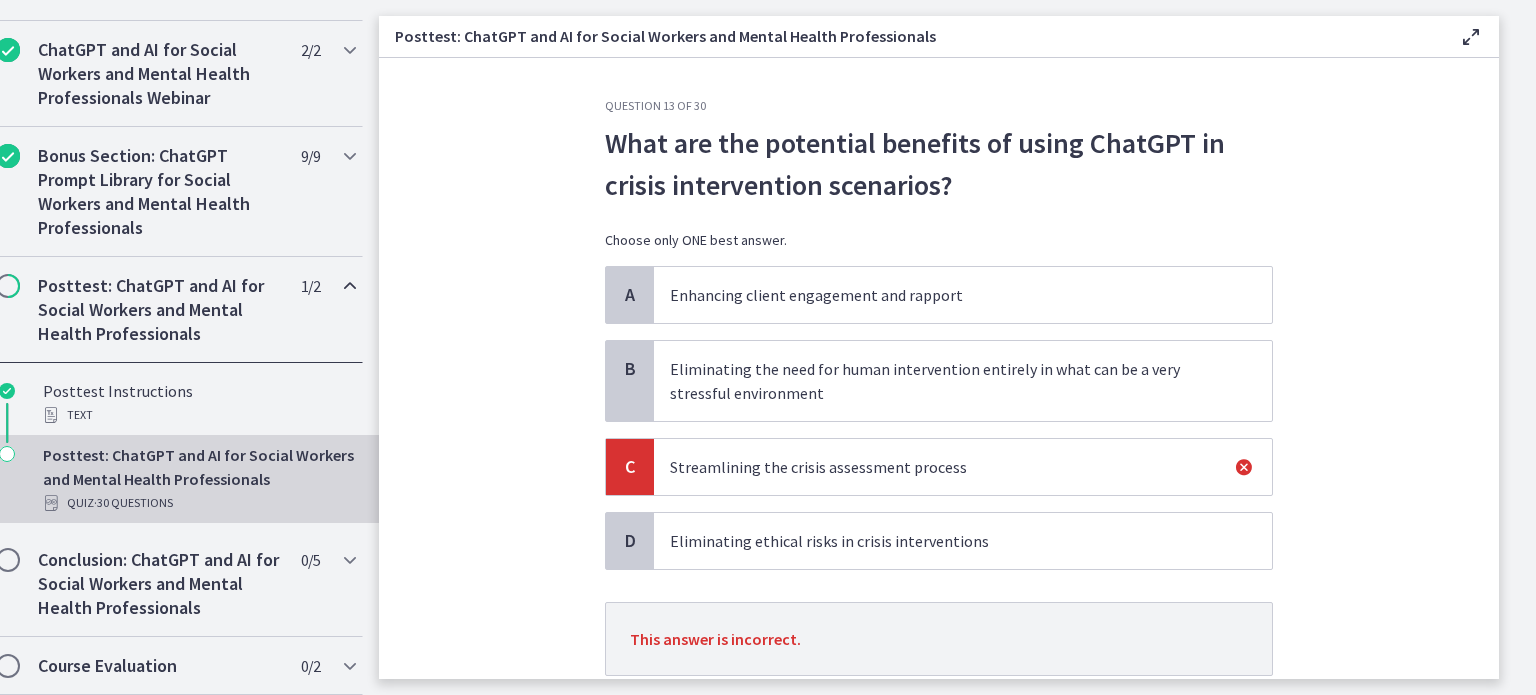 scroll, scrollTop: 119, scrollLeft: 0, axis: vertical 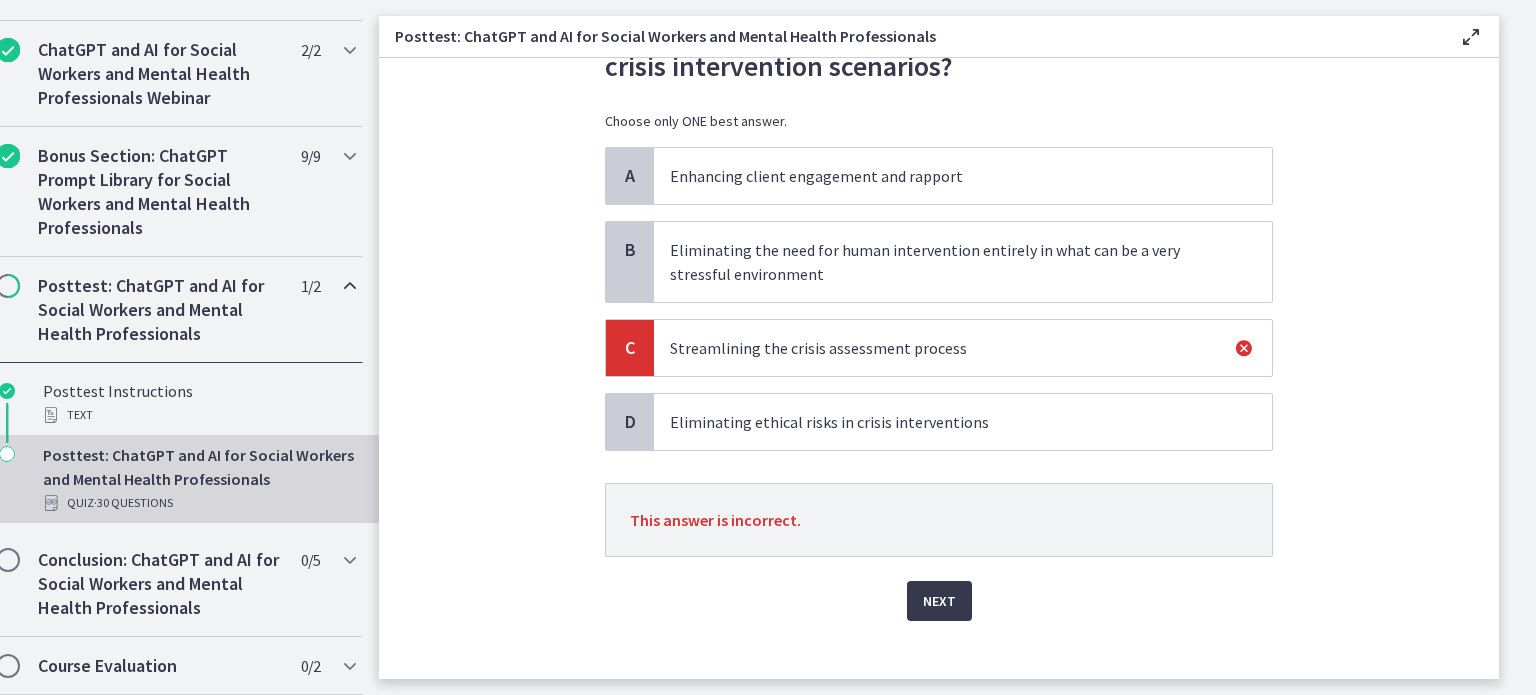 click on "Next" at bounding box center [939, 589] 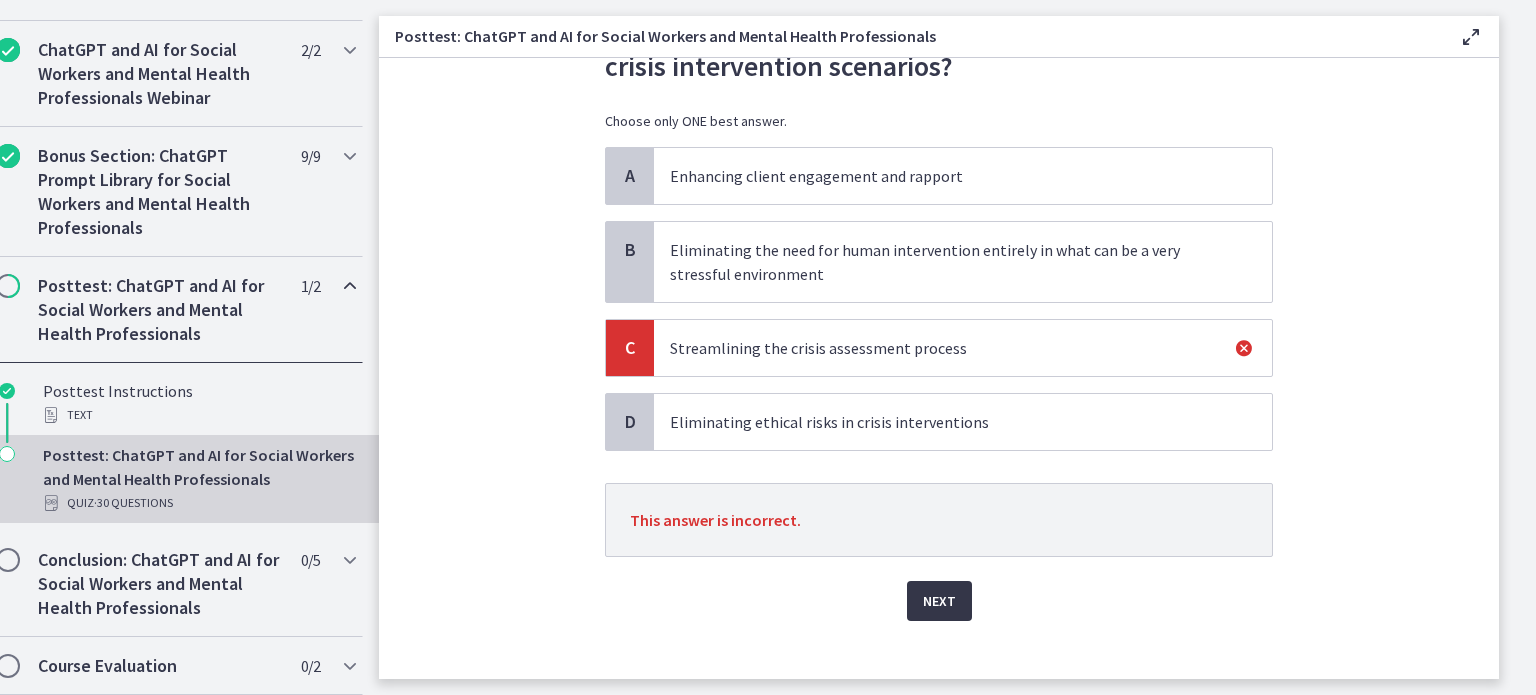 click on "Next" at bounding box center [939, 601] 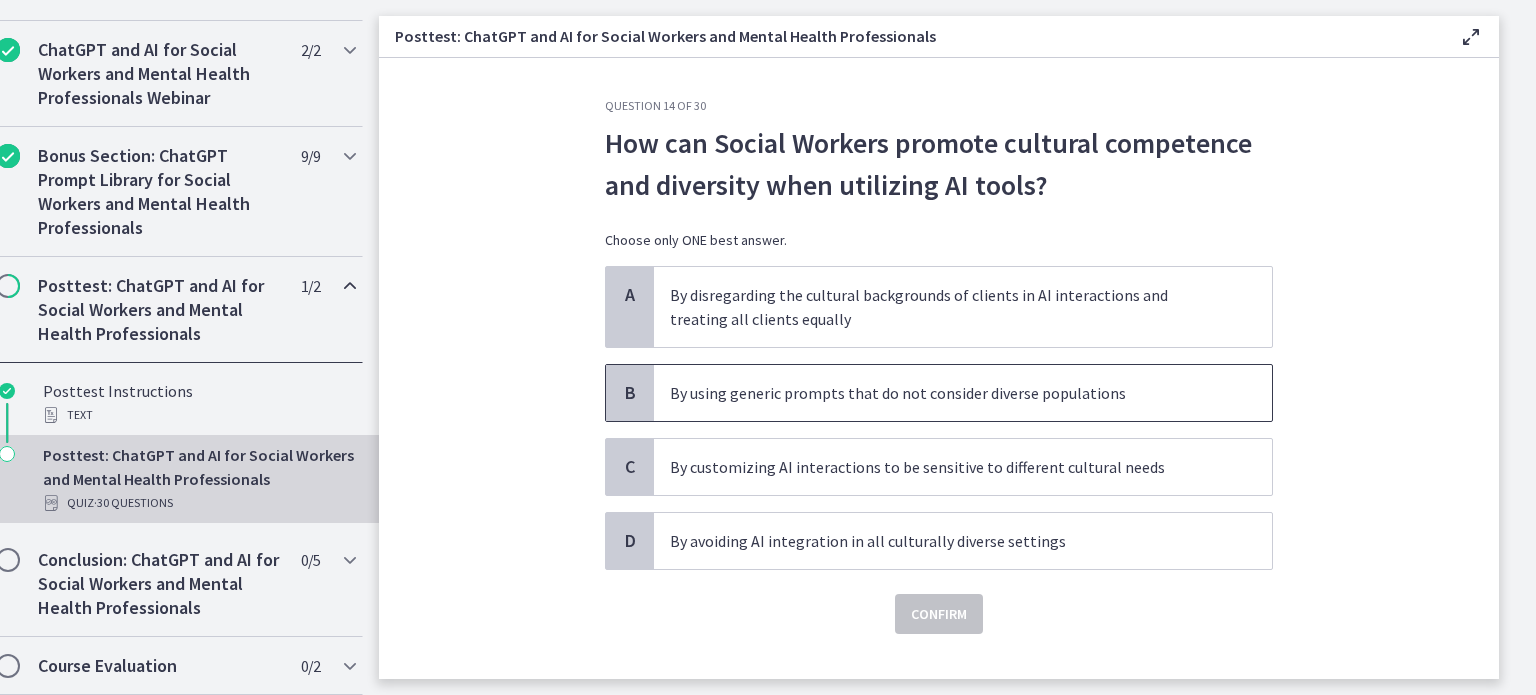 click on "By using generic prompts that do not consider diverse populations" at bounding box center [963, 393] 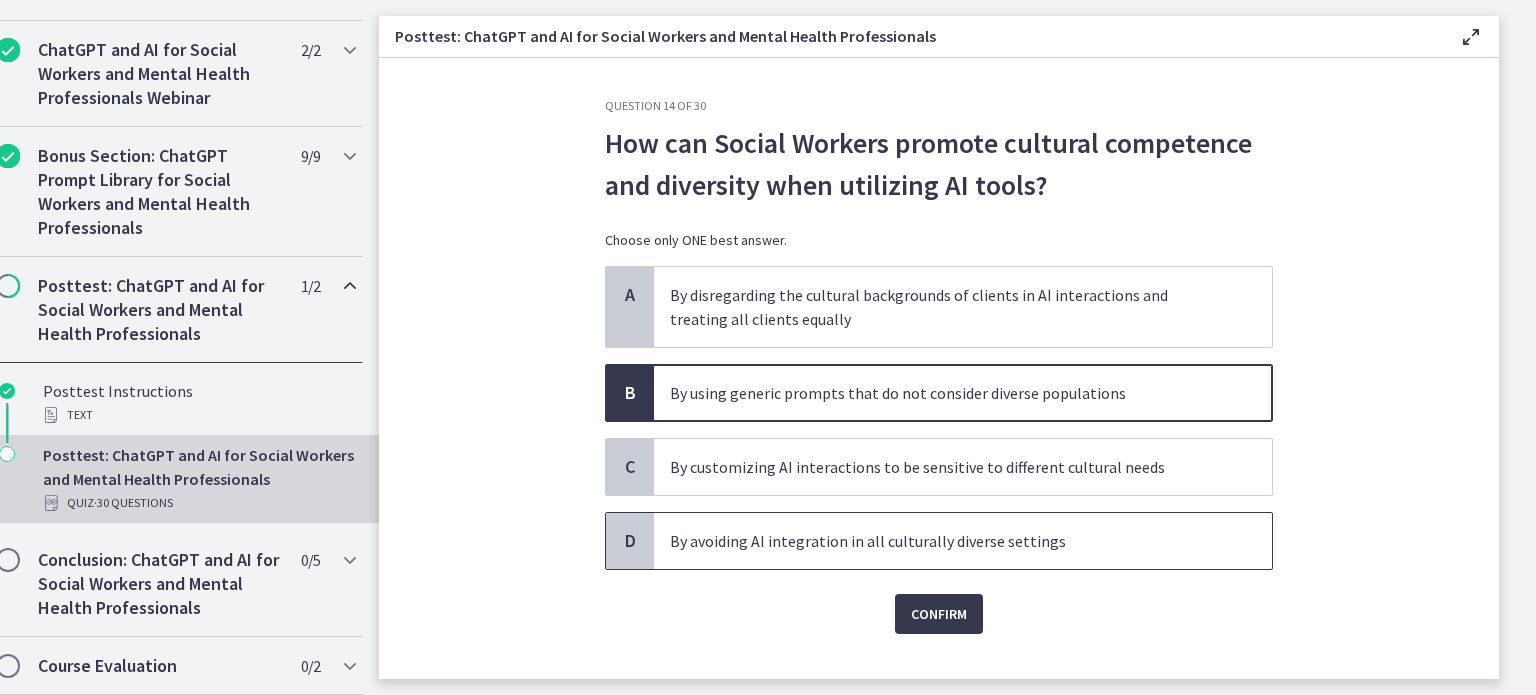 click on "By avoiding AI integration in all culturally diverse settings" at bounding box center [963, 541] 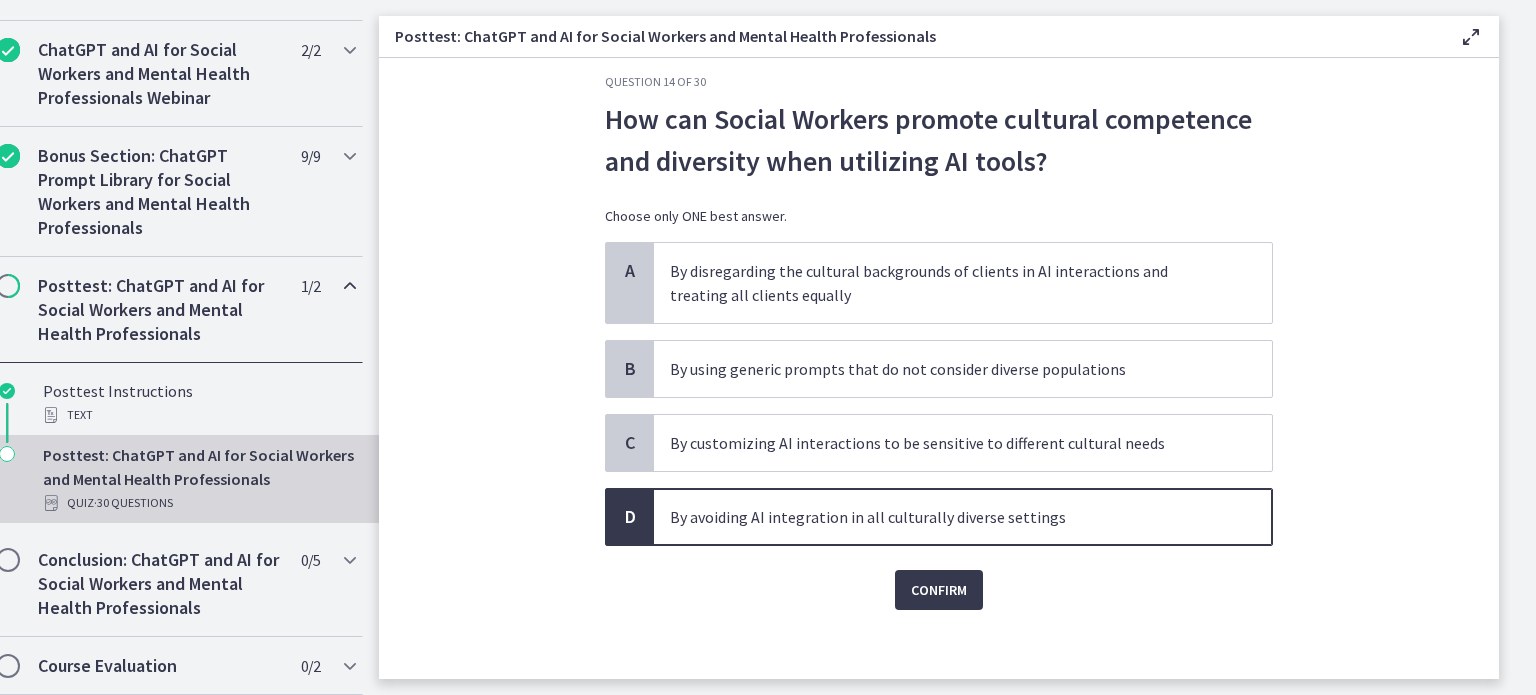 scroll, scrollTop: 32, scrollLeft: 0, axis: vertical 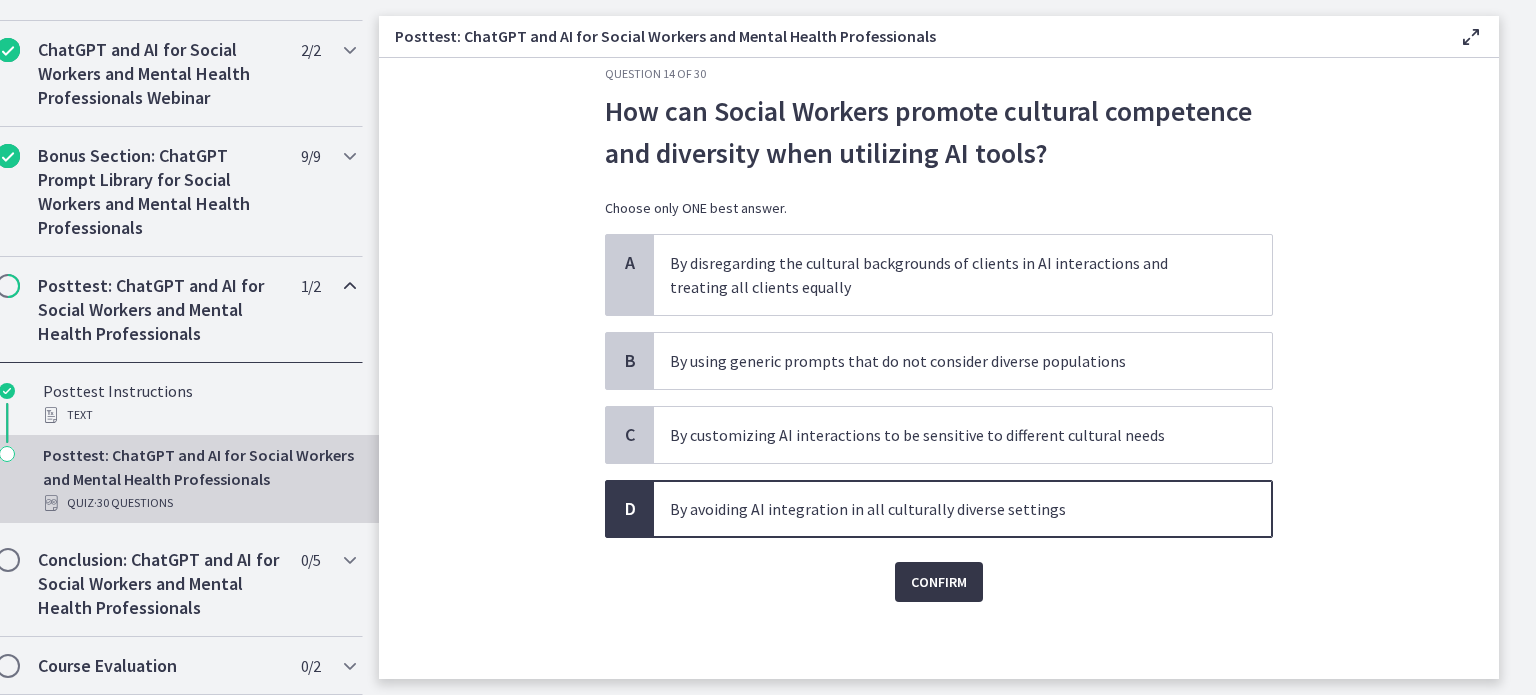 click on "Confirm" at bounding box center [939, 582] 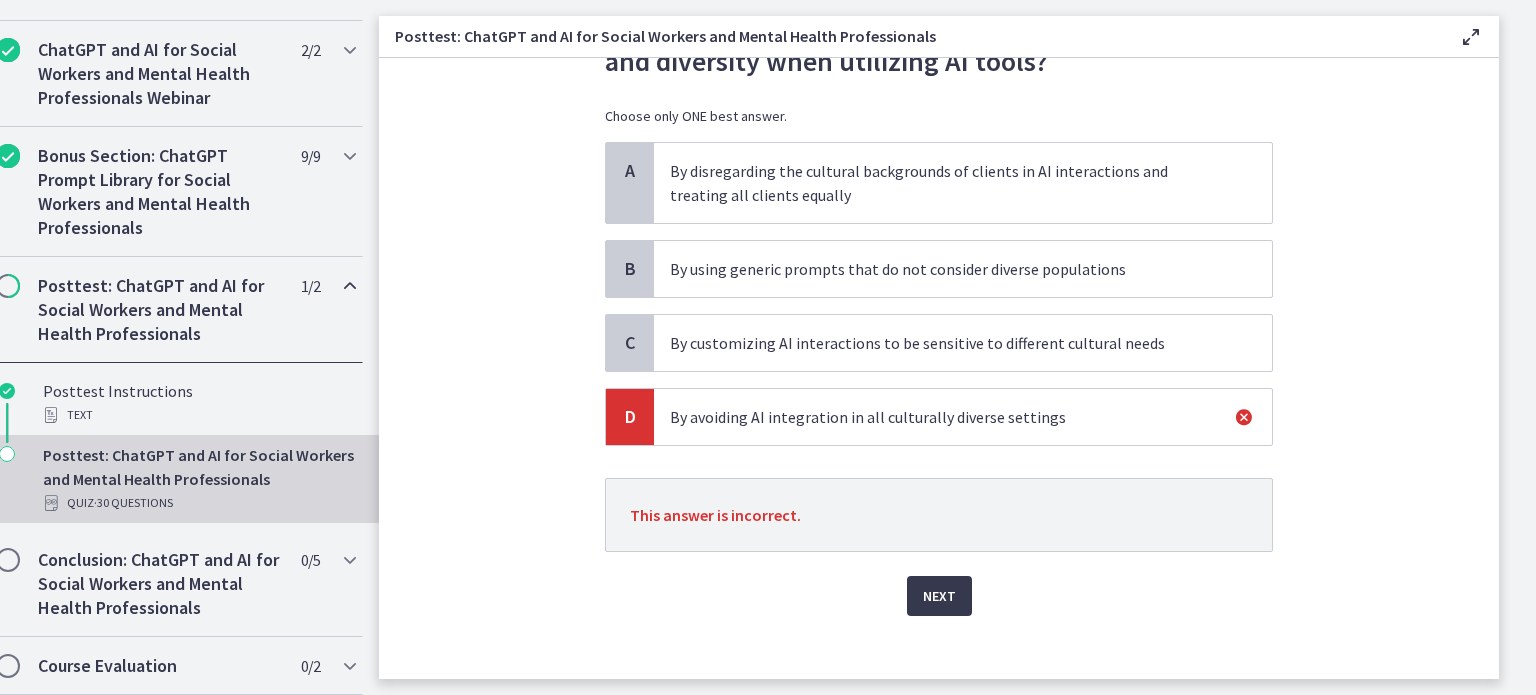scroll, scrollTop: 138, scrollLeft: 0, axis: vertical 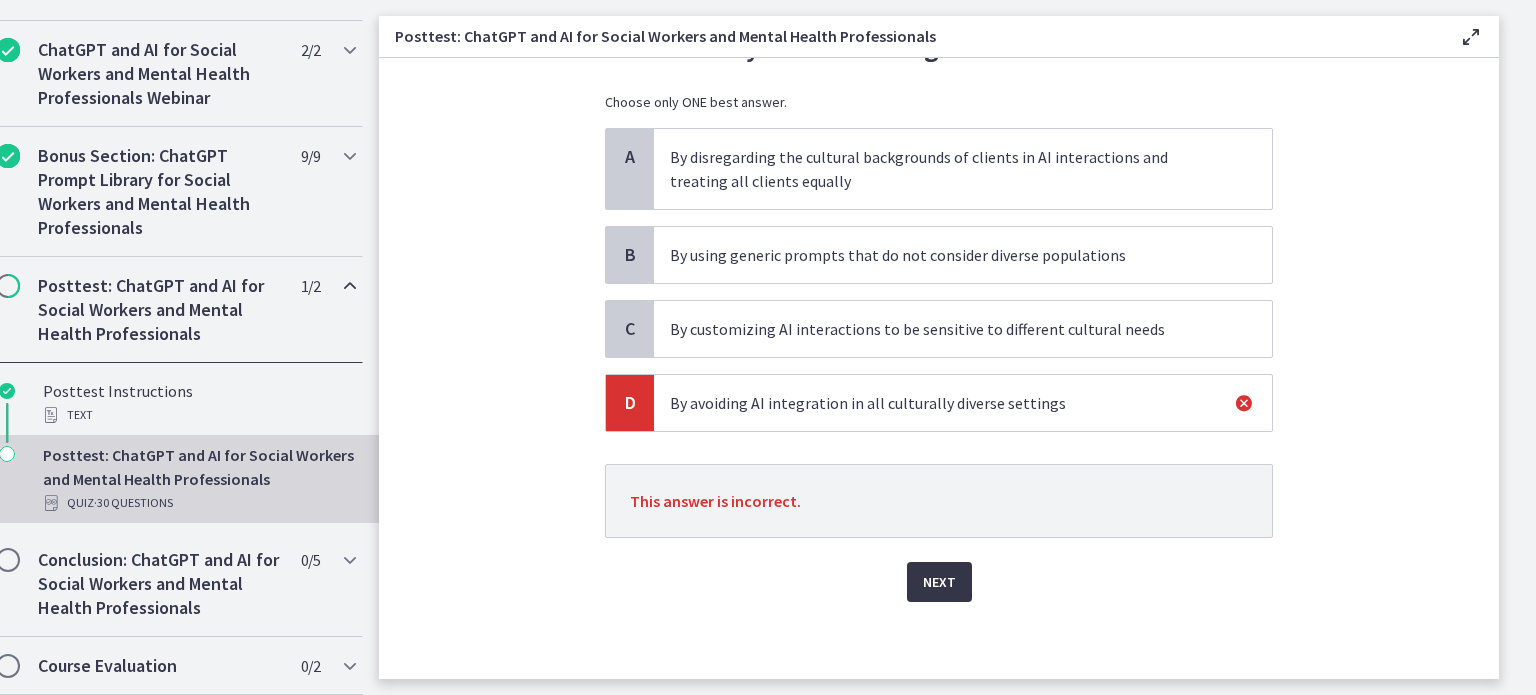 click on "Next" at bounding box center (939, 582) 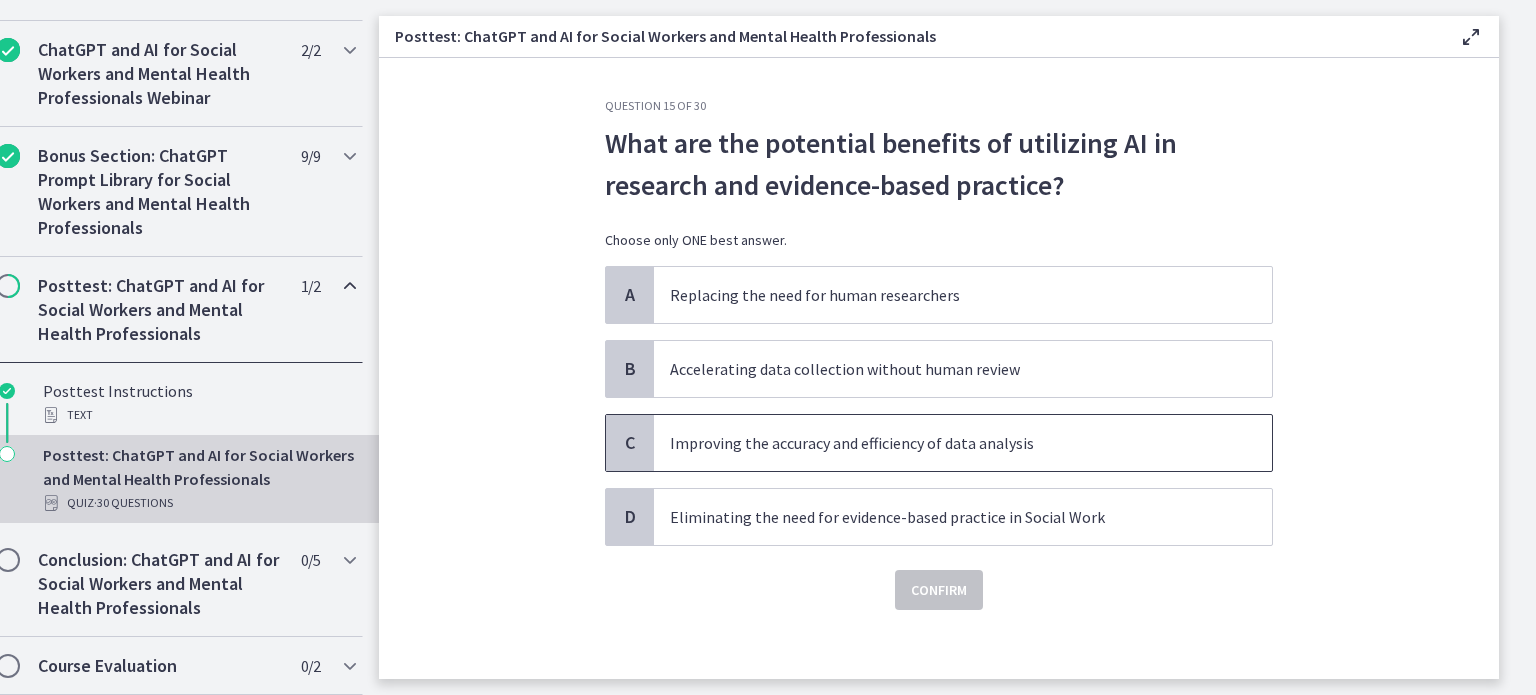 click on "Improving the accuracy and efficiency of data analysis" at bounding box center [943, 443] 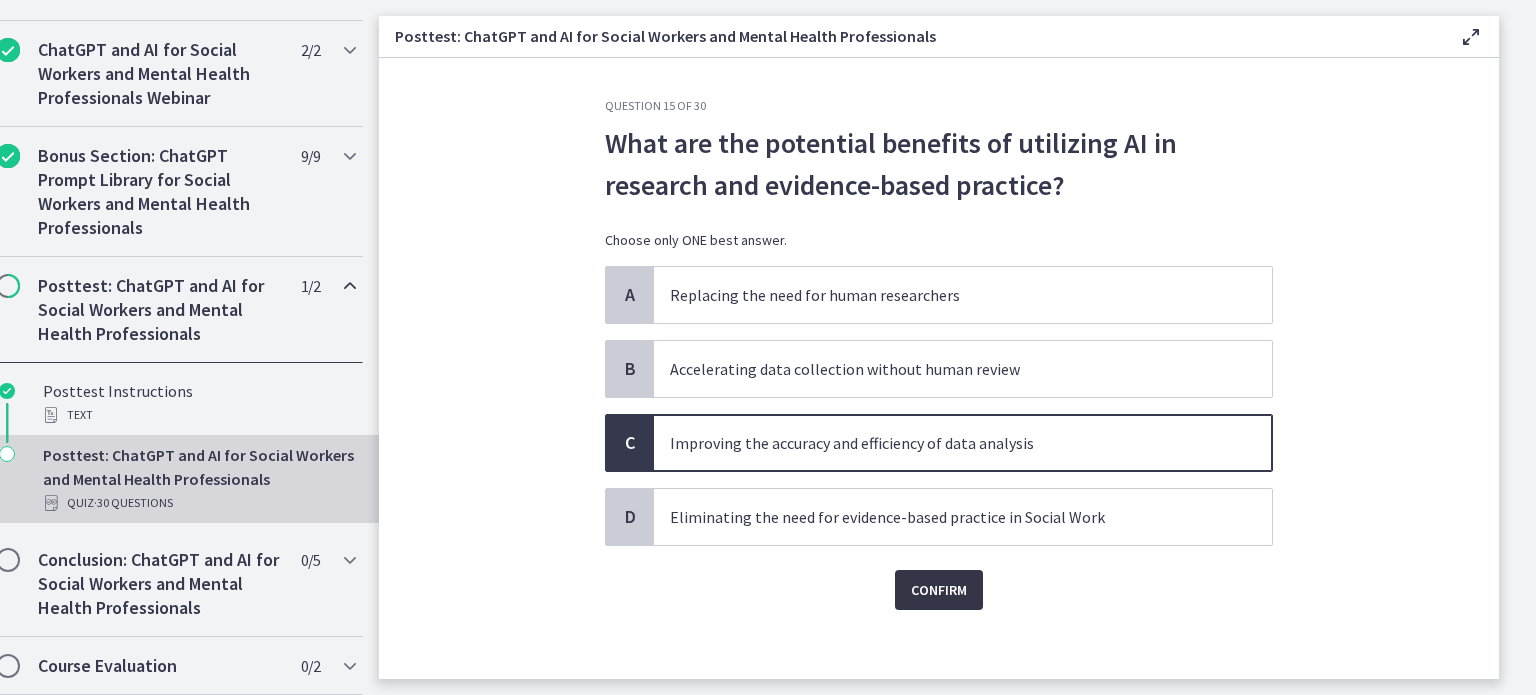 click on "Confirm" at bounding box center (939, 590) 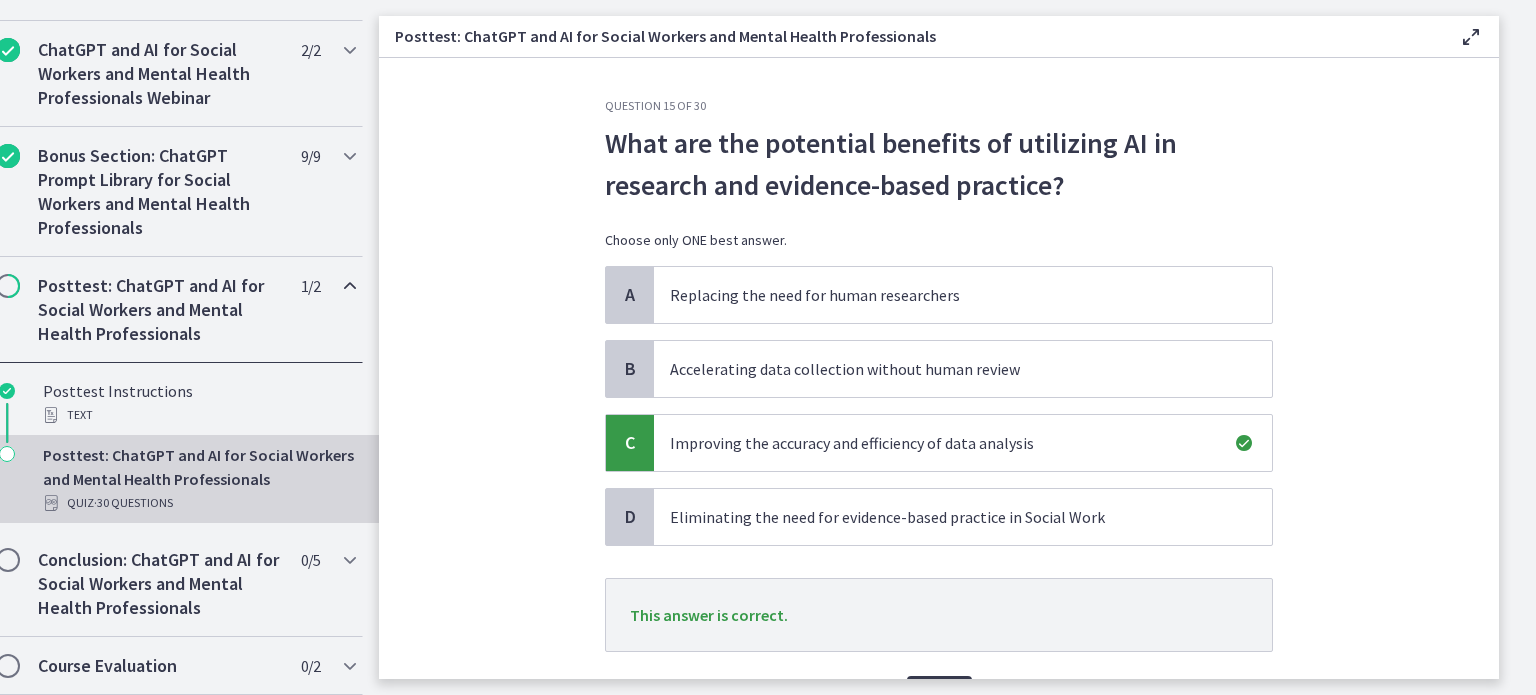 scroll, scrollTop: 70, scrollLeft: 0, axis: vertical 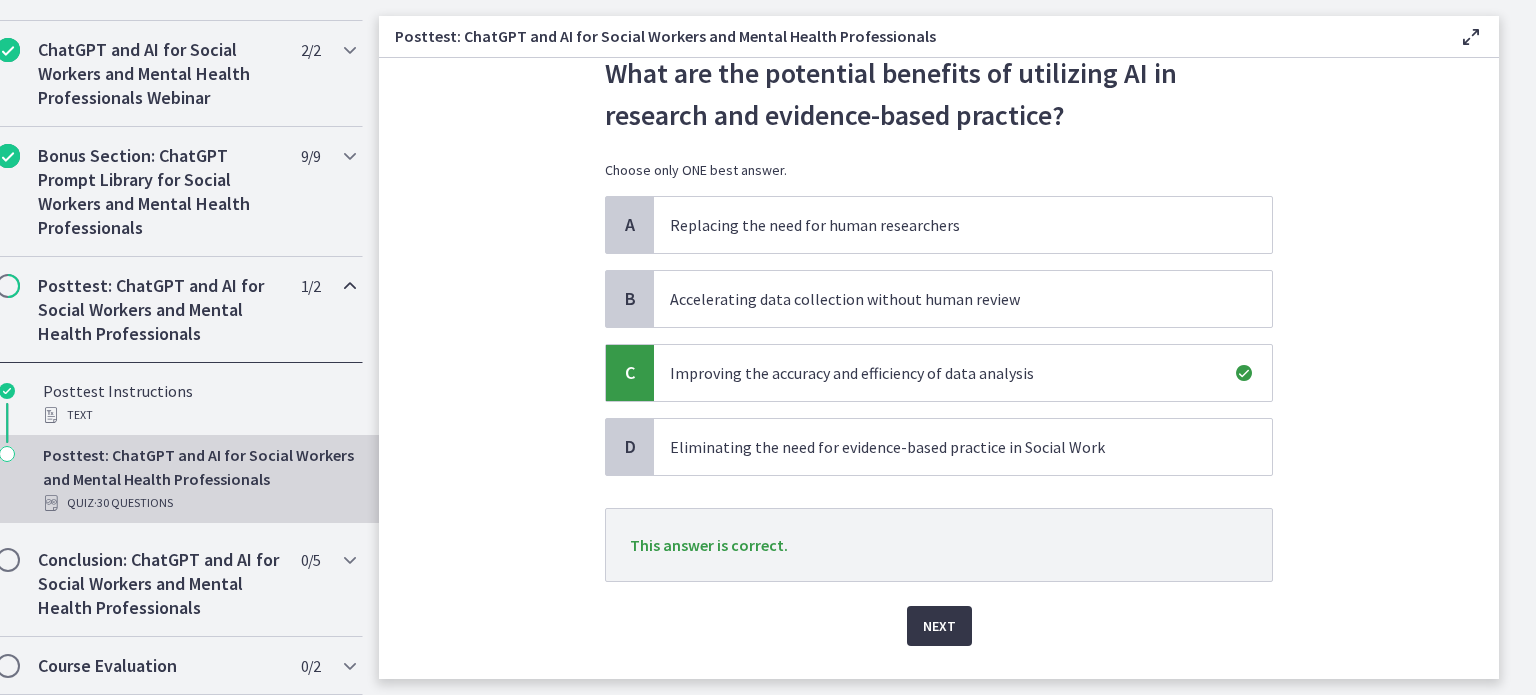 click on "Next" at bounding box center (939, 626) 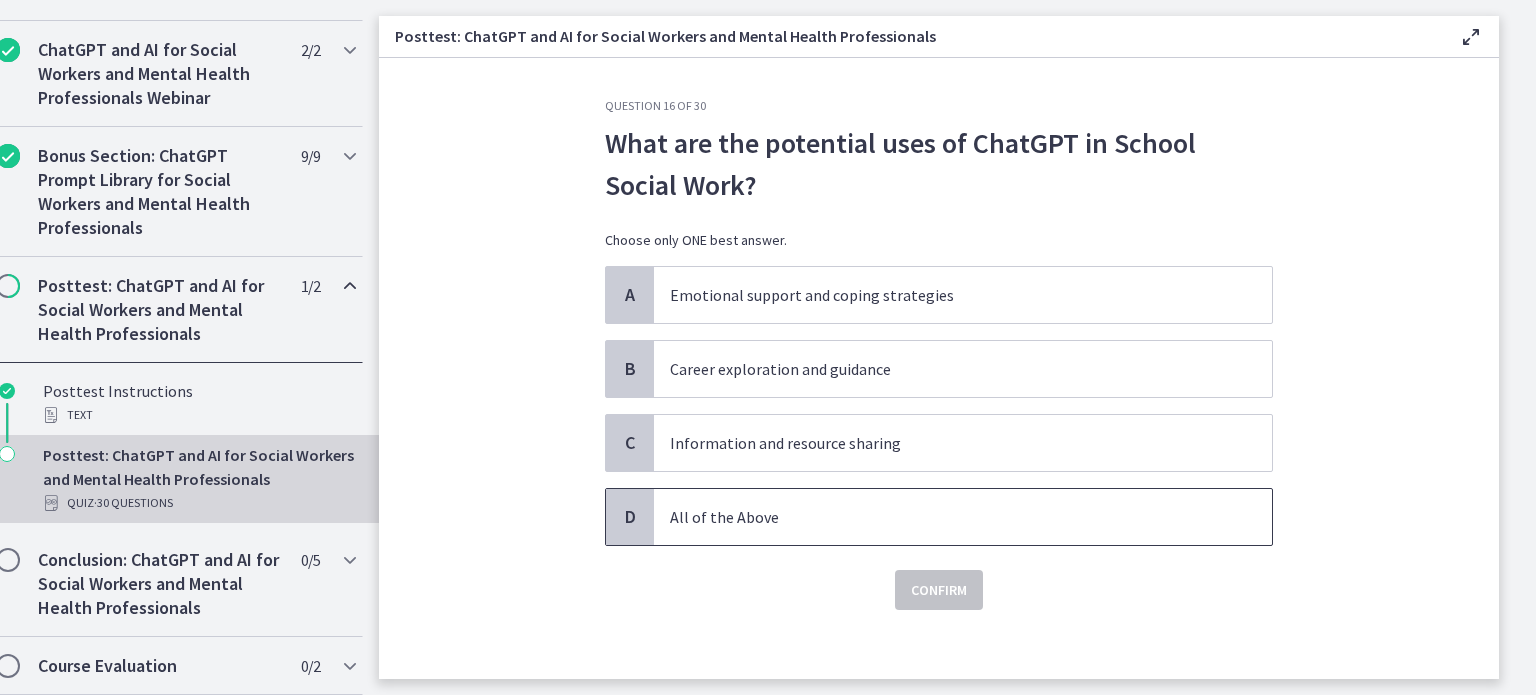 click on "All of the Above" at bounding box center [943, 517] 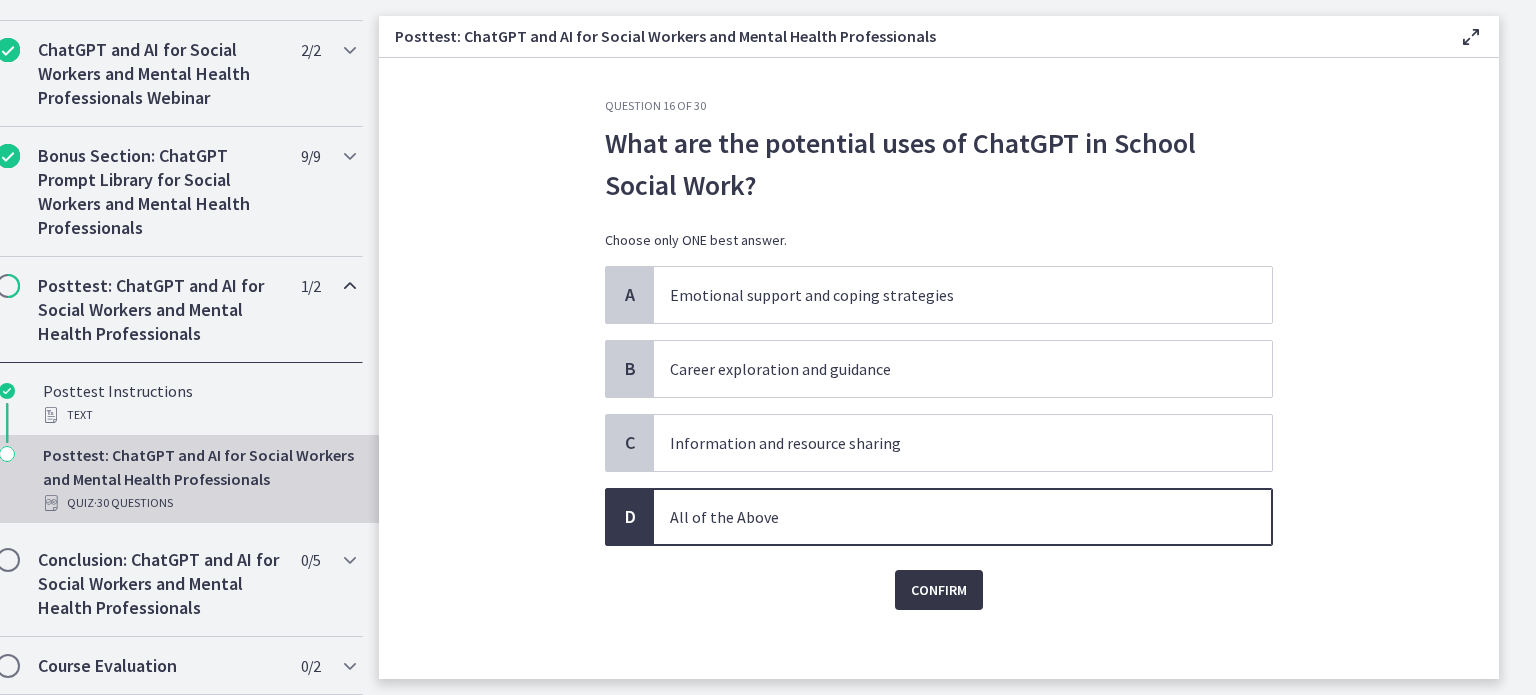click on "Confirm" at bounding box center (939, 590) 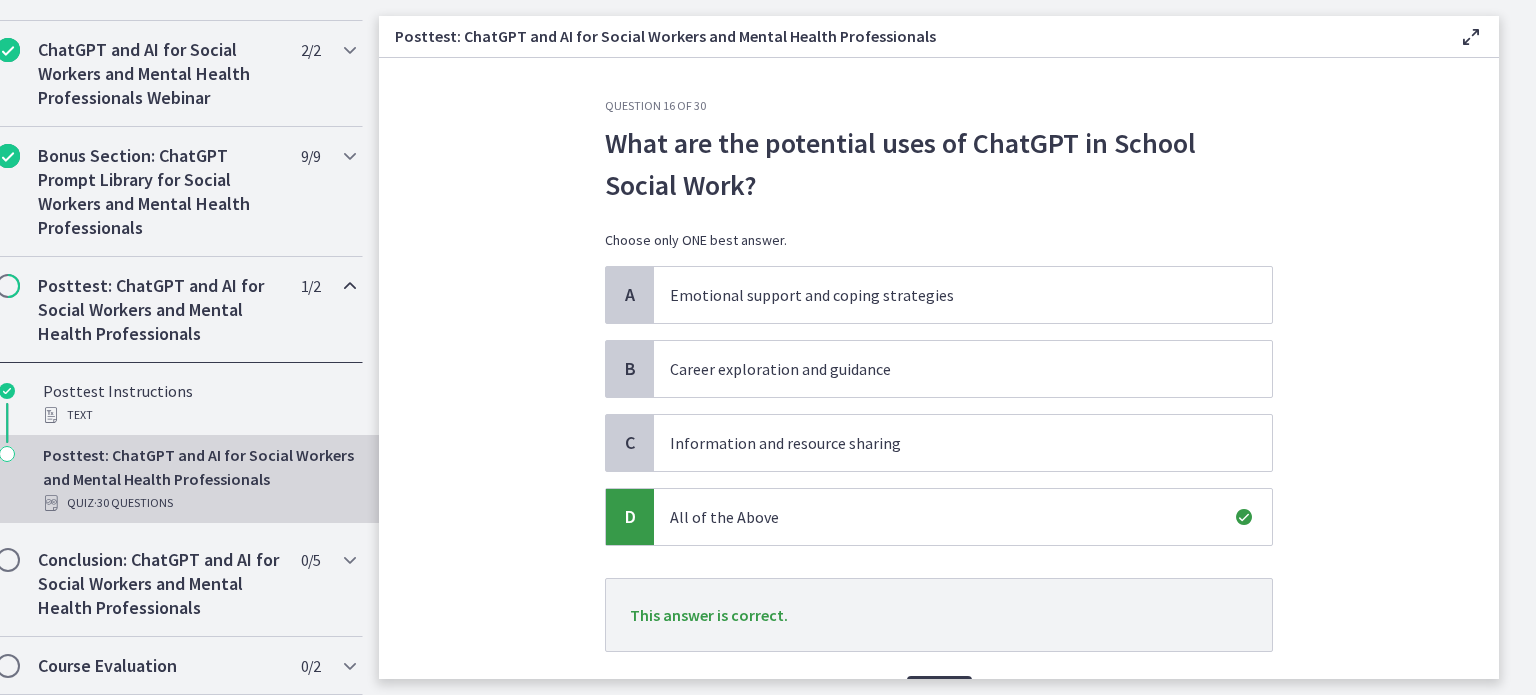 scroll, scrollTop: 114, scrollLeft: 0, axis: vertical 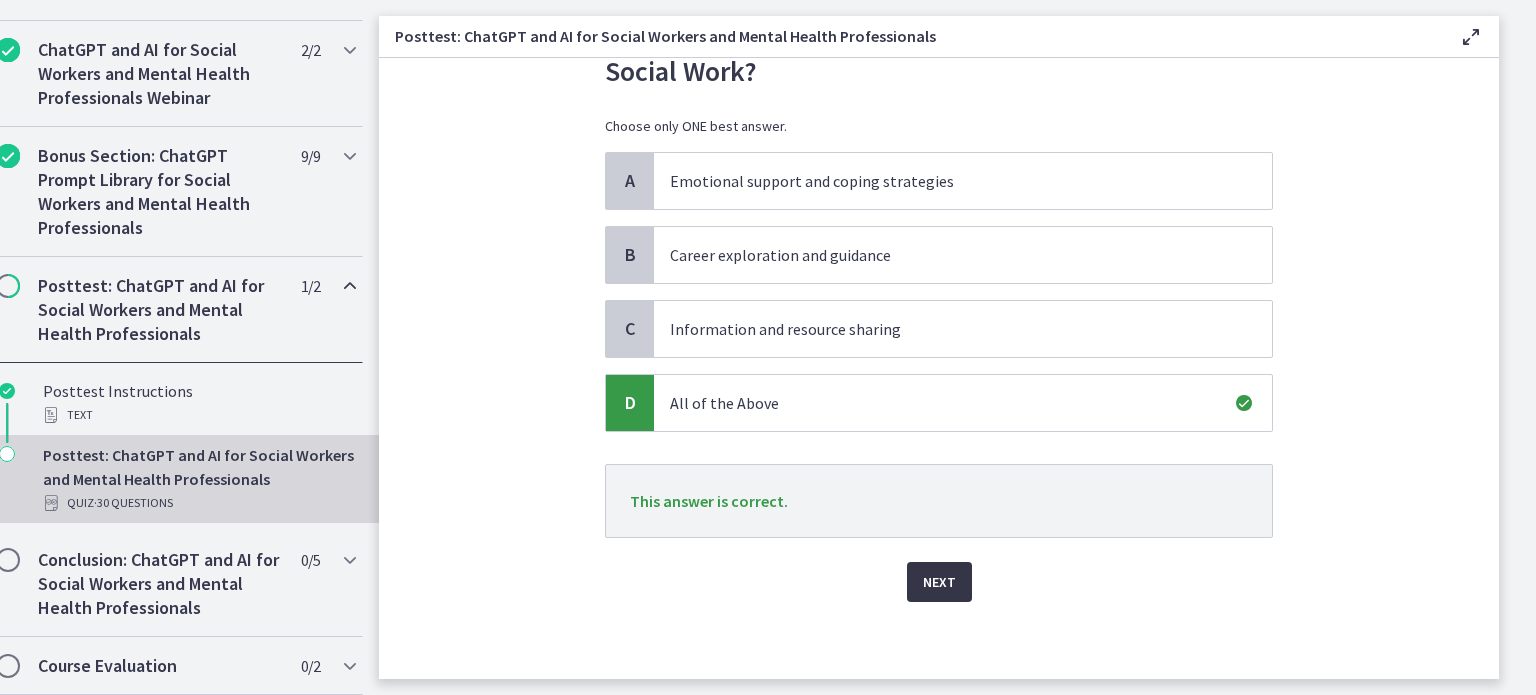 click on "Next" at bounding box center [939, 582] 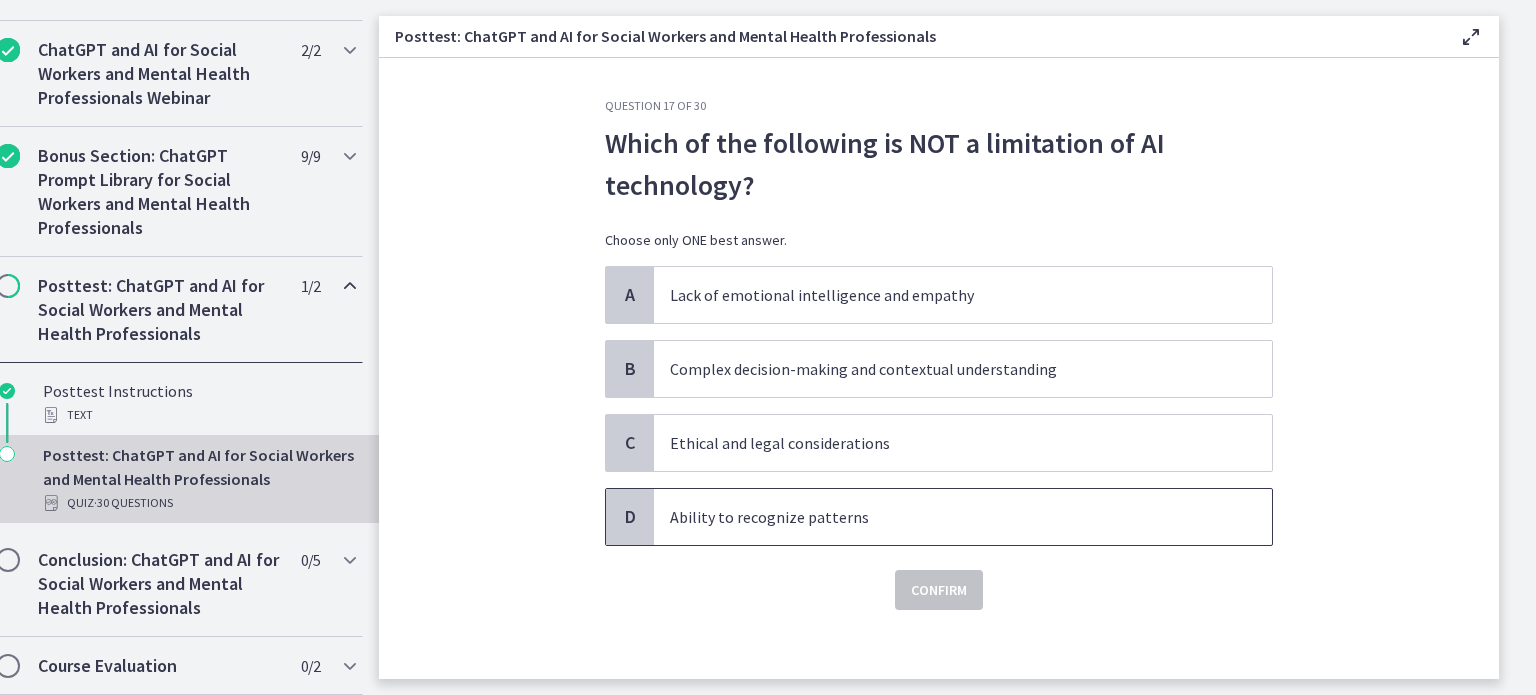 click on "Ability to recognize patterns" at bounding box center [963, 517] 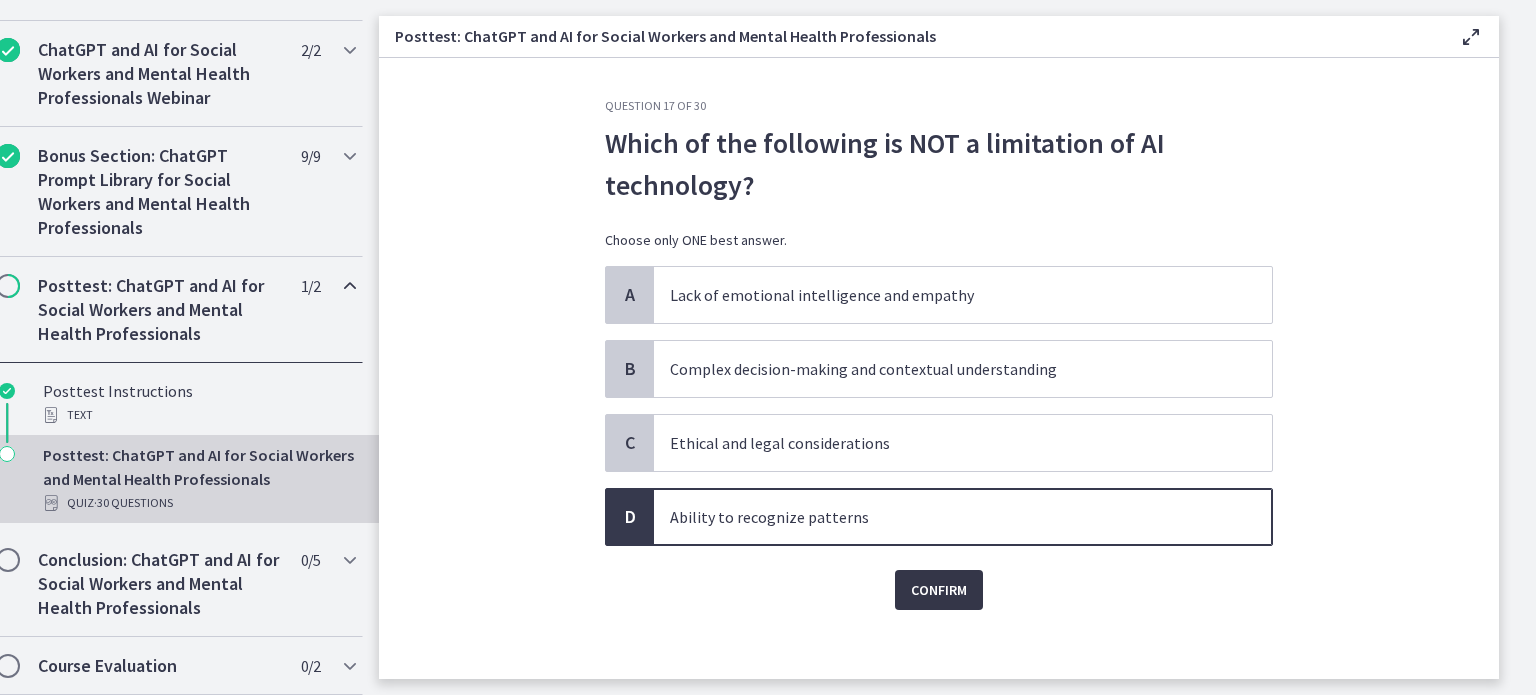 click on "Confirm" at bounding box center (939, 590) 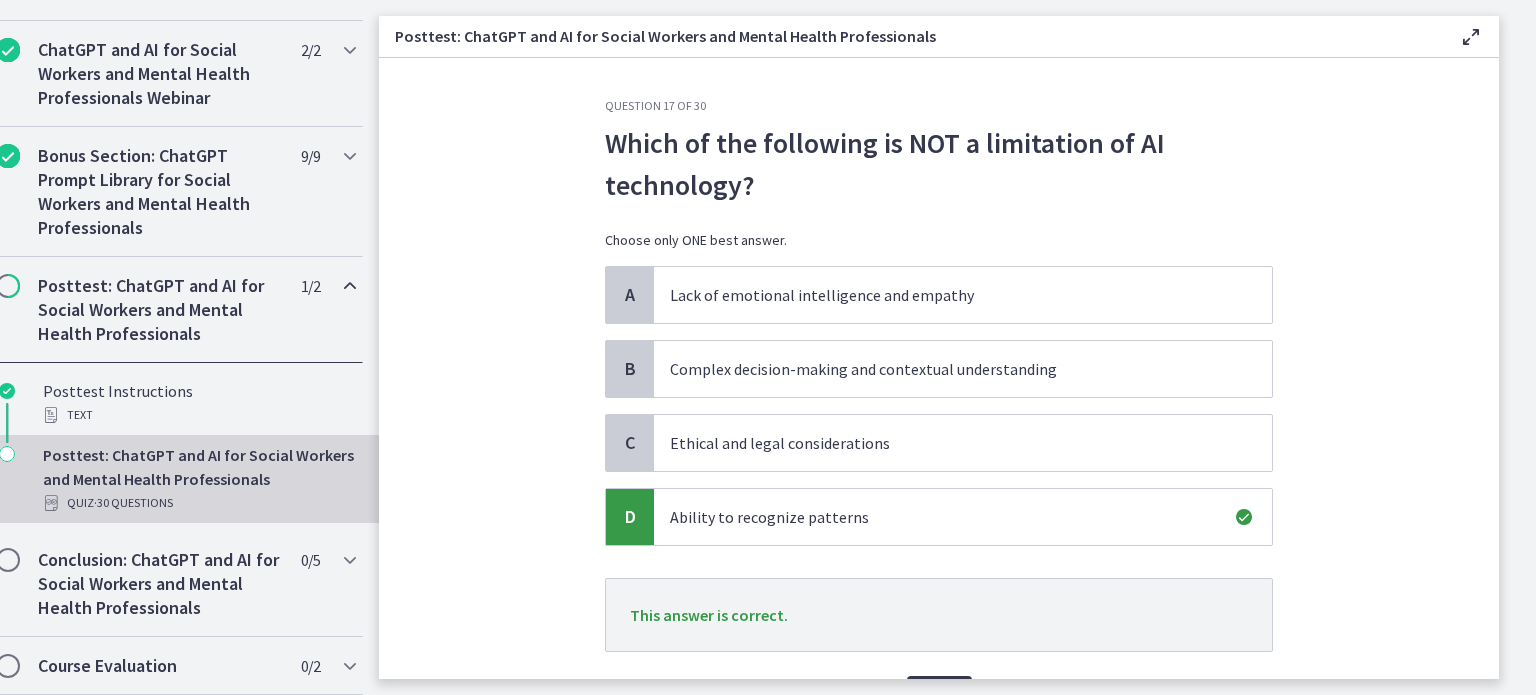 scroll, scrollTop: 114, scrollLeft: 0, axis: vertical 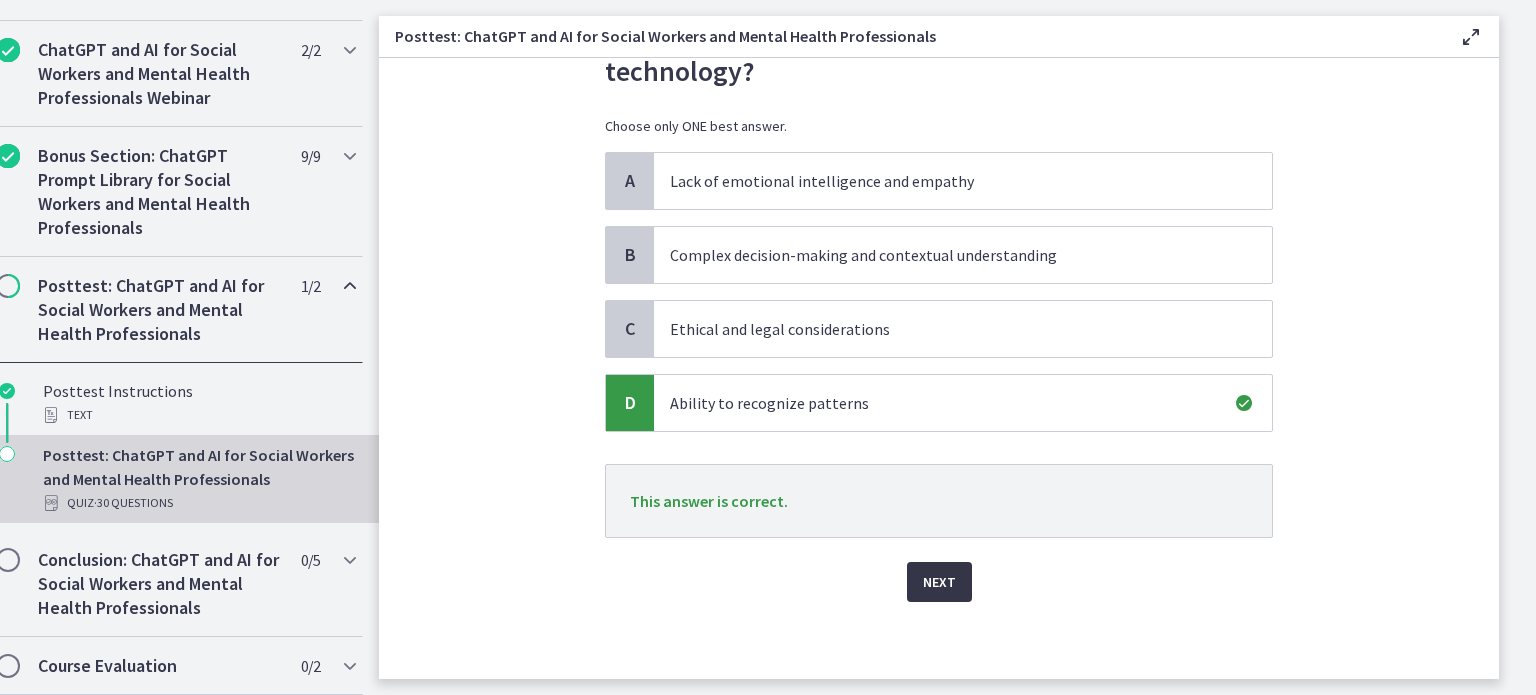 click on "Next" at bounding box center [939, 582] 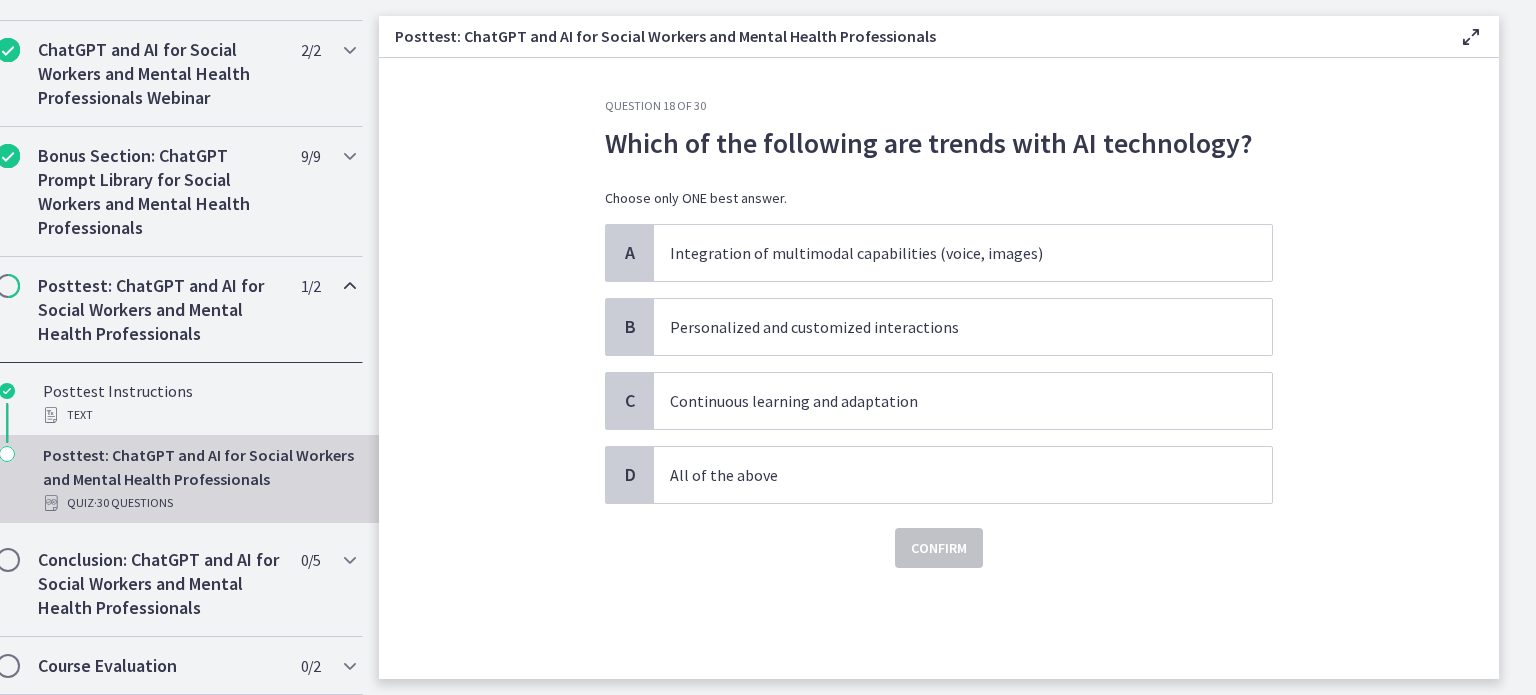 scroll, scrollTop: 0, scrollLeft: 0, axis: both 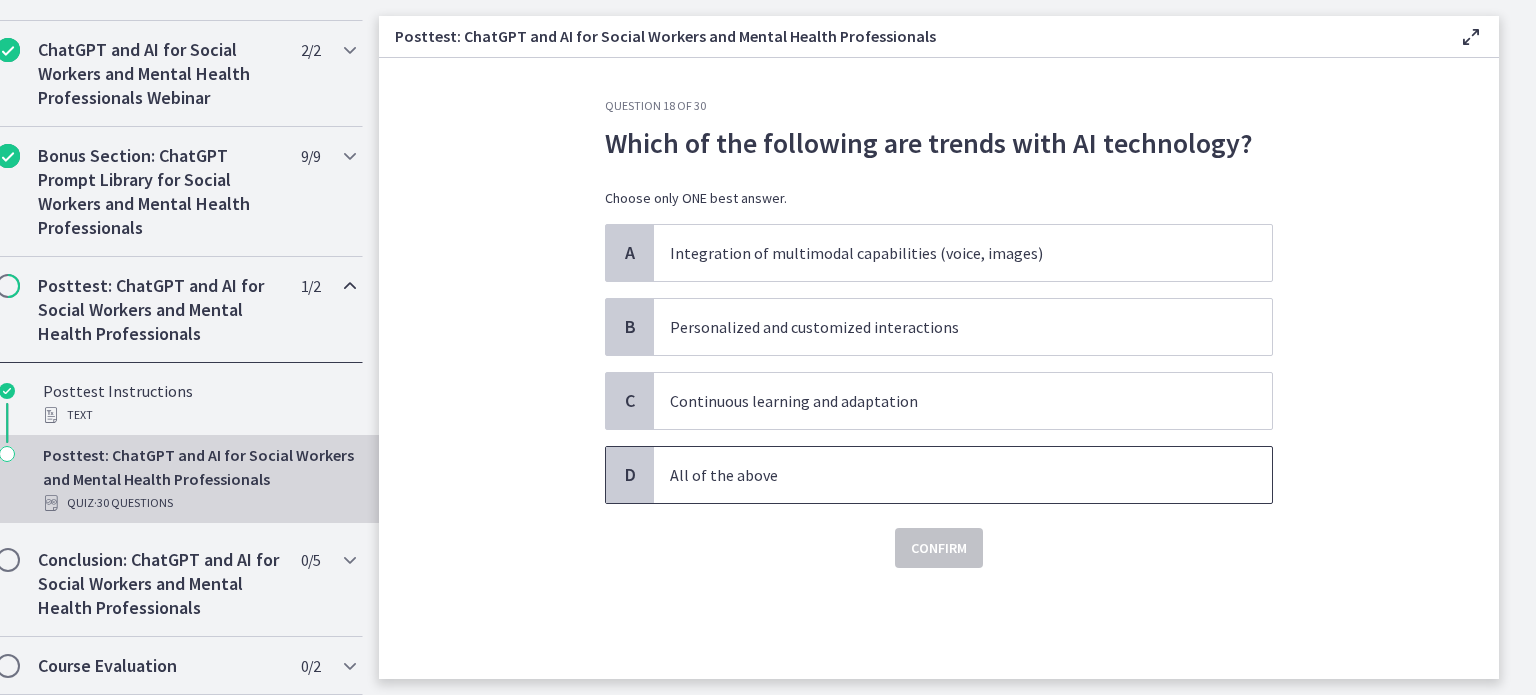 click on "All of the above" at bounding box center (943, 475) 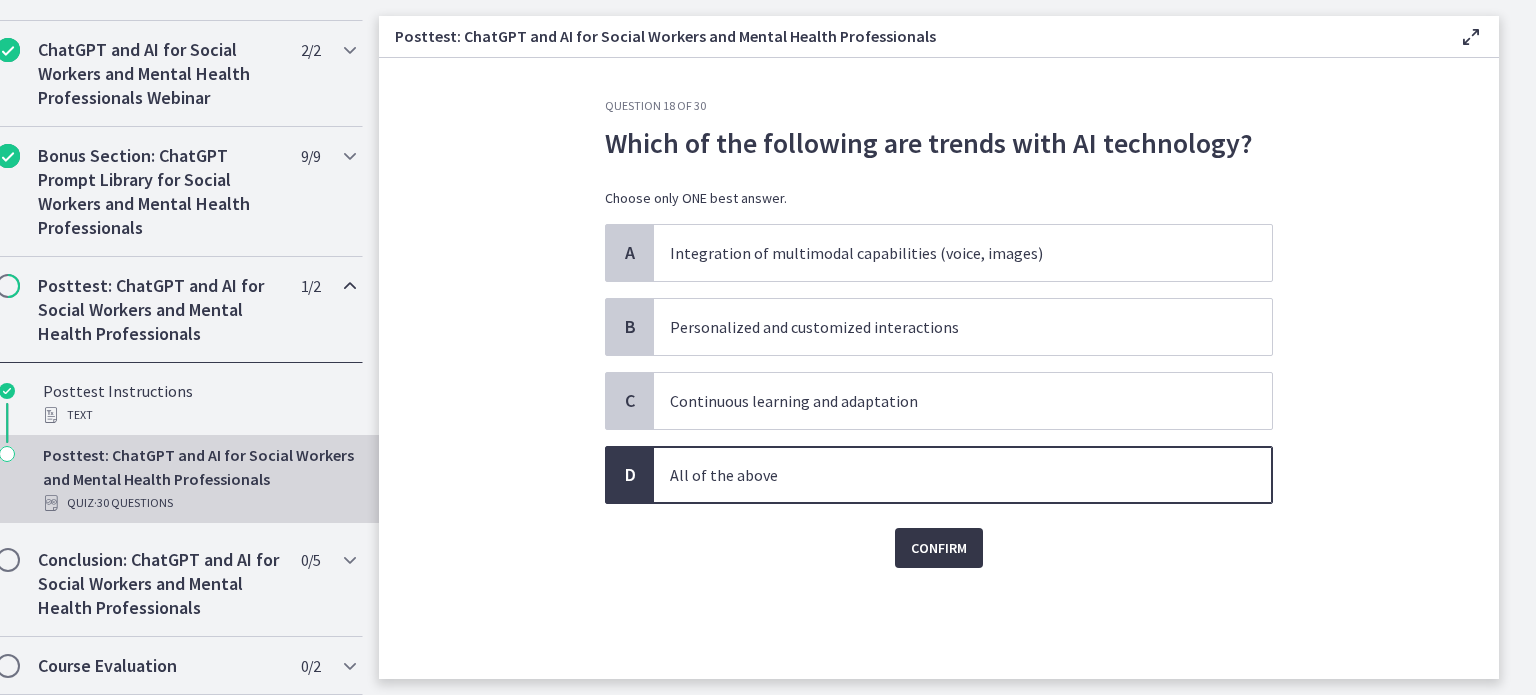click on "Confirm" at bounding box center [939, 548] 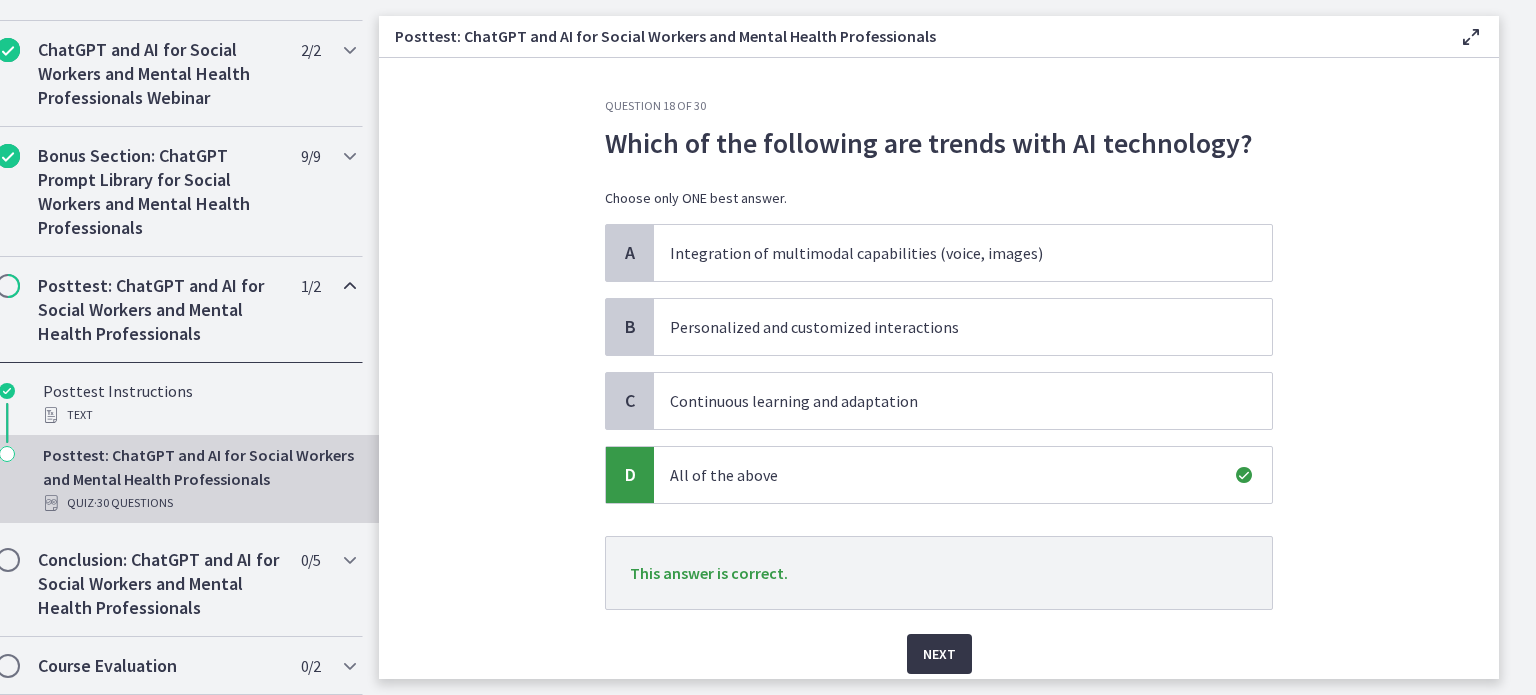 click on "Next" at bounding box center (939, 654) 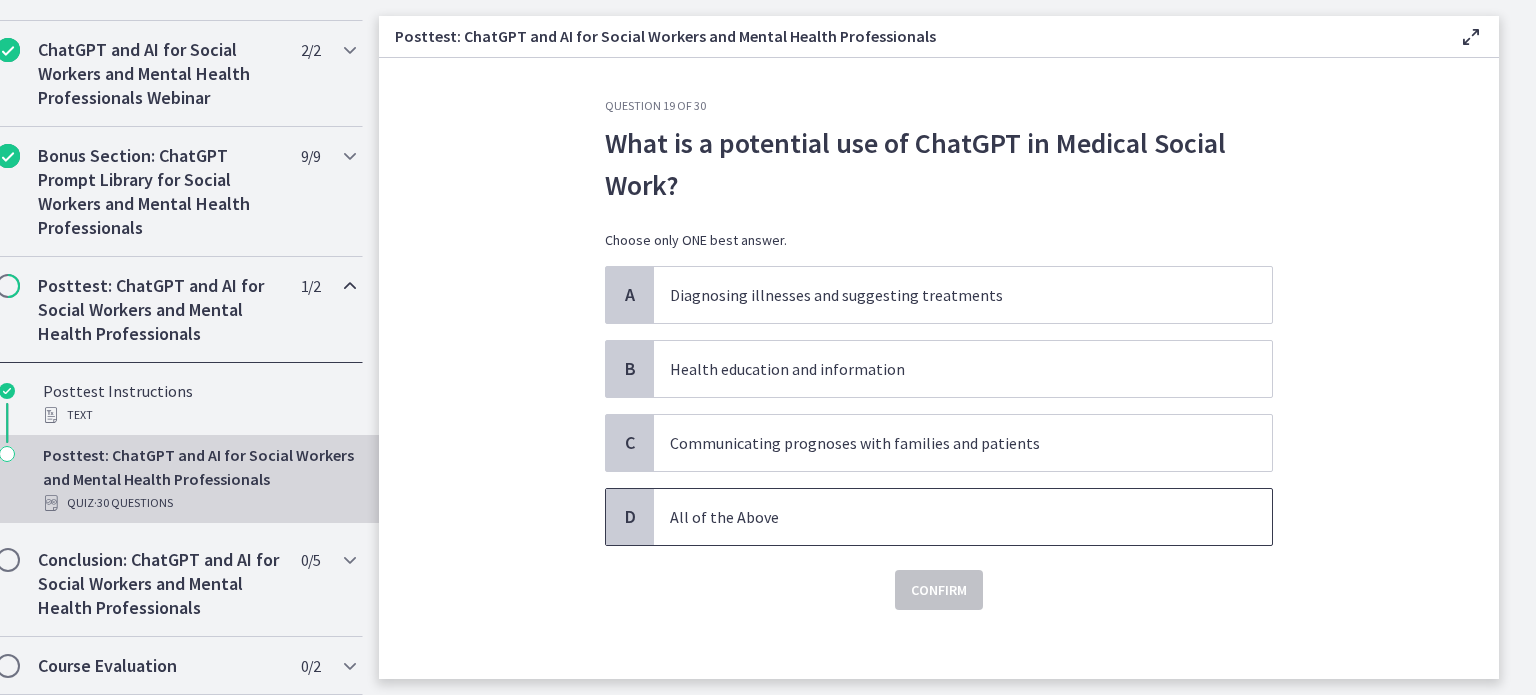 click on "All of the Above" at bounding box center [963, 517] 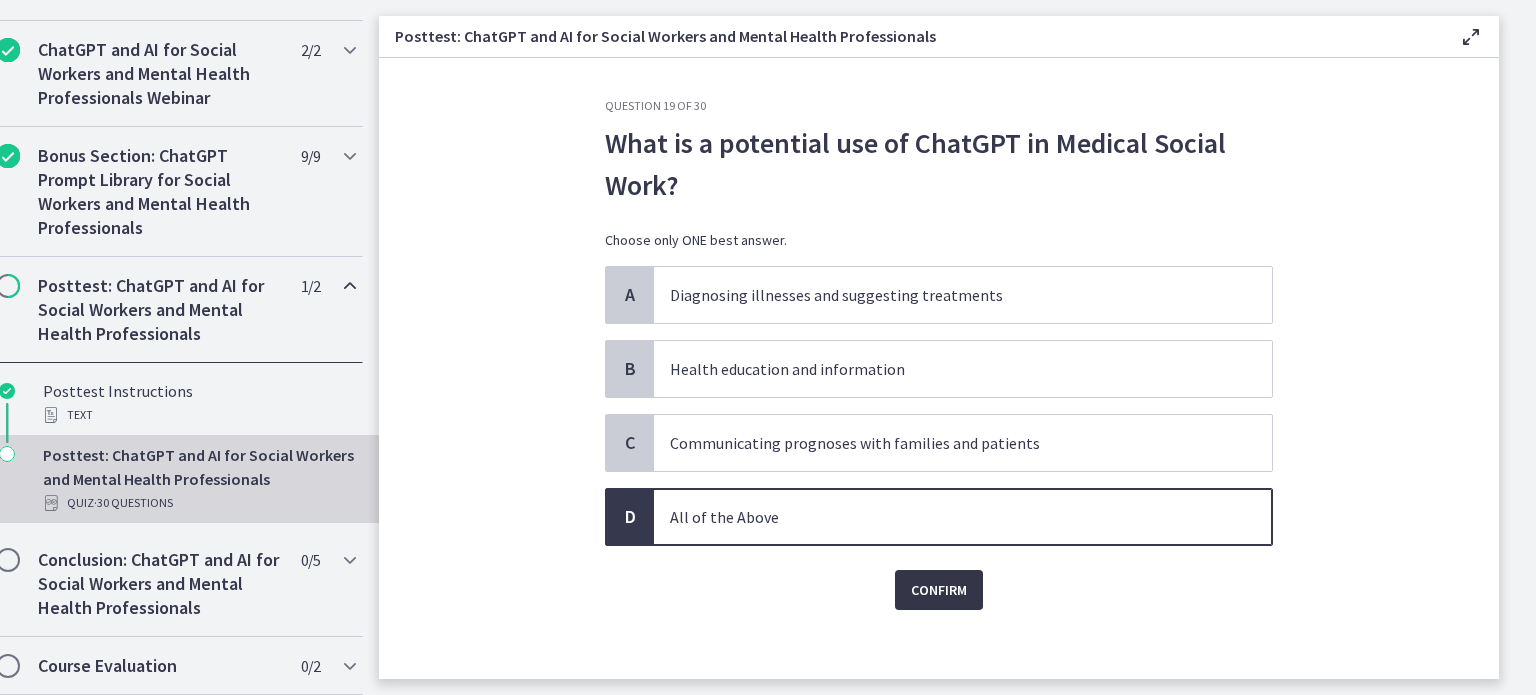 click on "Confirm" at bounding box center [939, 590] 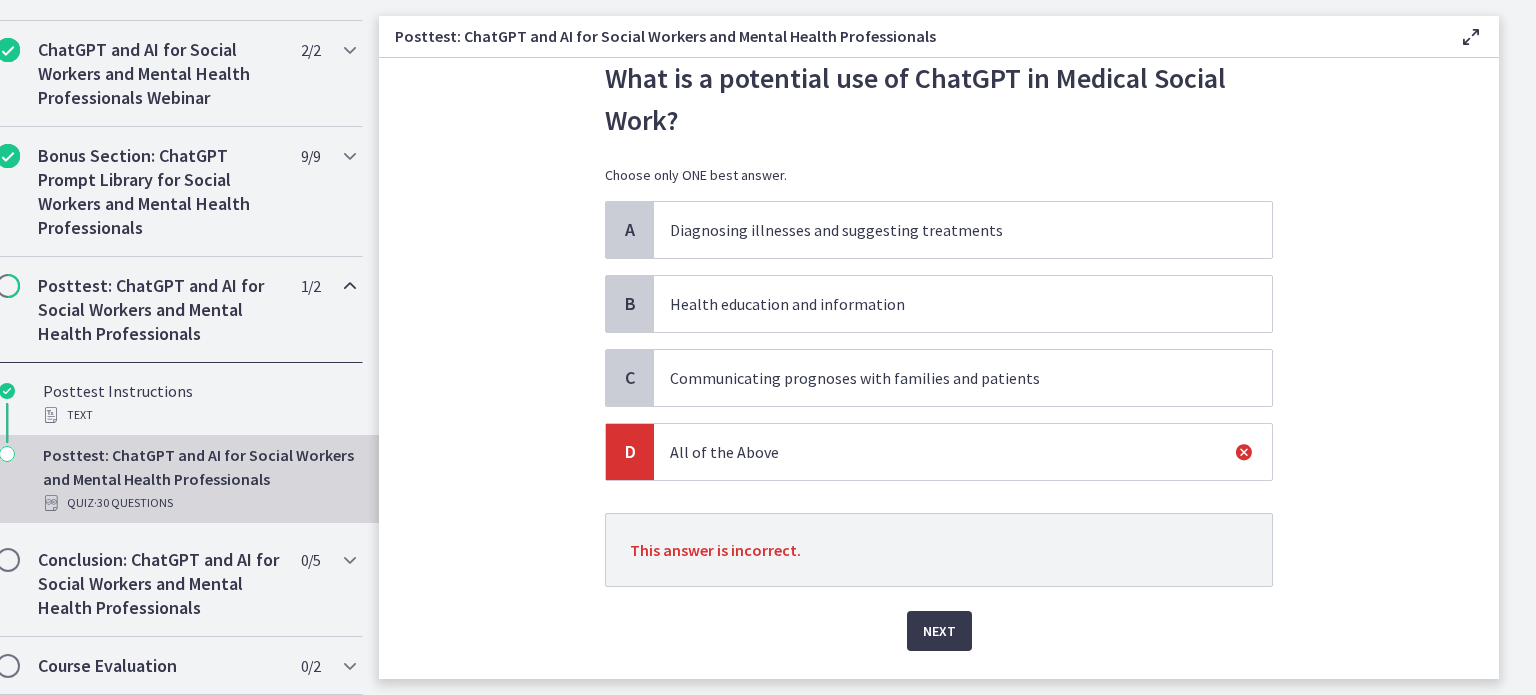 scroll, scrollTop: 76, scrollLeft: 0, axis: vertical 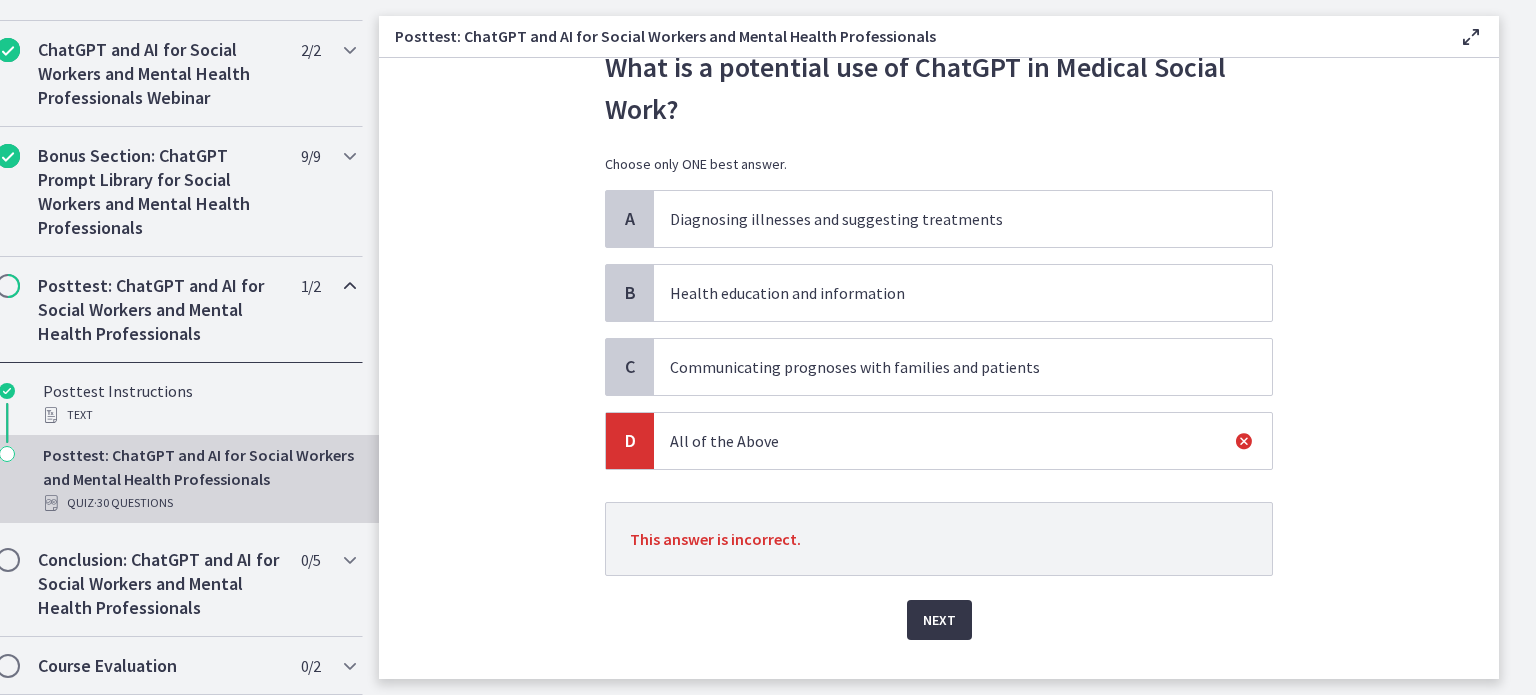 click on "Next" at bounding box center [939, 620] 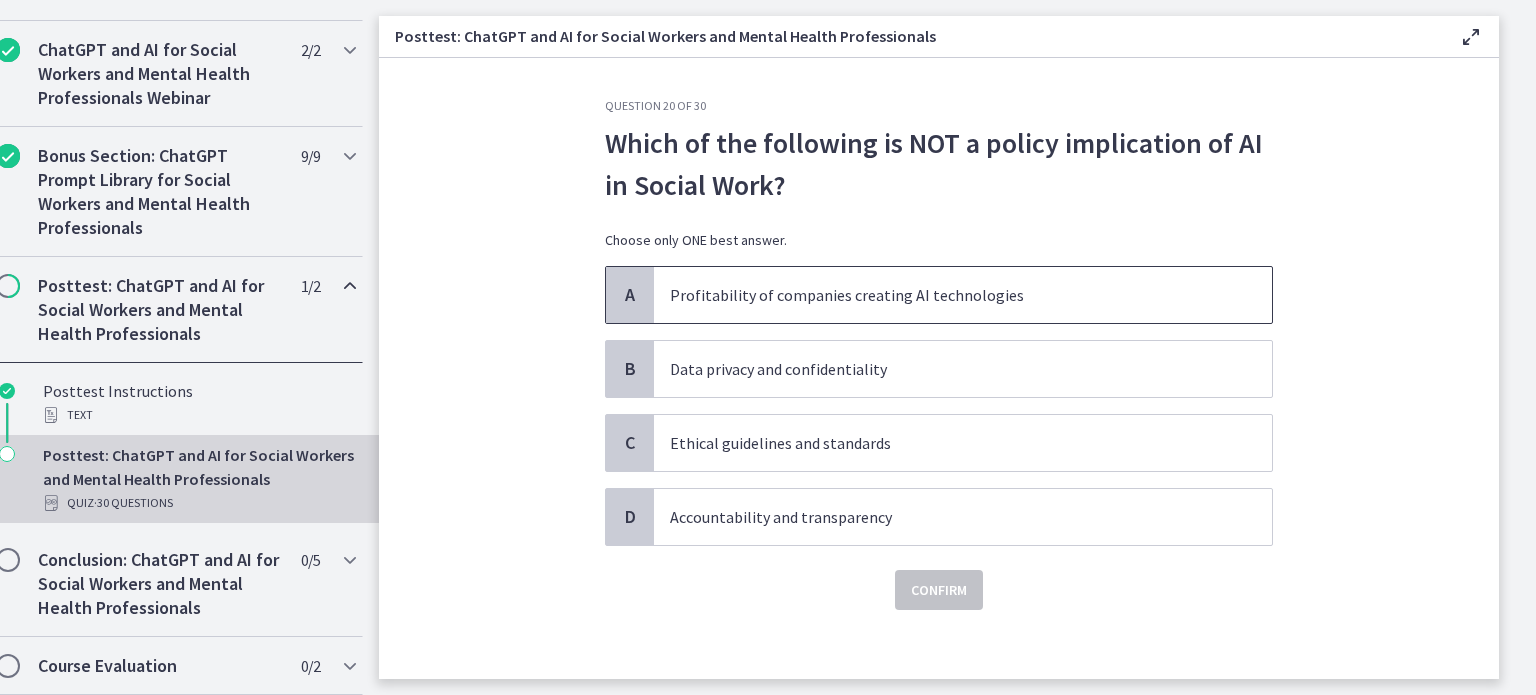 click on "Profitability of companies creating AI technologies" at bounding box center (943, 295) 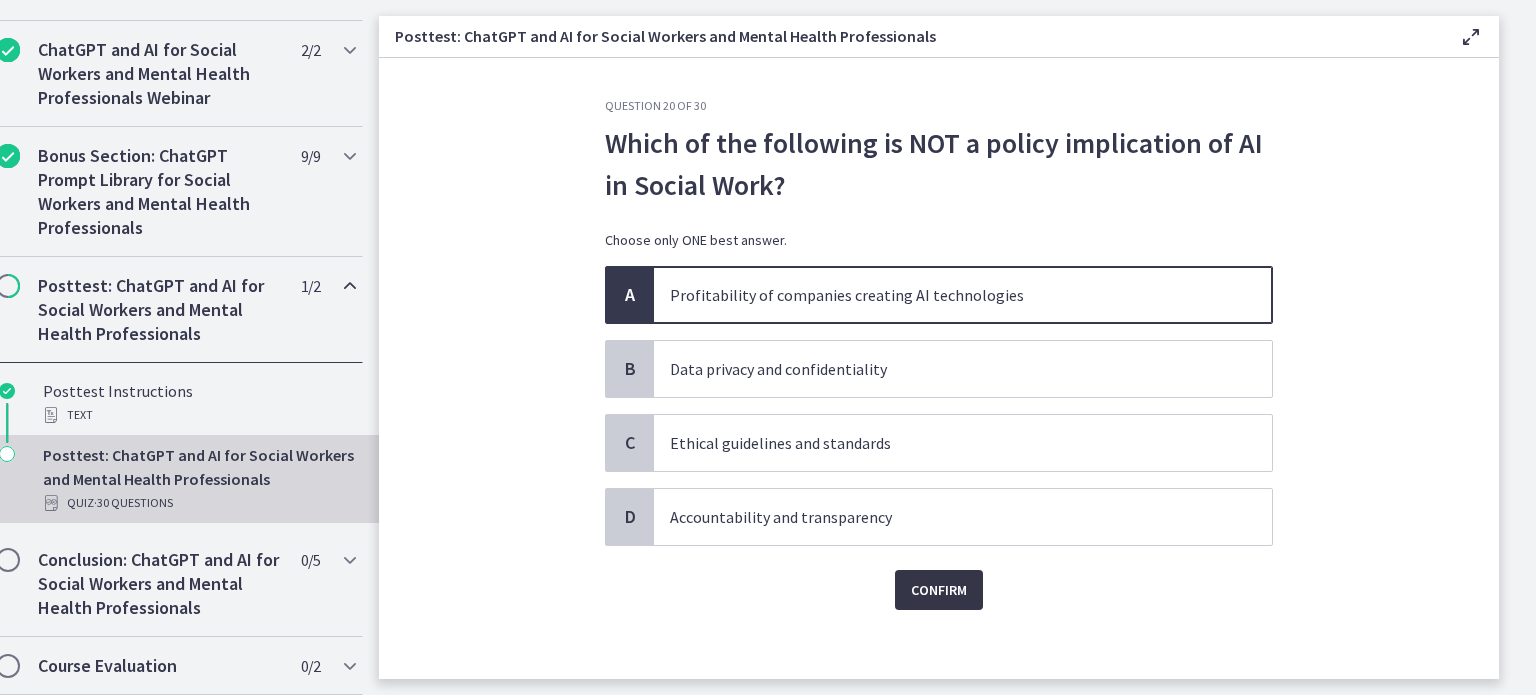 click on "Confirm" at bounding box center [939, 590] 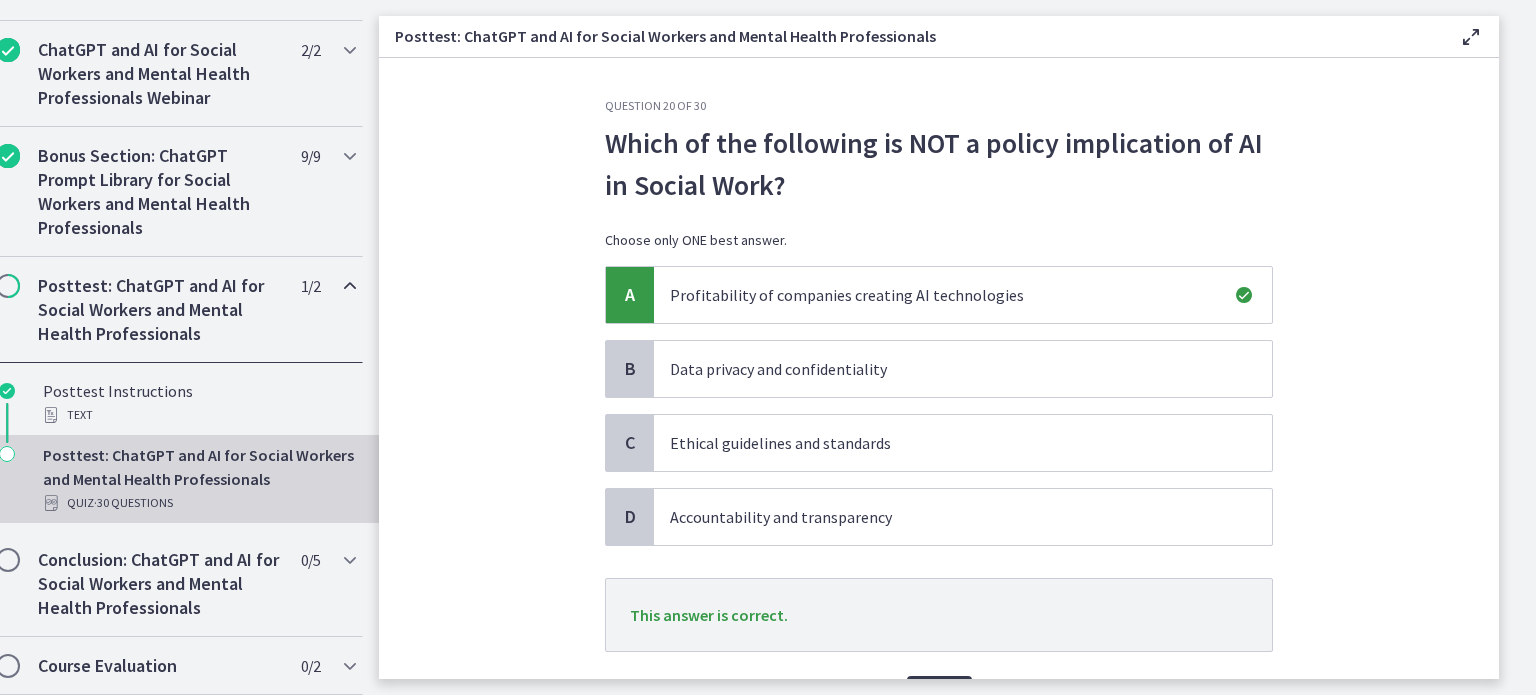 scroll, scrollTop: 97, scrollLeft: 0, axis: vertical 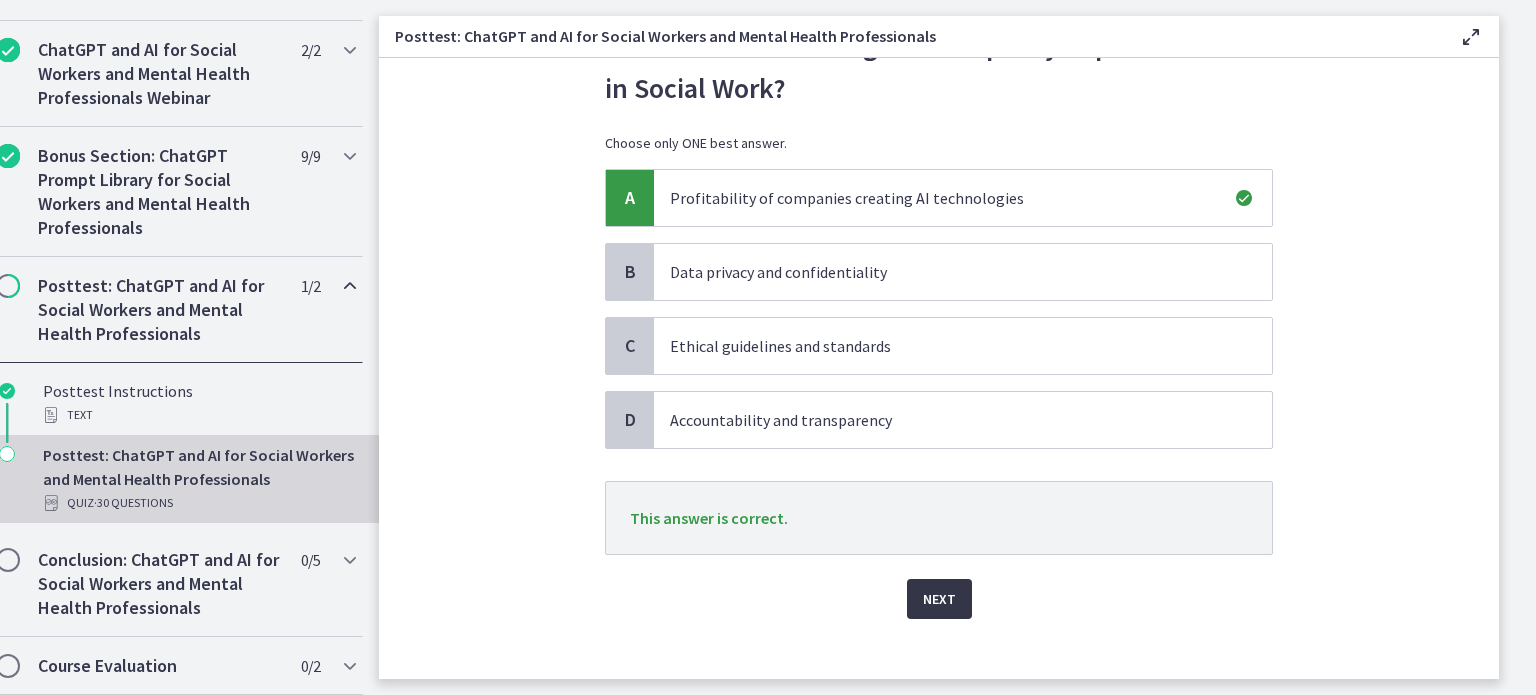 click on "Next" at bounding box center [939, 599] 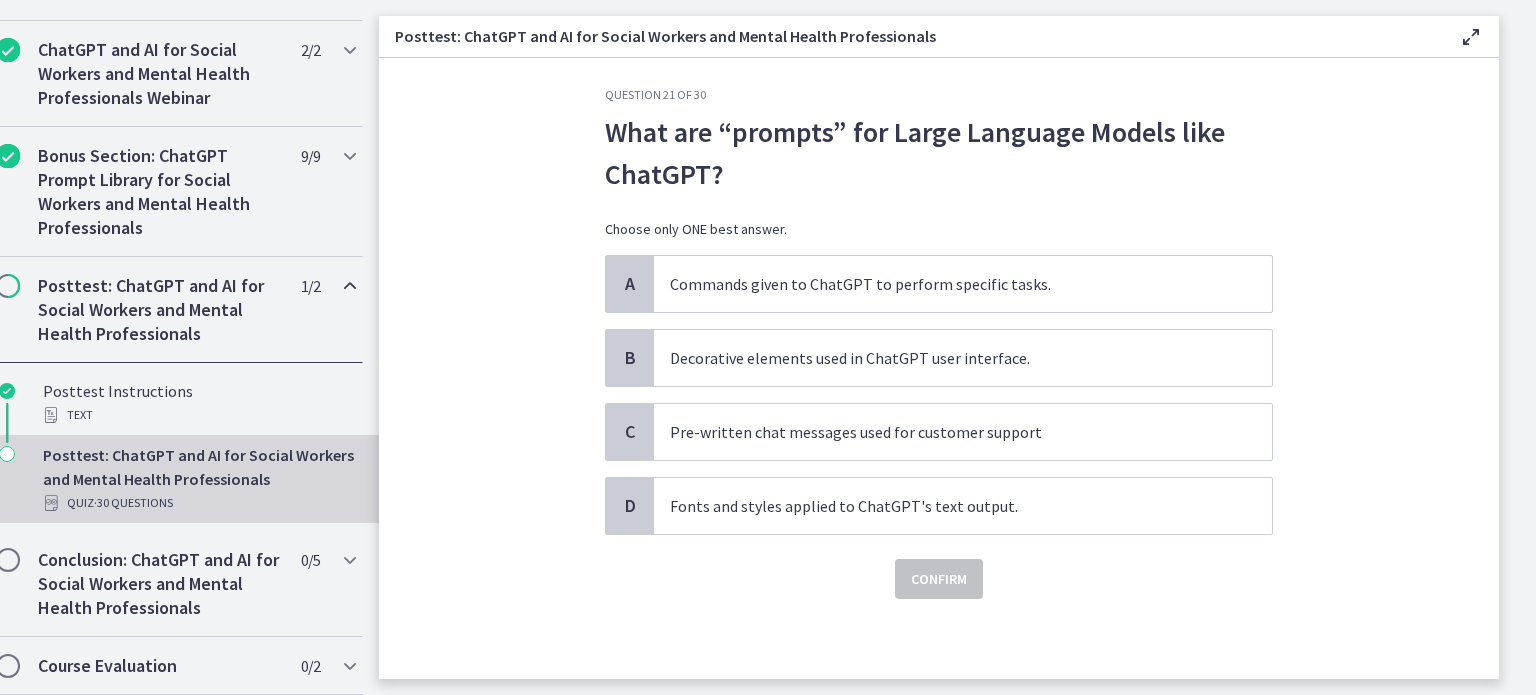 scroll, scrollTop: 0, scrollLeft: 0, axis: both 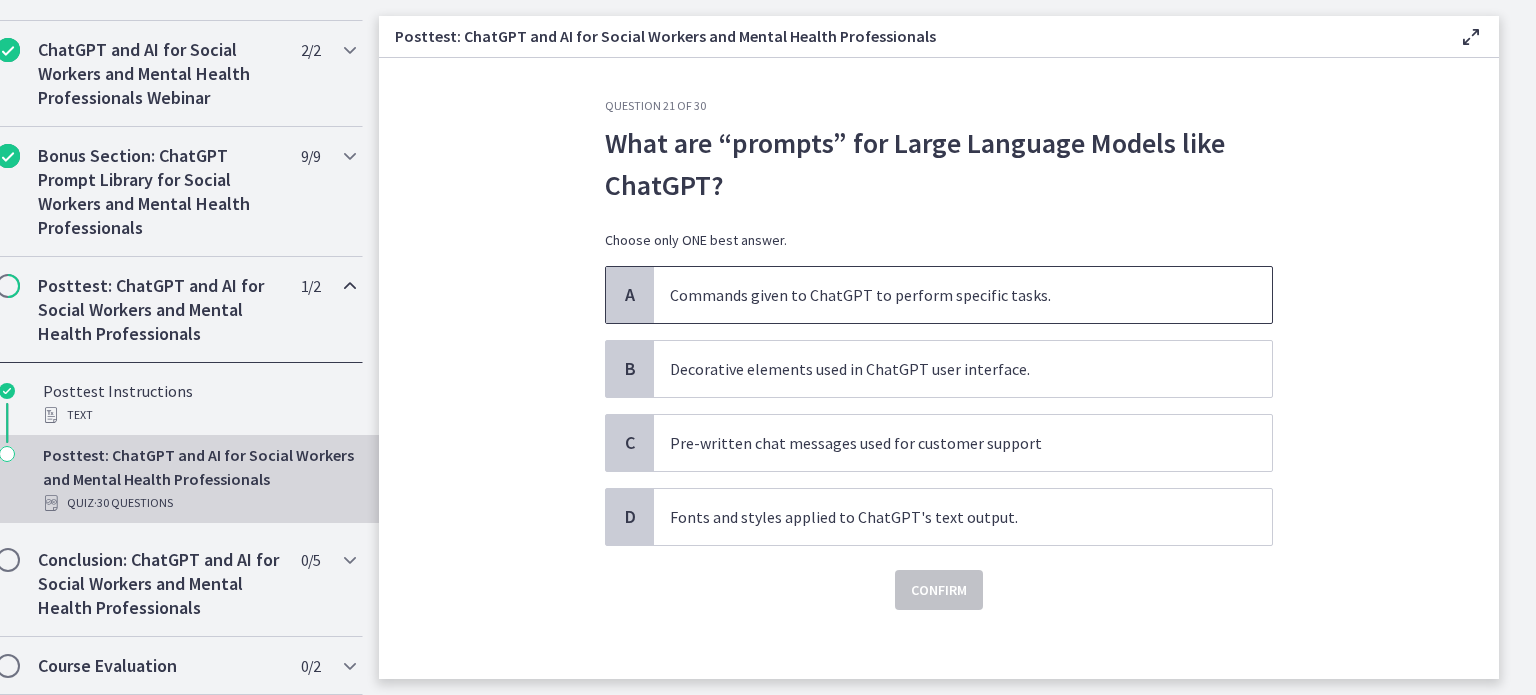 click on "Commands given to ChatGPT to perform specific tasks." at bounding box center [963, 295] 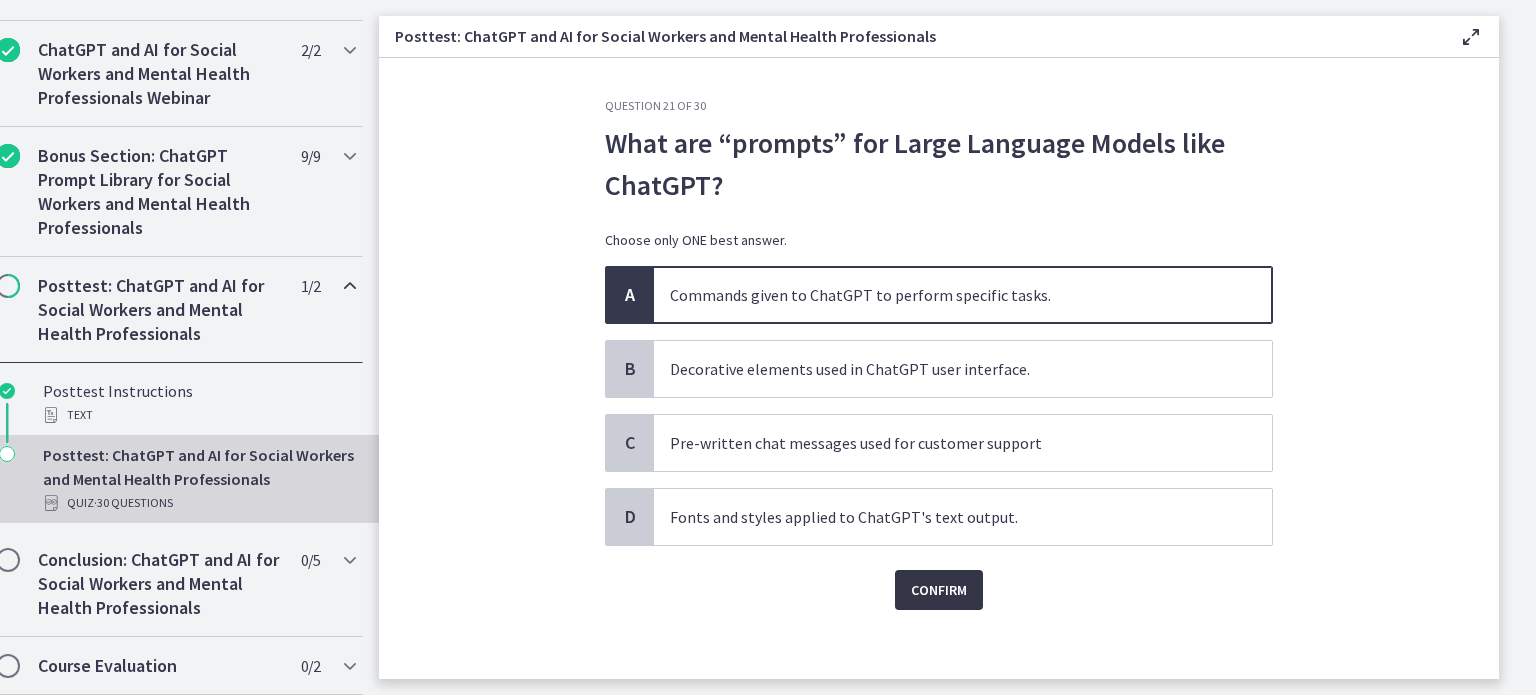 click on "Confirm" at bounding box center (939, 590) 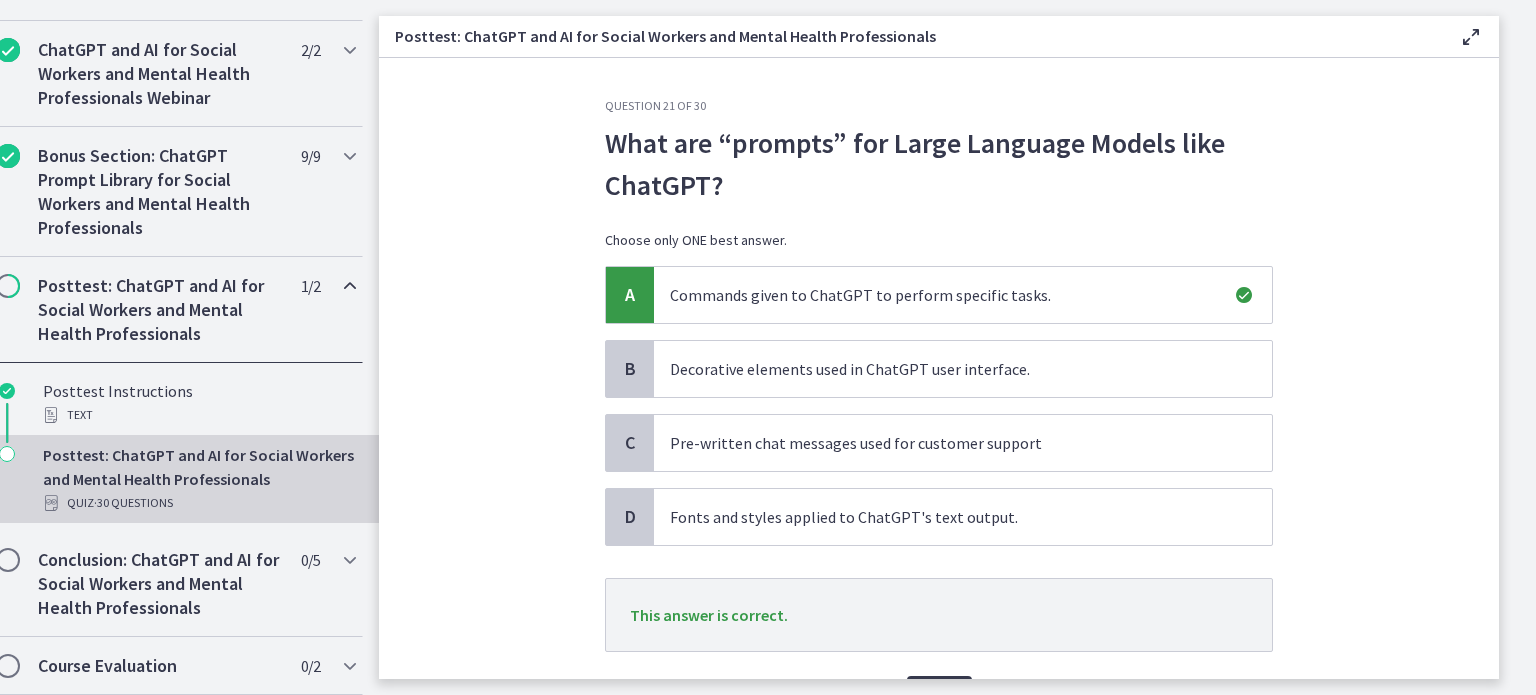 scroll, scrollTop: 114, scrollLeft: 0, axis: vertical 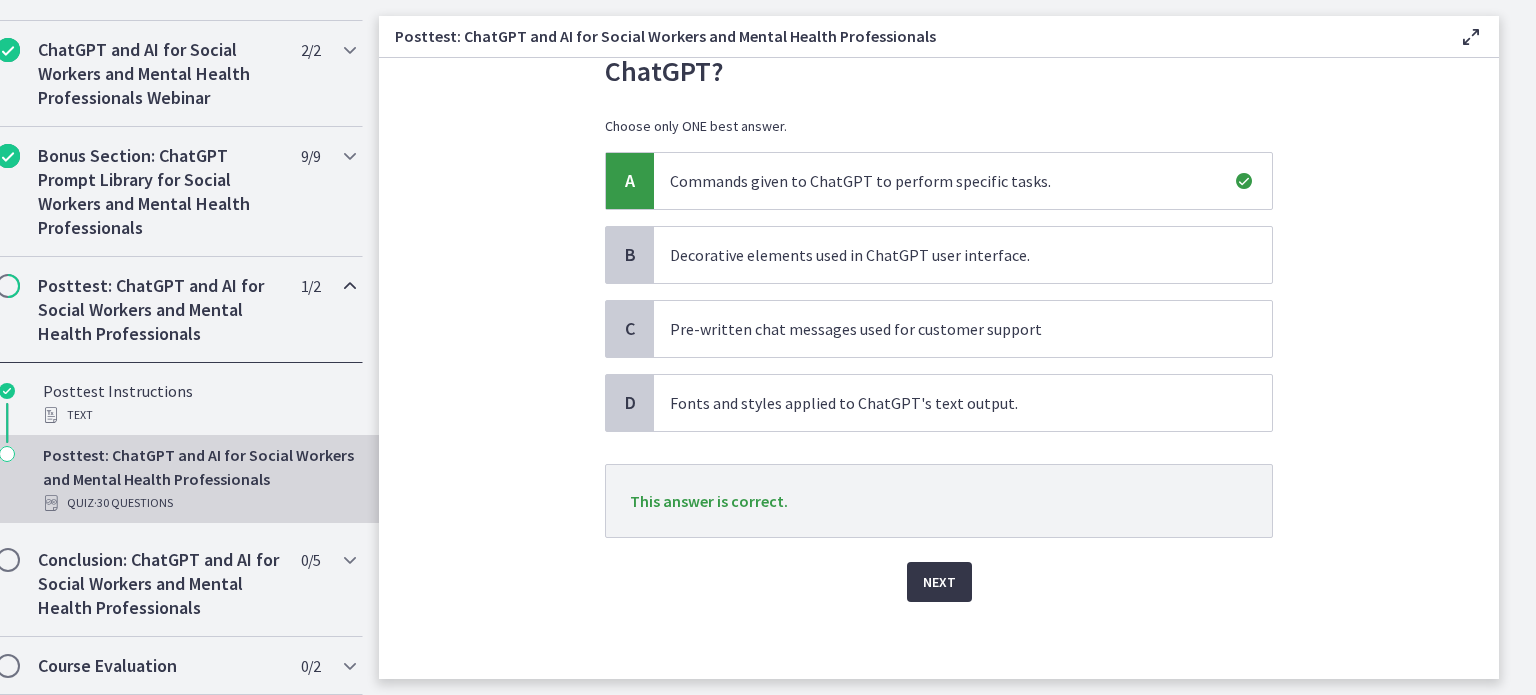 click on "Next" at bounding box center [939, 582] 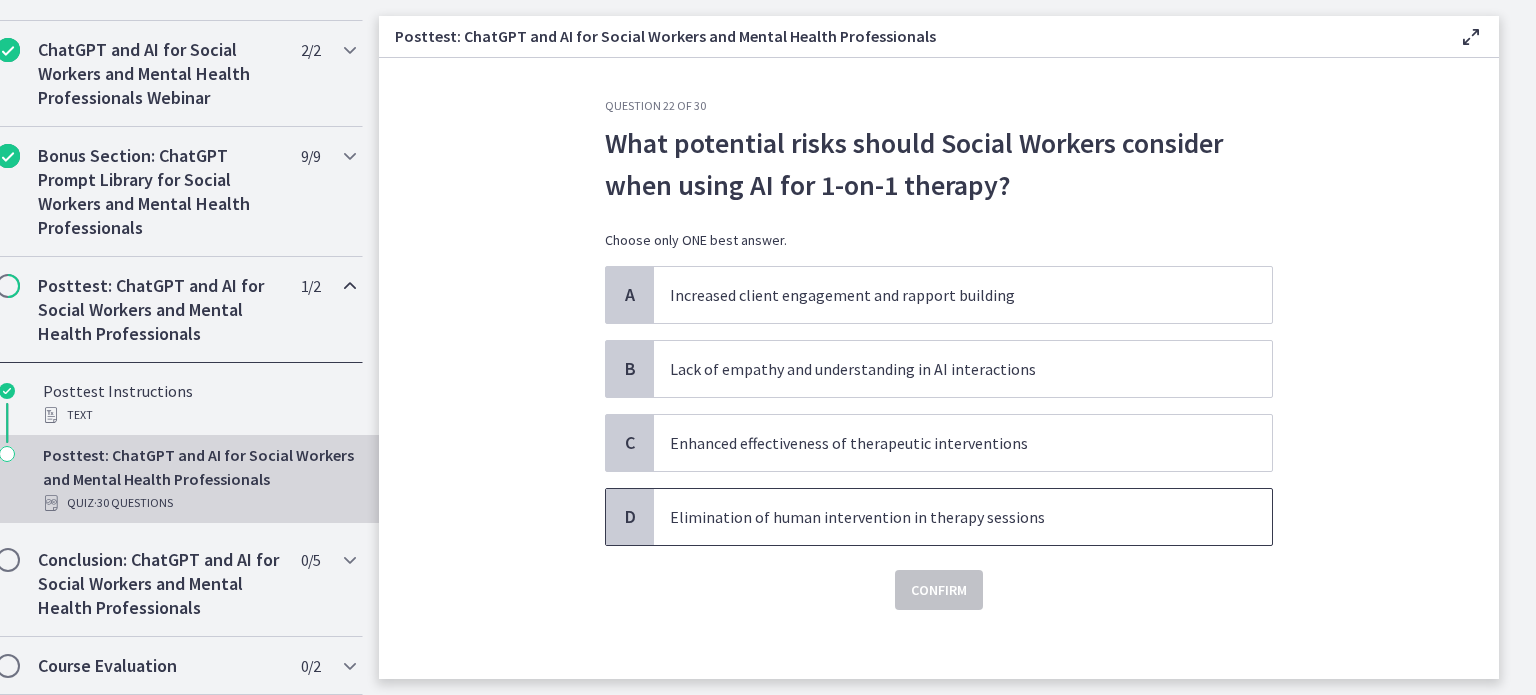 click on "Elimination of human intervention in therapy sessions" at bounding box center (943, 517) 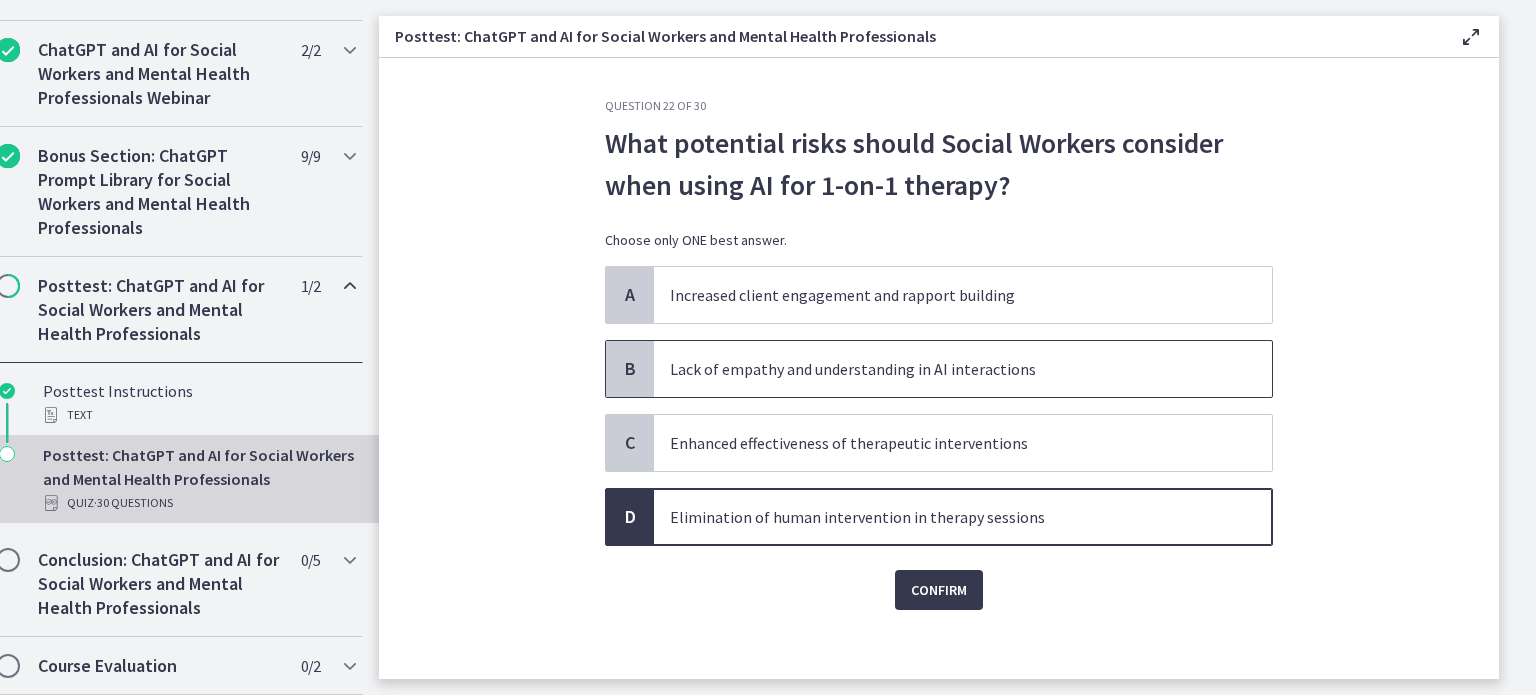 click on "Lack of empathy and understanding in AI interactions" at bounding box center [943, 369] 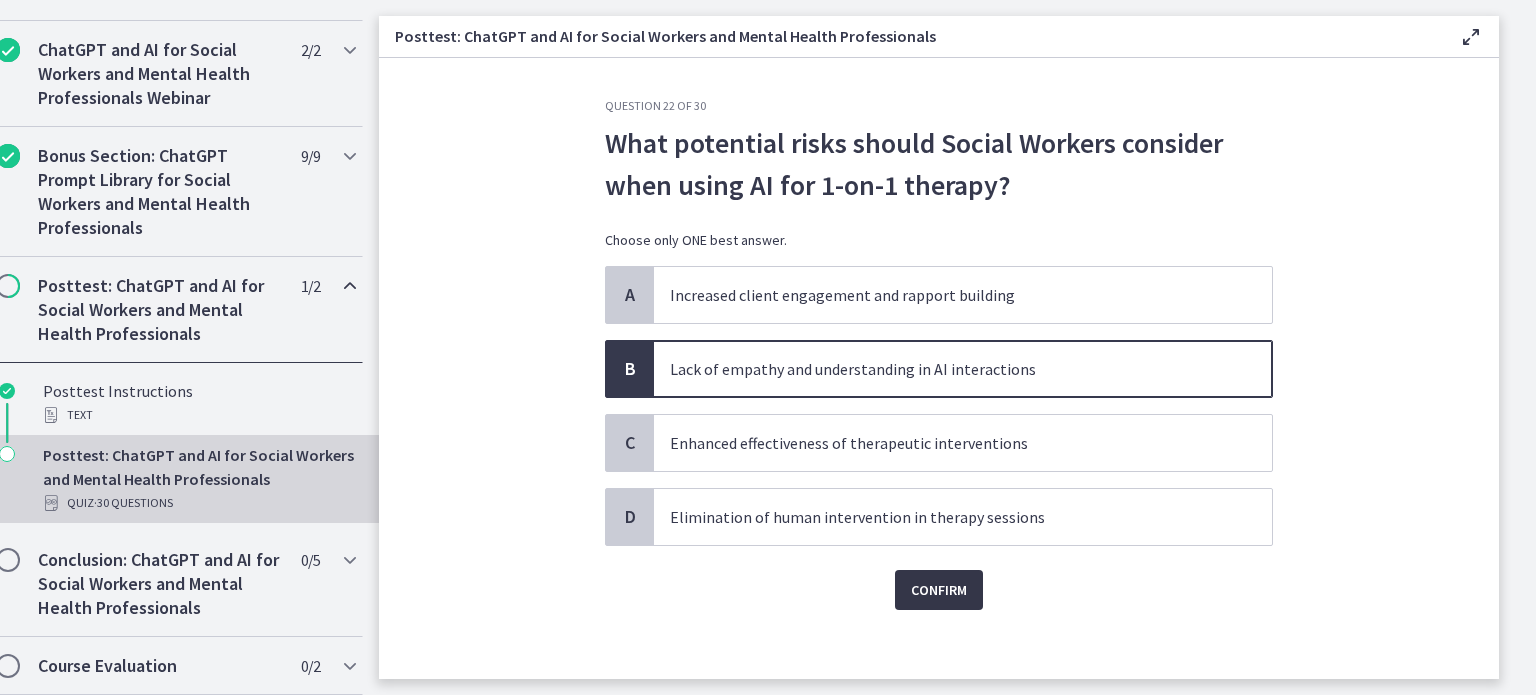 click on "Confirm" at bounding box center [939, 590] 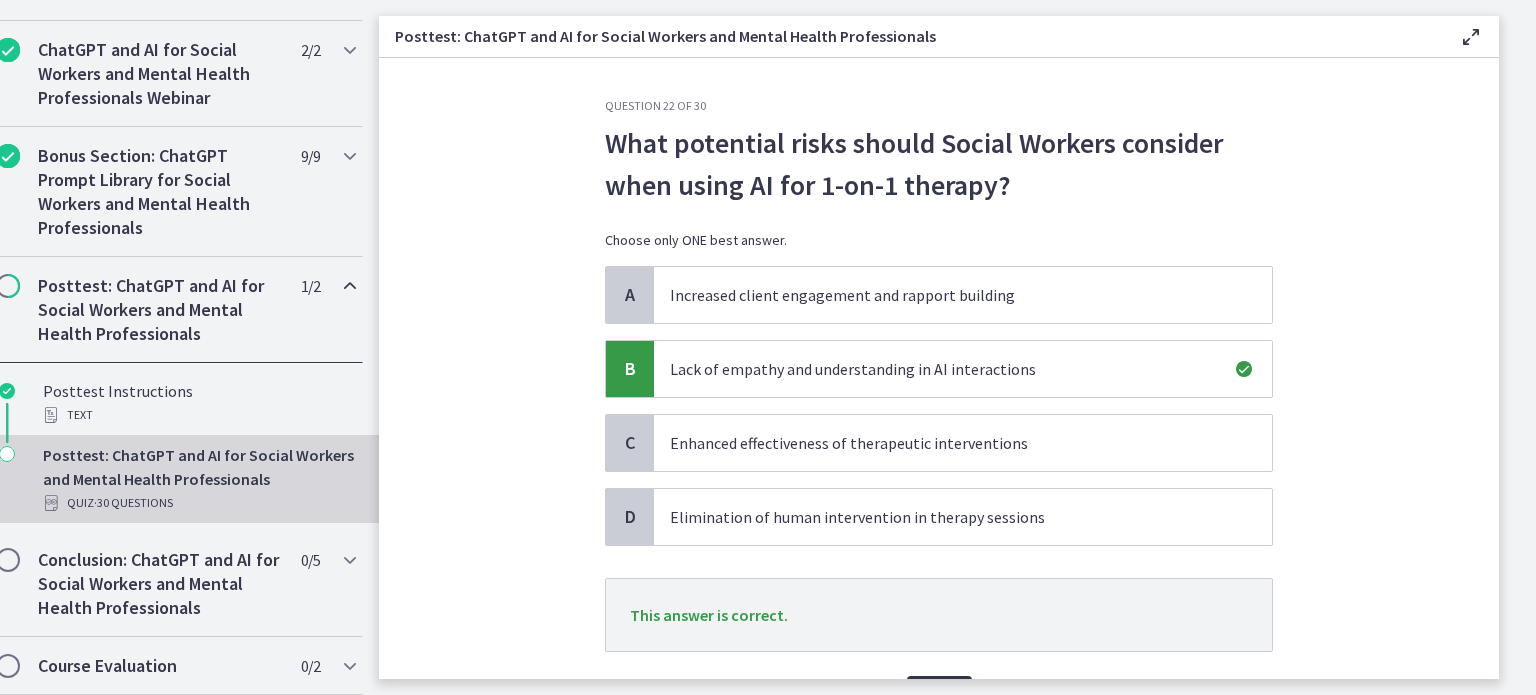 click on "Next" at bounding box center [939, 696] 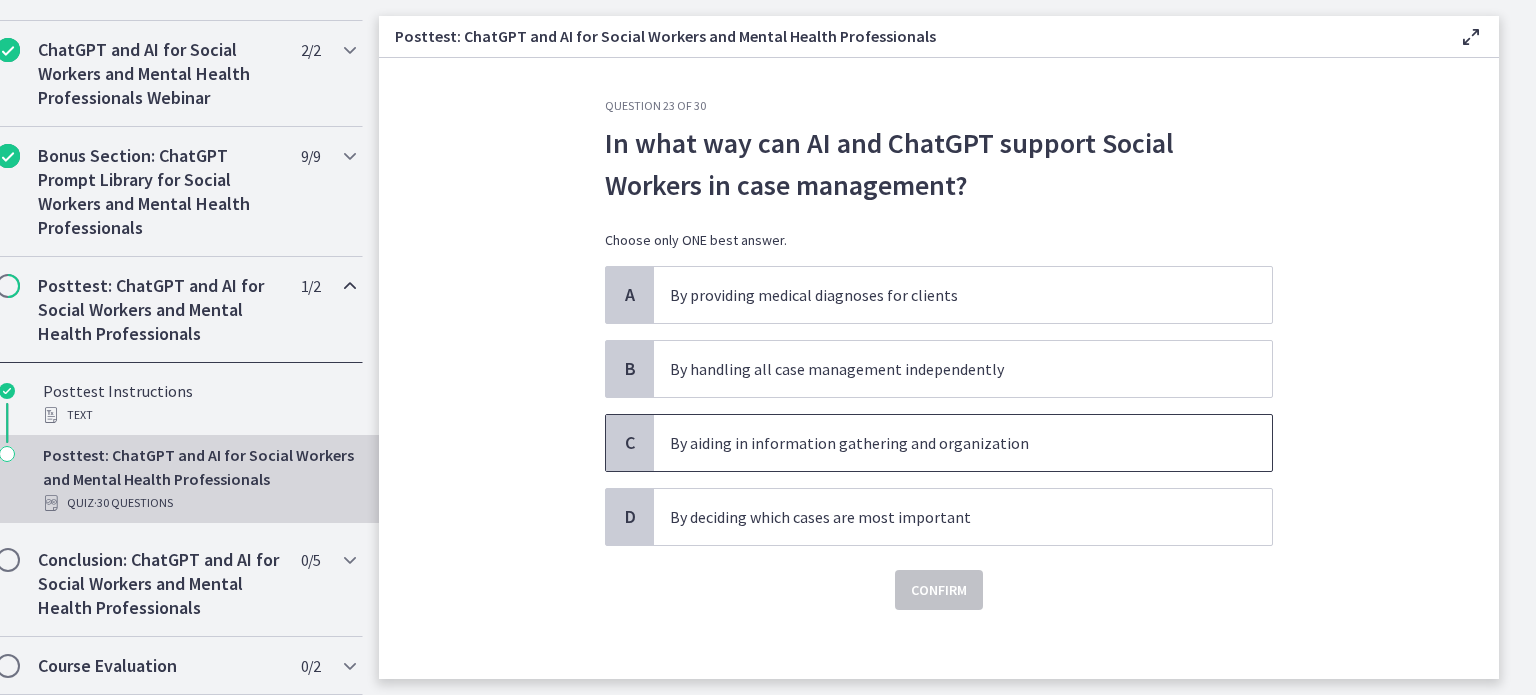click on "By aiding in information gathering and organization" at bounding box center [943, 443] 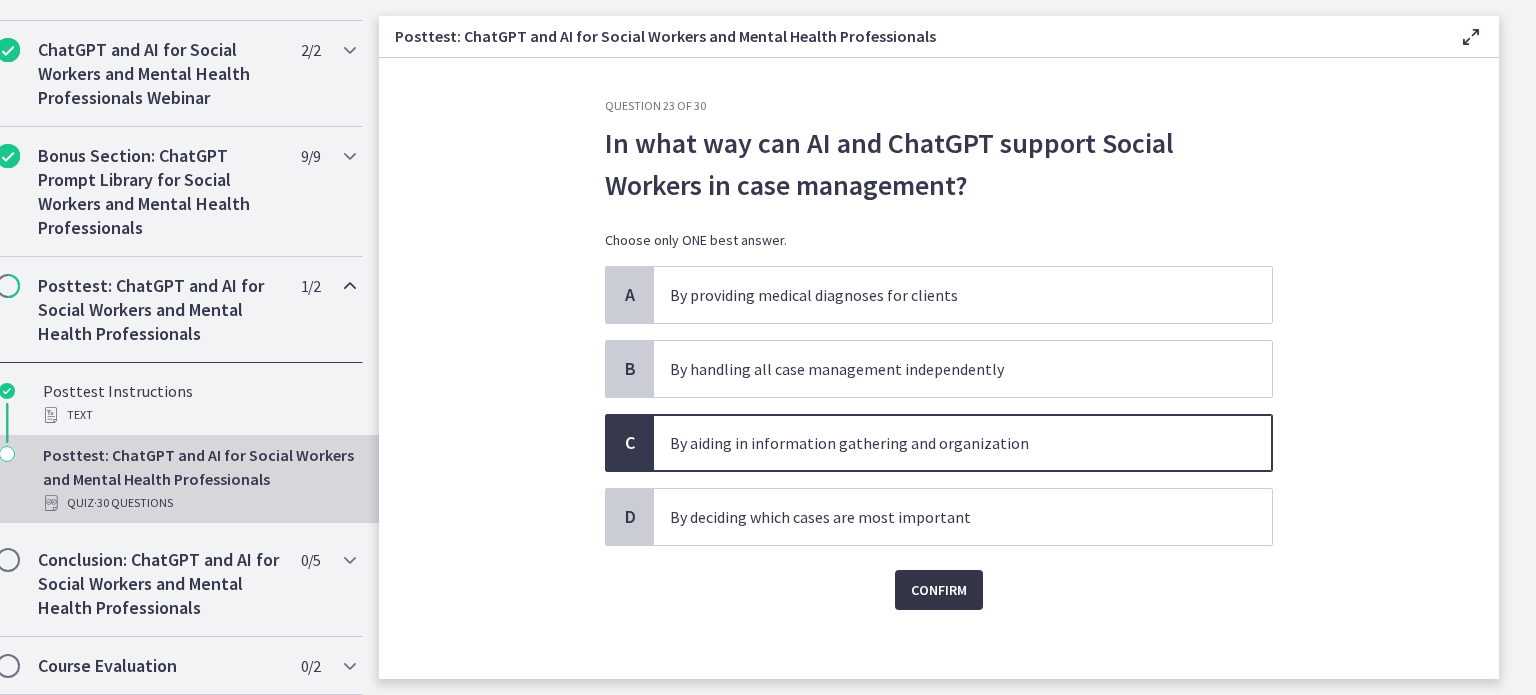 click on "Confirm" at bounding box center (939, 590) 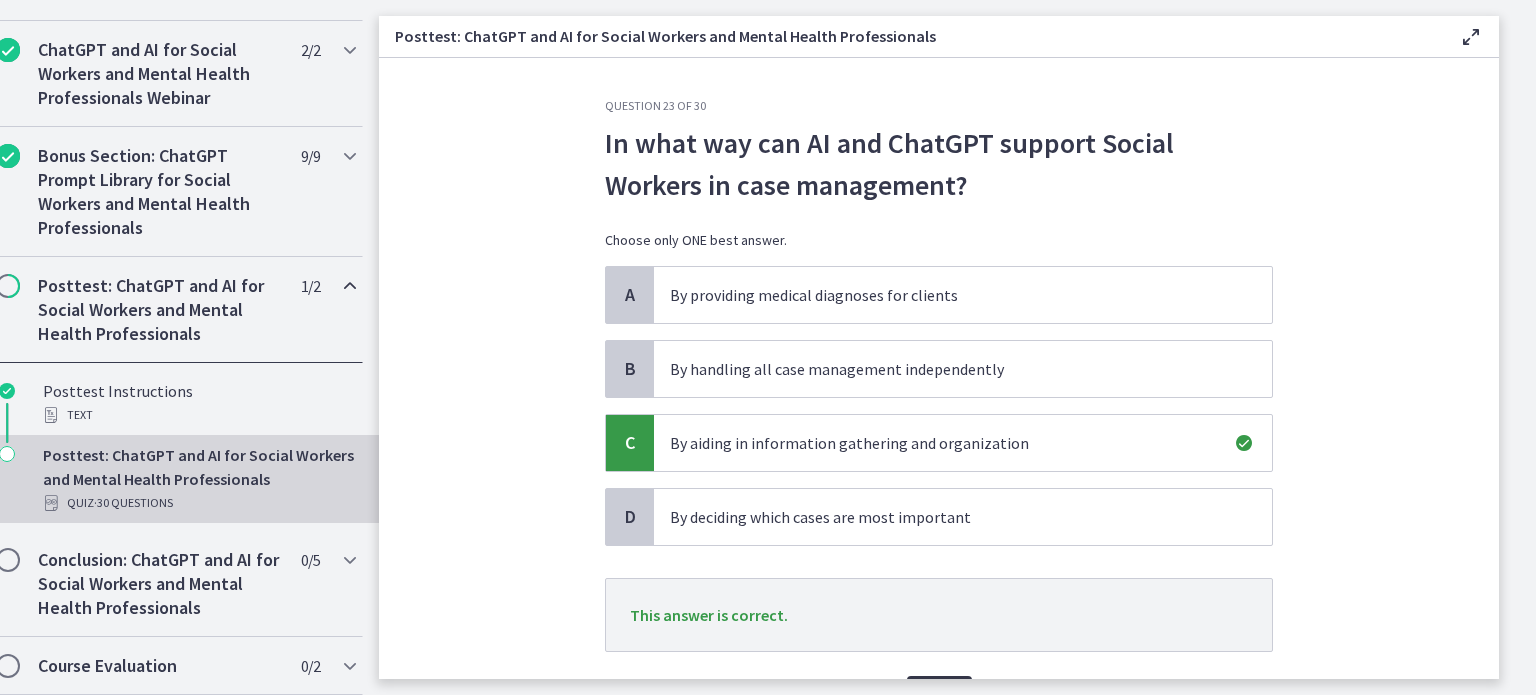 click on "Next" at bounding box center (939, 696) 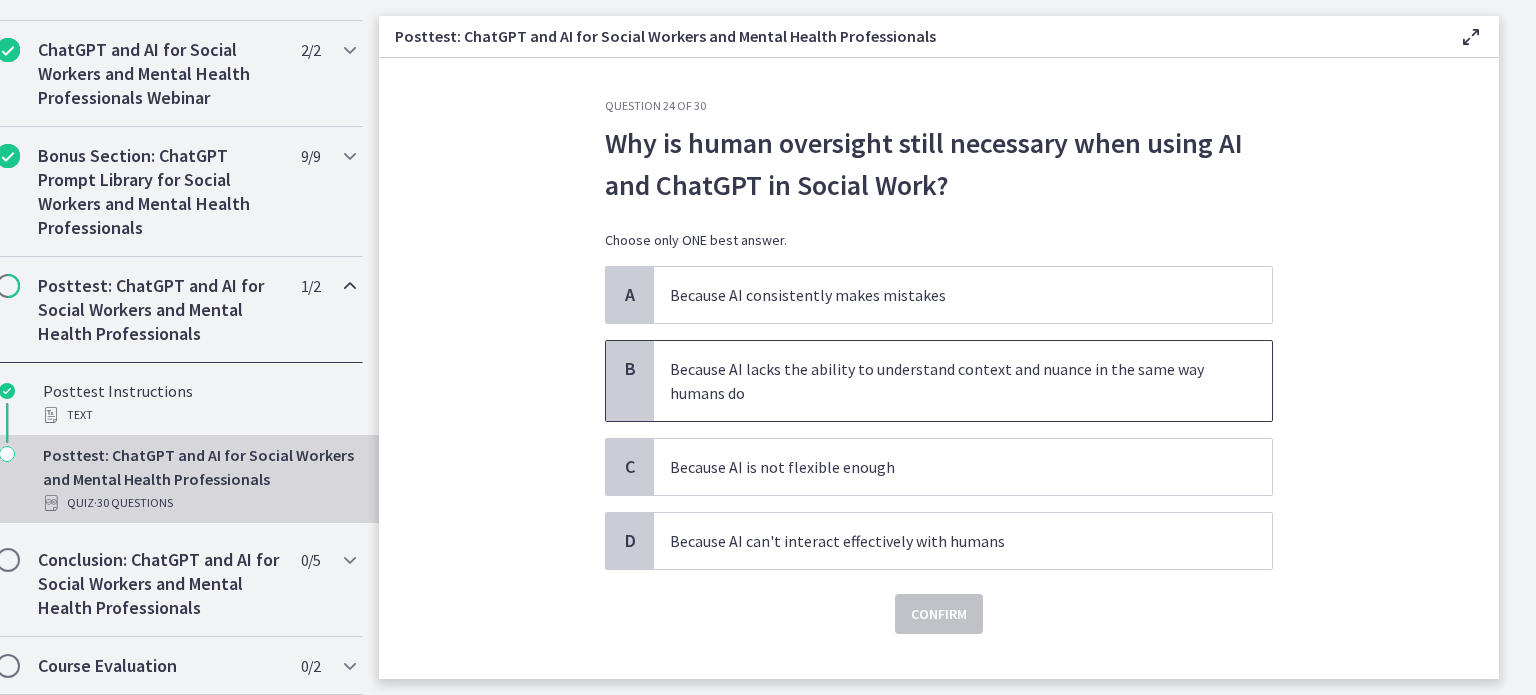 click on "Because AI lacks the ability to understand context and nuance in the same way humans do" at bounding box center (943, 381) 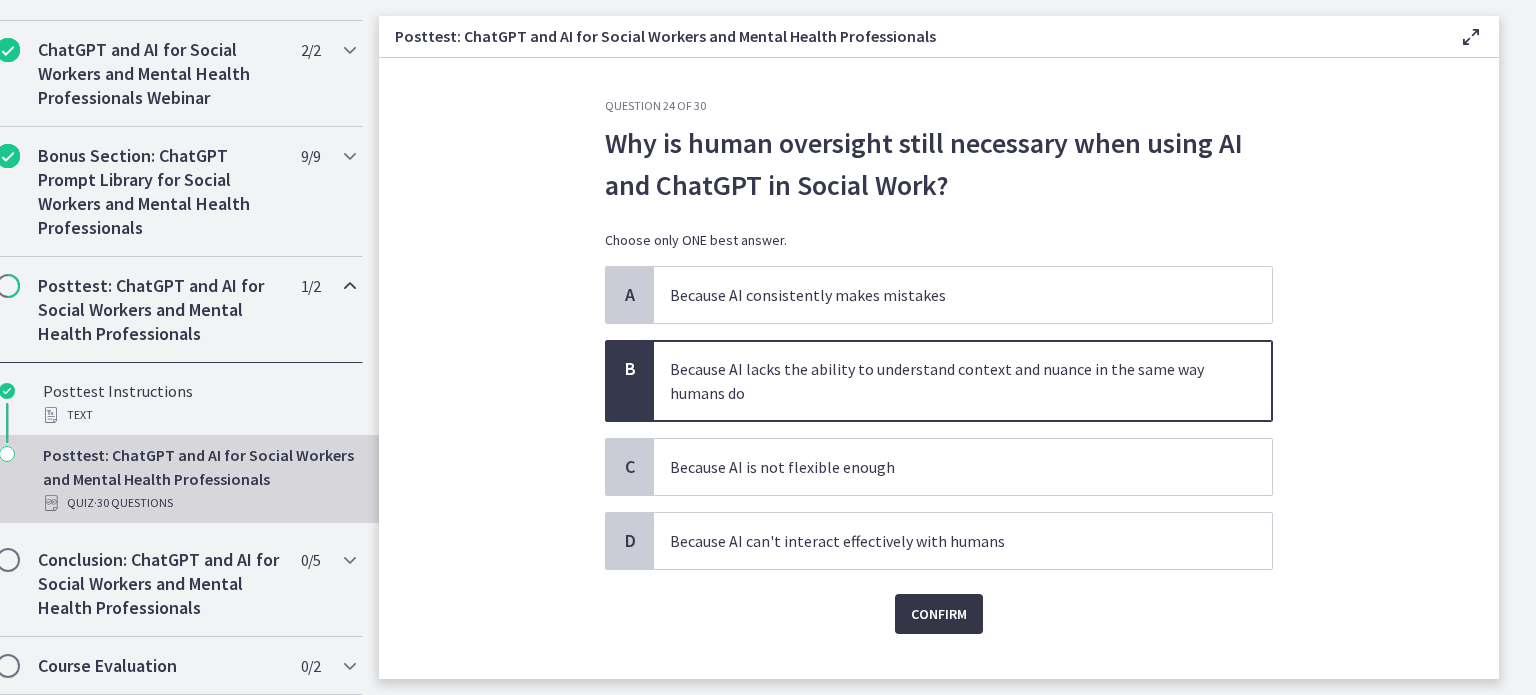 click on "Confirm" at bounding box center [939, 614] 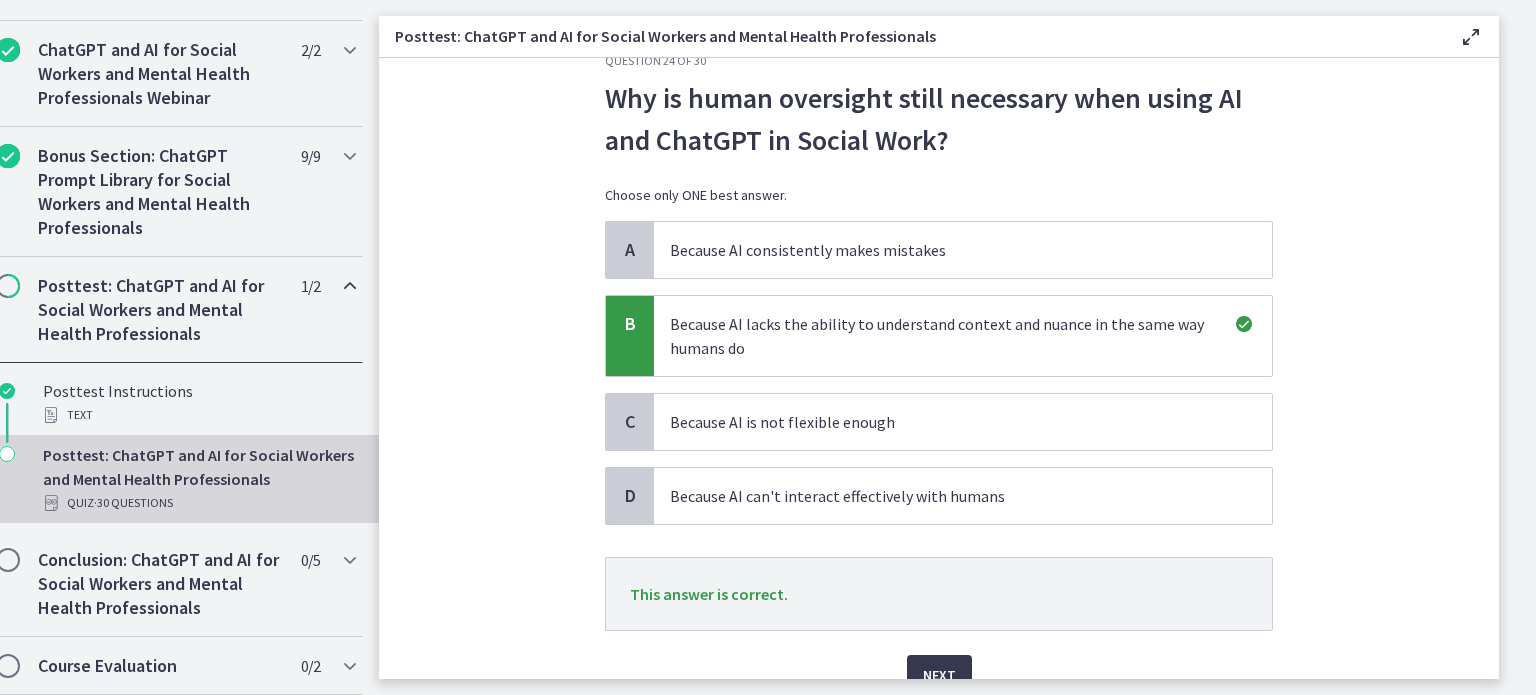 scroll, scrollTop: 59, scrollLeft: 0, axis: vertical 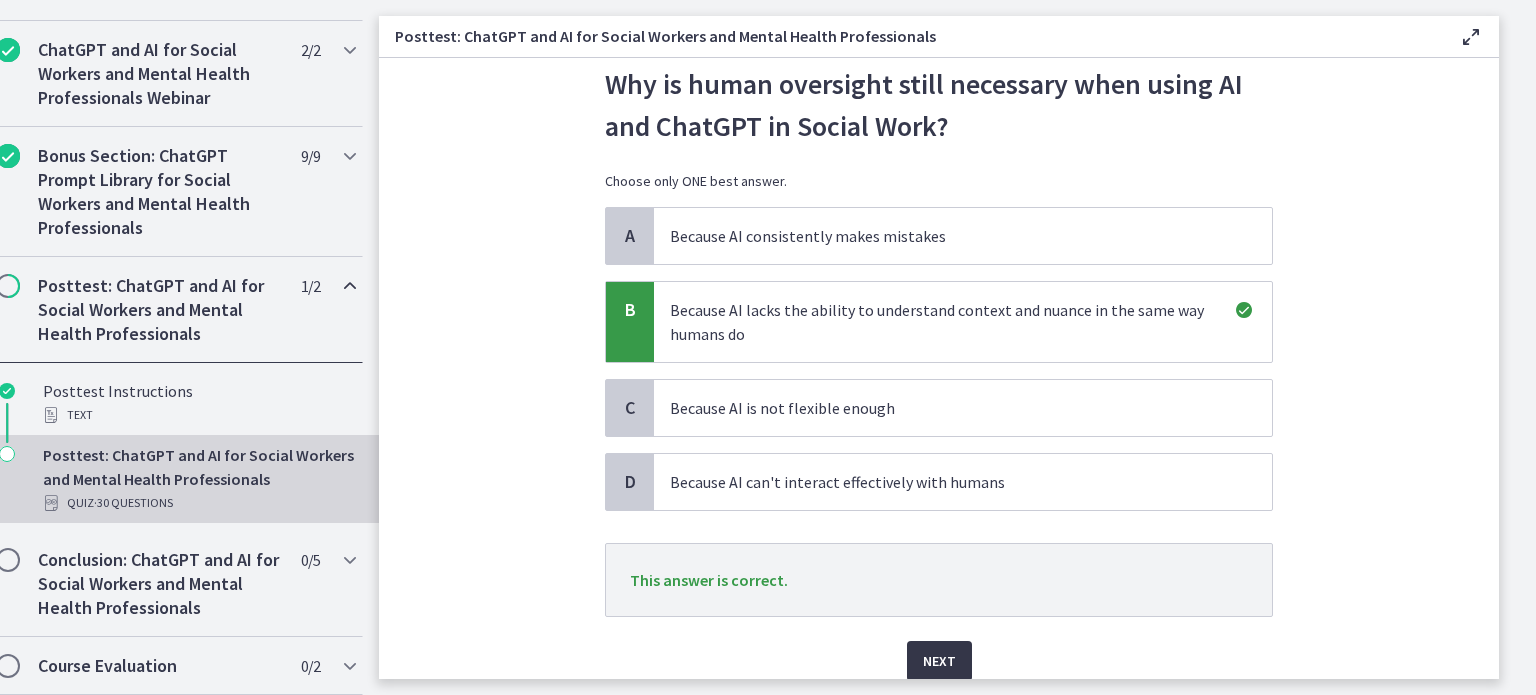 click on "Next" at bounding box center (939, 661) 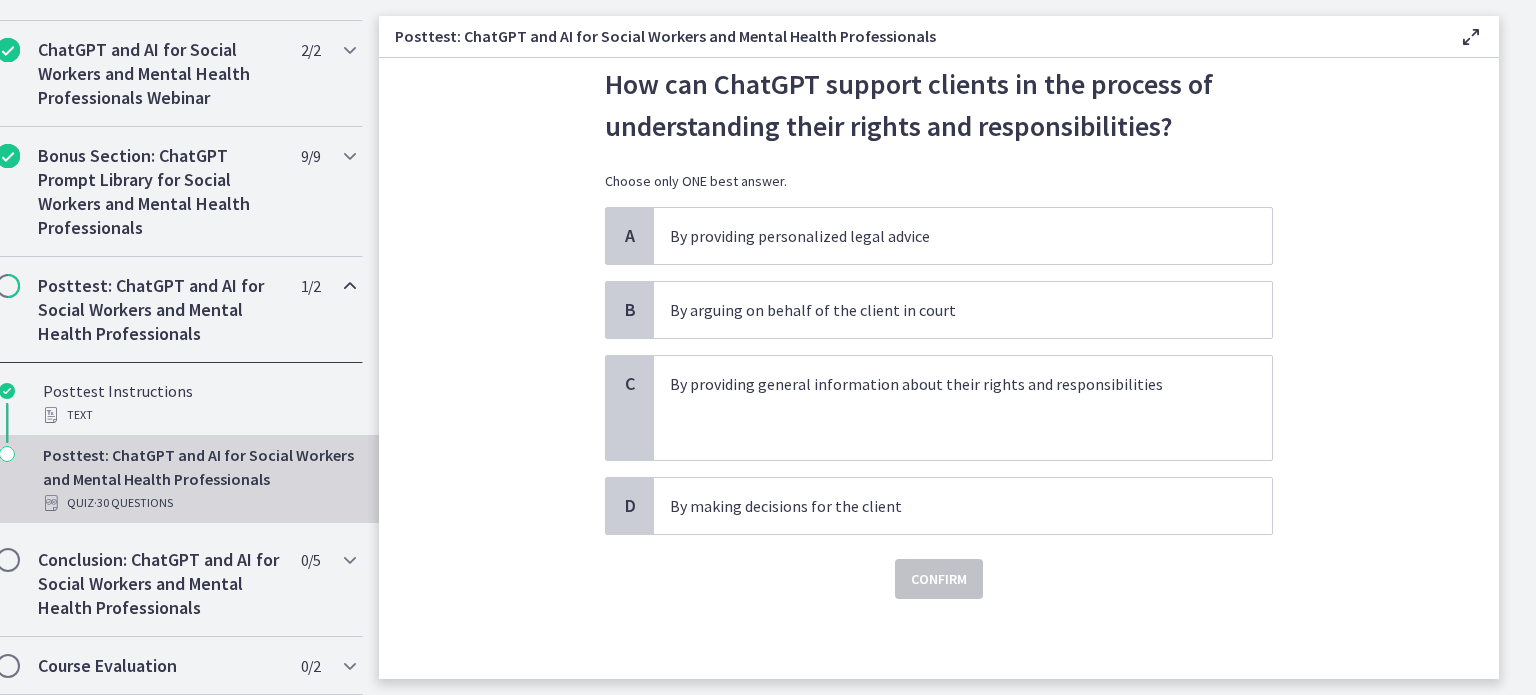 scroll, scrollTop: 0, scrollLeft: 0, axis: both 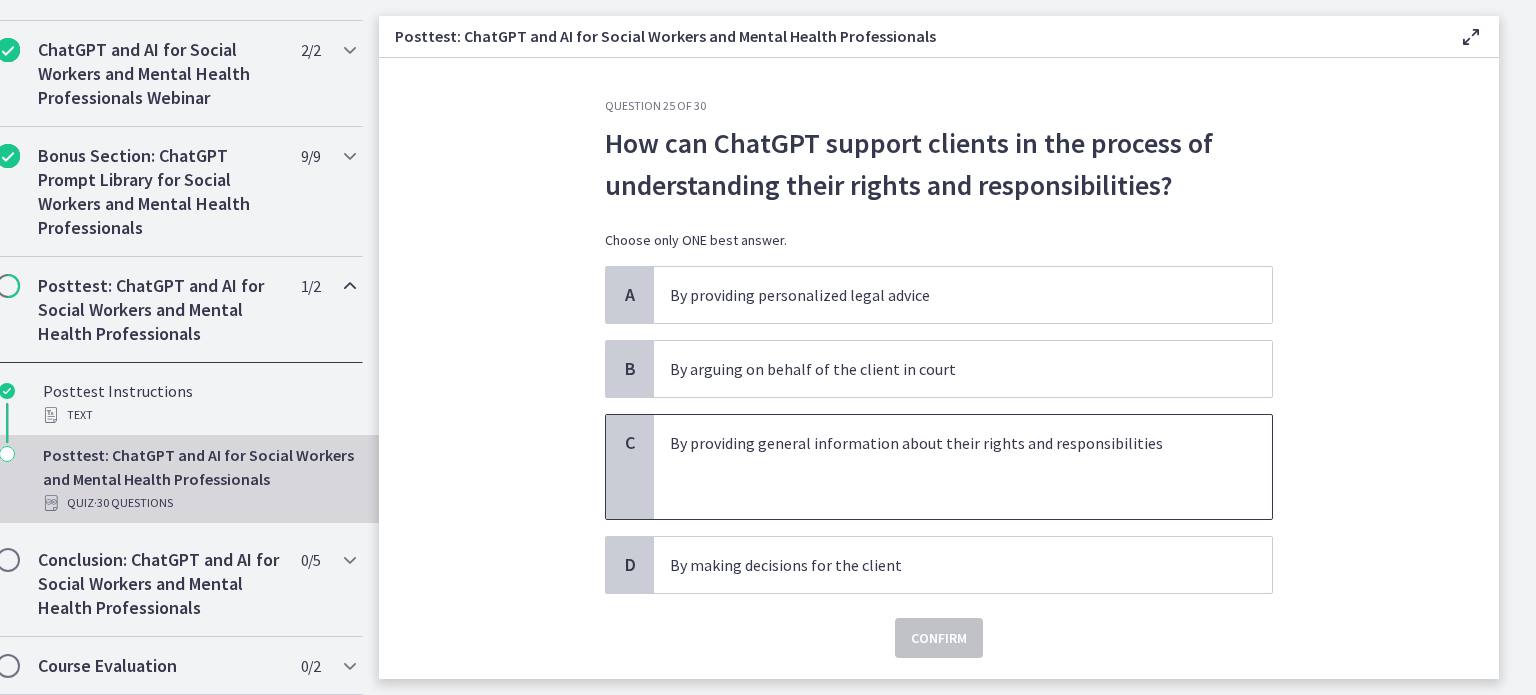 click at bounding box center (943, 491) 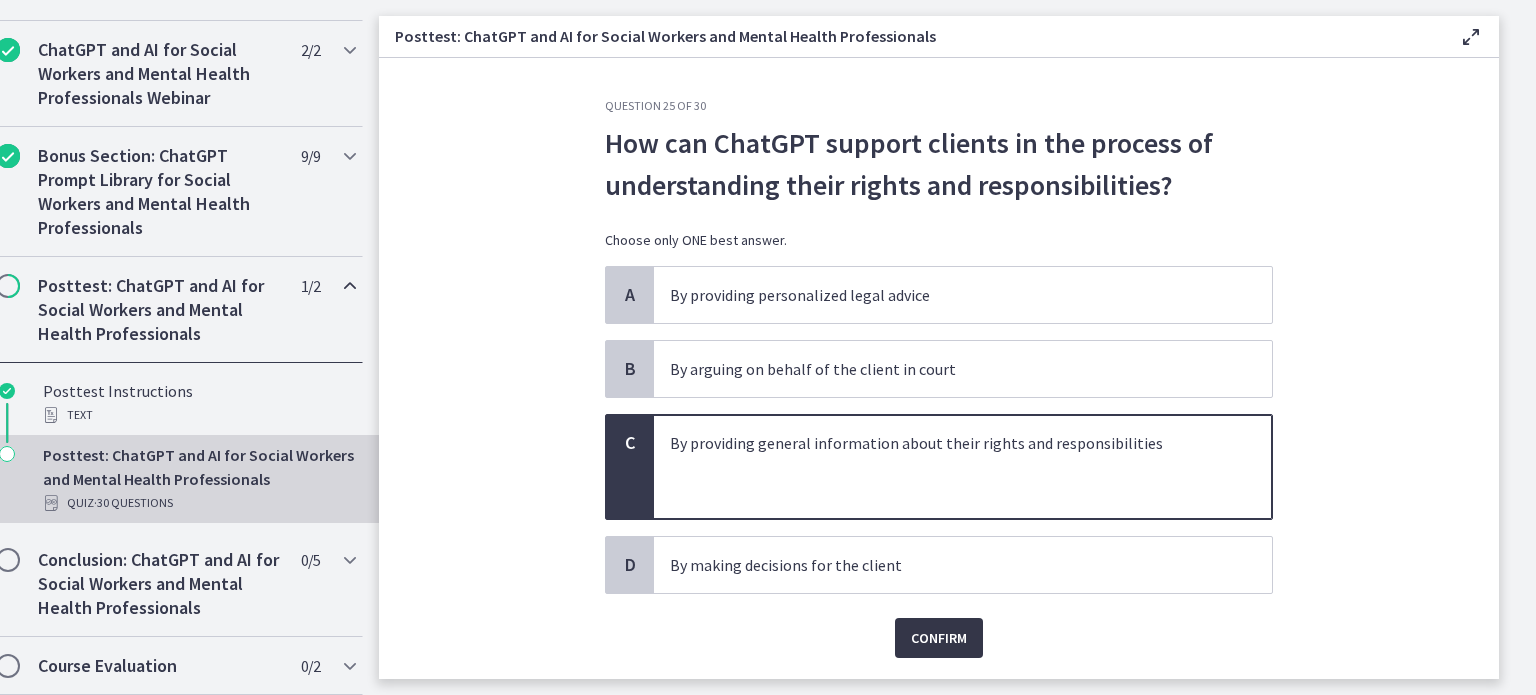 click on "Confirm" at bounding box center (939, 638) 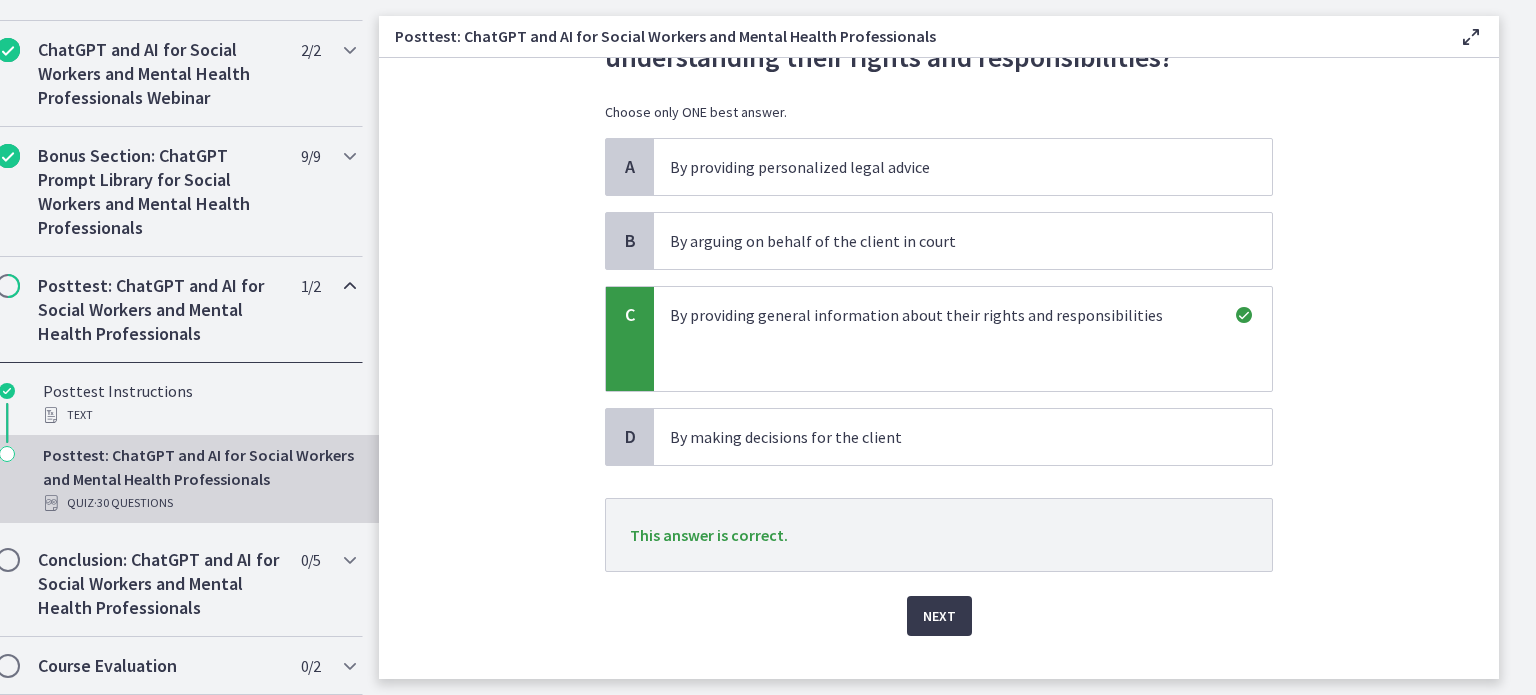 scroll, scrollTop: 140, scrollLeft: 0, axis: vertical 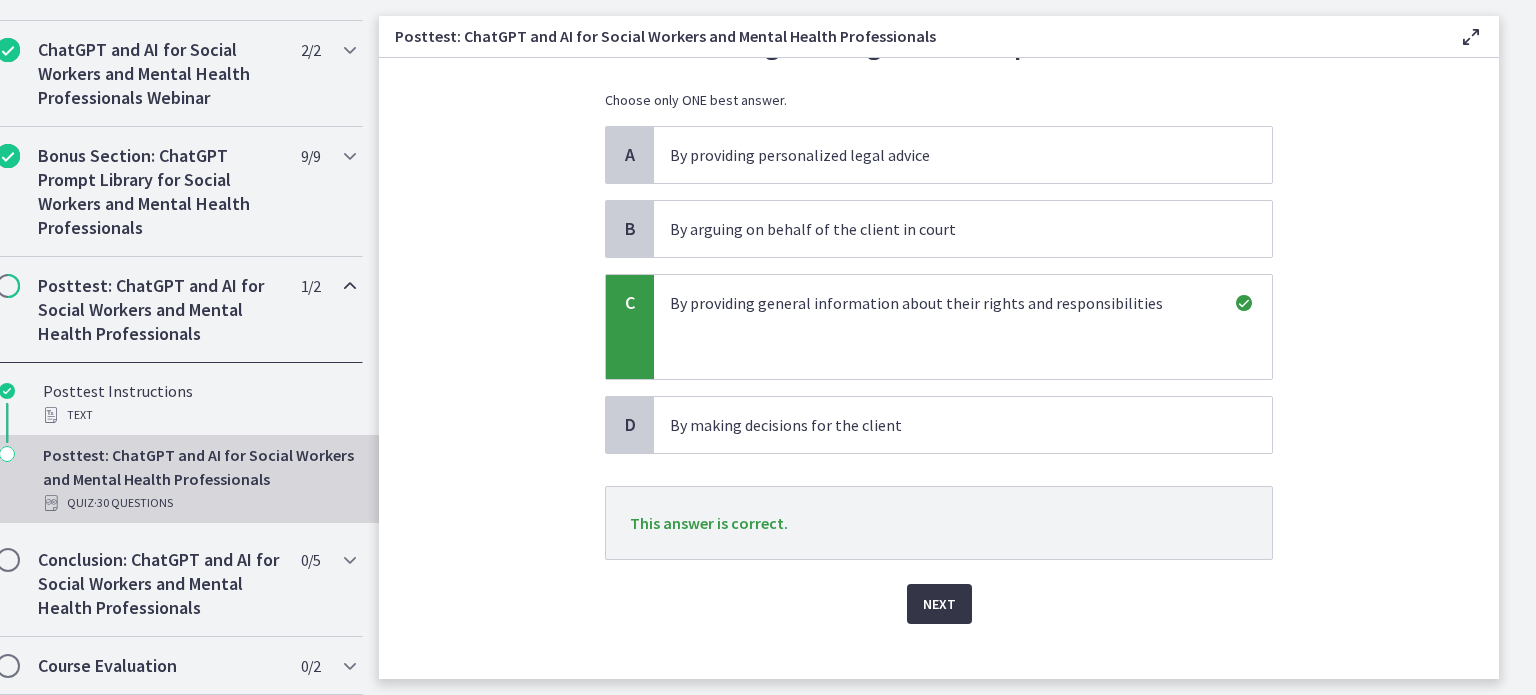 click on "Next" at bounding box center (939, 604) 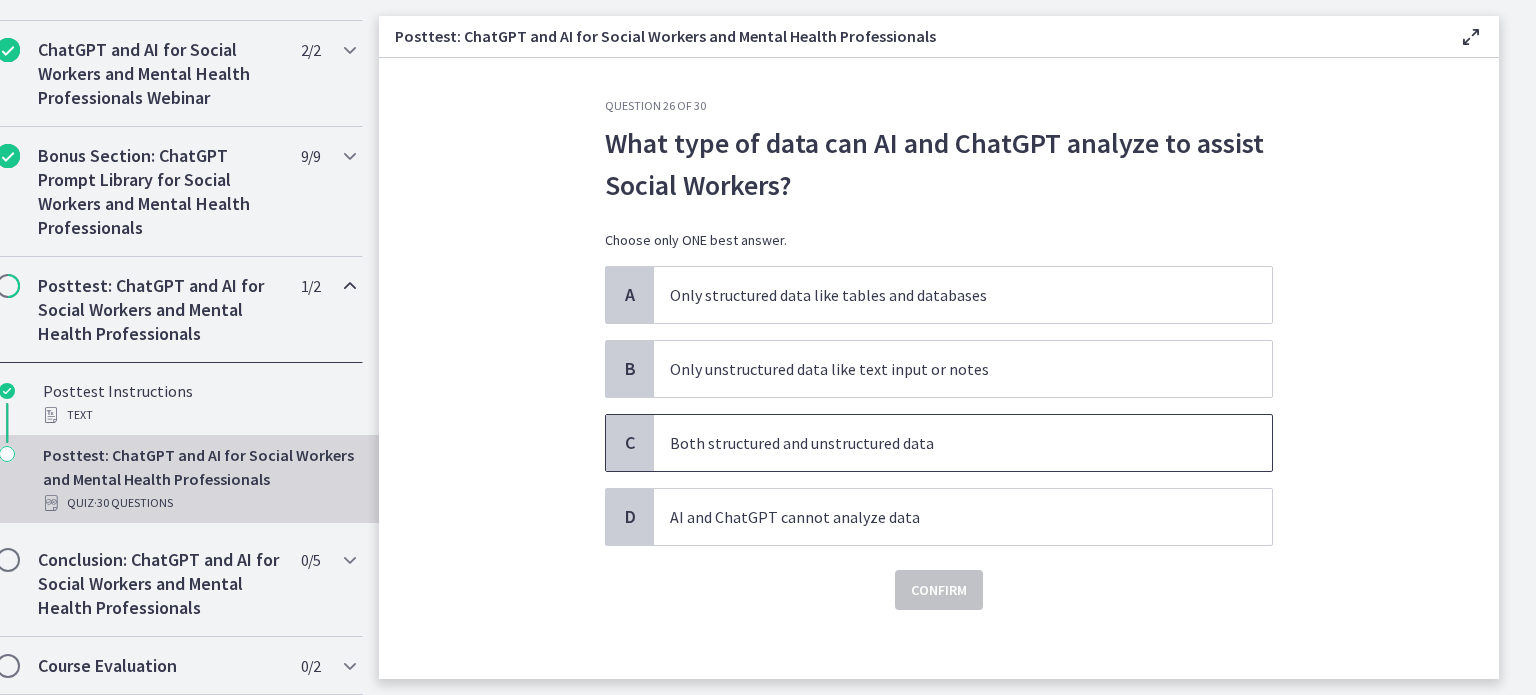 click on "Both structured and unstructured data" at bounding box center [943, 443] 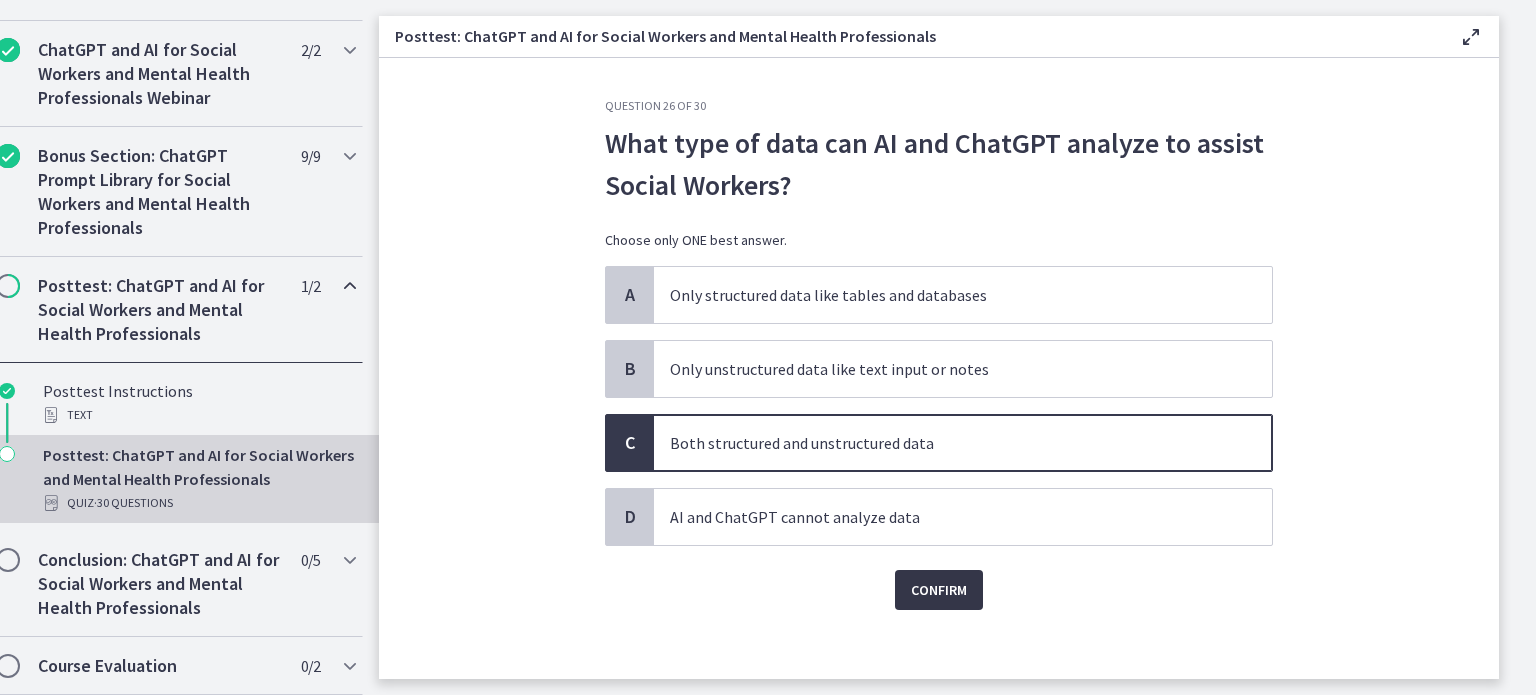click on "Confirm" at bounding box center [939, 590] 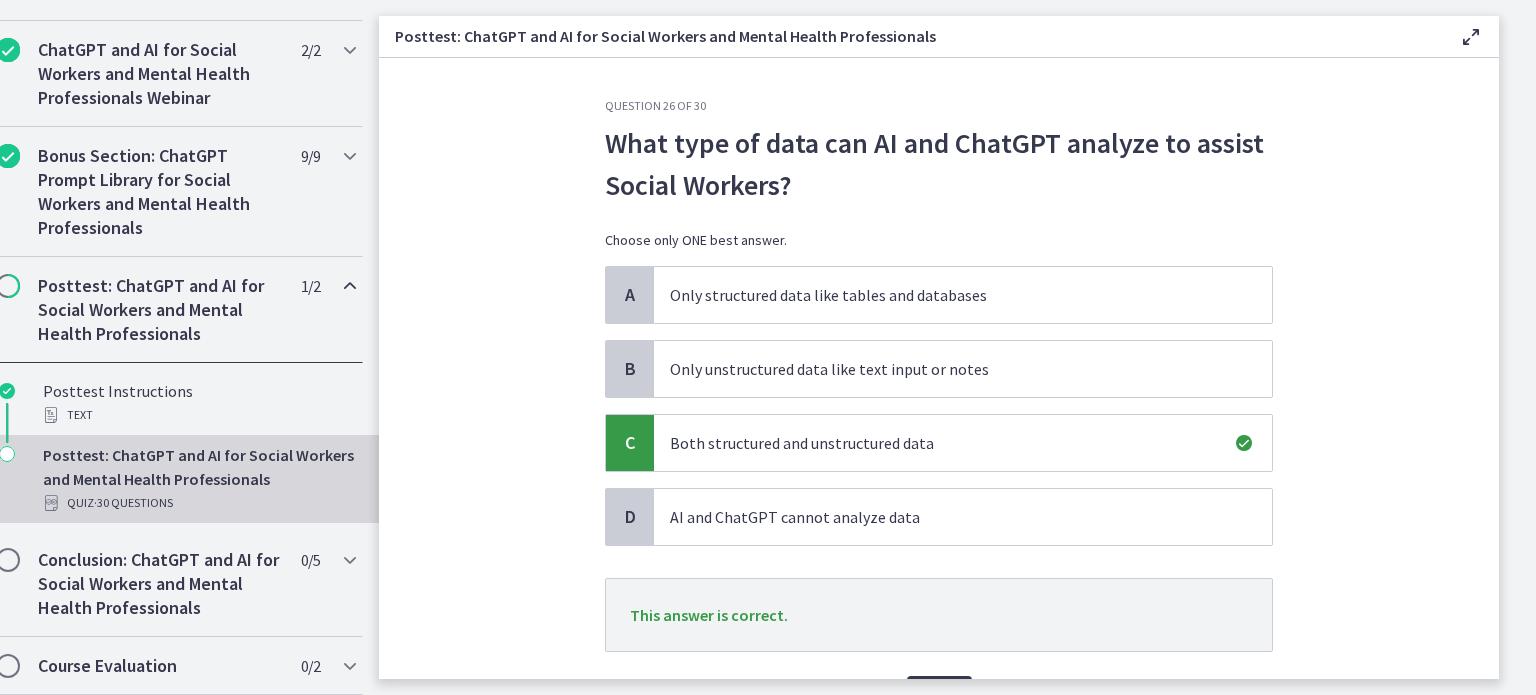 scroll, scrollTop: 20, scrollLeft: 0, axis: vertical 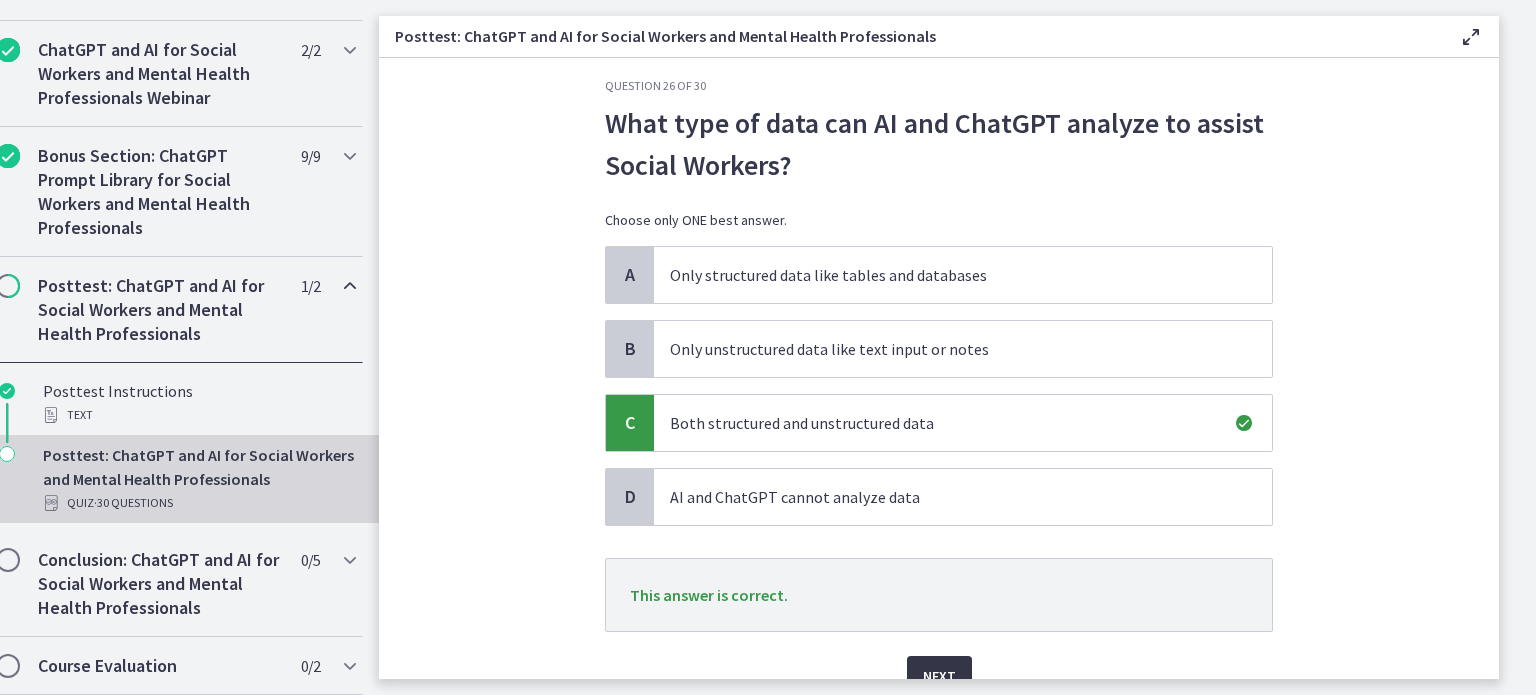 click on "Next" at bounding box center [939, 676] 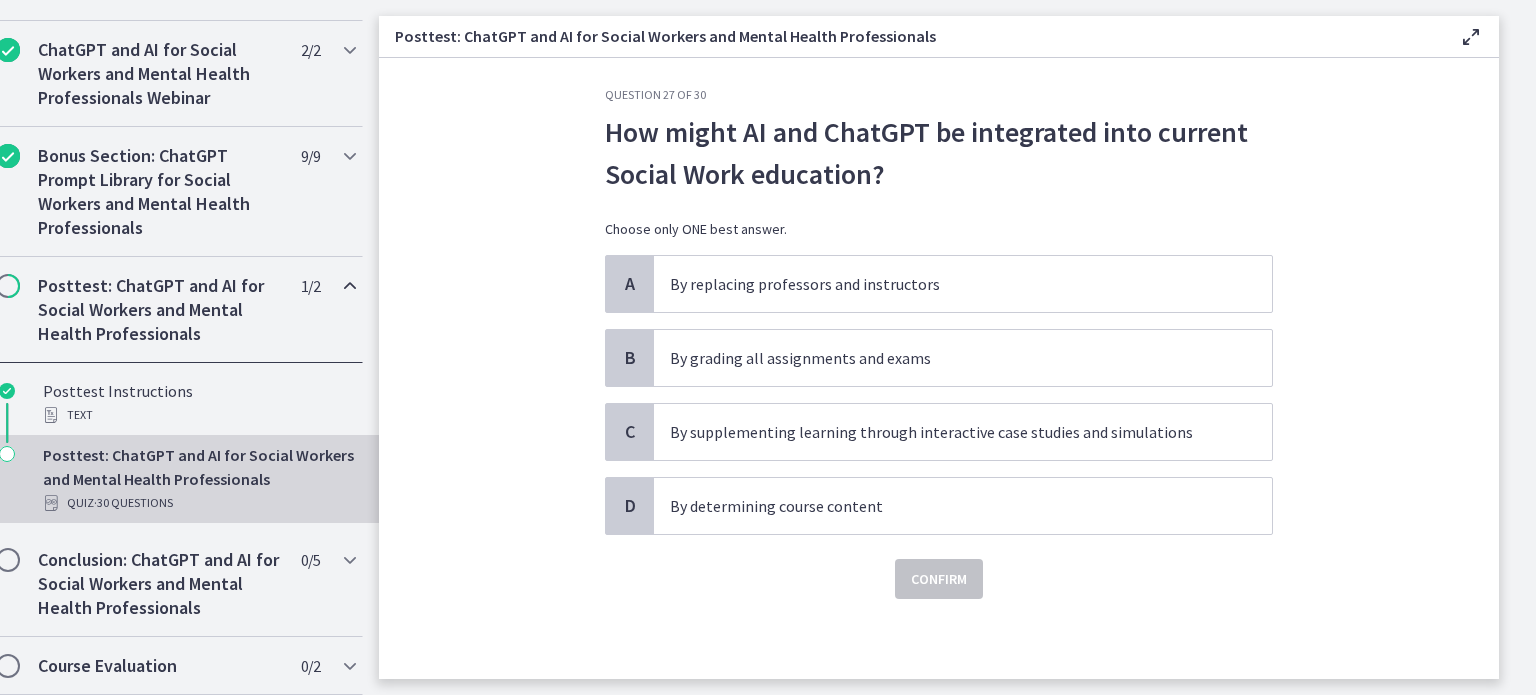 scroll, scrollTop: 0, scrollLeft: 0, axis: both 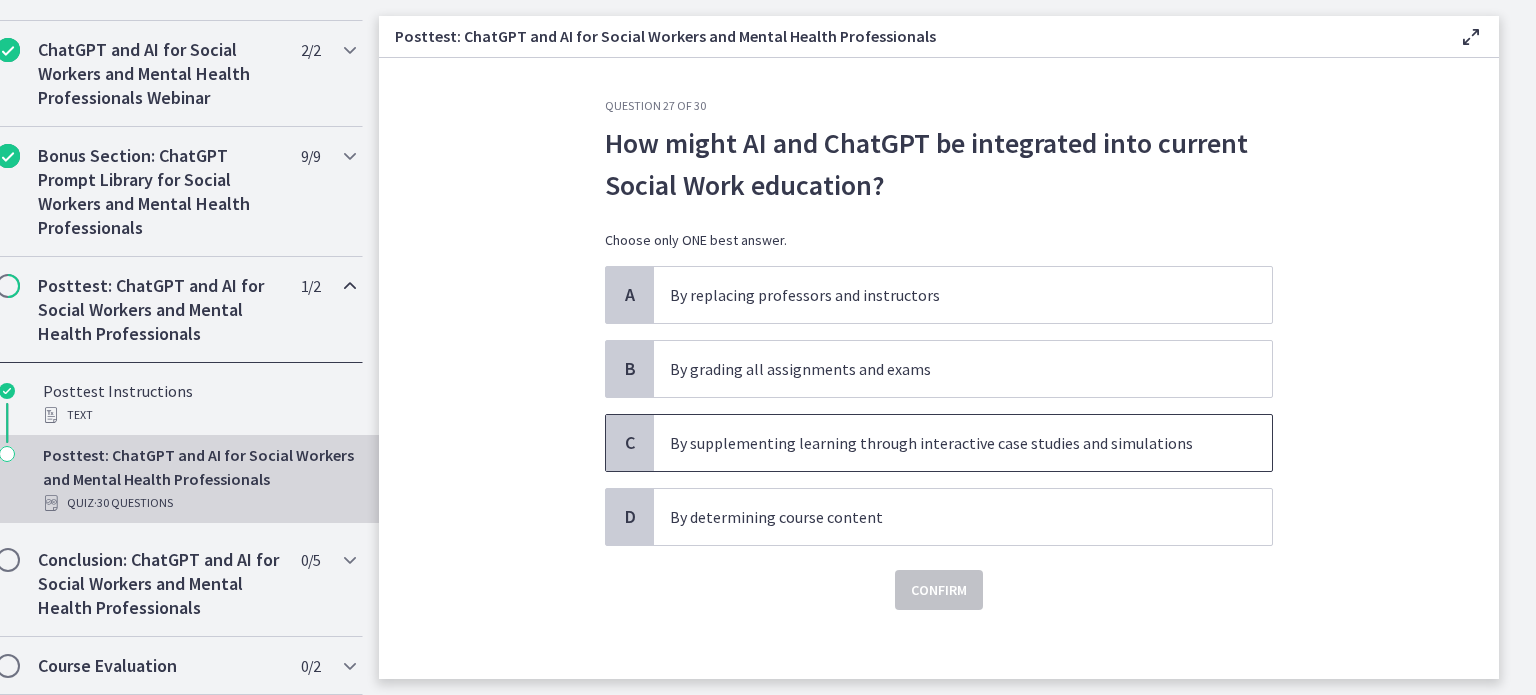 click on "By supplementing learning through interactive case studies and simulations" at bounding box center [963, 443] 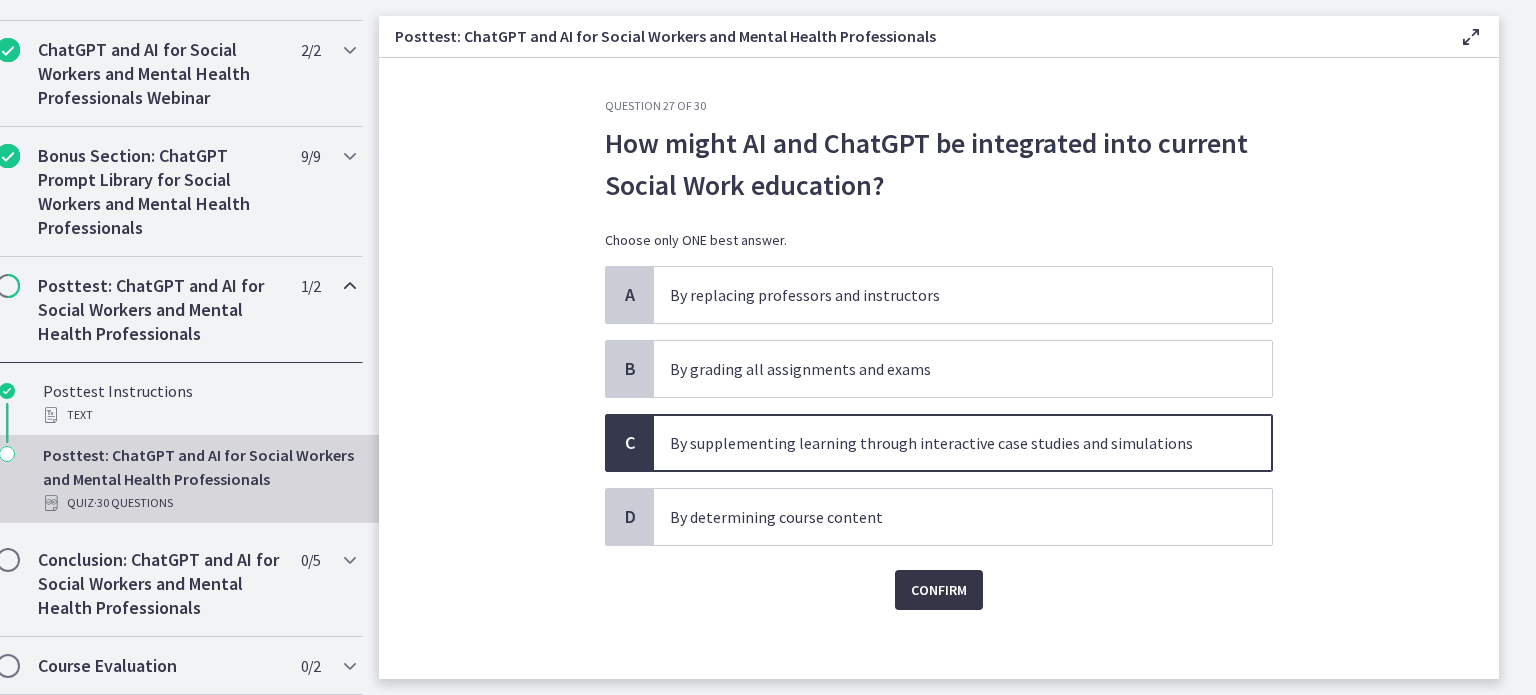 click on "Confirm" at bounding box center (939, 590) 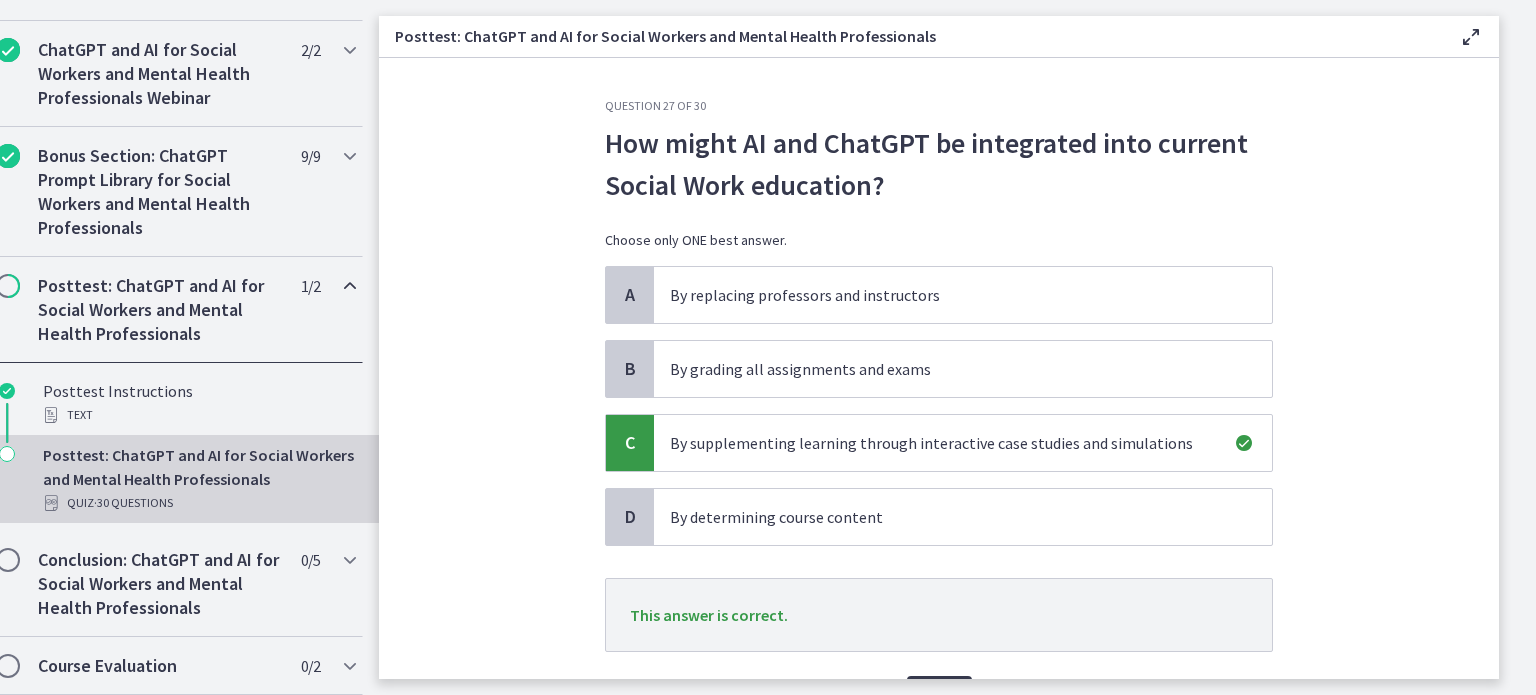 scroll, scrollTop: 114, scrollLeft: 0, axis: vertical 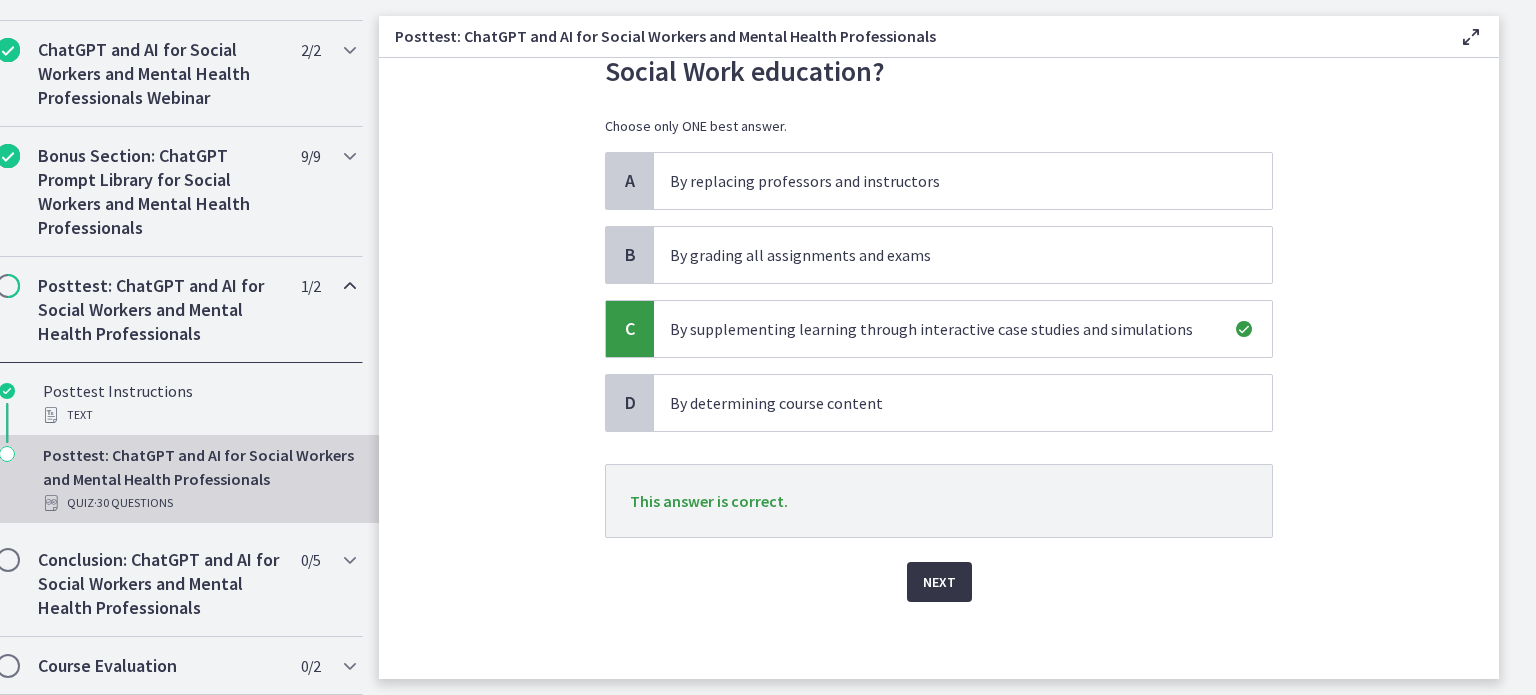 click on "Next" at bounding box center (939, 582) 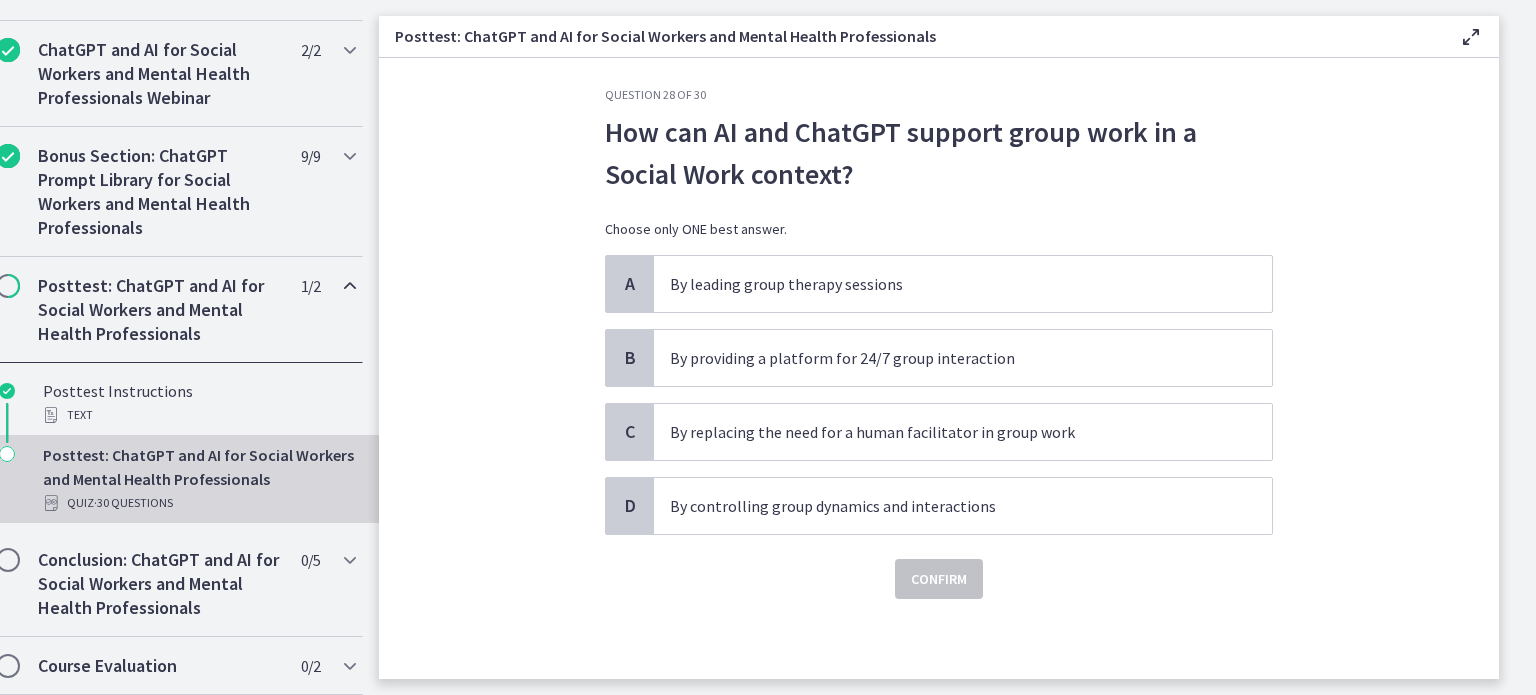 scroll, scrollTop: 0, scrollLeft: 0, axis: both 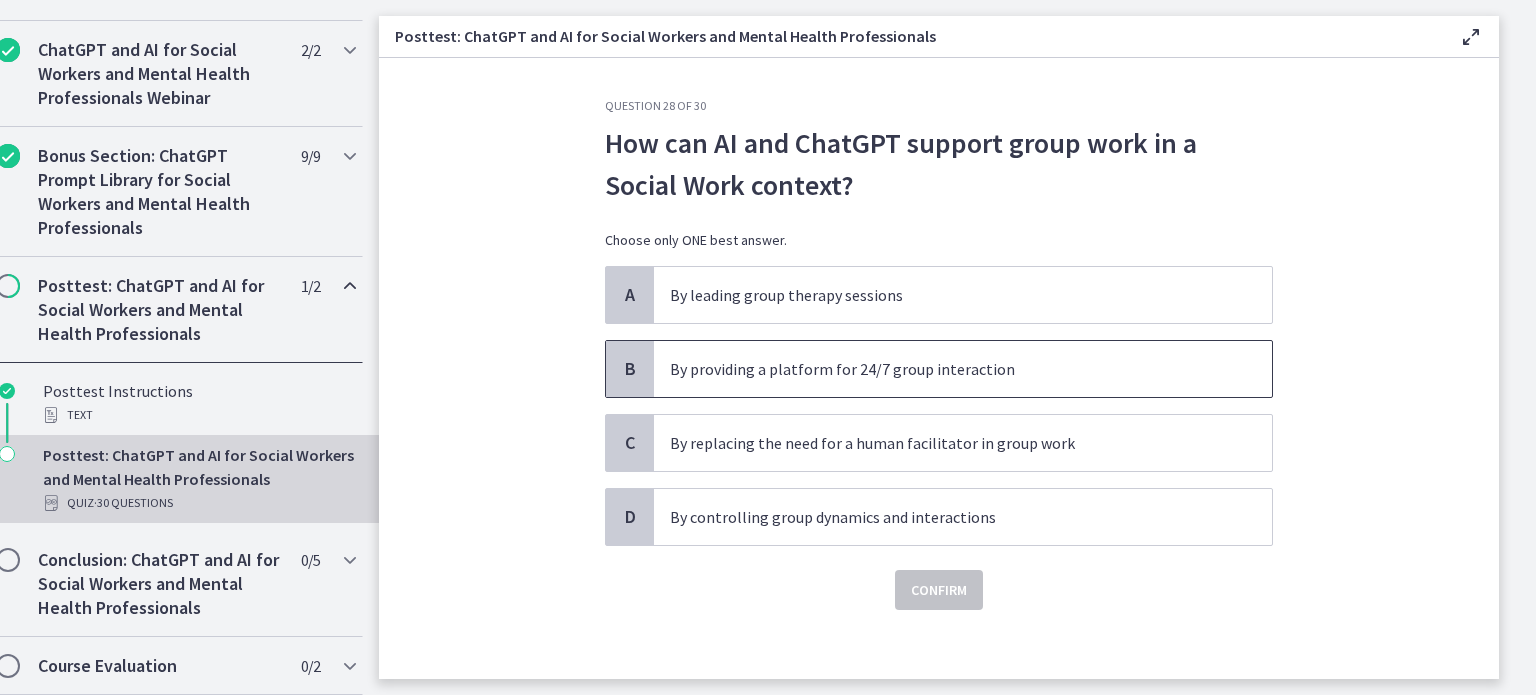 click on "By providing a platform for 24/7 group interaction" at bounding box center [943, 369] 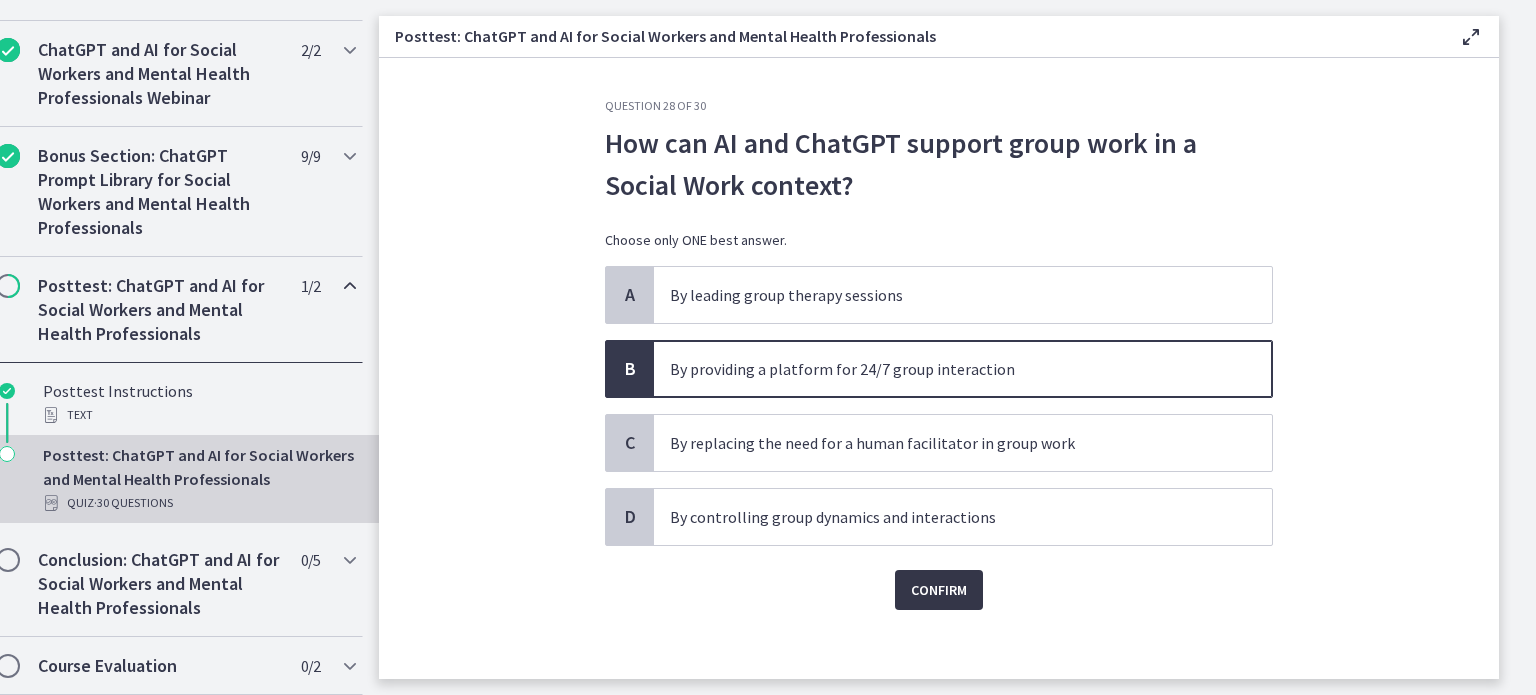 click on "Confirm" at bounding box center (939, 590) 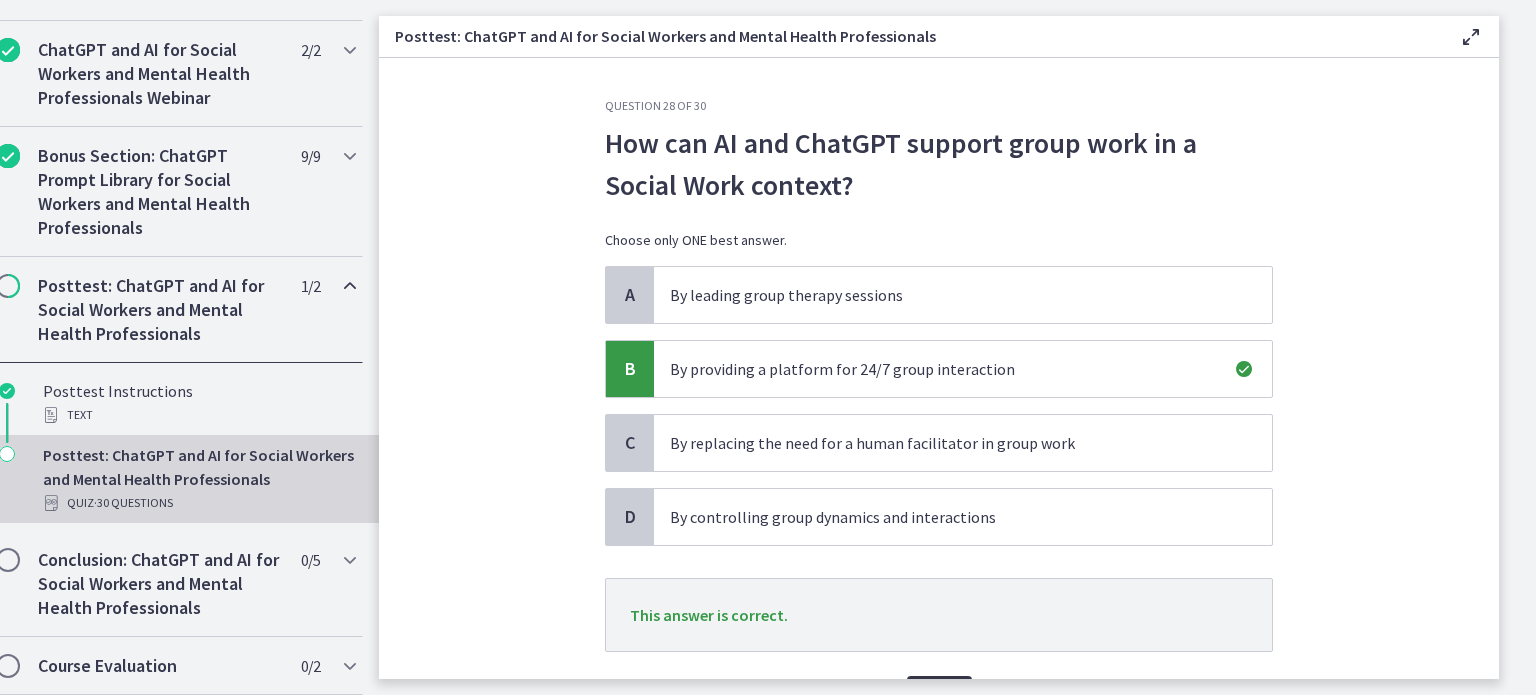click on "Next" at bounding box center (939, 696) 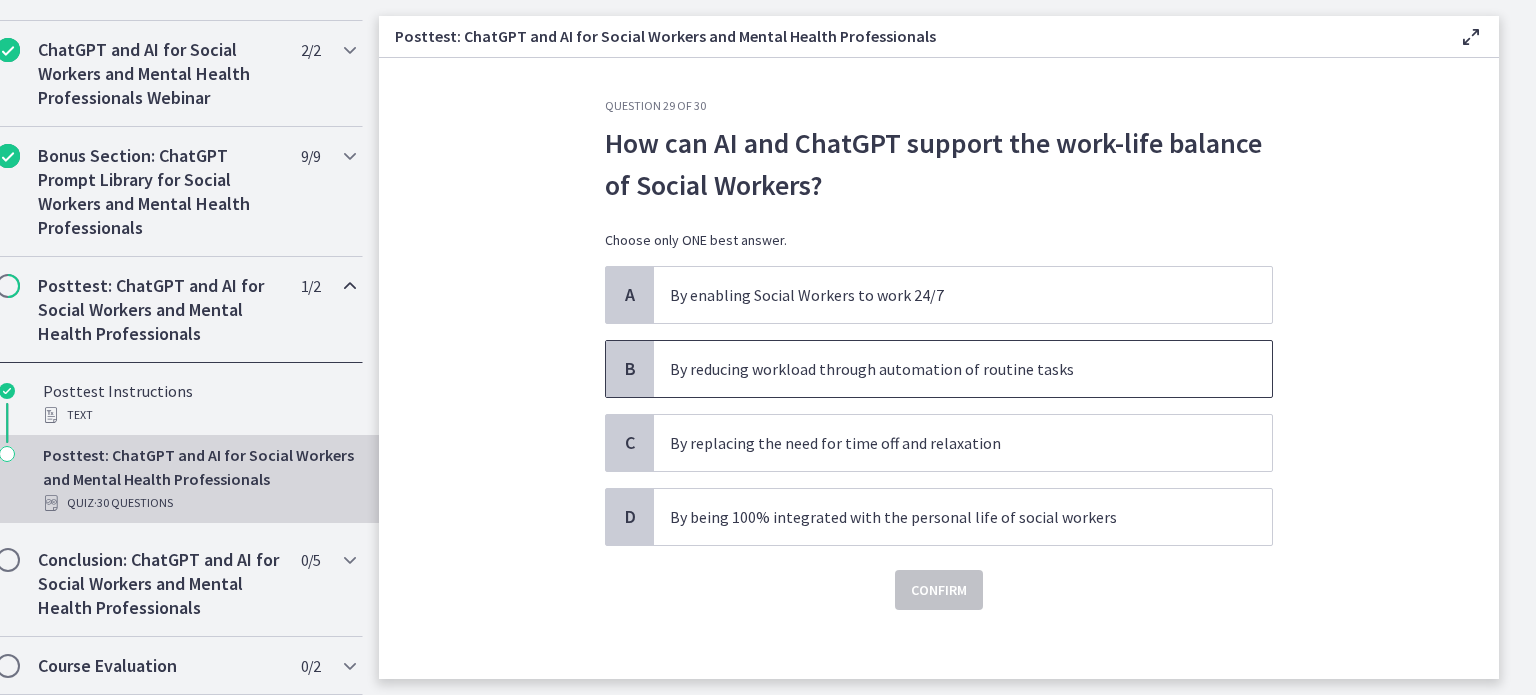 click on "By reducing workload through automation of routine tasks" at bounding box center (943, 369) 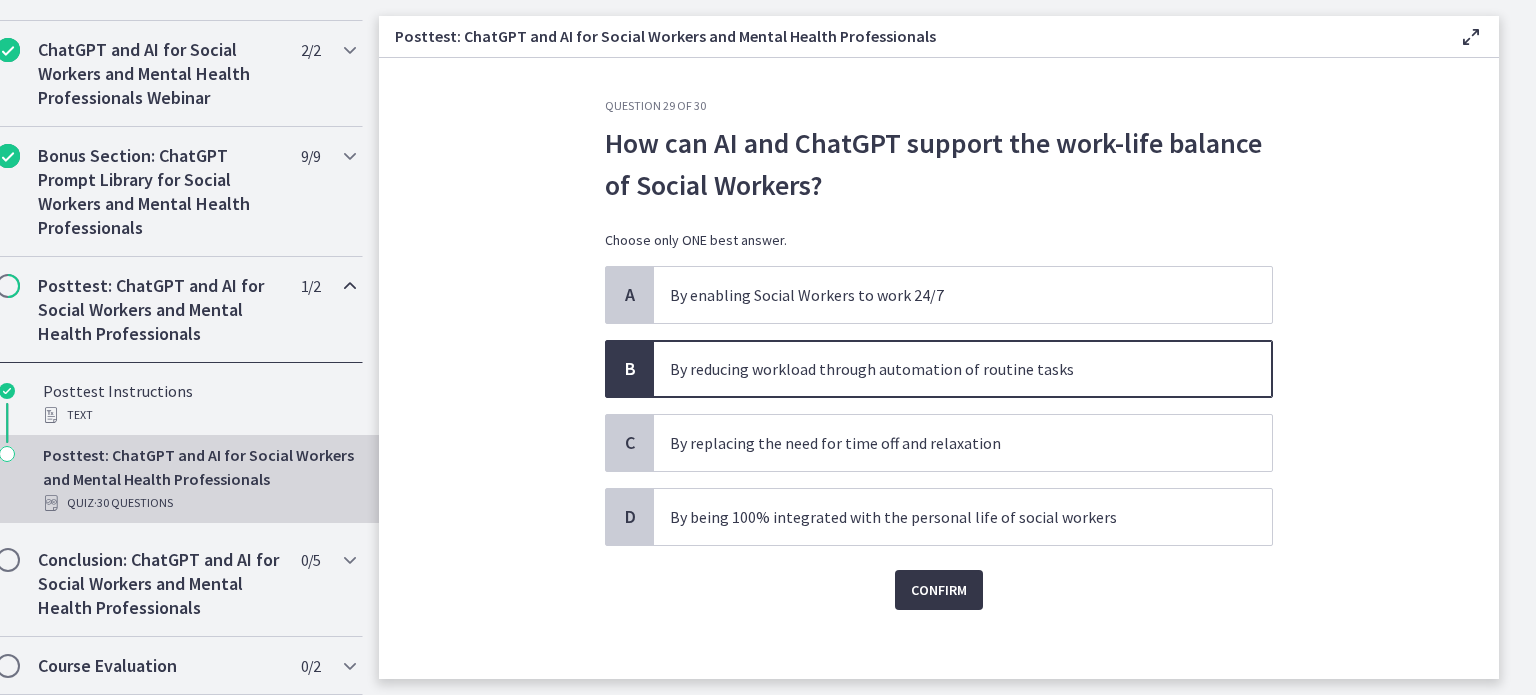 click on "Confirm" at bounding box center (939, 590) 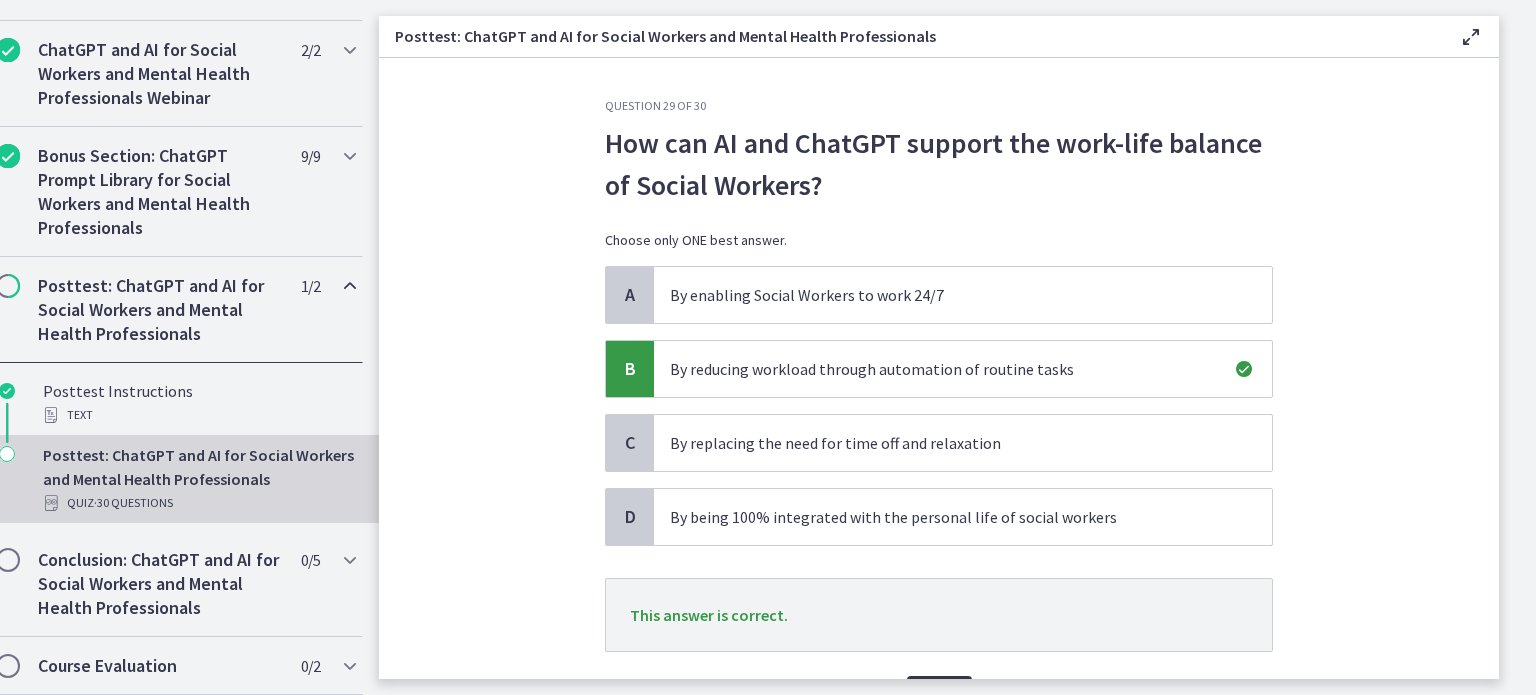 click on "Next" at bounding box center (939, 696) 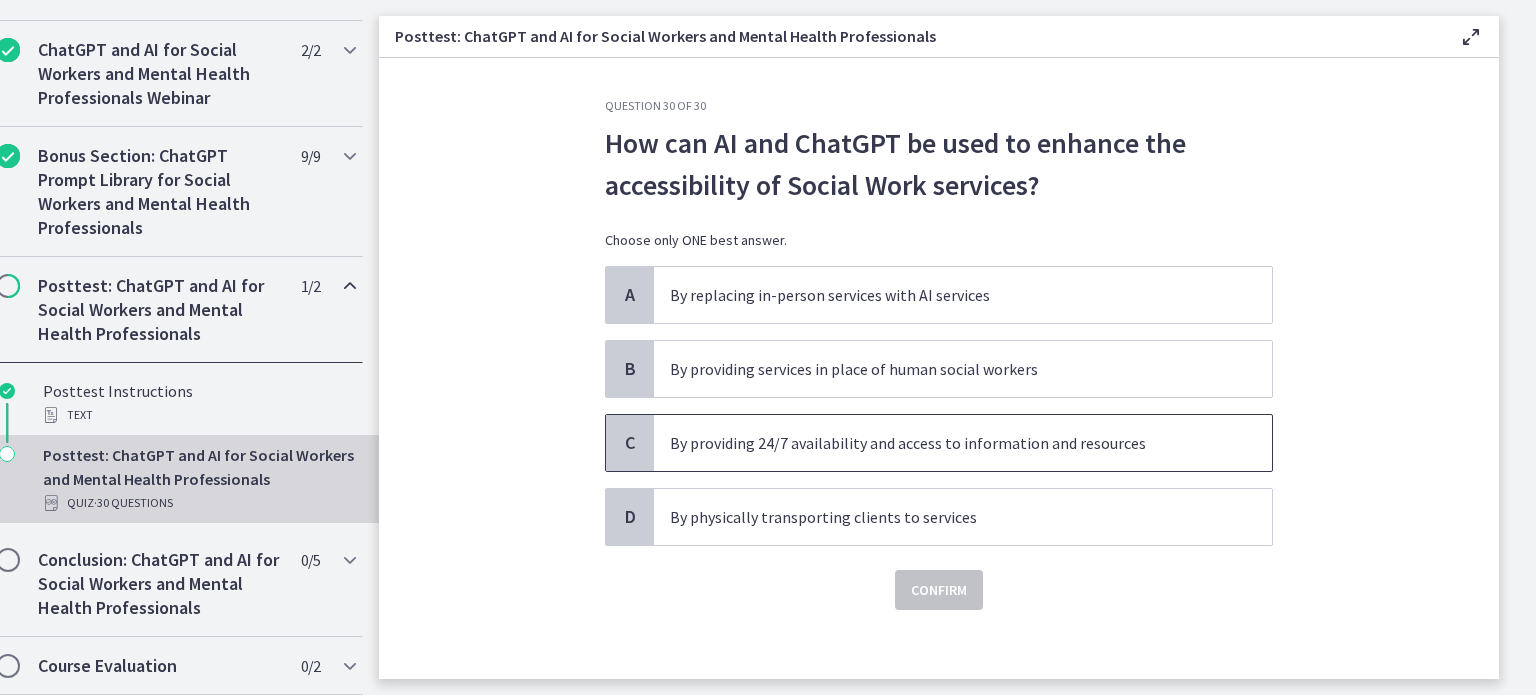 click on "By providing 24/7 availability and access to information and resources" at bounding box center (963, 443) 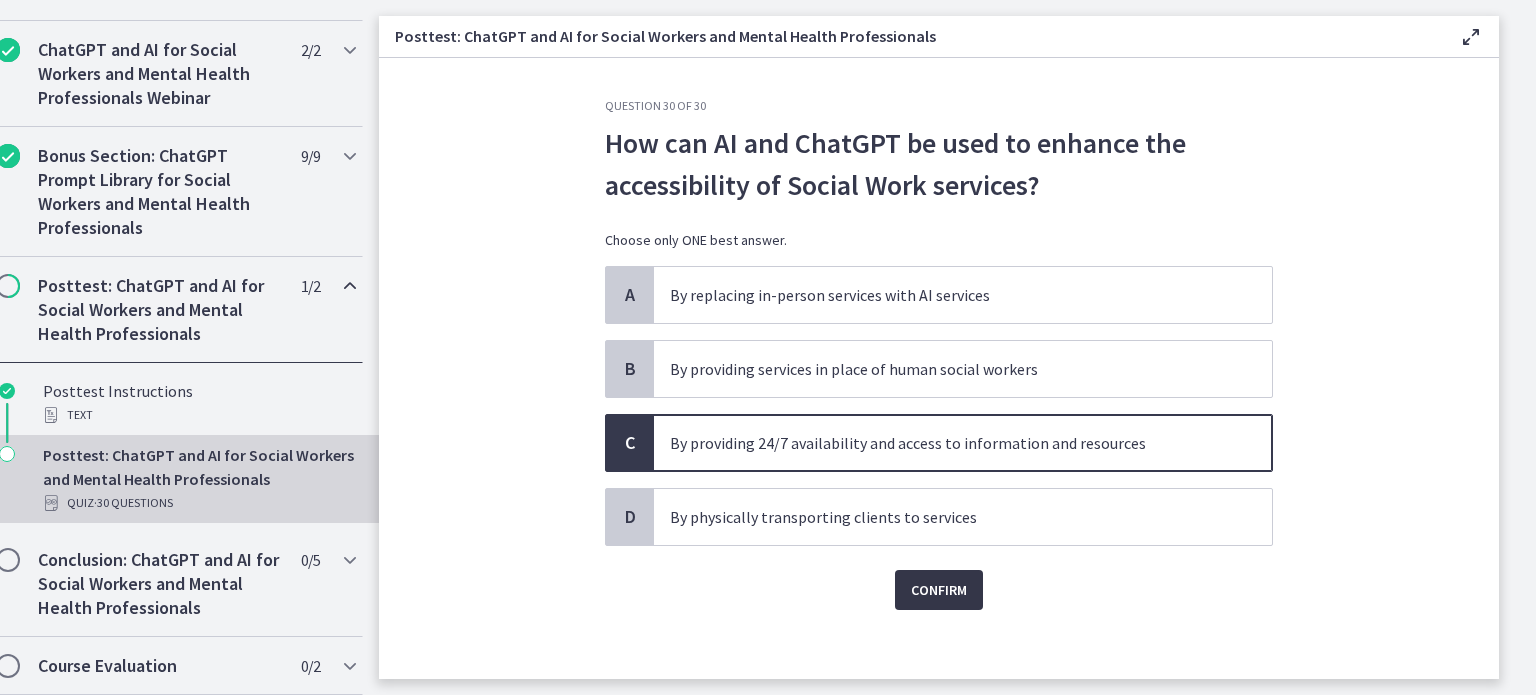 click on "Confirm" at bounding box center [939, 590] 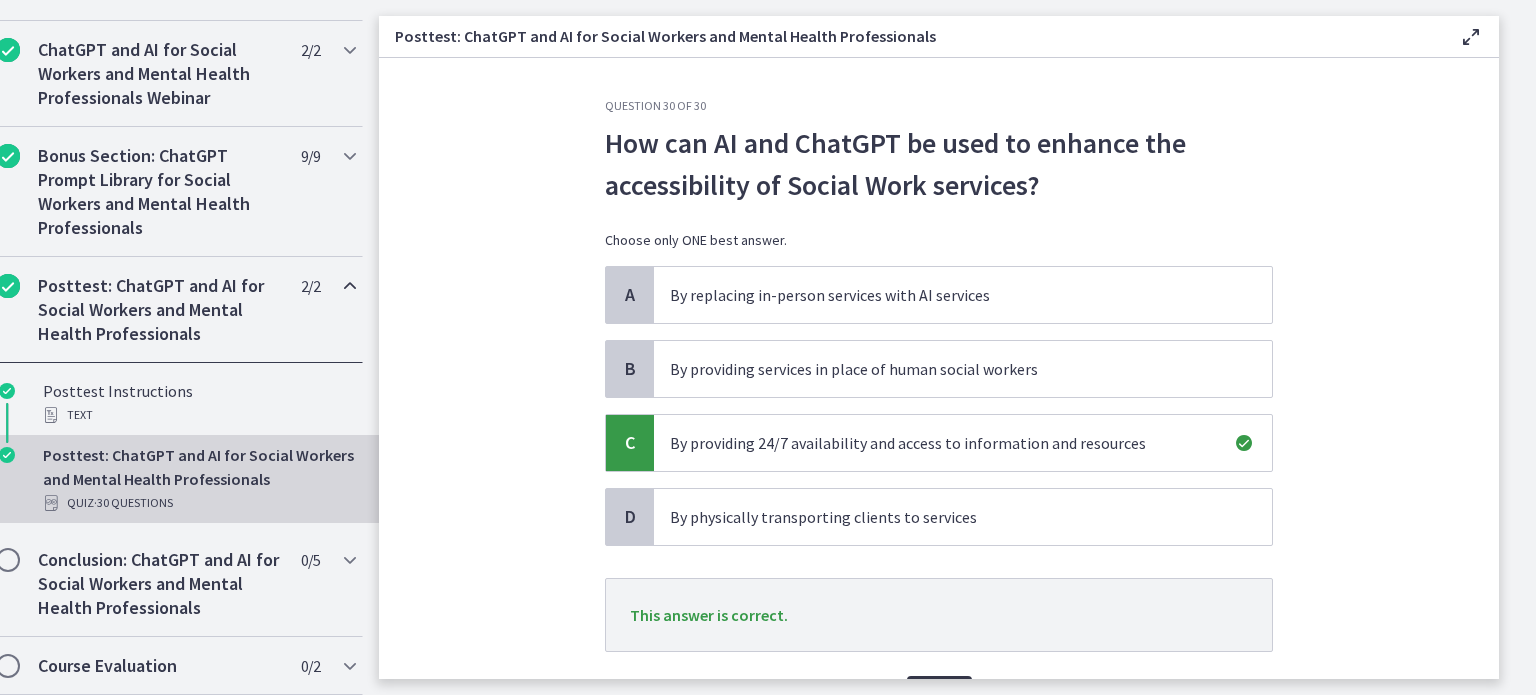 click on "Posttest: ChatGPT and AI for Social Workers and Mental Health Professionals
Enable fullscreen
Question   30   of   30
How can AI and ChatGPT be used to enhance the accessibility of Social Work services?
Choose only ONE best answer.
A
By replacing in-person services with AI services
B
By providing services in place of human social workers
C
By providing 24/7 availability and access to information and resources
D" at bounding box center (947, 347) 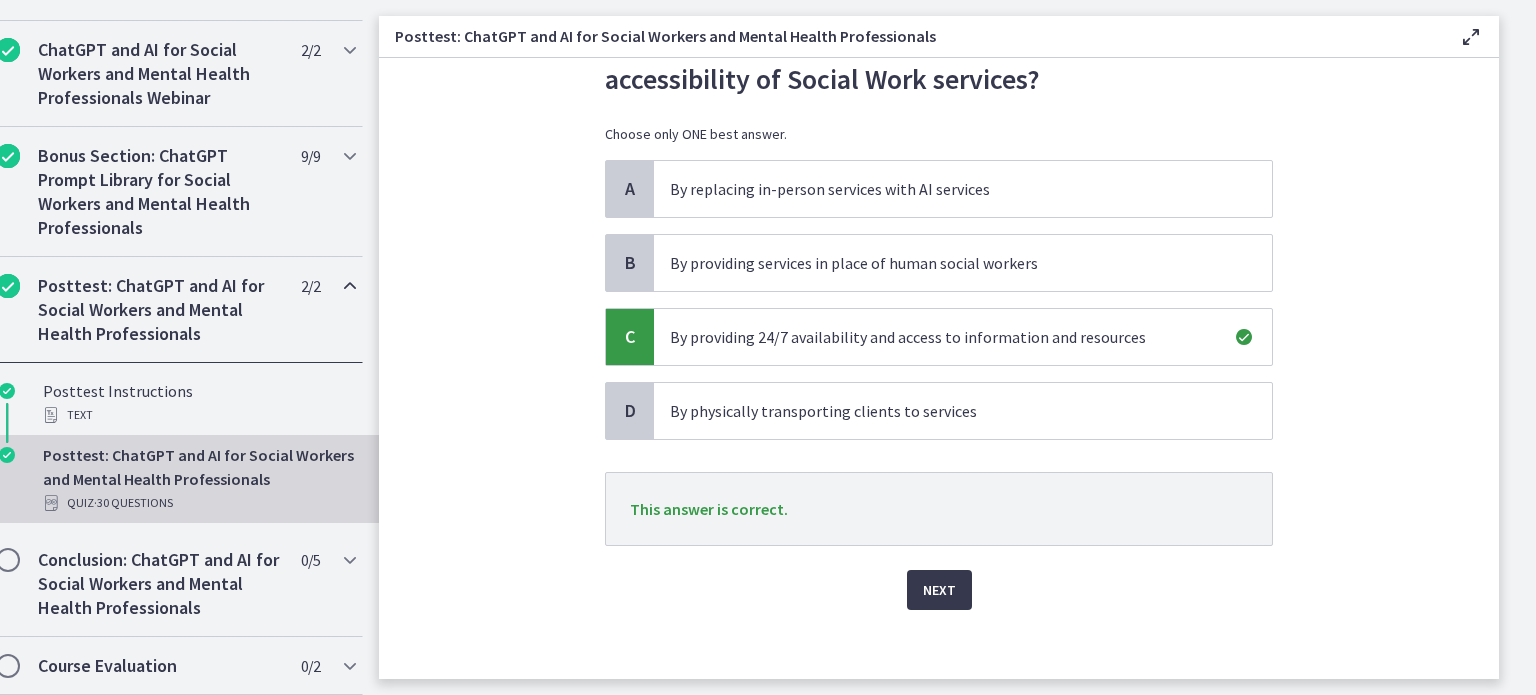scroll, scrollTop: 112, scrollLeft: 0, axis: vertical 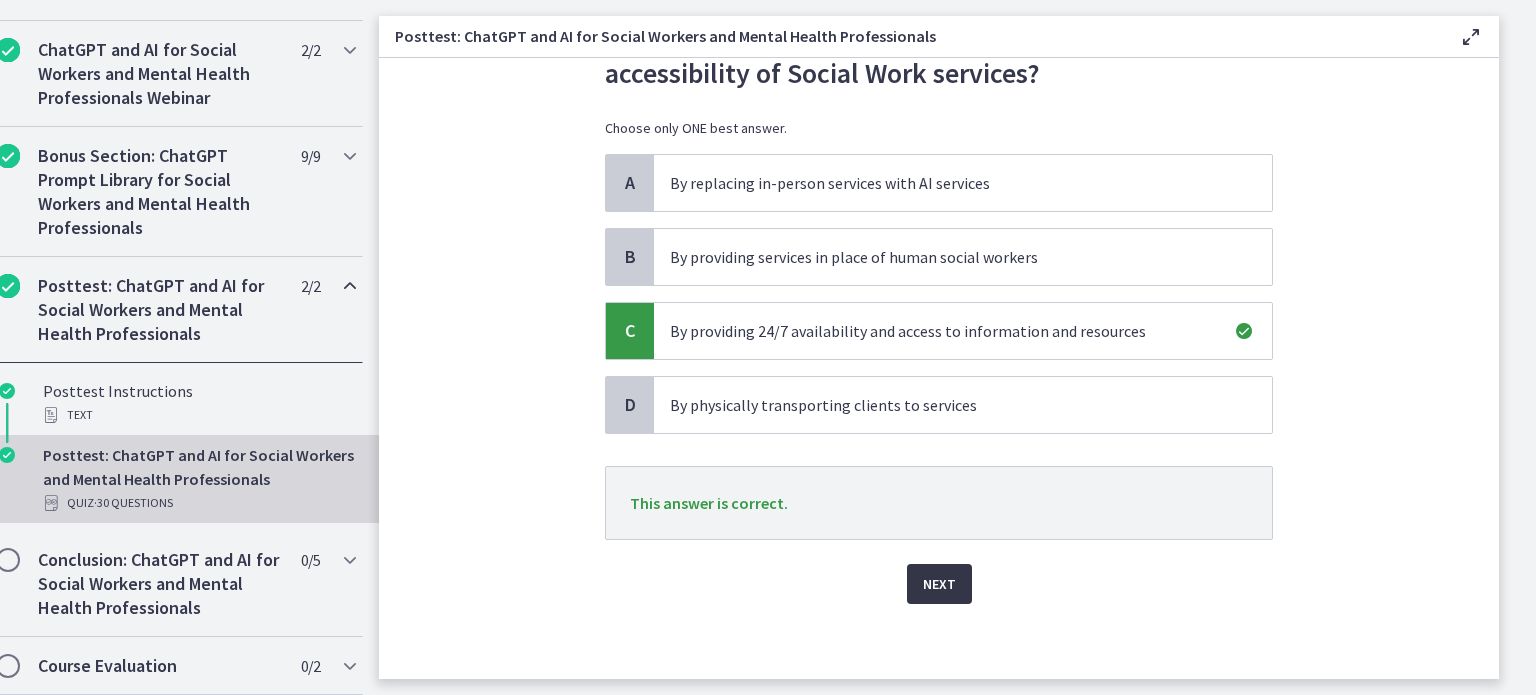 click on "Next" at bounding box center [939, 584] 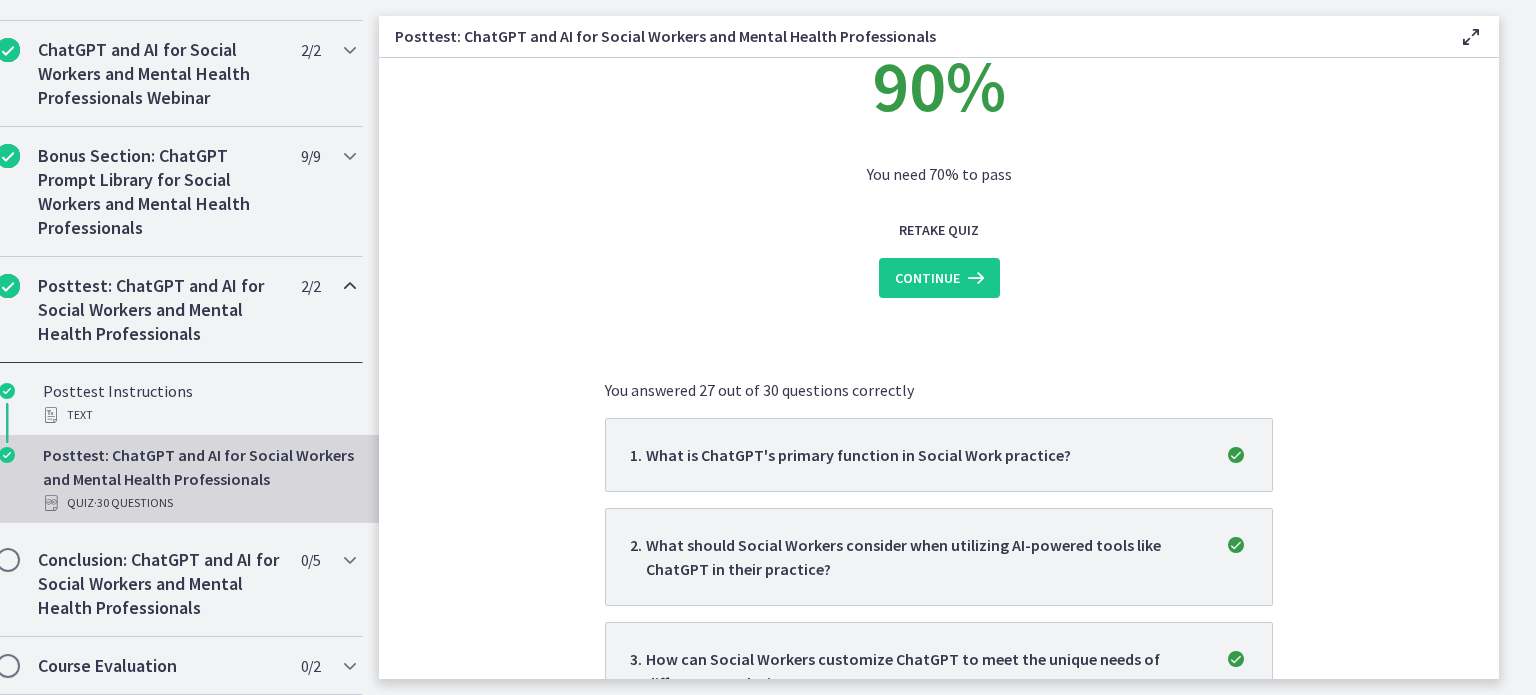 scroll, scrollTop: 0, scrollLeft: 0, axis: both 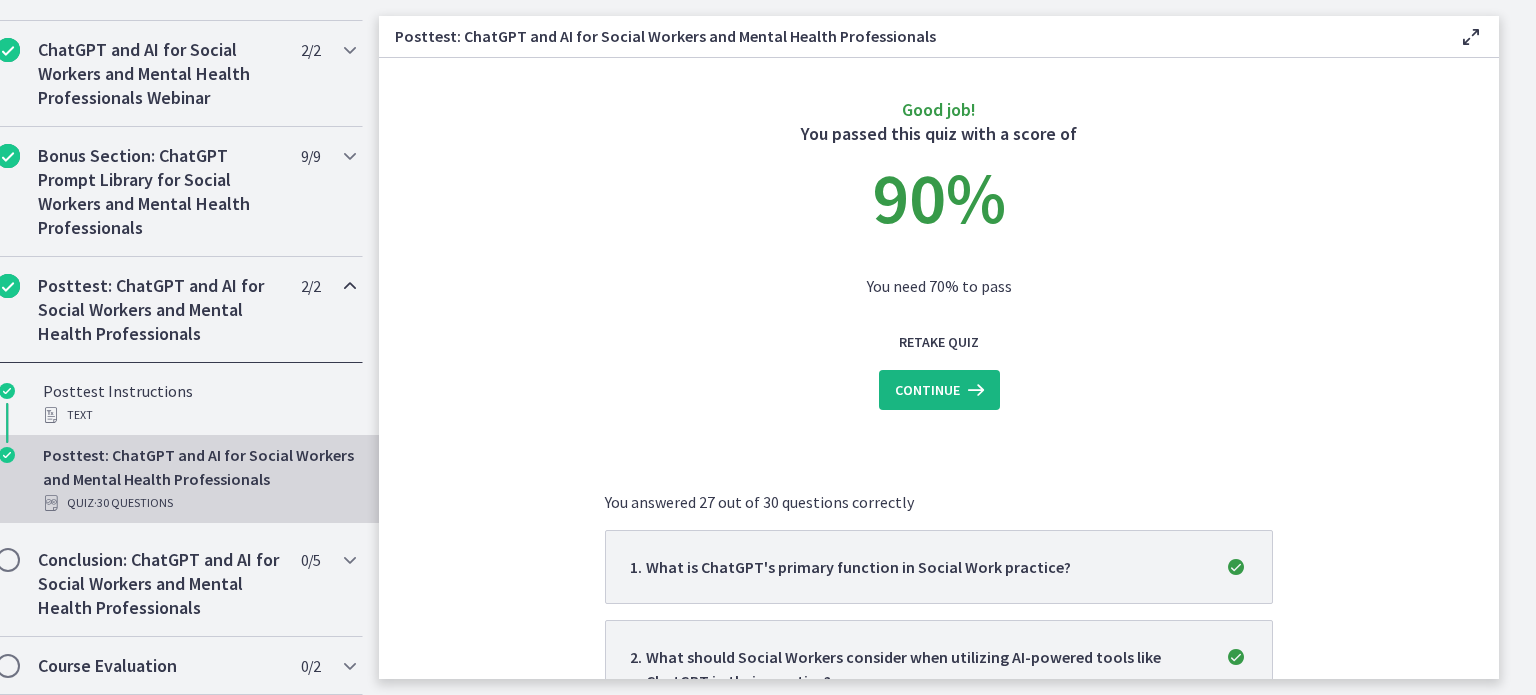 click at bounding box center [974, 390] 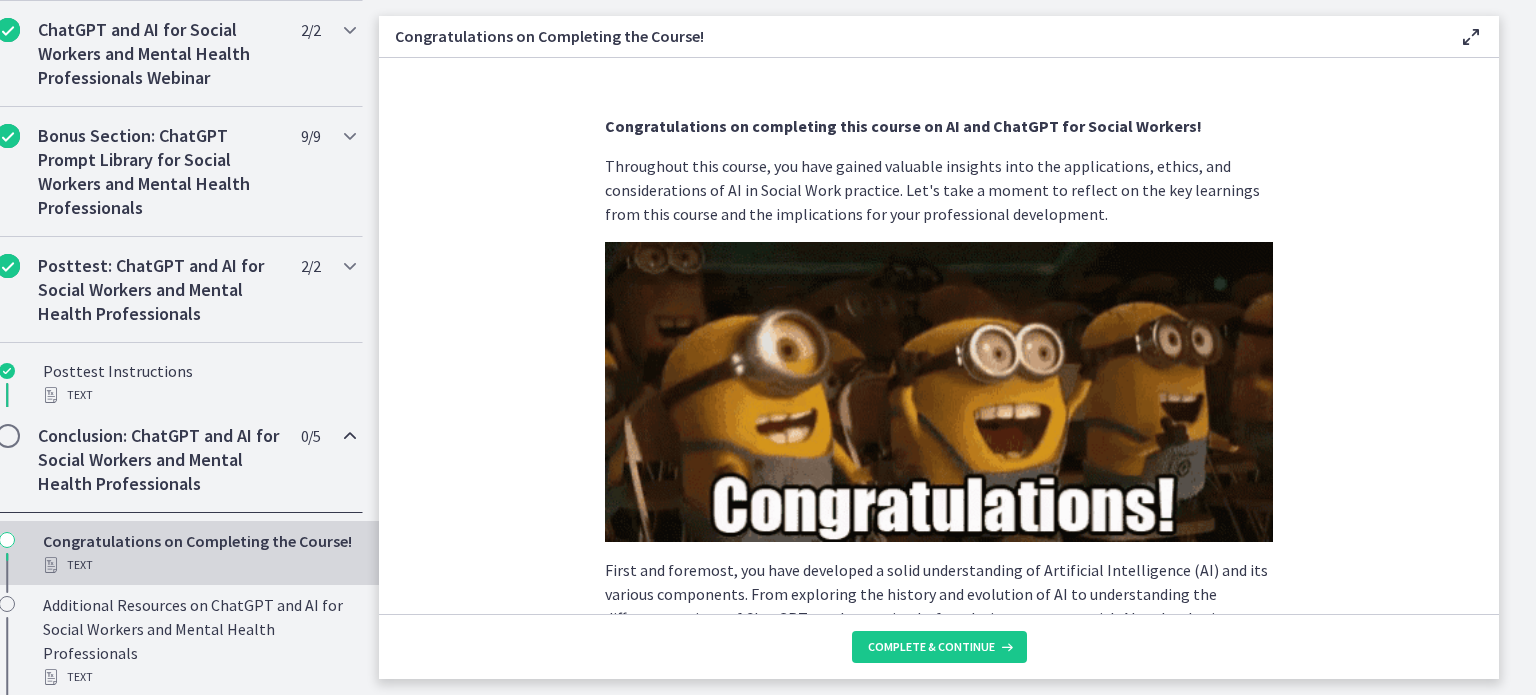 scroll, scrollTop: 1036, scrollLeft: 0, axis: vertical 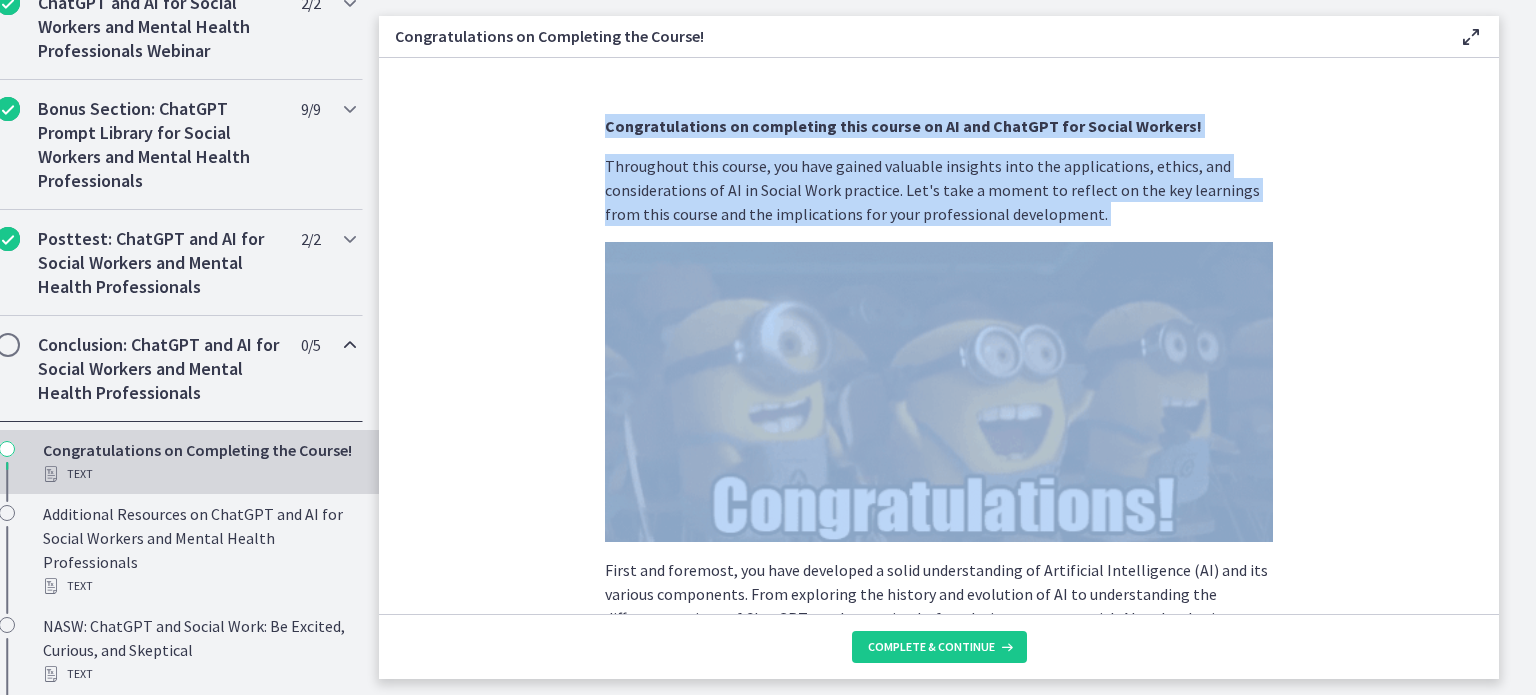 drag, startPoint x: 1499, startPoint y: 136, endPoint x: 1481, endPoint y: 316, distance: 180.89777 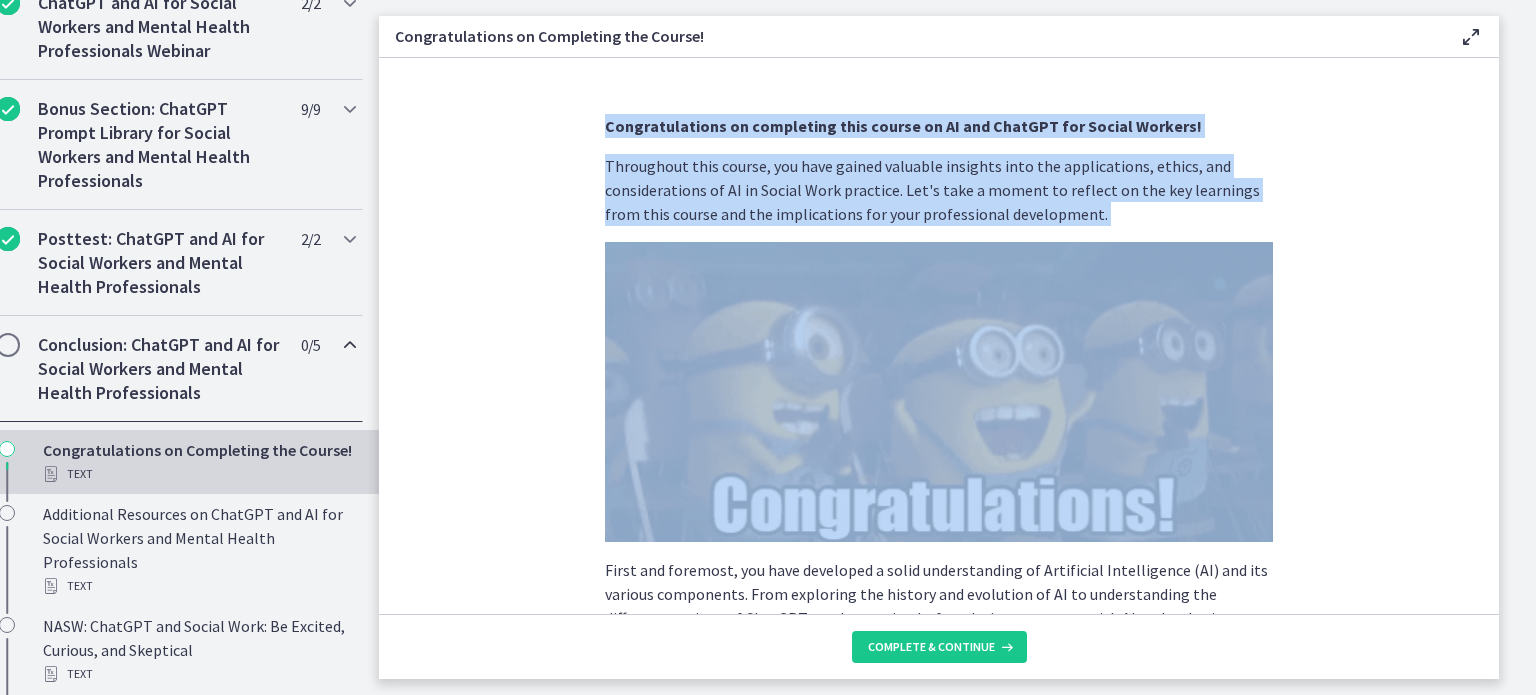 click on "Congratulations on completing this course on AI and ChatGPT for Social Workers!
Throughout this course, you have gained valuable insights into the applications, ethics, and considerations of AI in Social Work practice. Let's take a moment to reflect on the key learnings from this course and the implications for your professional development.
First and foremost, you have developed a solid understanding of Artificial Intelligence (AI) and its various components. From exploring the history and evolution of AI to understanding the different versions of ChatGPT, you have gained a foundation to engage with AI technologies confidently. Recognizing the capabilities and limitations of ChatGPT, you are now better equipped to leverage its potential in your Social Work practice.
As you conclude this course, I encourage you to continue your exploration of AI and ChatGPT.
Wishing you continued success in your Social Work journey!" at bounding box center [939, 336] 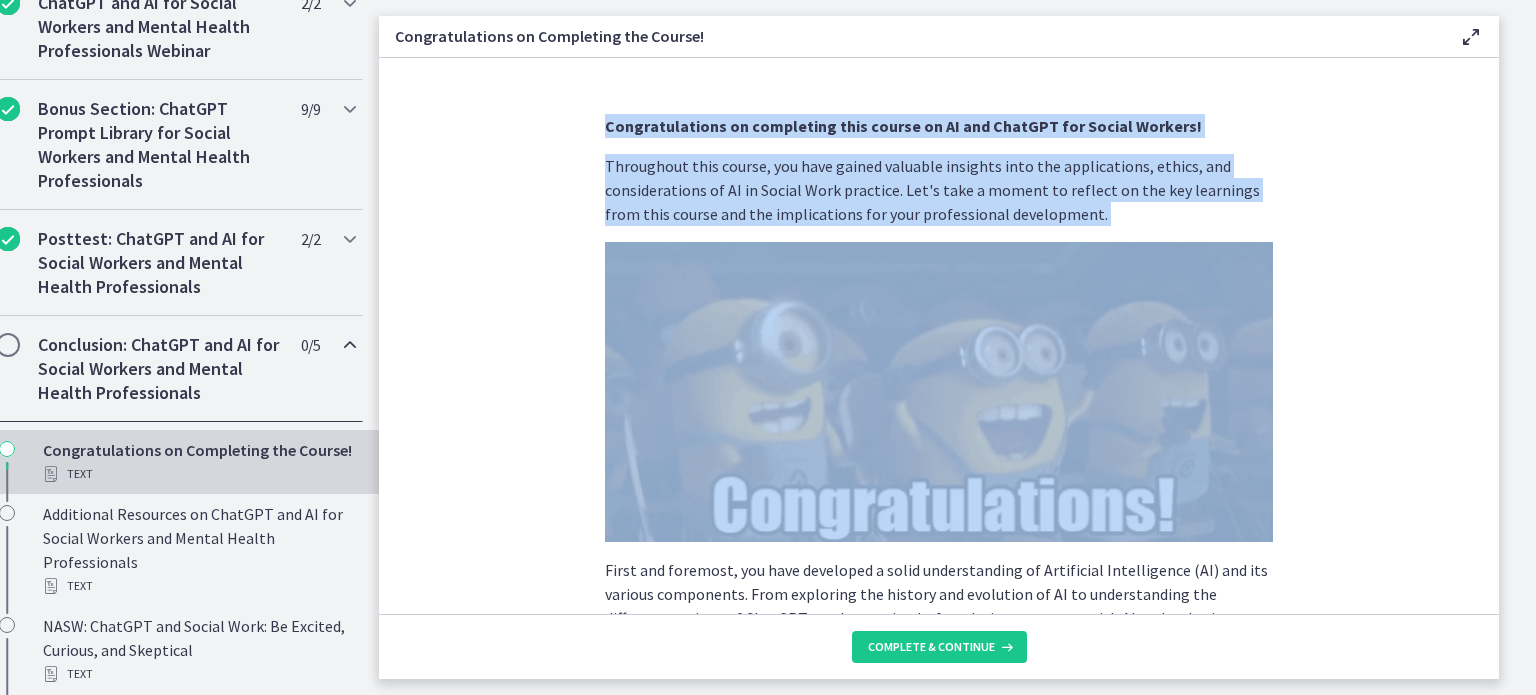 drag, startPoint x: 1498, startPoint y: 156, endPoint x: 1480, endPoint y: 387, distance: 231.70024 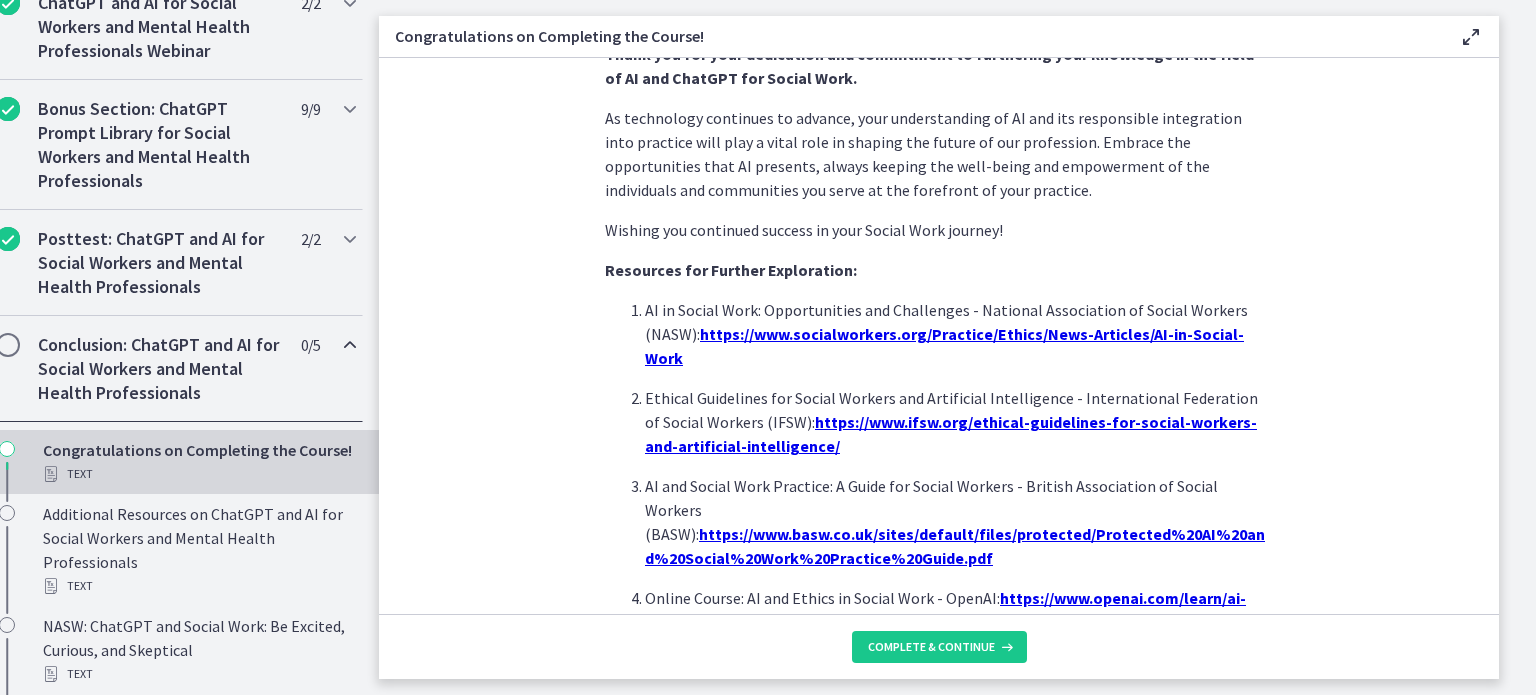 scroll, scrollTop: 1776, scrollLeft: 0, axis: vertical 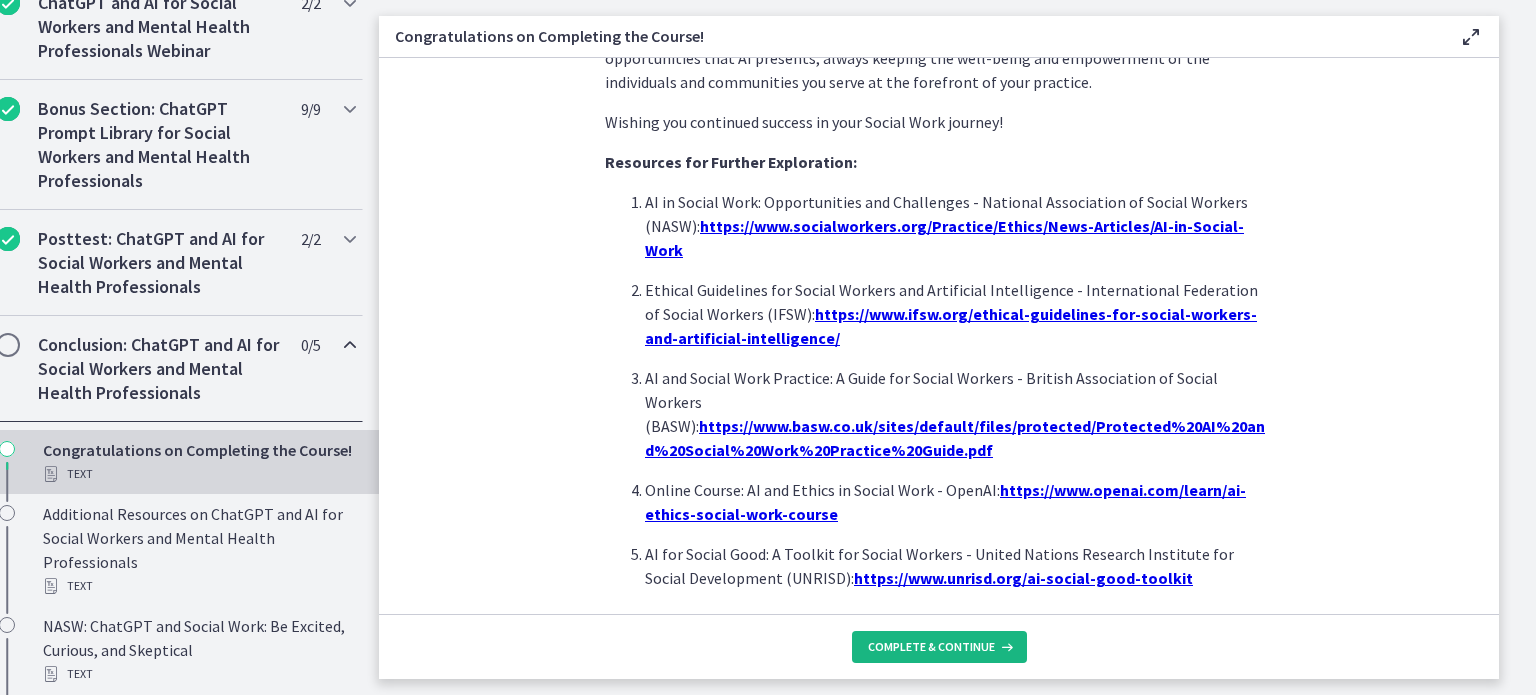 click on "Complete & continue" at bounding box center [939, 647] 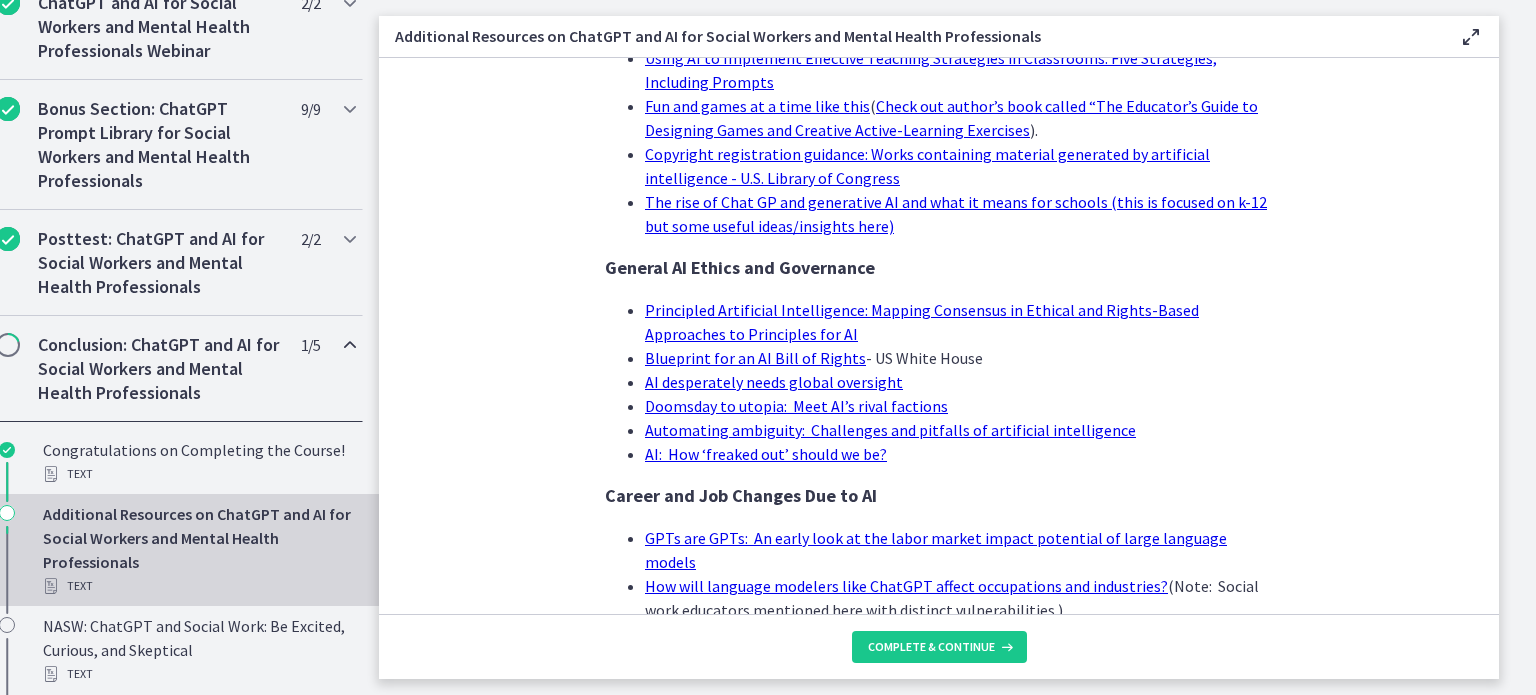 scroll, scrollTop: 0, scrollLeft: 0, axis: both 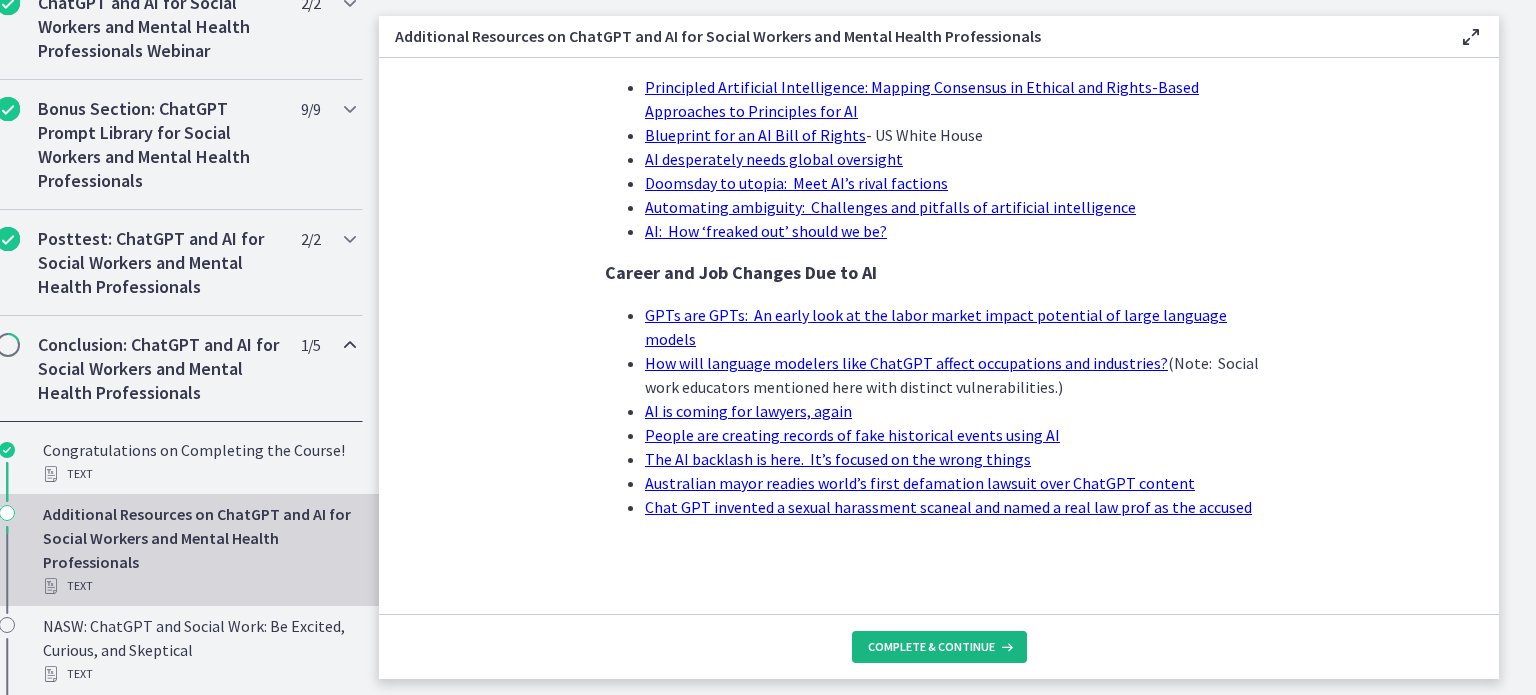 click on "Complete & continue" at bounding box center [931, 647] 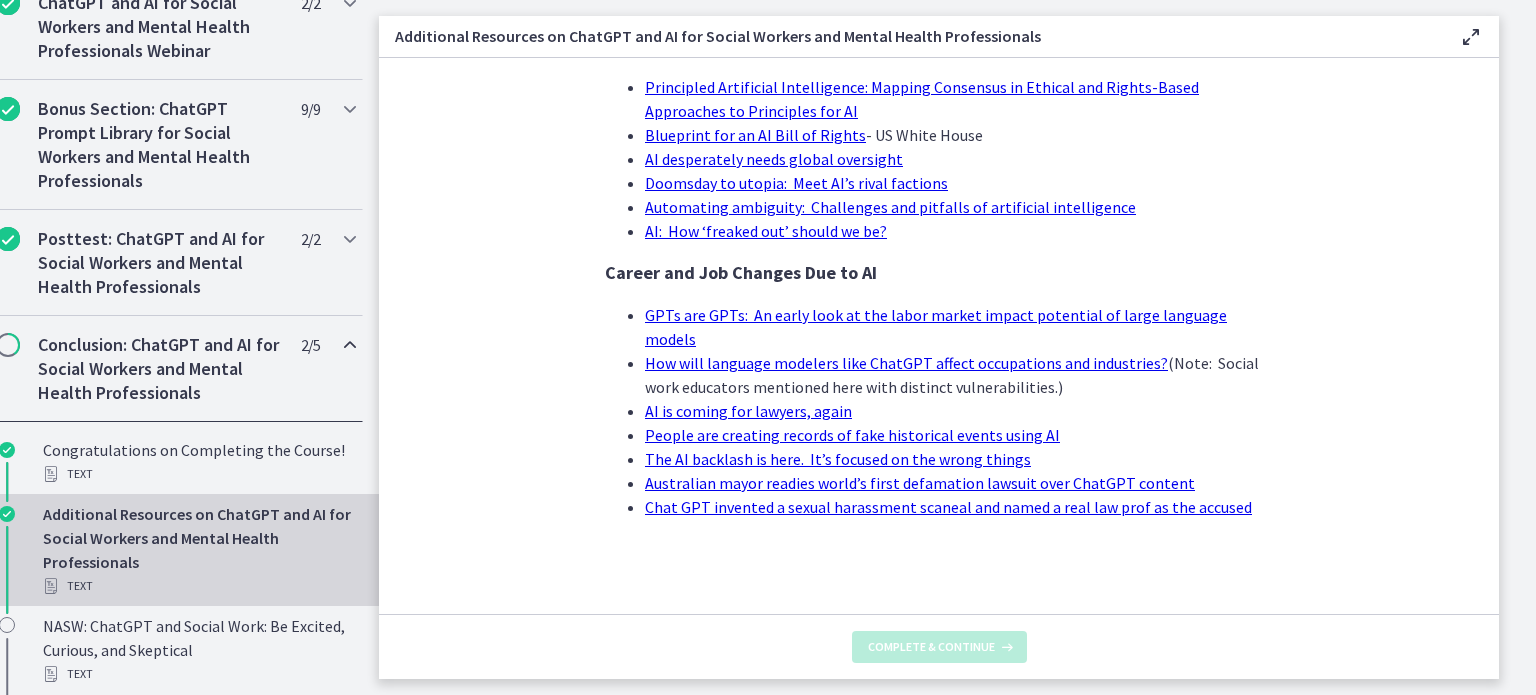 scroll, scrollTop: 0, scrollLeft: 0, axis: both 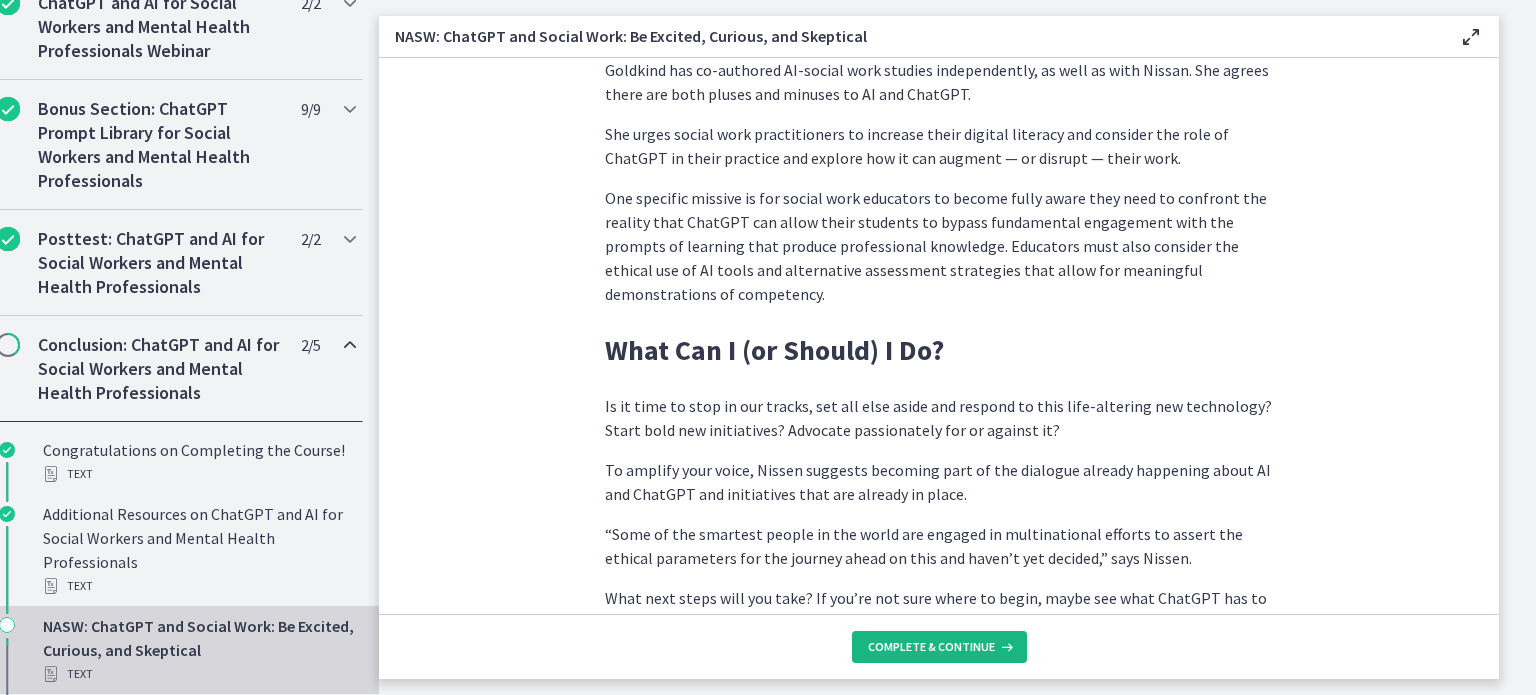 click at bounding box center [1005, 647] 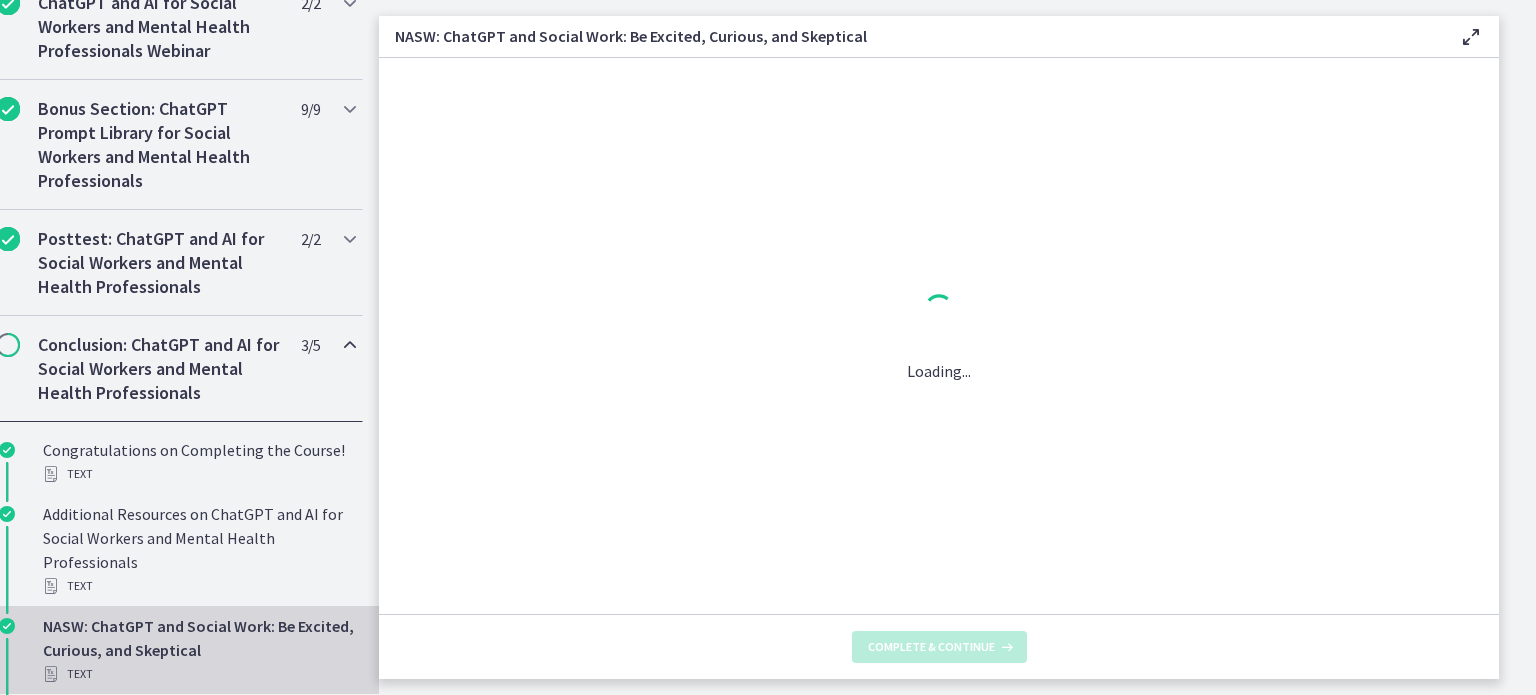 scroll, scrollTop: 0, scrollLeft: 0, axis: both 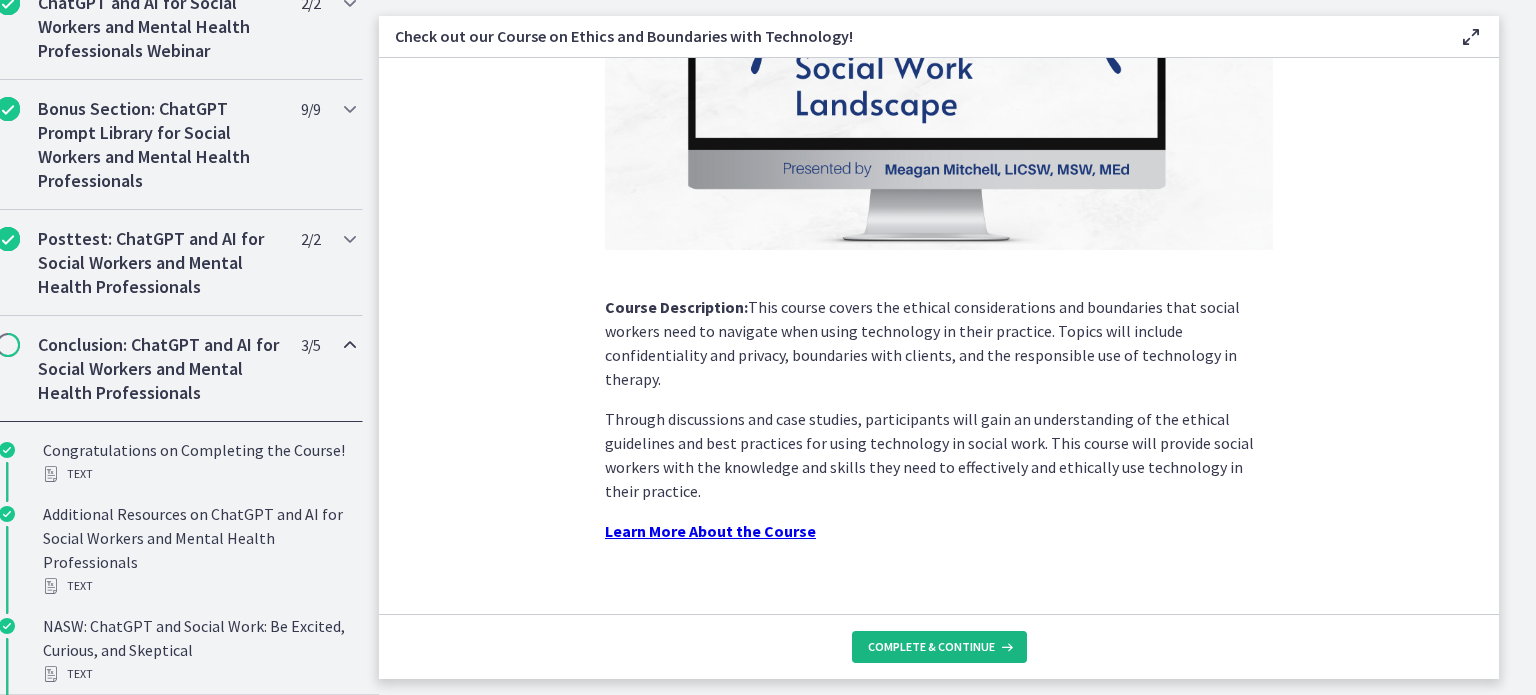 click on "Complete & continue" at bounding box center [931, 647] 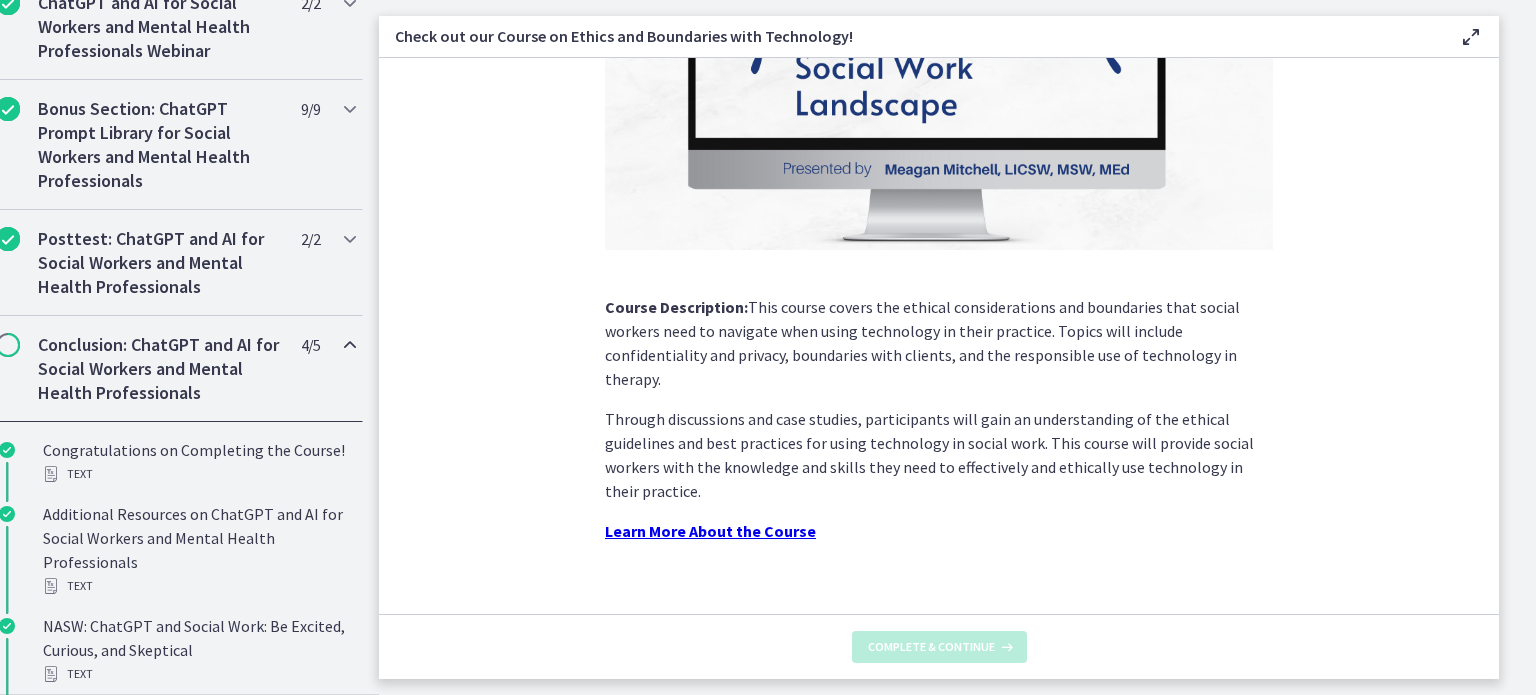 scroll, scrollTop: 0, scrollLeft: 0, axis: both 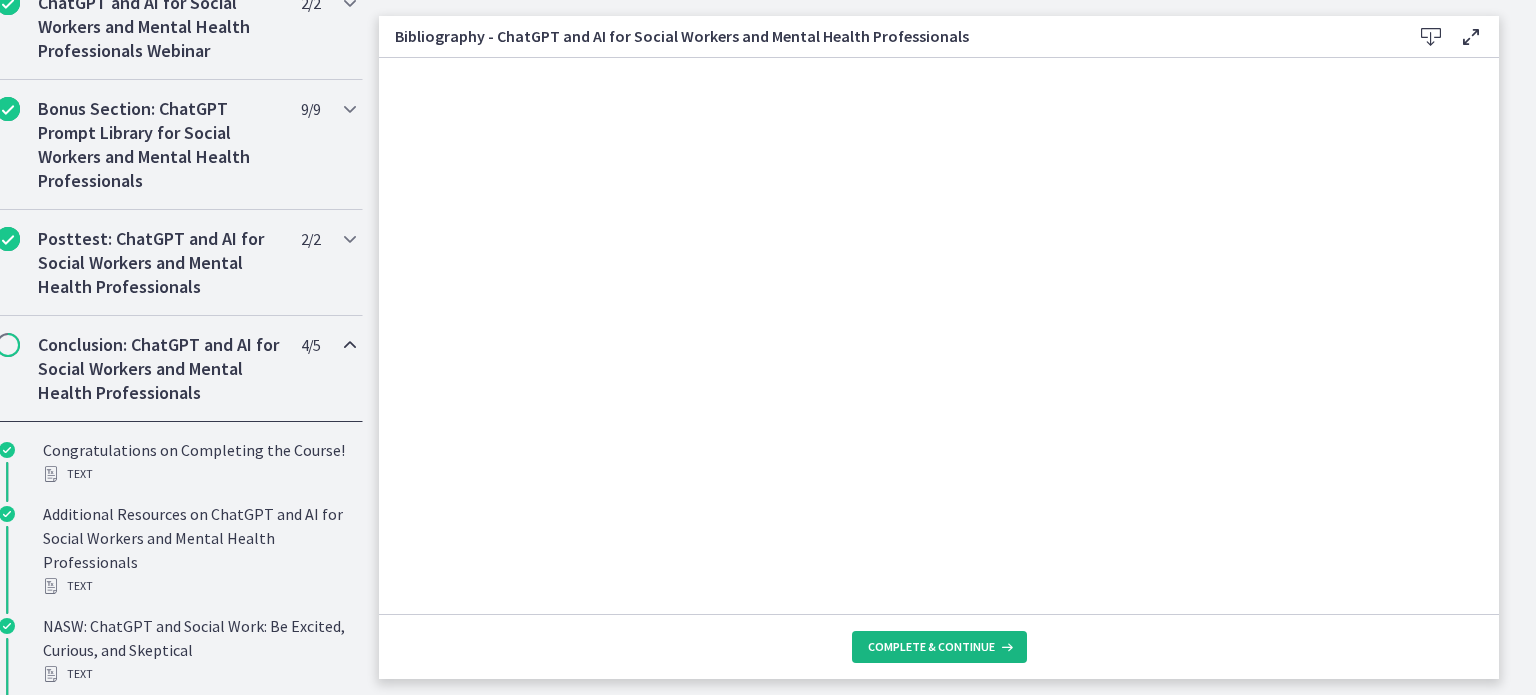 click on "Complete & continue" at bounding box center [939, 647] 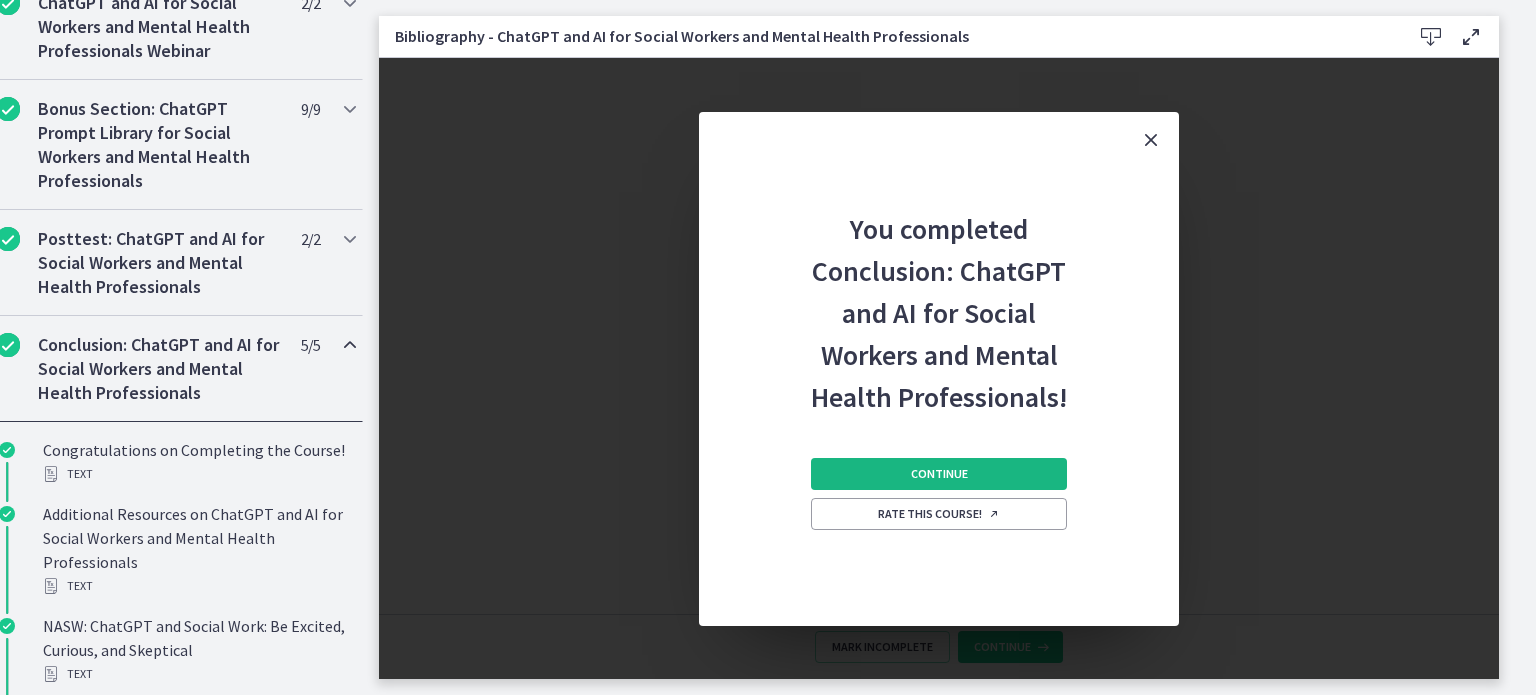 click on "Continue" at bounding box center [939, 474] 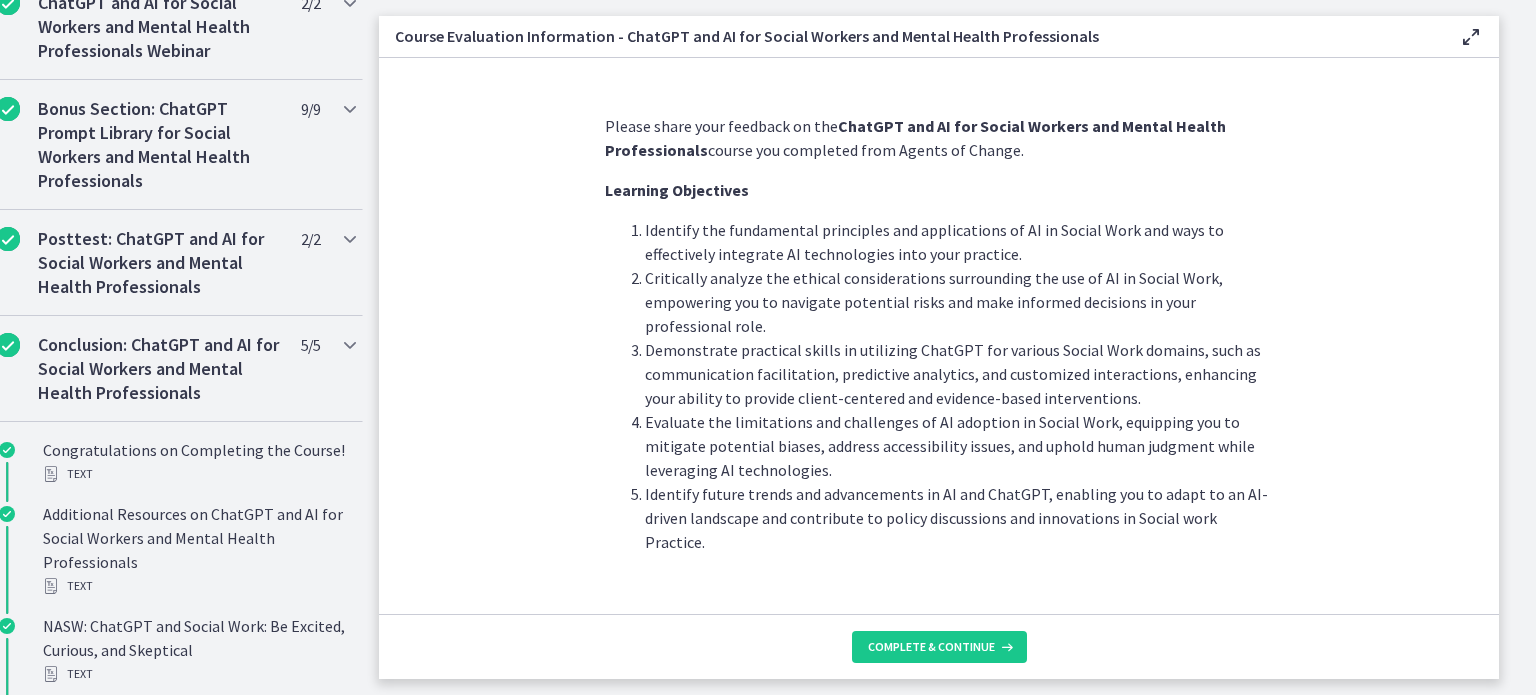 scroll, scrollTop: 1033, scrollLeft: 0, axis: vertical 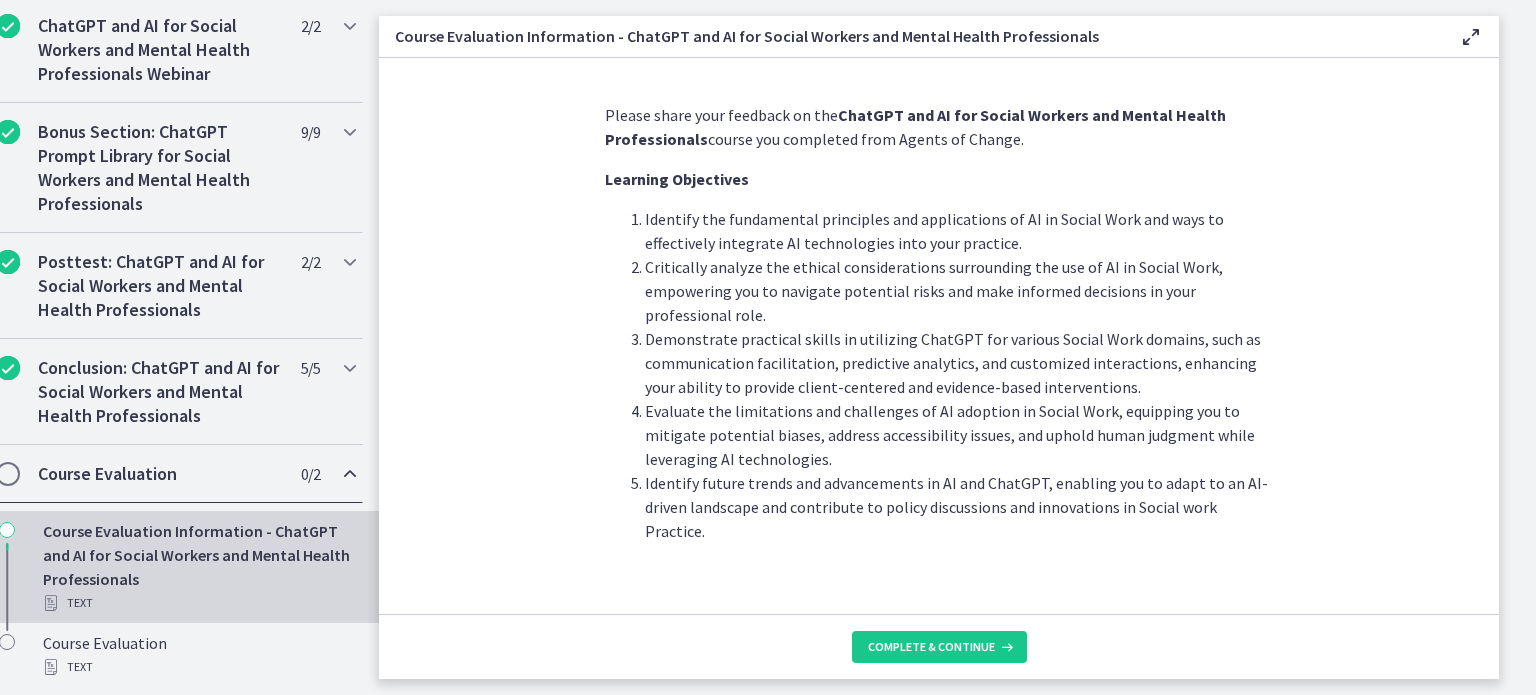 click on "Complete & continue" at bounding box center [939, 646] 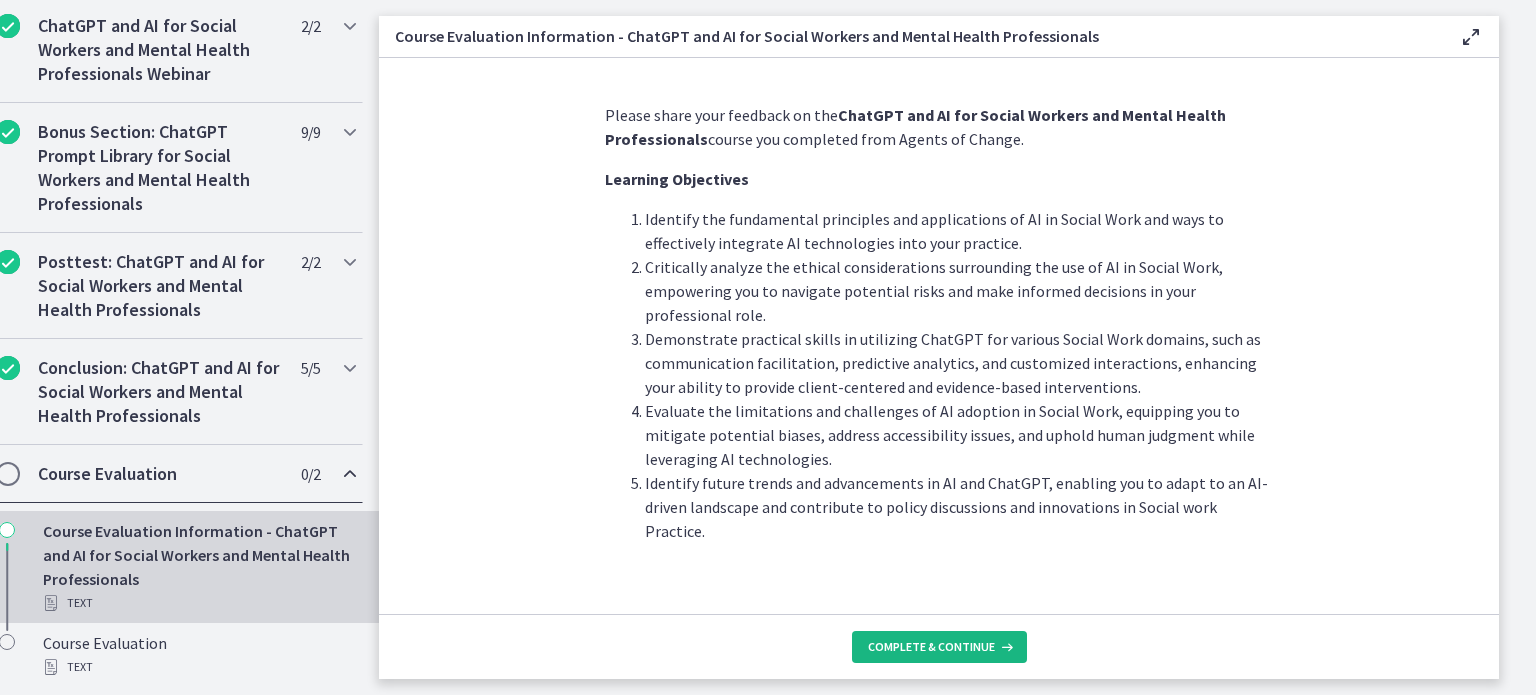 click on "Complete & continue" at bounding box center (939, 647) 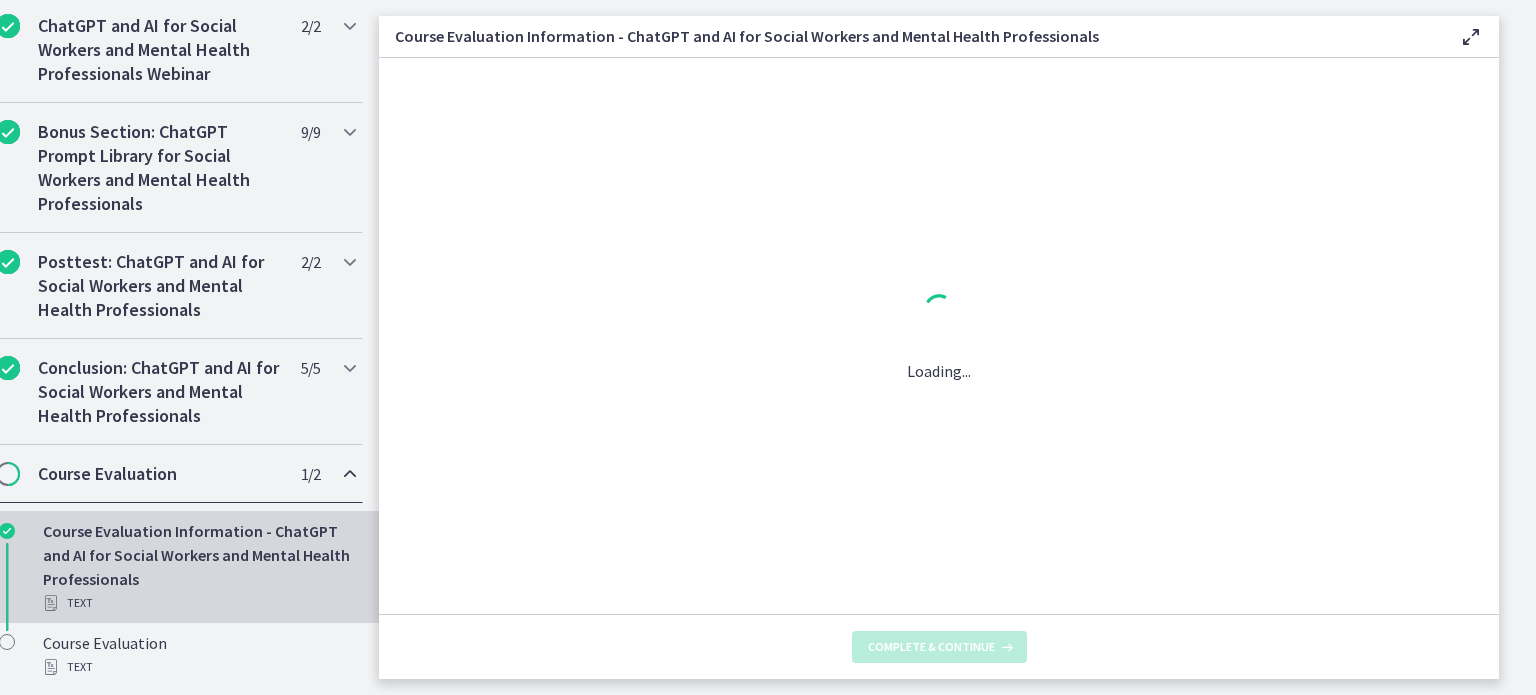 scroll, scrollTop: 0, scrollLeft: 0, axis: both 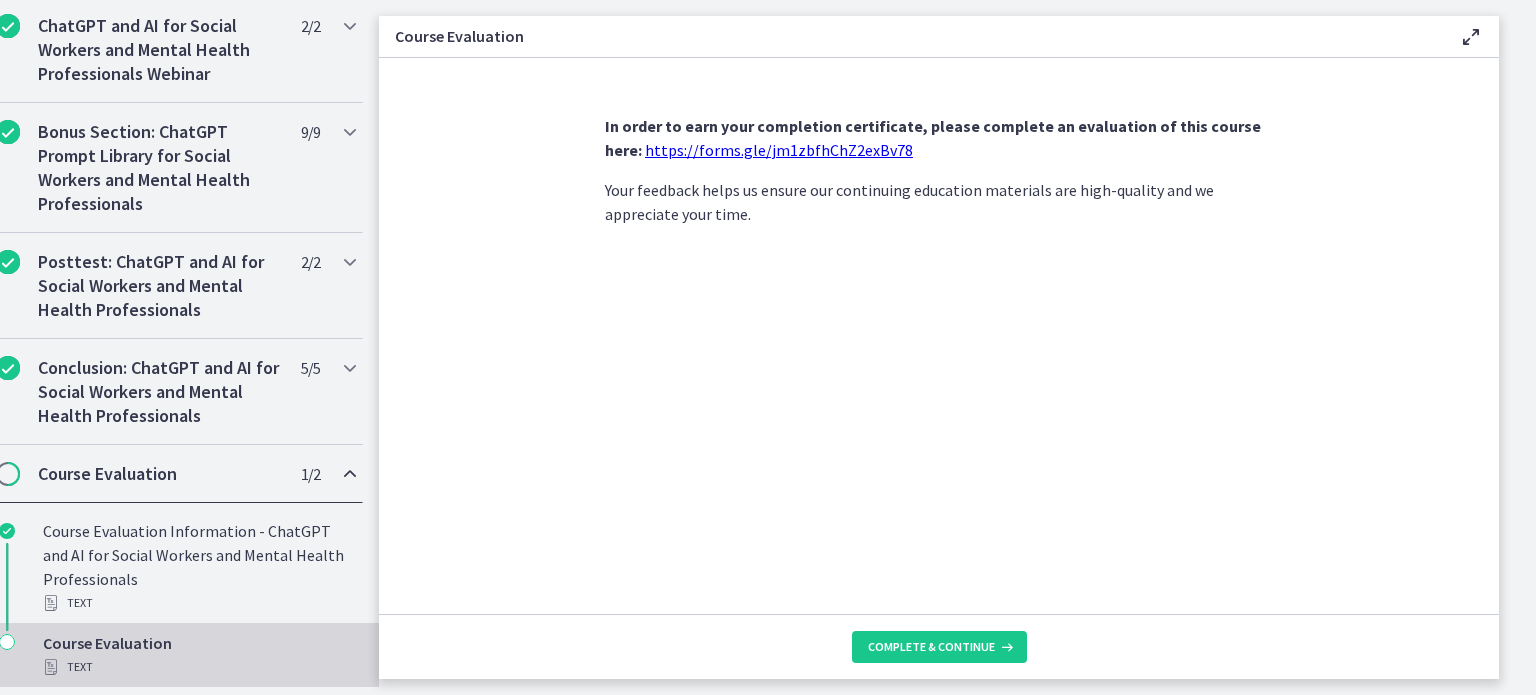 click on "https://forms.gle/jm1zbfhChZ2exBv78" at bounding box center [779, 150] 